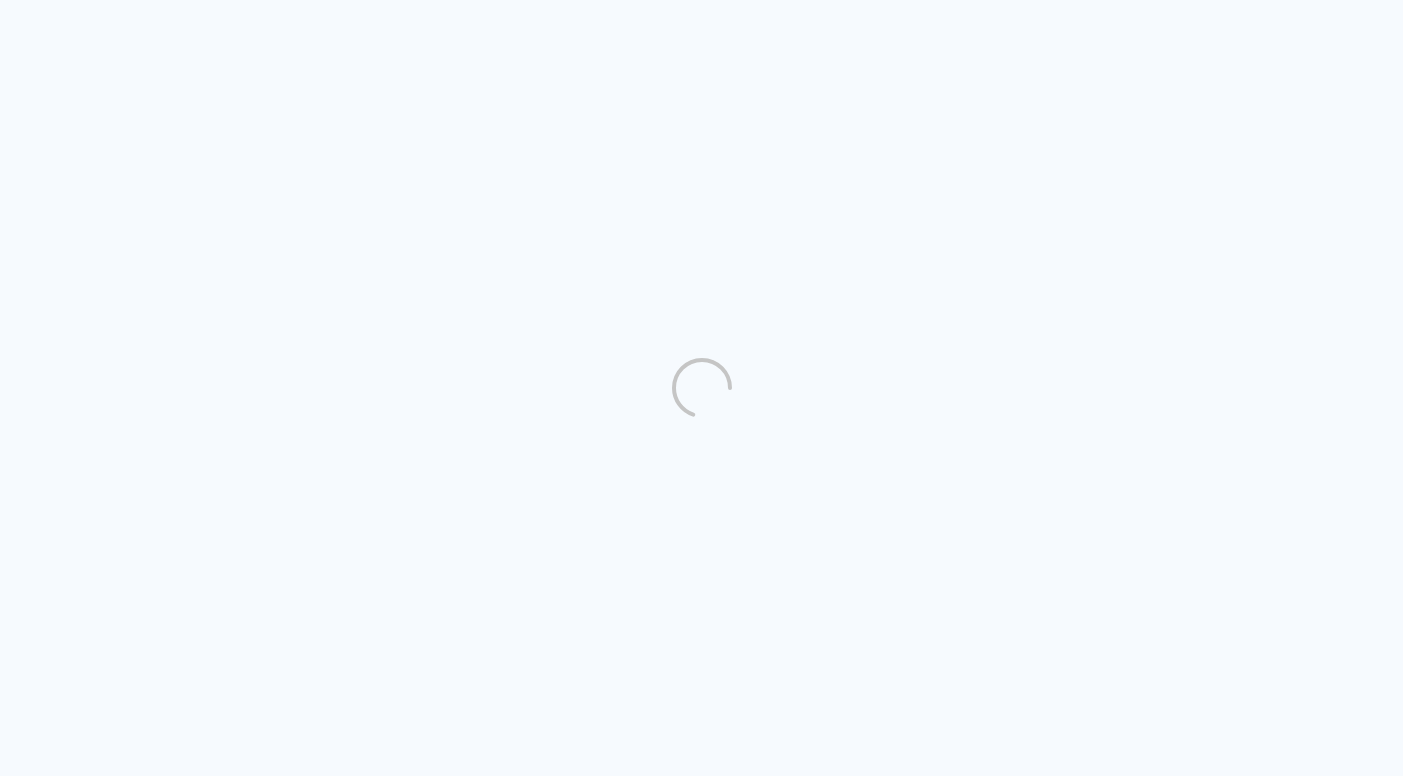 scroll, scrollTop: 0, scrollLeft: 0, axis: both 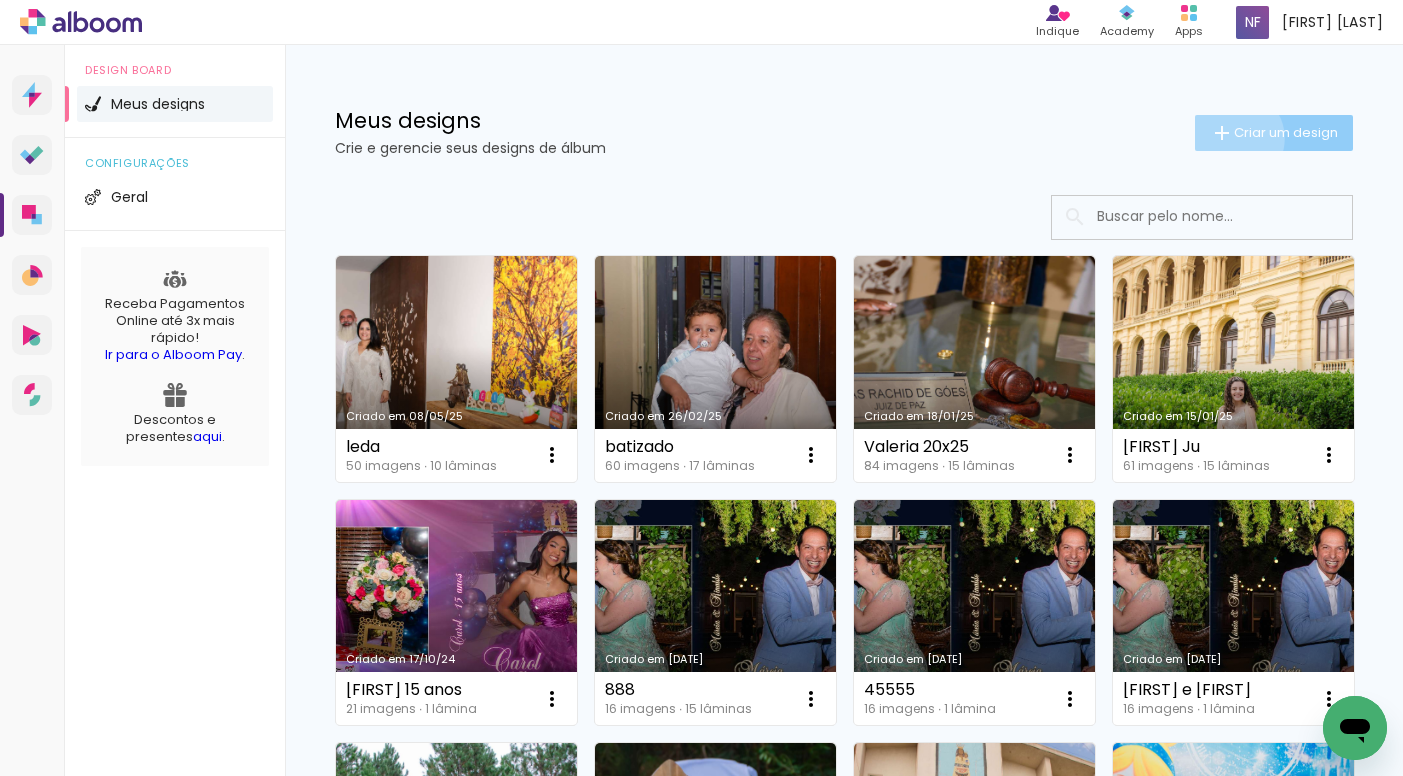click 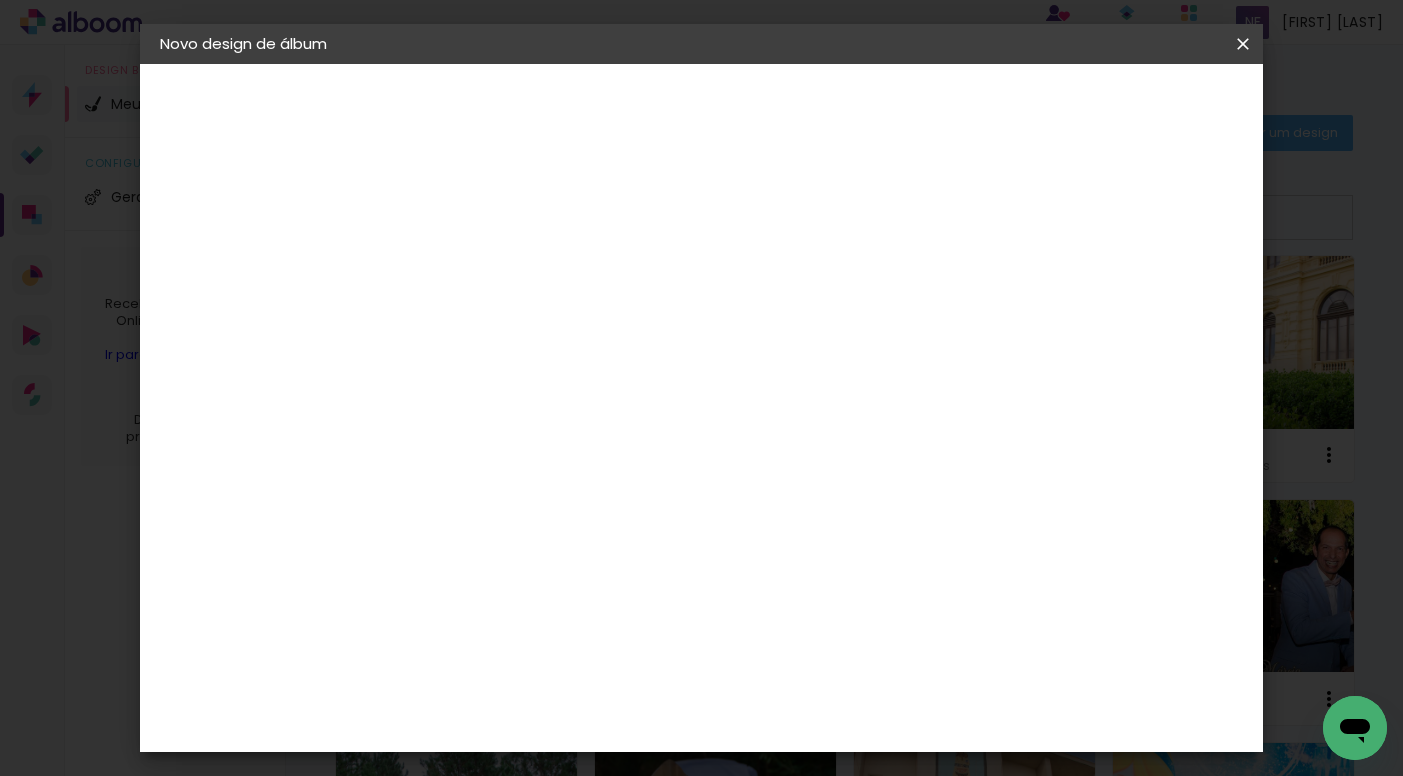 click at bounding box center [487, 268] 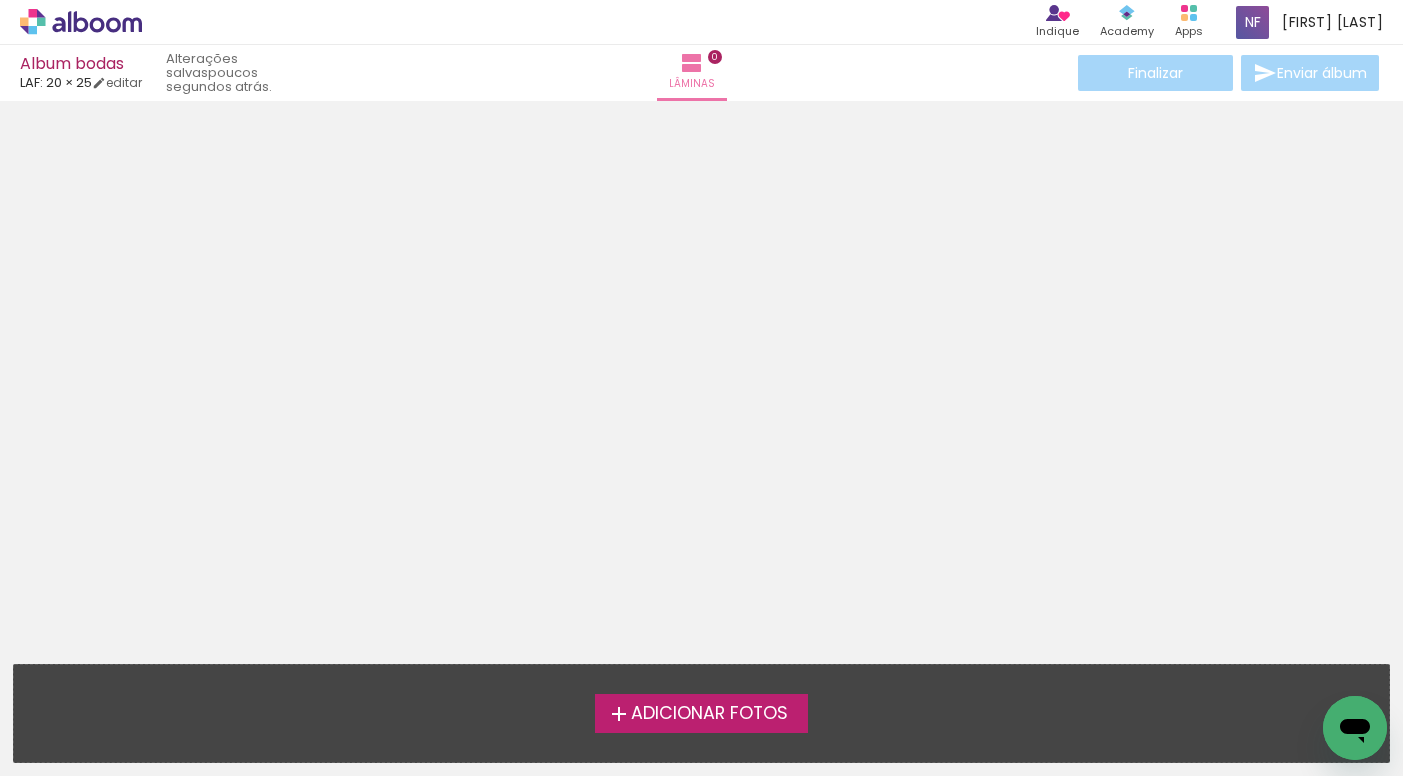click on "Adicionar Fotos" at bounding box center [709, 714] 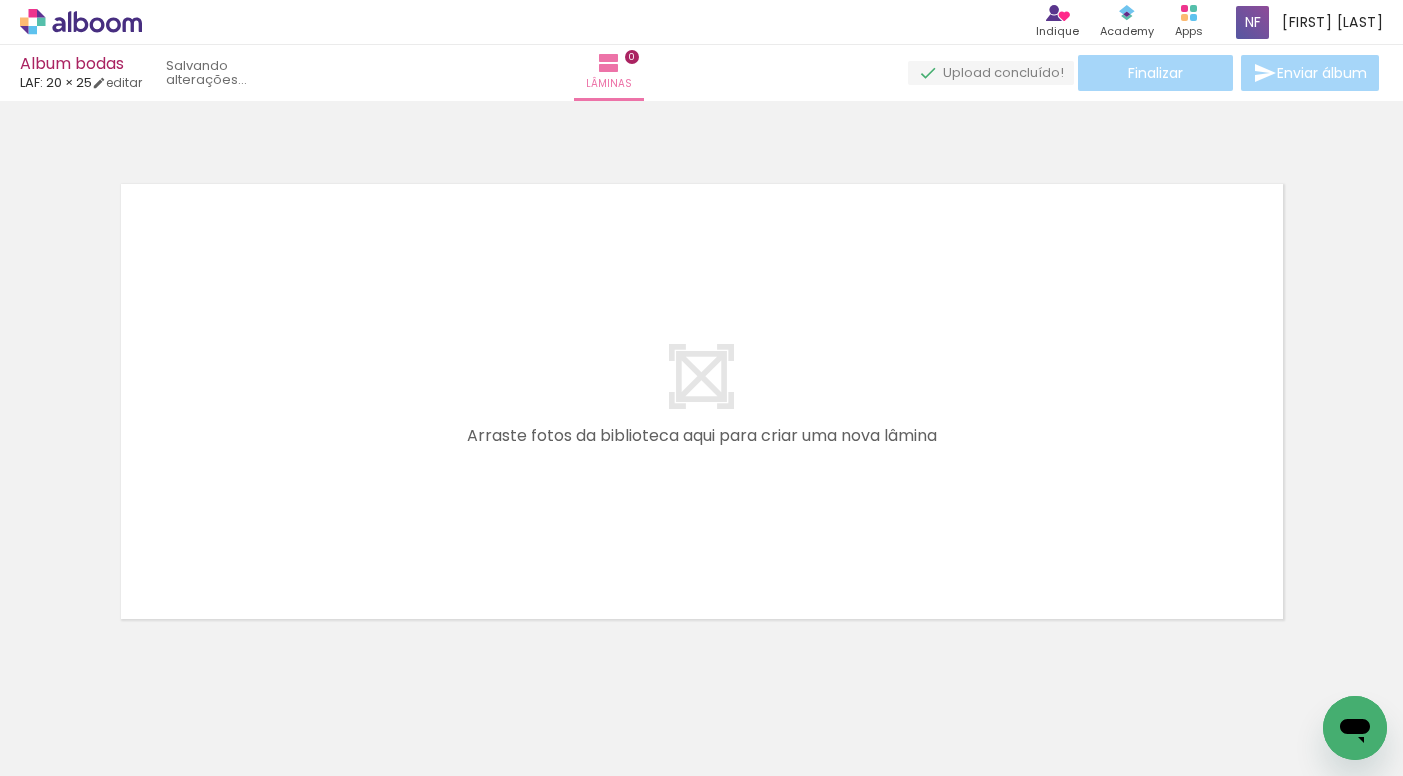 scroll, scrollTop: 26, scrollLeft: 0, axis: vertical 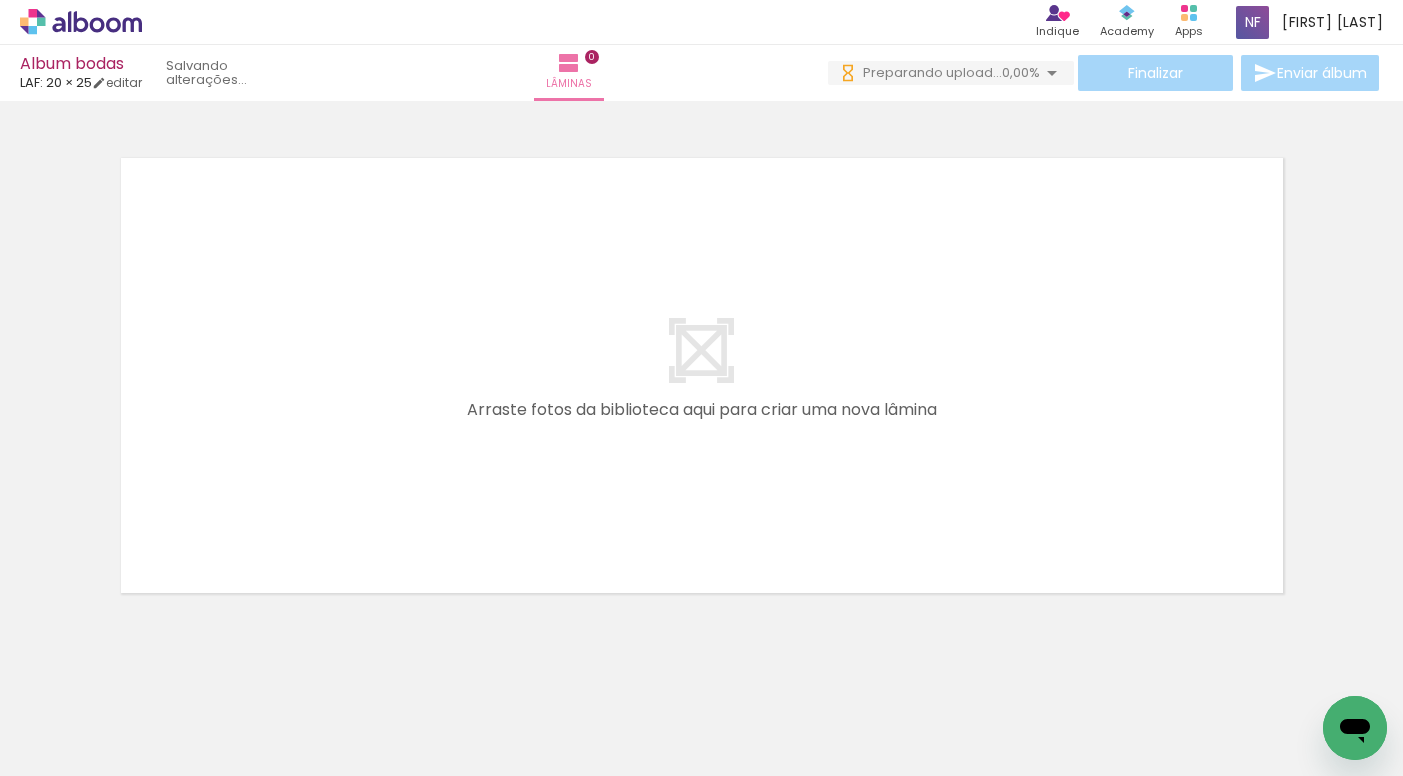 click on "Adicionar
Fotos" at bounding box center [71, 749] 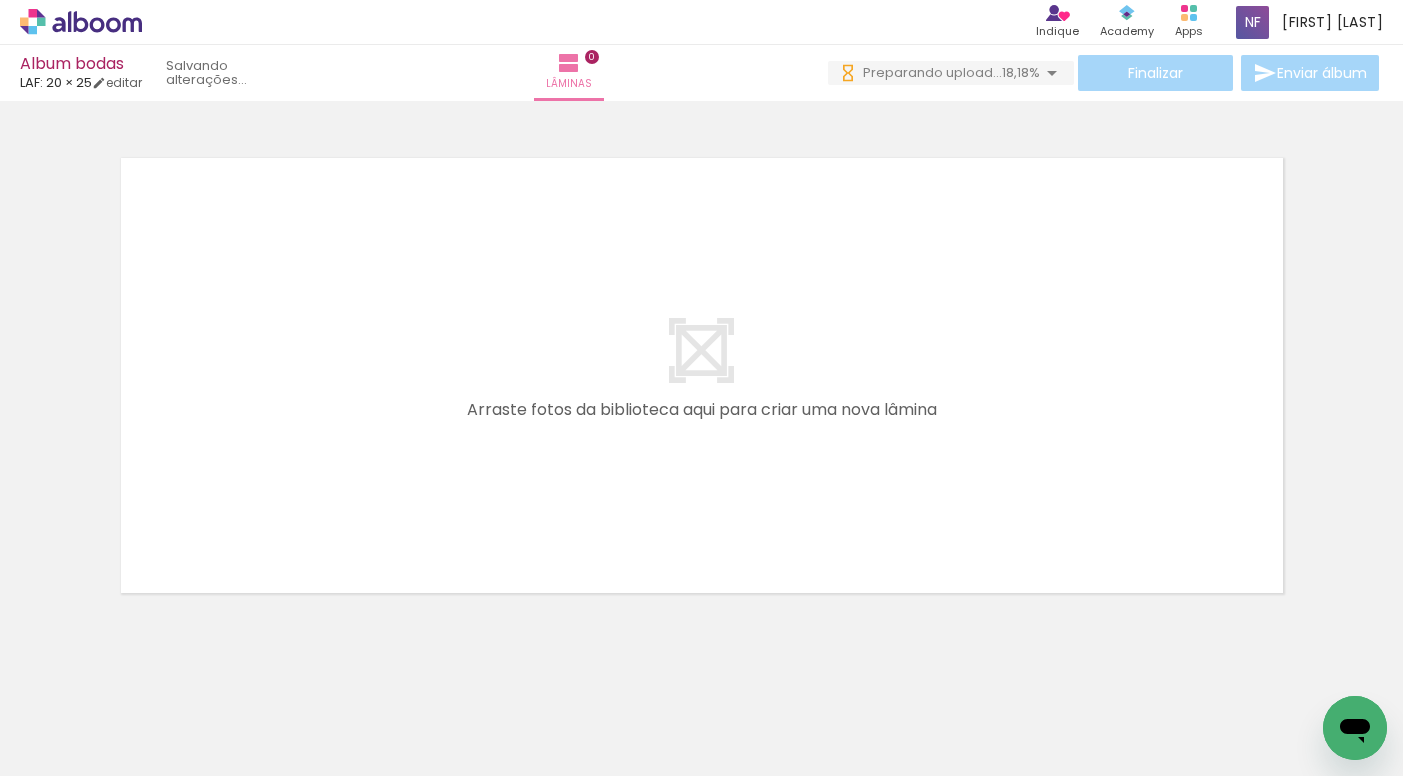 scroll, scrollTop: 0, scrollLeft: 0, axis: both 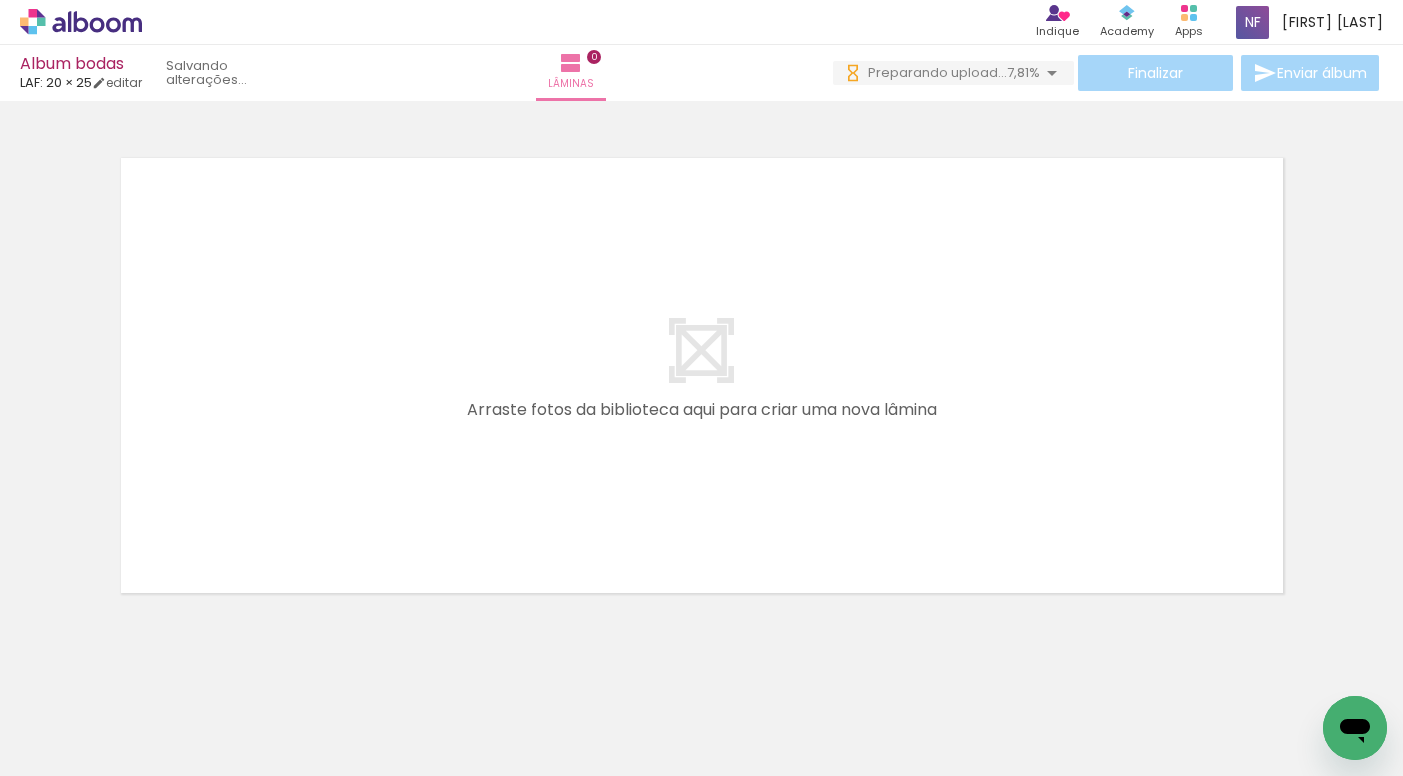 click on "Adicionar
Fotos" at bounding box center (71, 749) 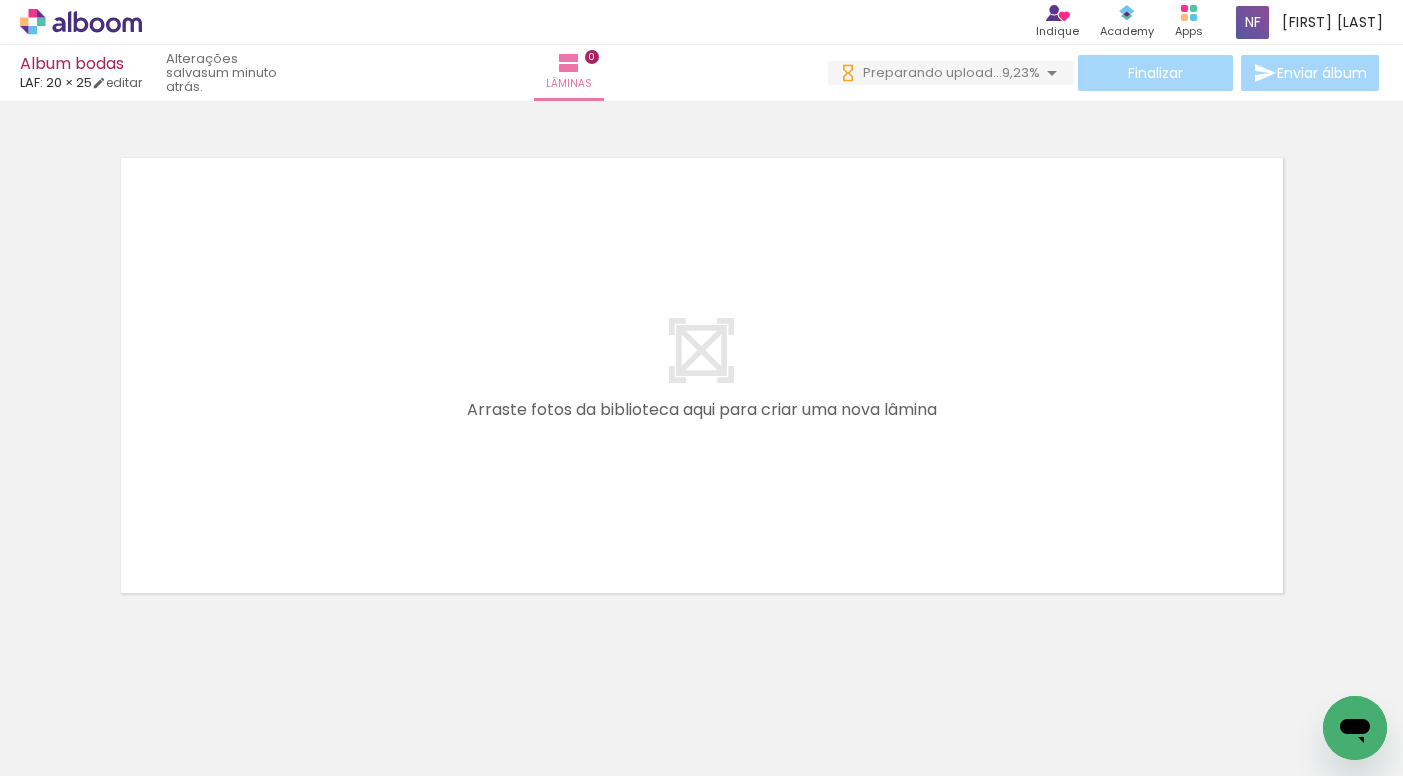 scroll, scrollTop: 0, scrollLeft: 0, axis: both 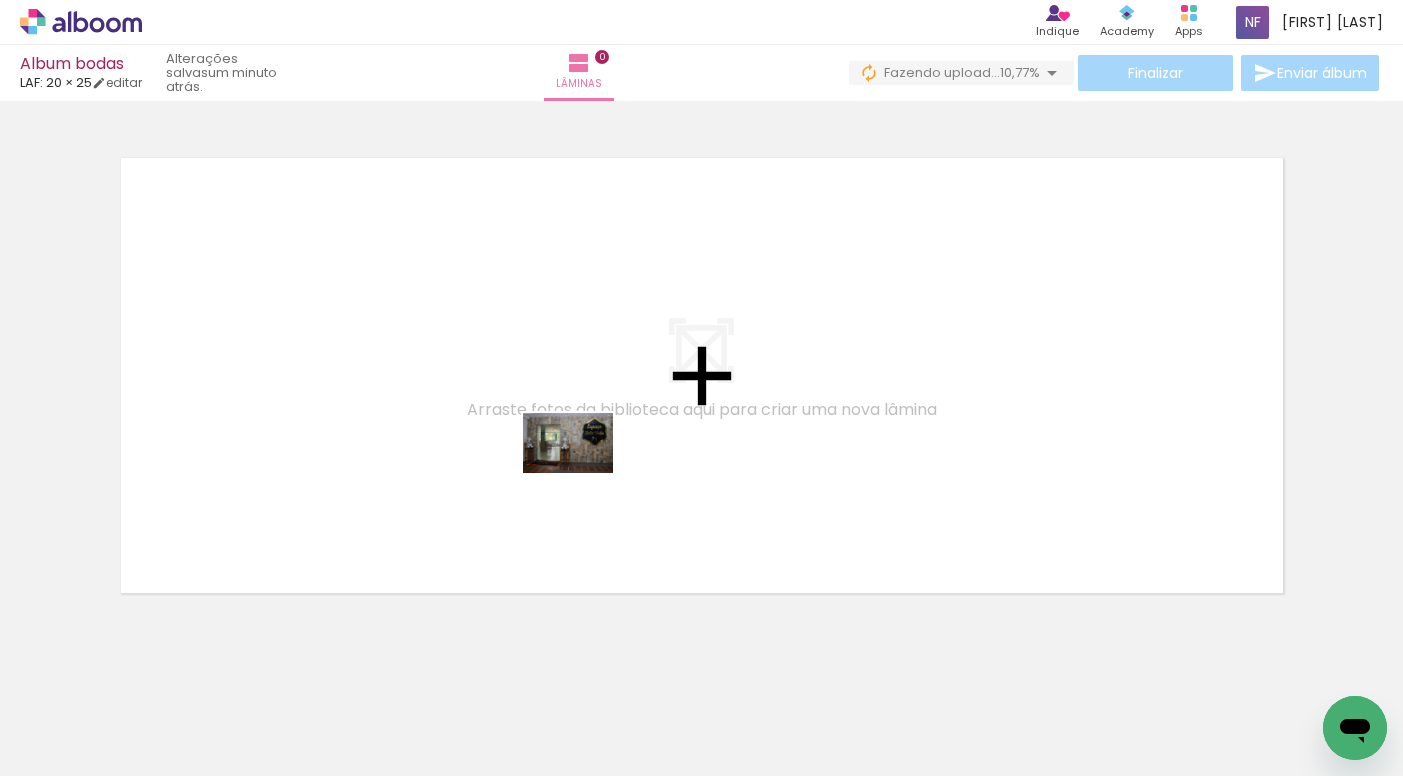drag, startPoint x: 635, startPoint y: 714, endPoint x: 583, endPoint y: 473, distance: 246.54614 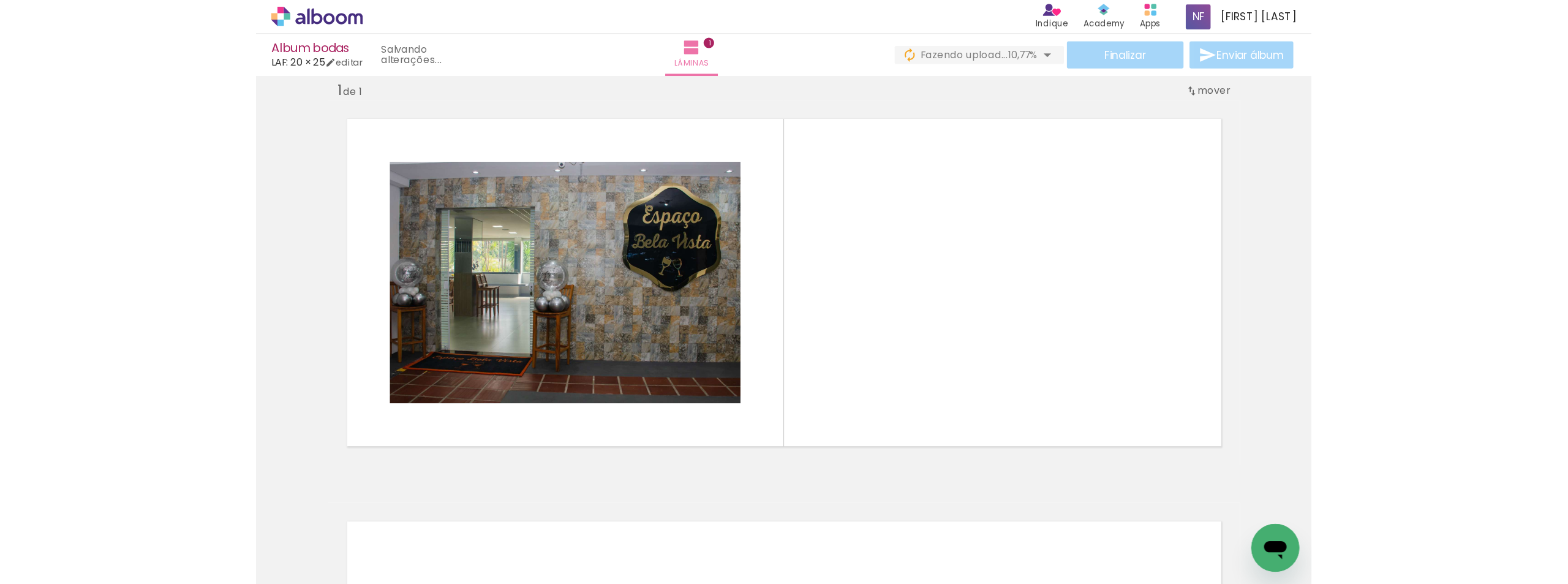 scroll, scrollTop: 16, scrollLeft: 0, axis: vertical 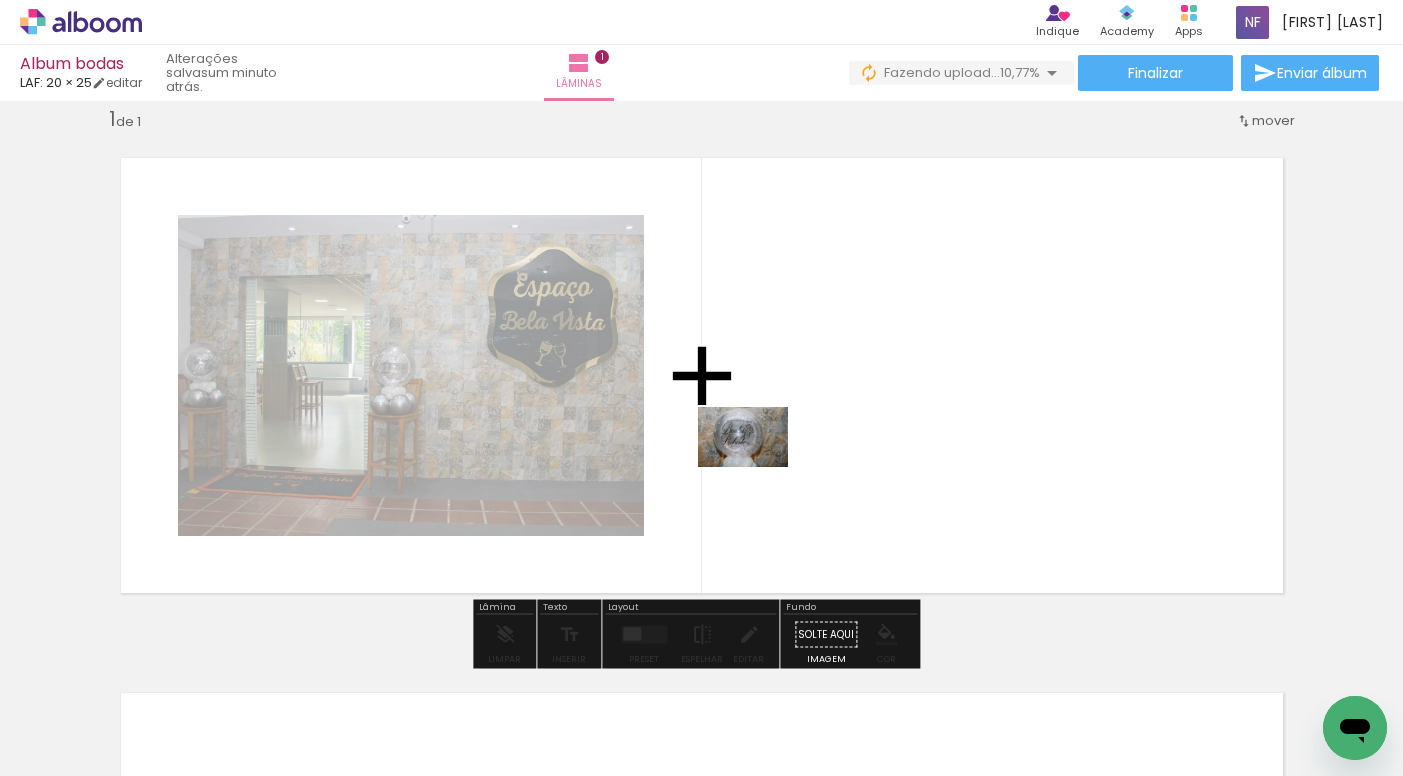 drag, startPoint x: 746, startPoint y: 711, endPoint x: 759, endPoint y: 460, distance: 251.33643 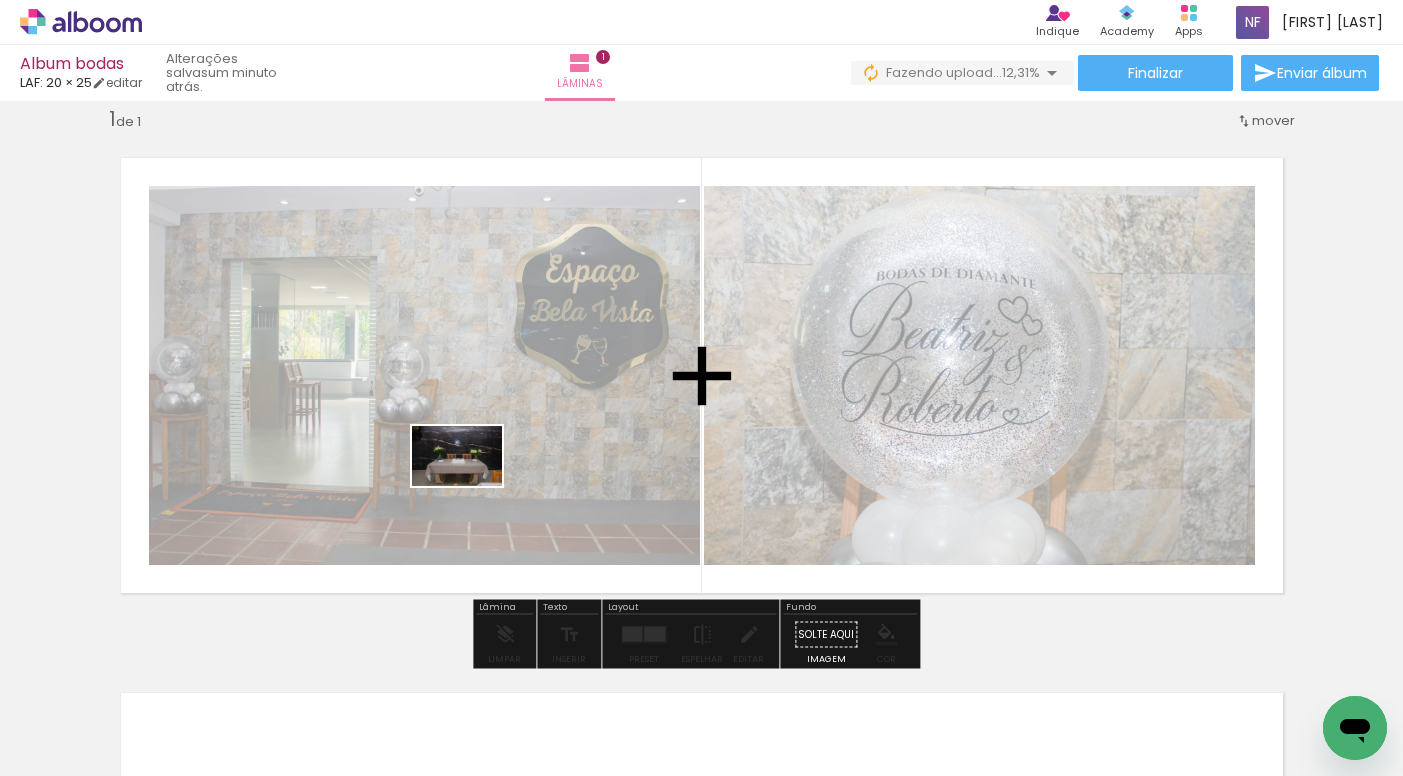 drag, startPoint x: 214, startPoint y: 722, endPoint x: 461, endPoint y: 562, distance: 294.29407 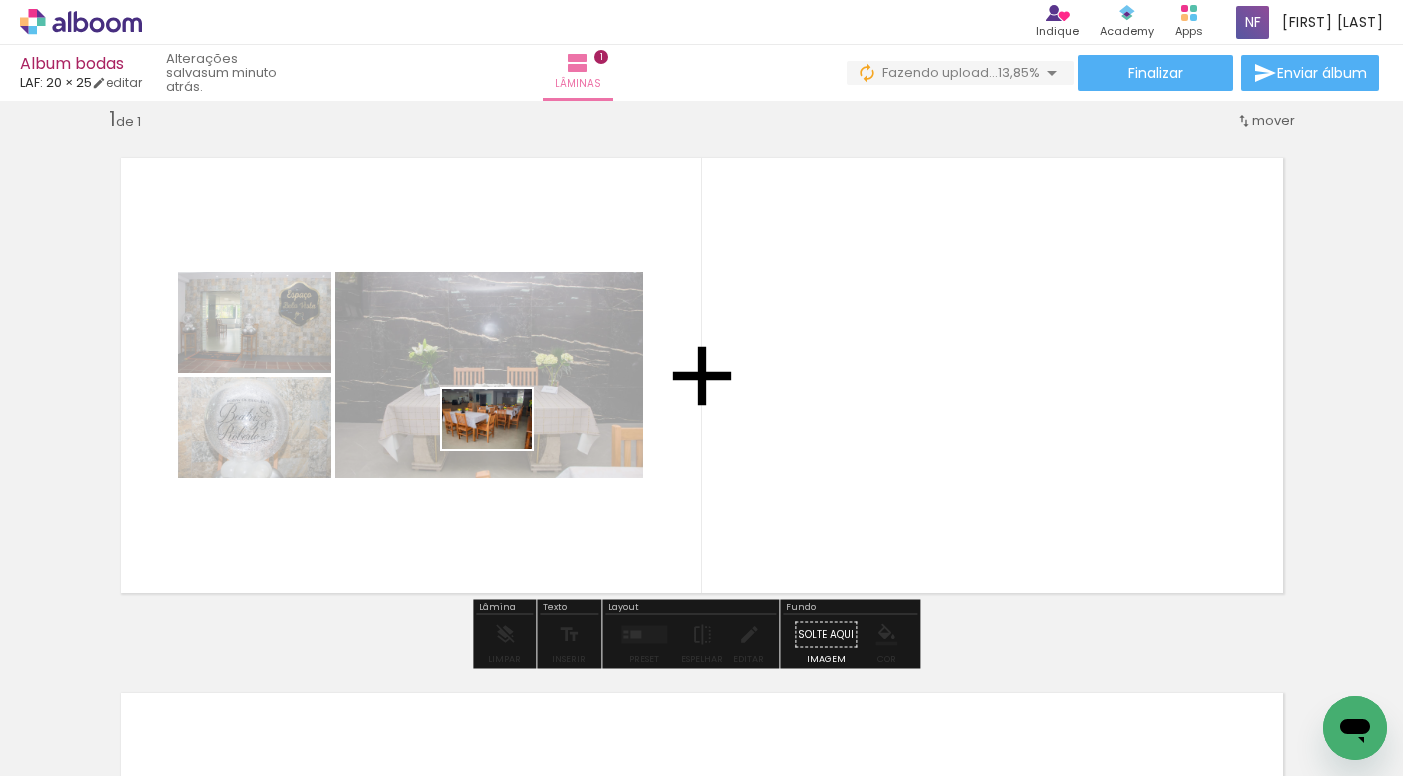 drag, startPoint x: 311, startPoint y: 717, endPoint x: 502, endPoint y: 449, distance: 329.09726 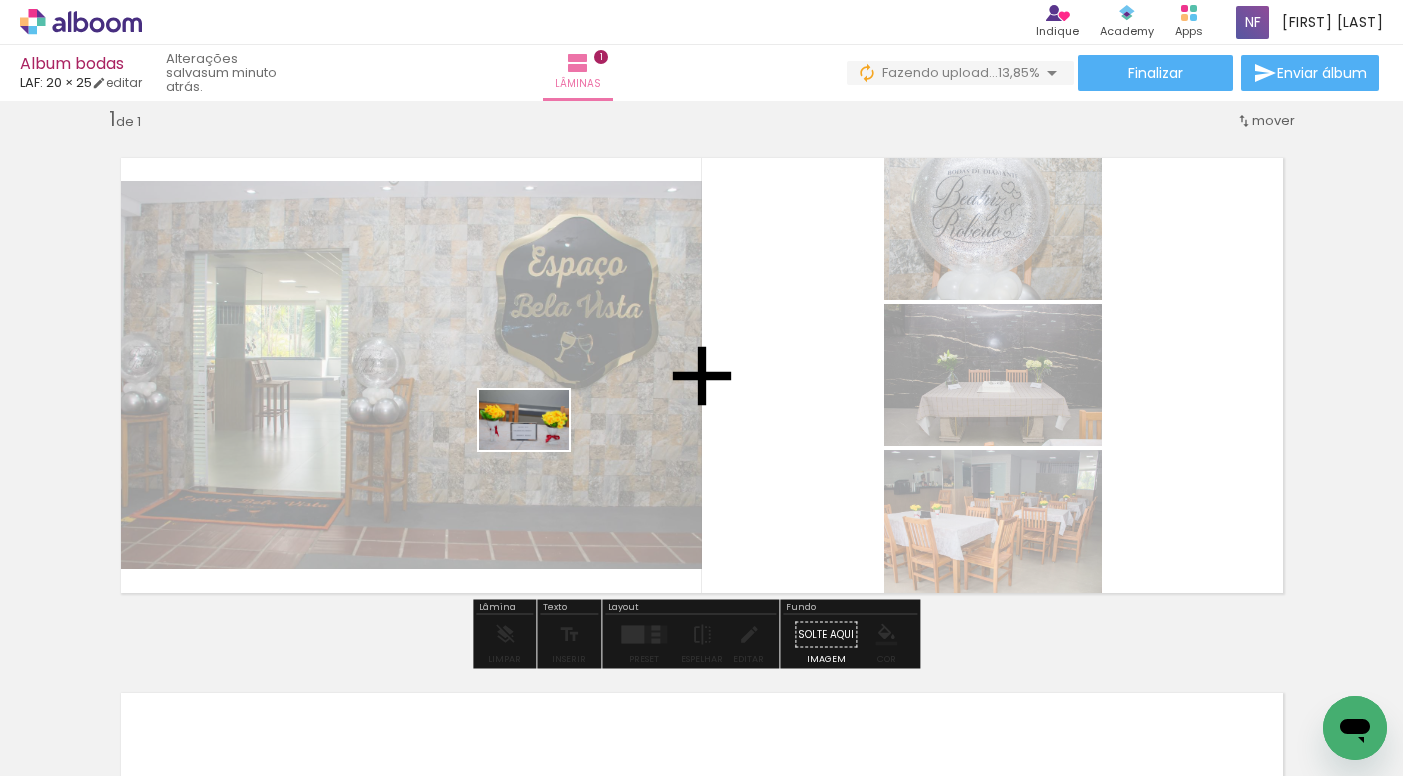 drag, startPoint x: 421, startPoint y: 711, endPoint x: 540, endPoint y: 444, distance: 292.31833 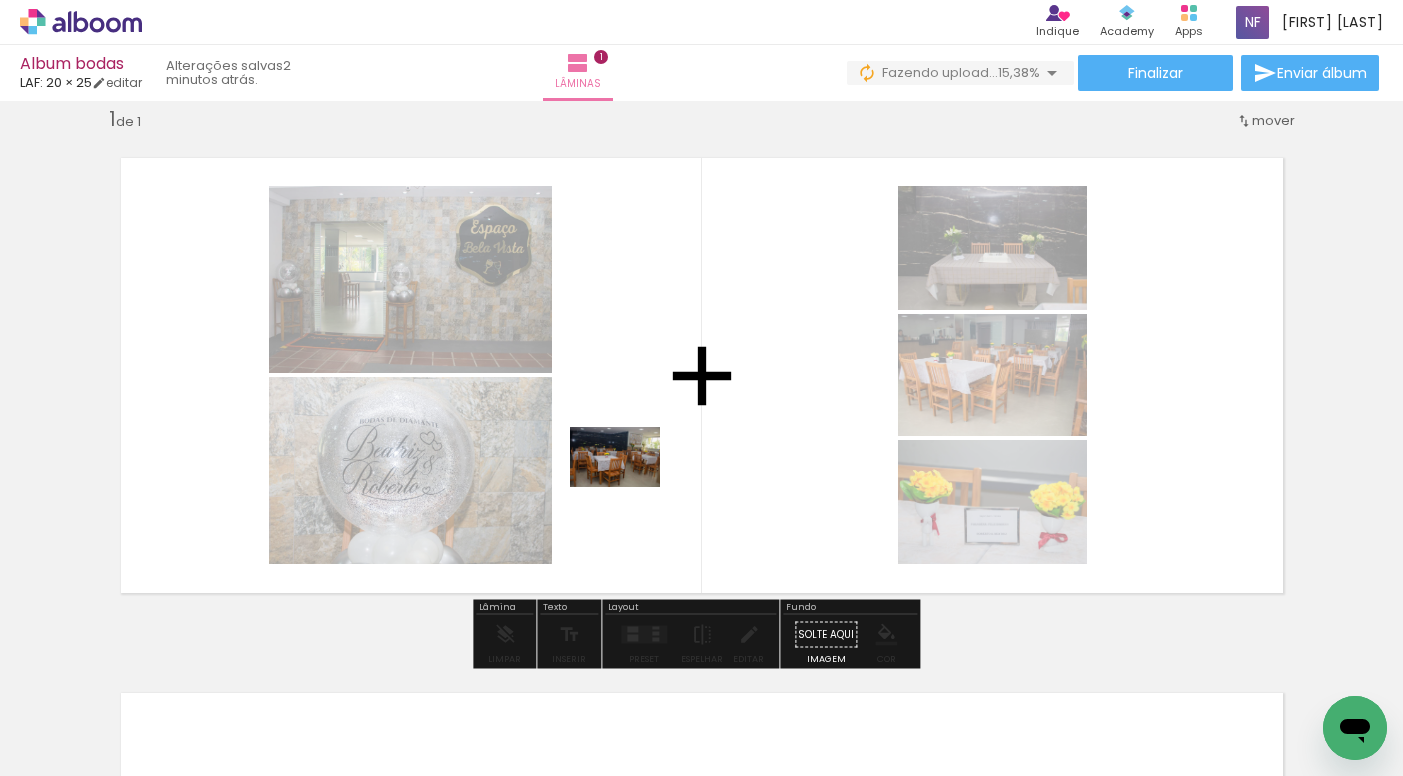 drag, startPoint x: 528, startPoint y: 703, endPoint x: 534, endPoint y: 658, distance: 45.39824 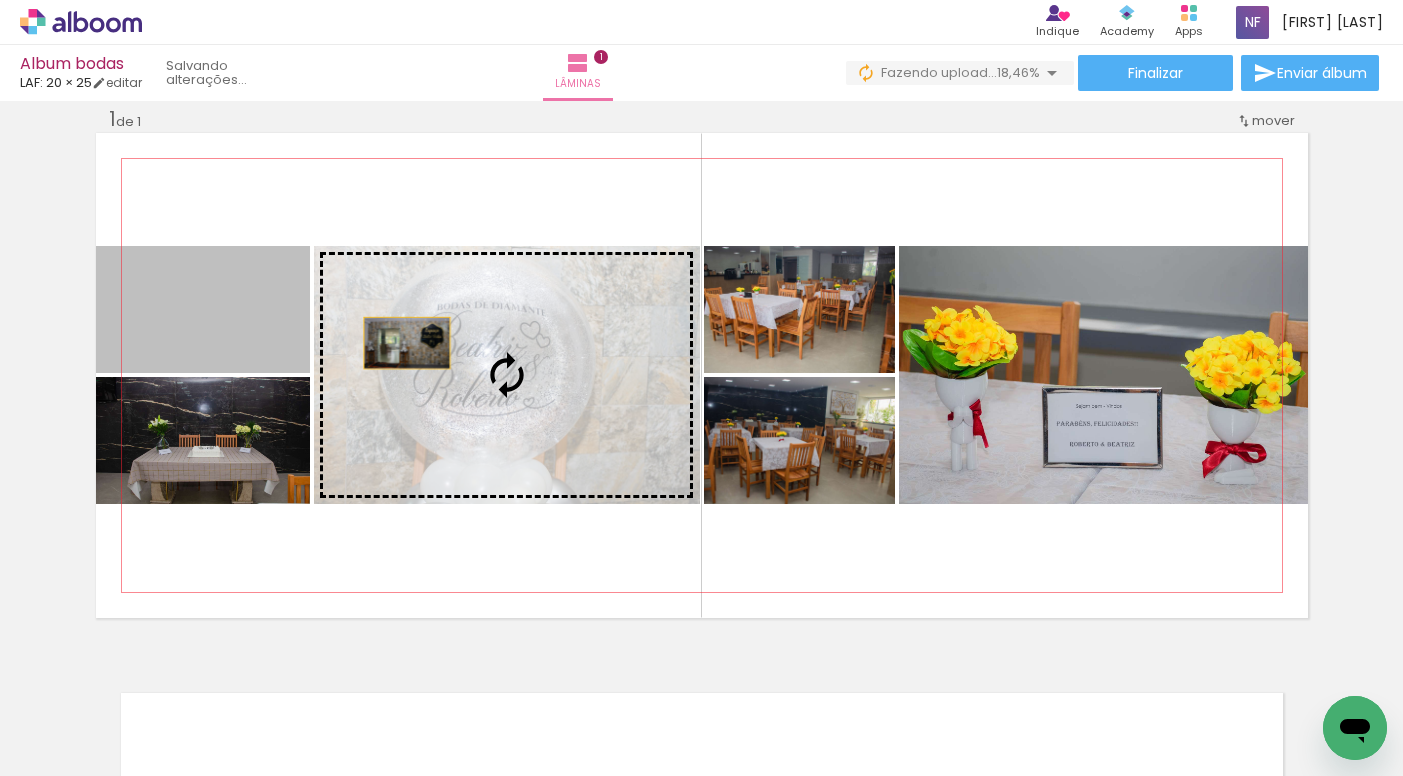 drag, startPoint x: 235, startPoint y: 313, endPoint x: 399, endPoint y: 343, distance: 166.72133 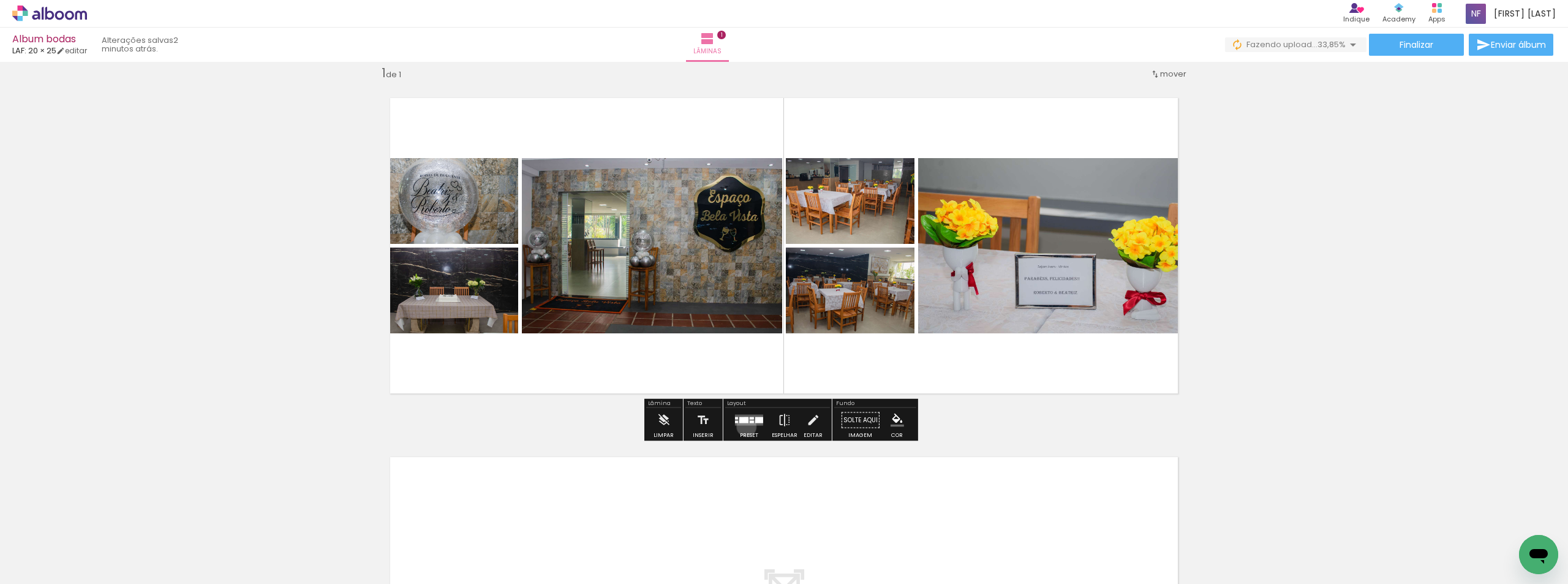 click at bounding box center [749, 420] 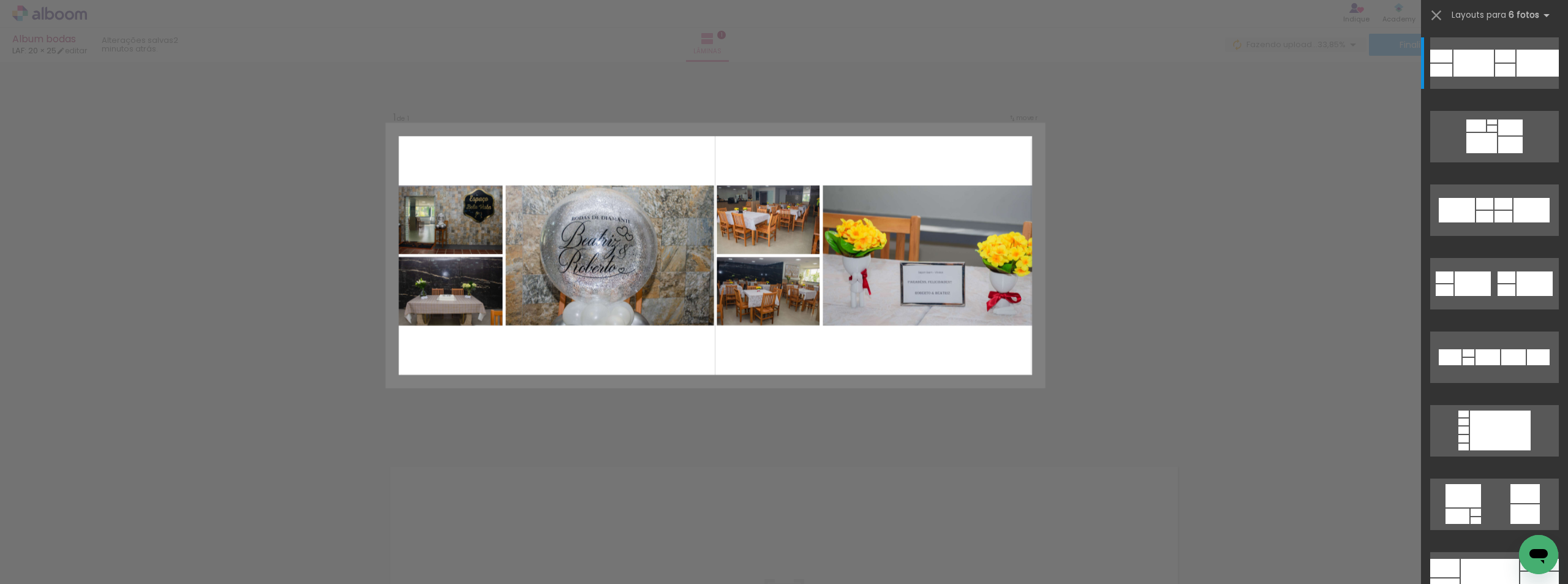 scroll, scrollTop: 0, scrollLeft: 0, axis: both 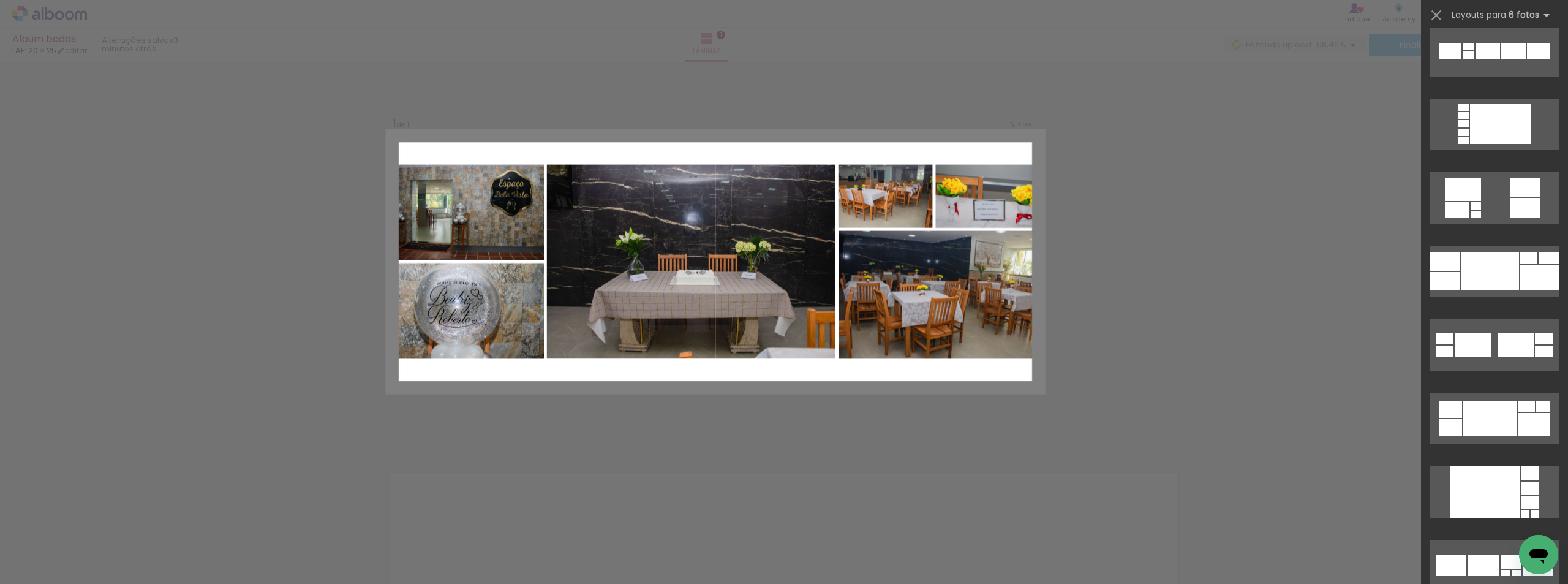 click at bounding box center [1492, -178] 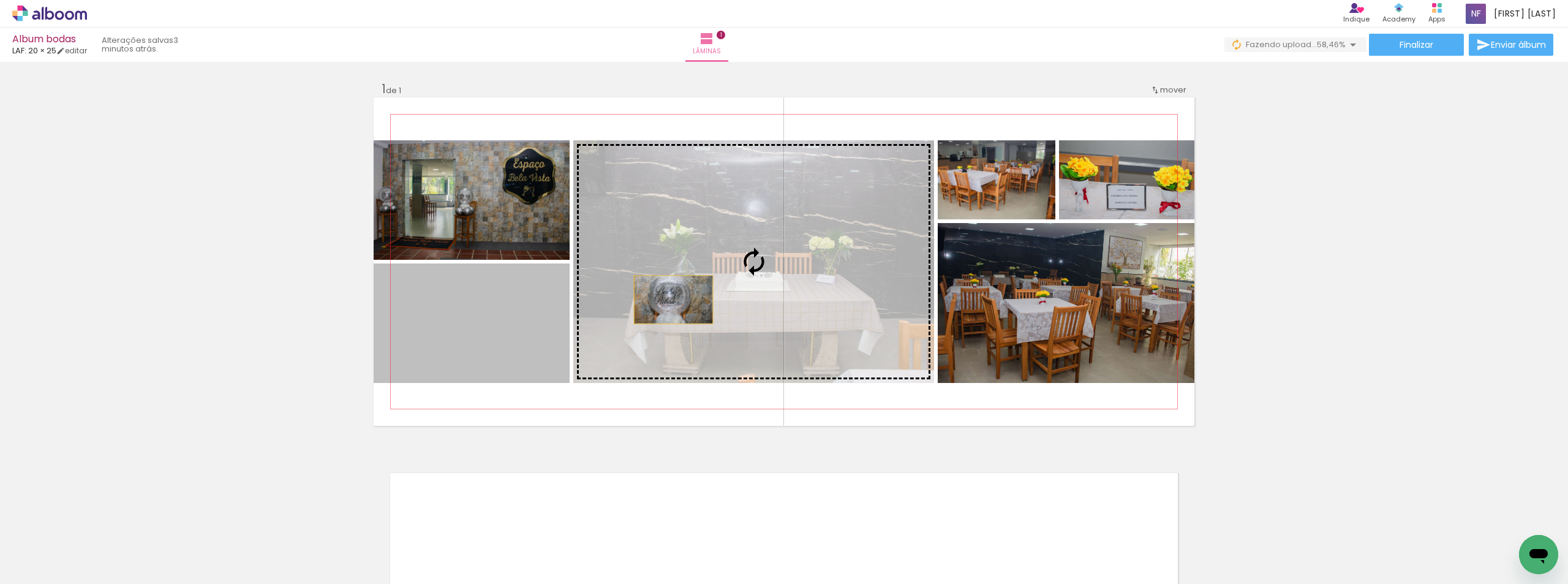 drag, startPoint x: 497, startPoint y: 337, endPoint x: 669, endPoint y: 300, distance: 175.93465 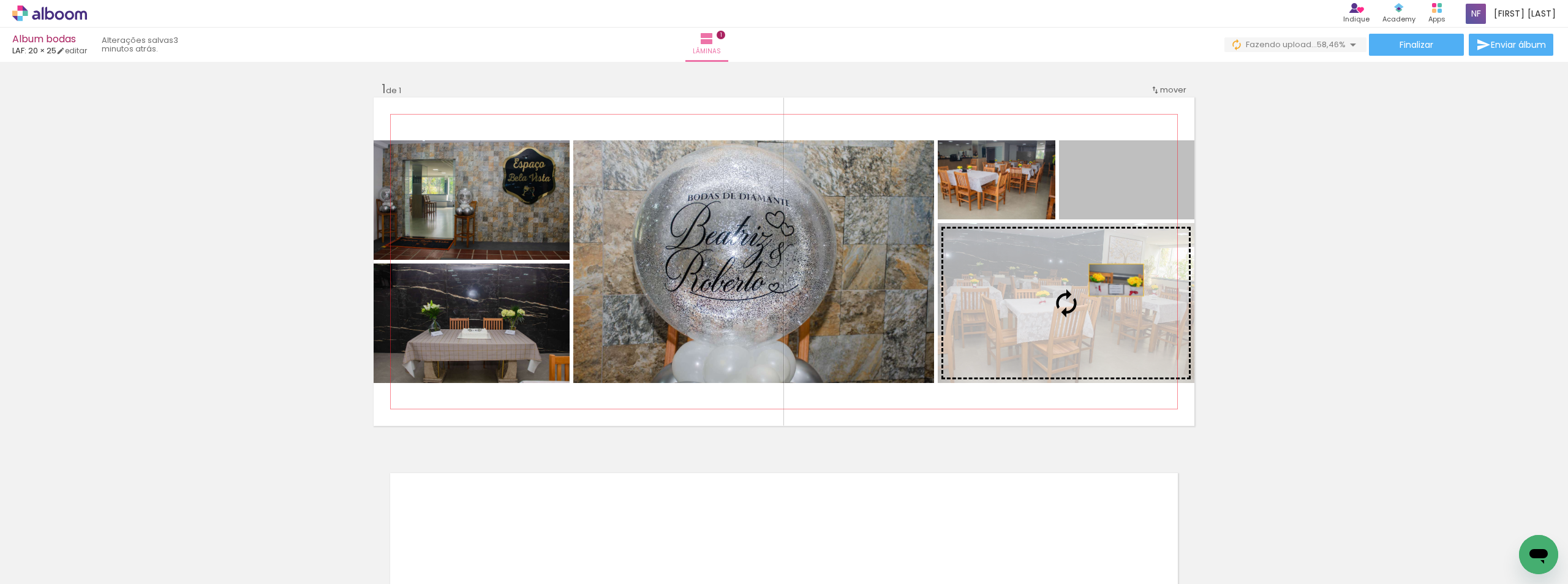 drag, startPoint x: 1123, startPoint y: 189, endPoint x: 1109, endPoint y: 290, distance: 101.96568 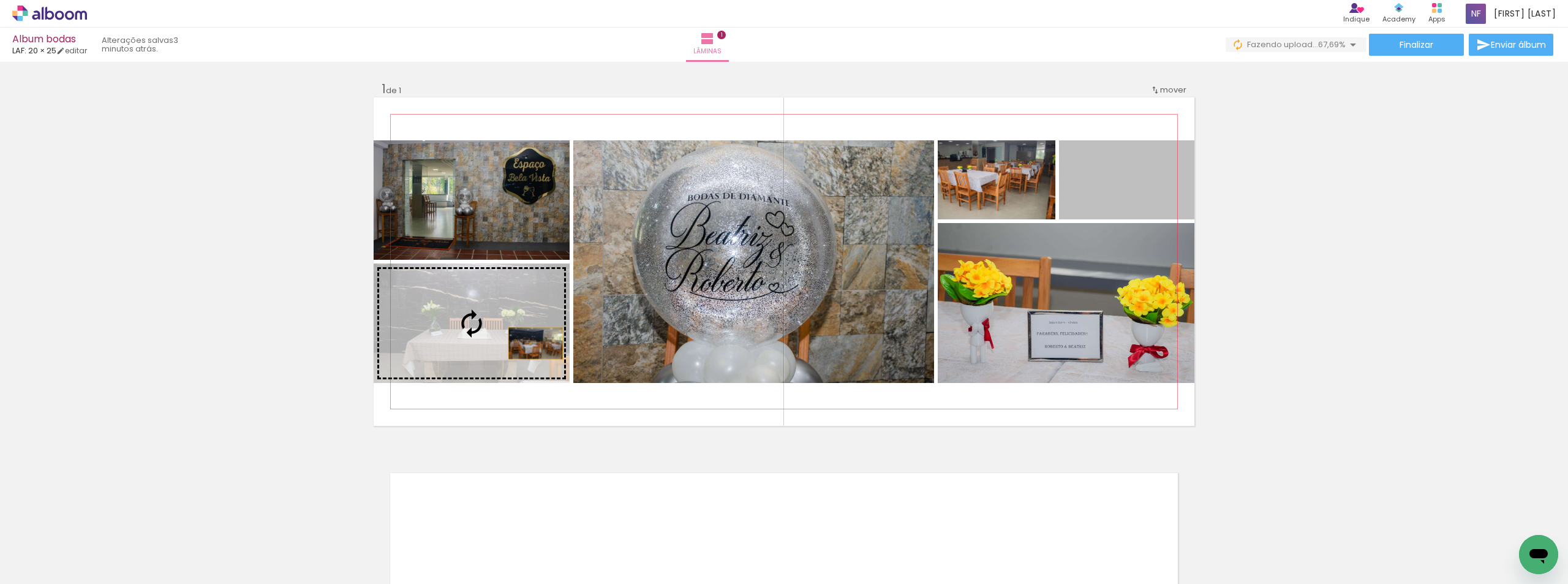 drag, startPoint x: 1131, startPoint y: 189, endPoint x: 531, endPoint y: 343, distance: 619.4481 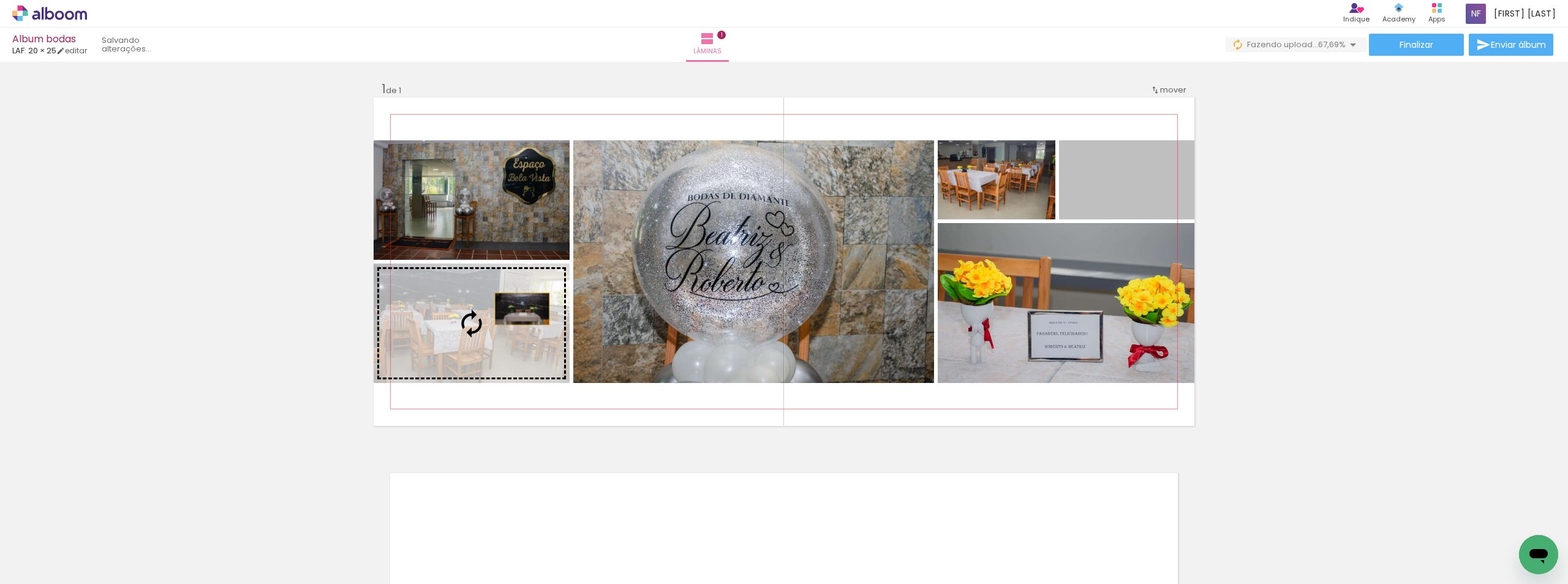 drag, startPoint x: 1098, startPoint y: 189, endPoint x: 516, endPoint y: 309, distance: 594.24237 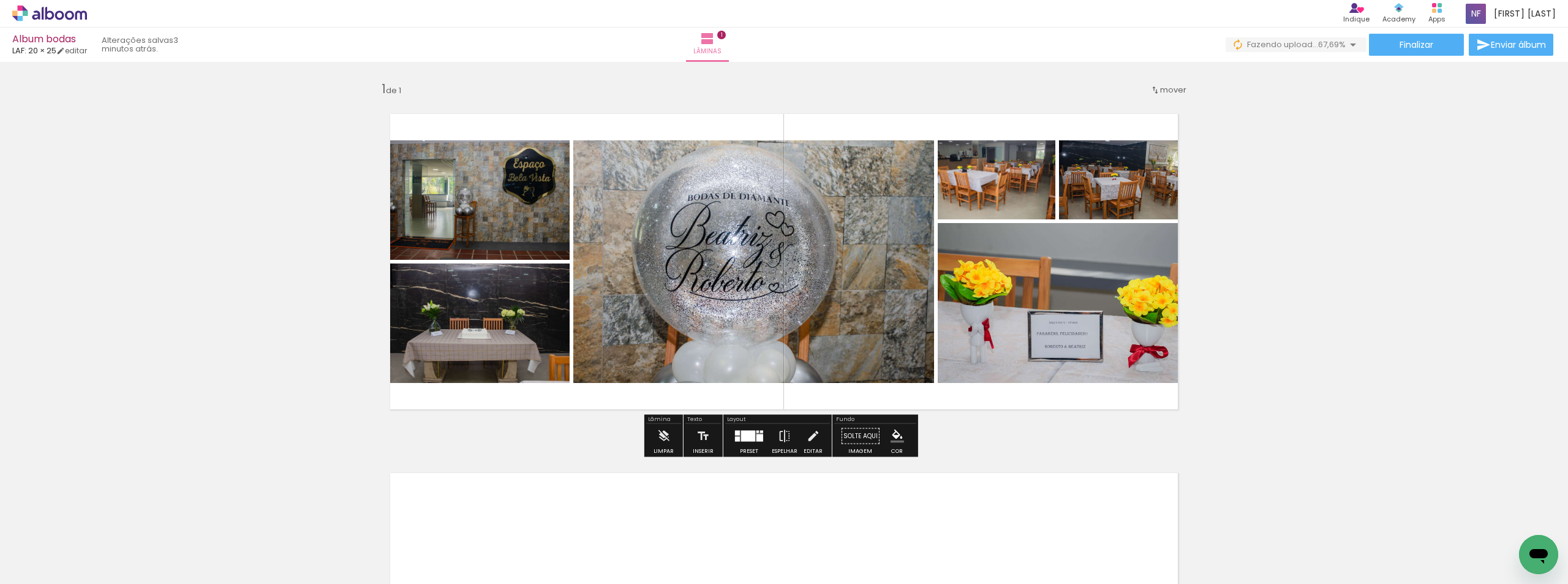 click at bounding box center (749, 436) 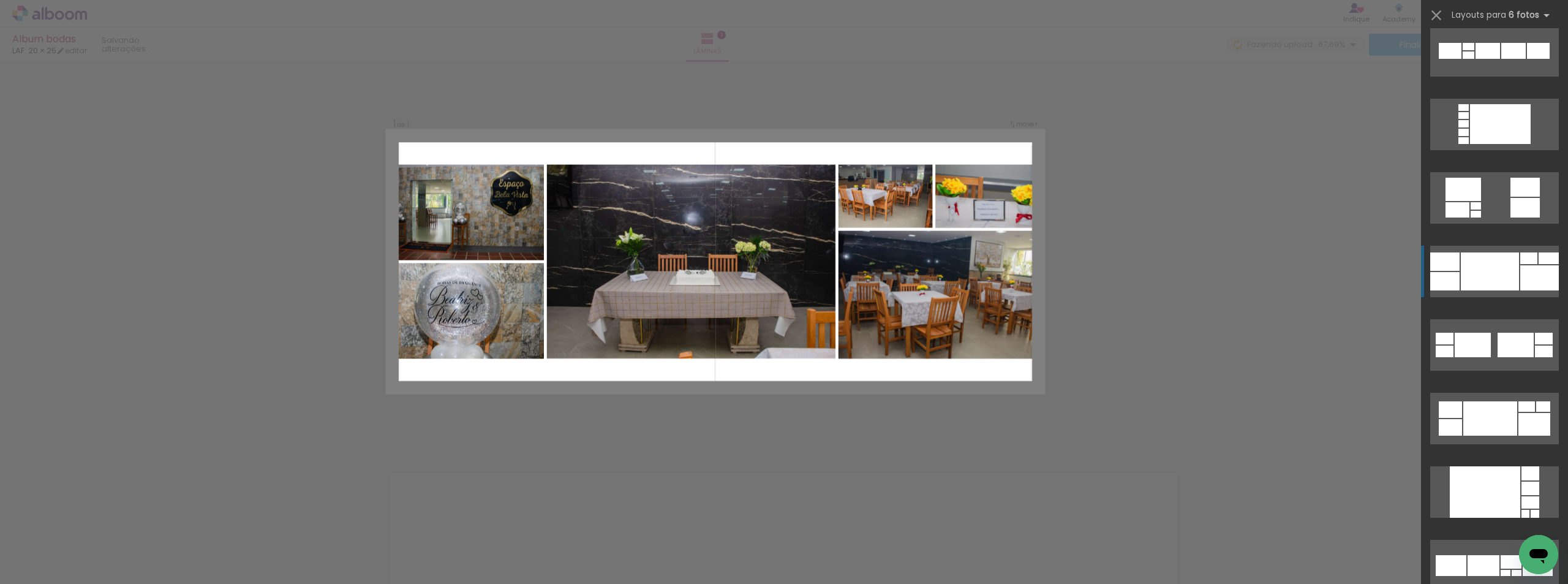 scroll, scrollTop: 515, scrollLeft: 0, axis: vertical 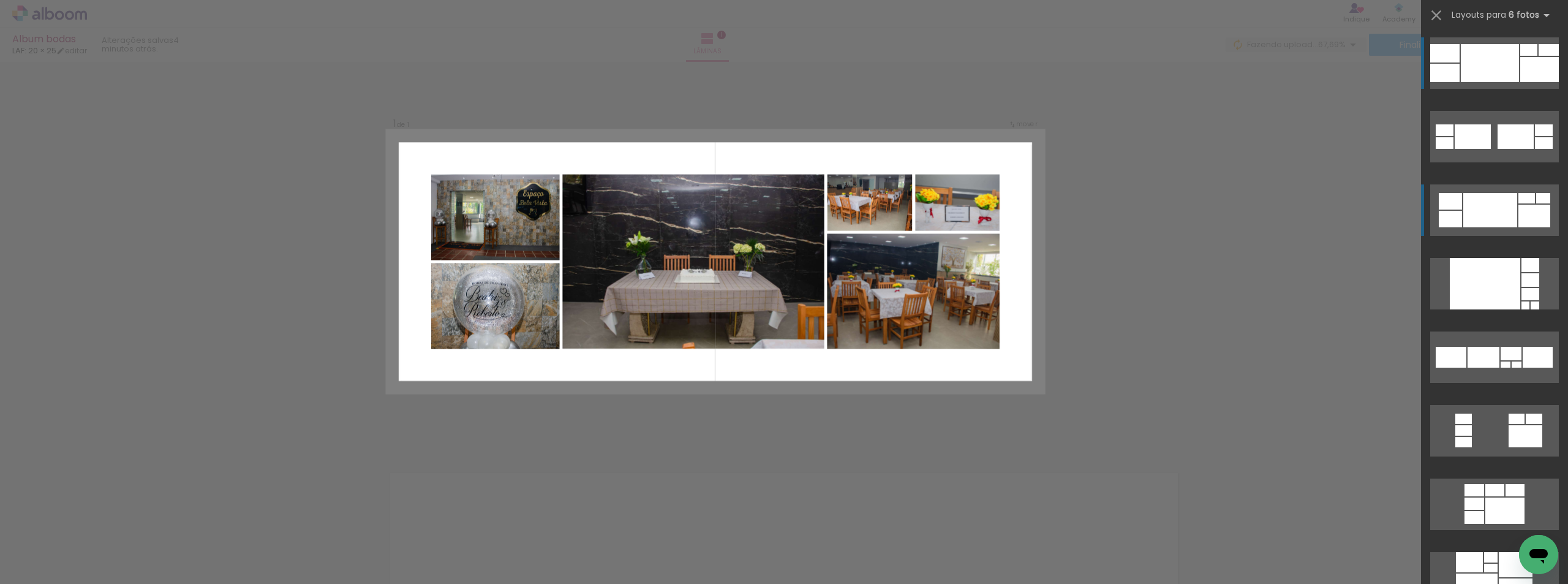 click at bounding box center [1492, -386] 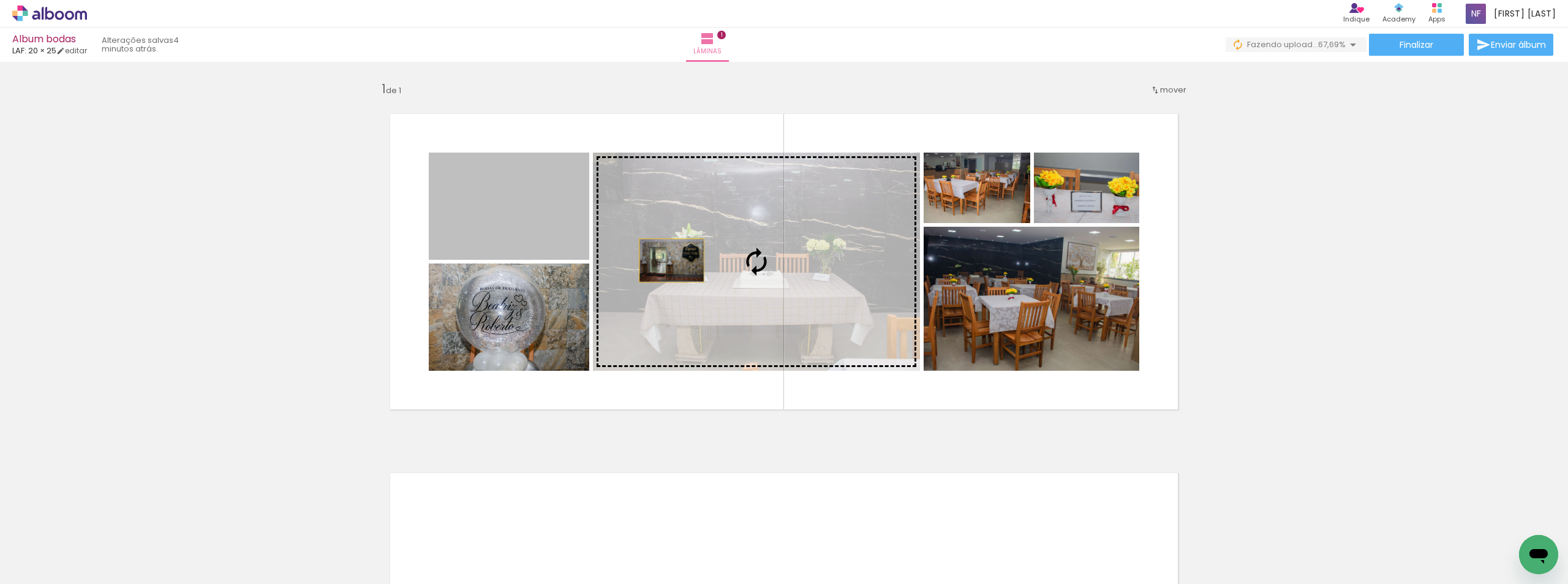 drag, startPoint x: 546, startPoint y: 234, endPoint x: 667, endPoint y: 260, distance: 123.7619 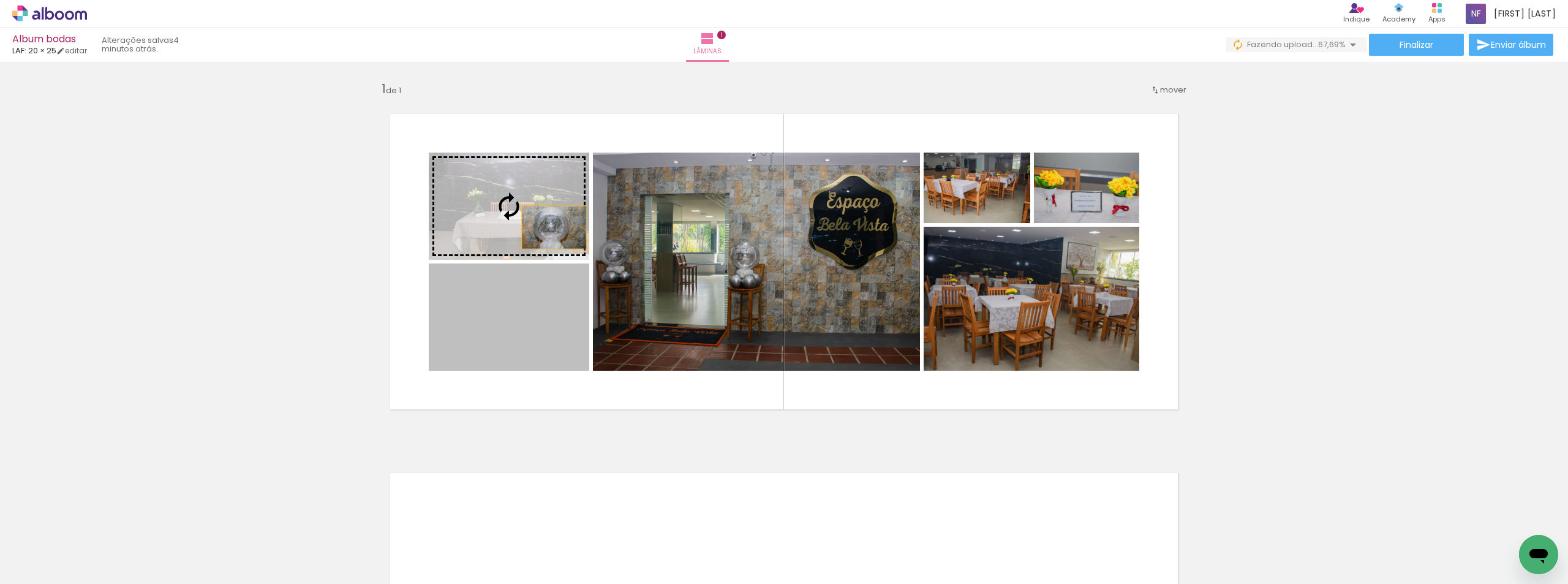 drag, startPoint x: 540, startPoint y: 324, endPoint x: 549, endPoint y: 227, distance: 97.41663 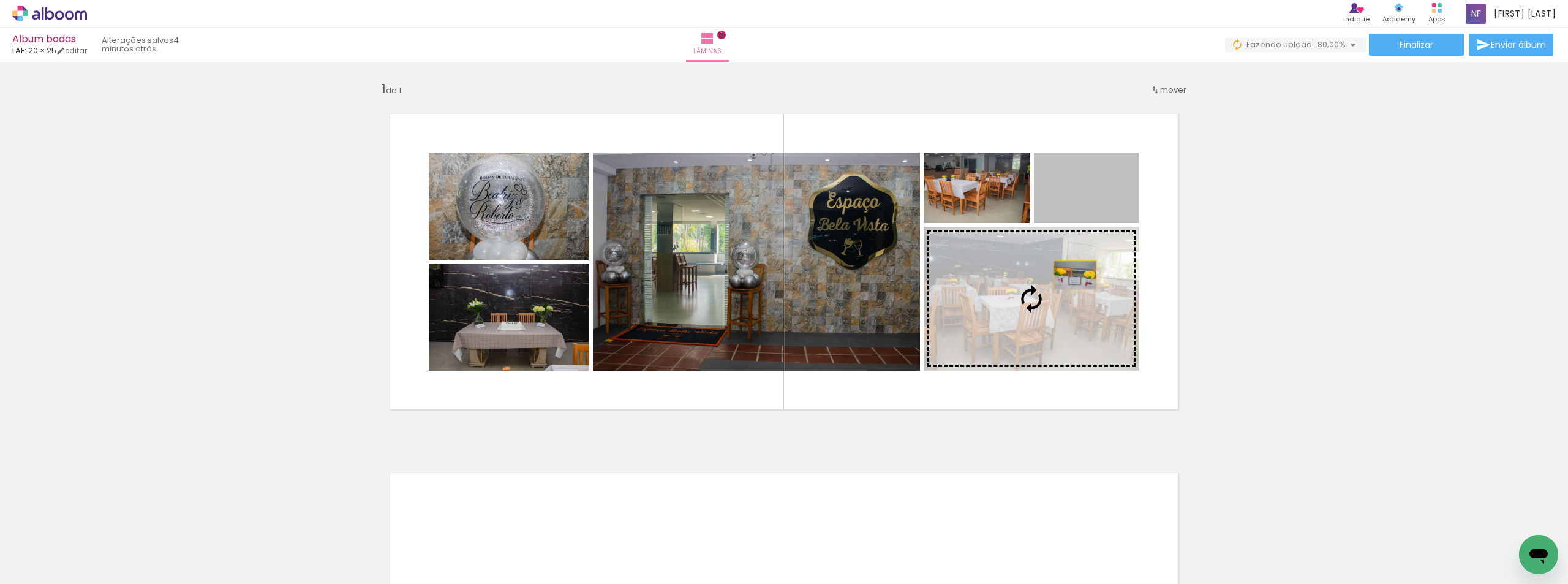 drag, startPoint x: 1087, startPoint y: 207, endPoint x: 1066, endPoint y: 292, distance: 87.5557 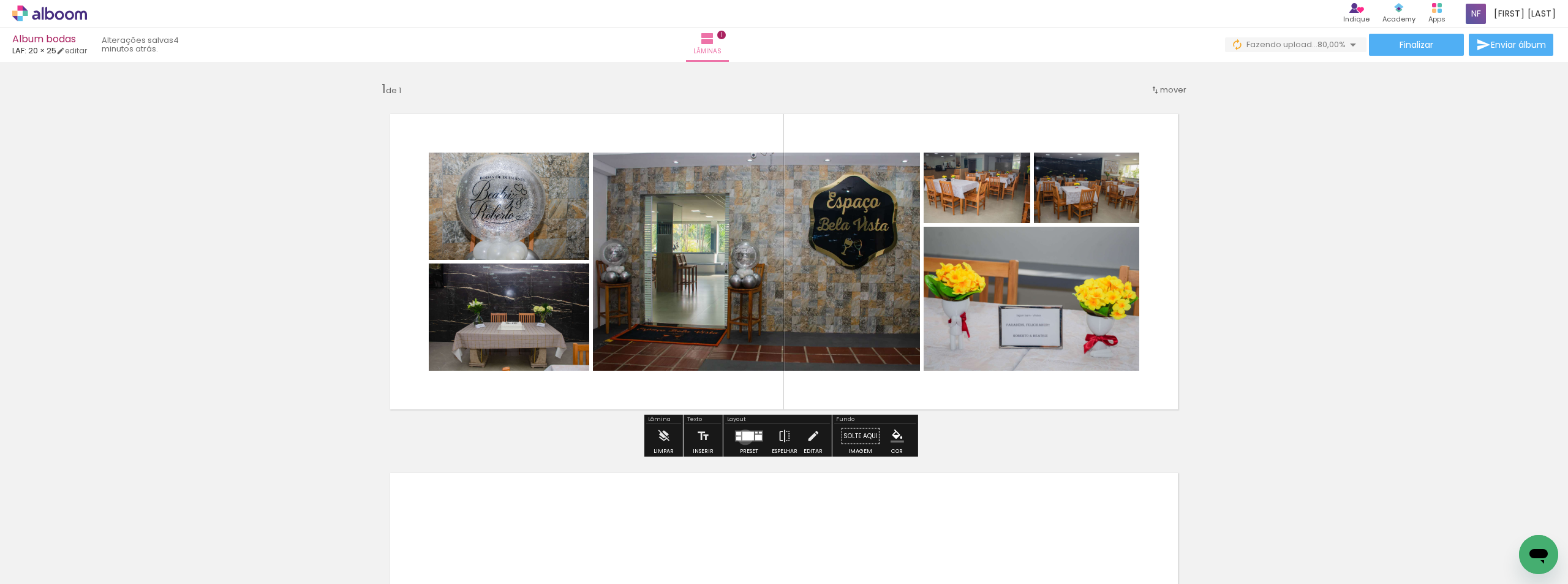 click at bounding box center (748, 436) 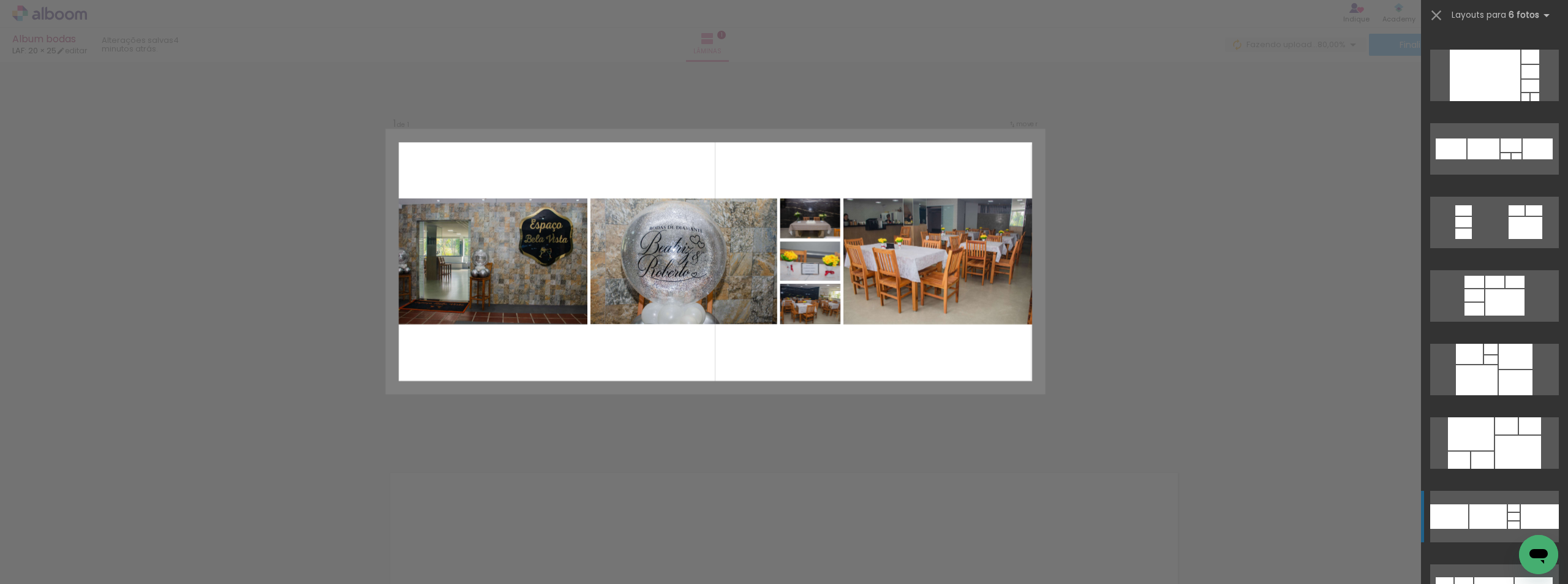 scroll, scrollTop: 784, scrollLeft: 0, axis: vertical 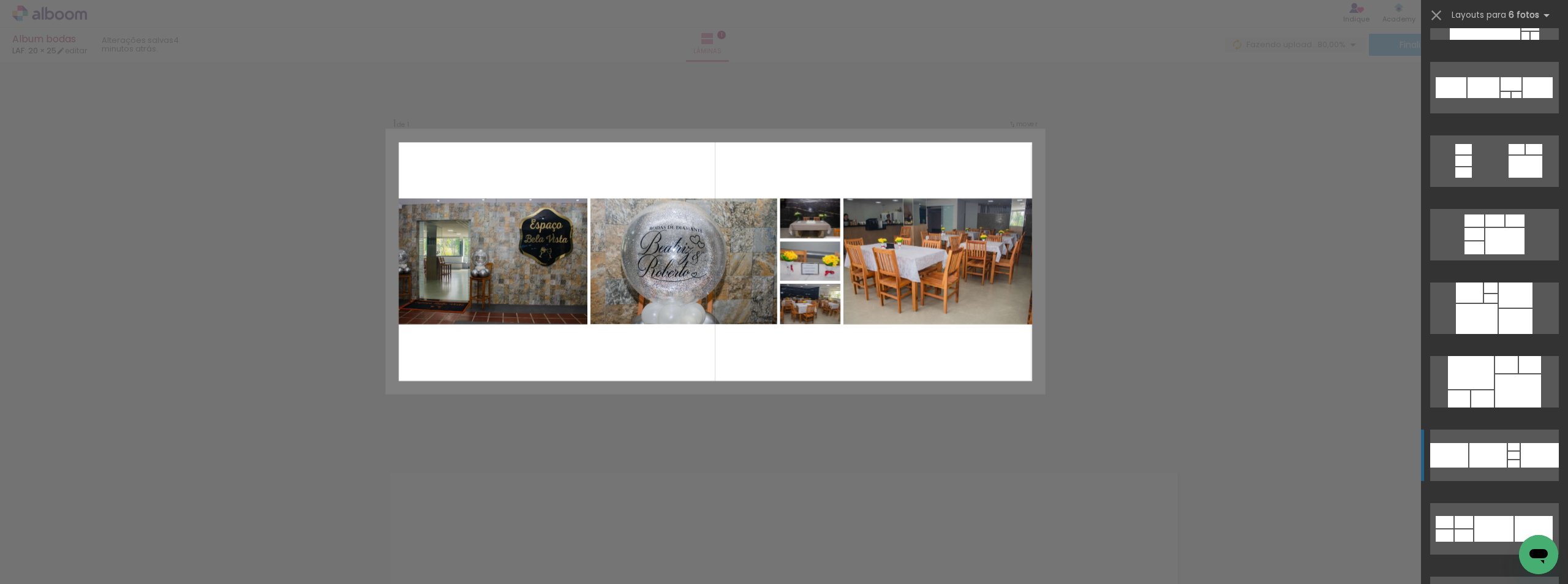 click at bounding box center (1508, 602) 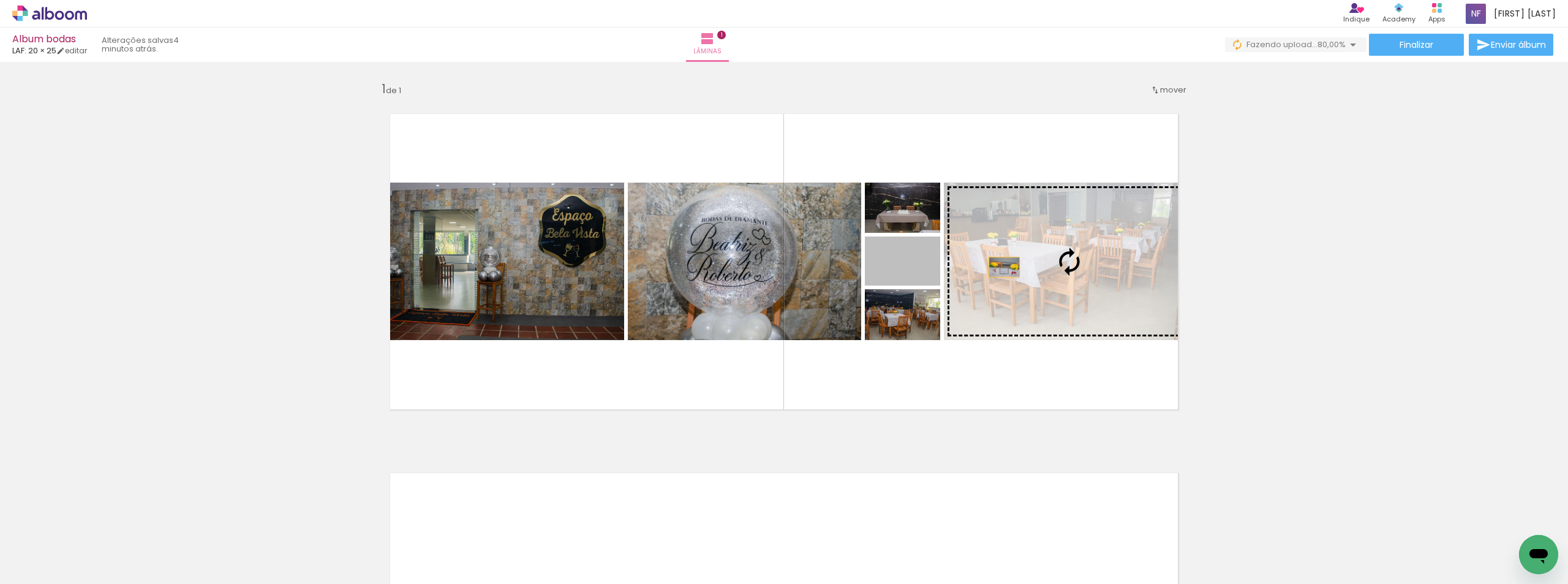 drag, startPoint x: 918, startPoint y: 273, endPoint x: 1000, endPoint y: 267, distance: 82.21922 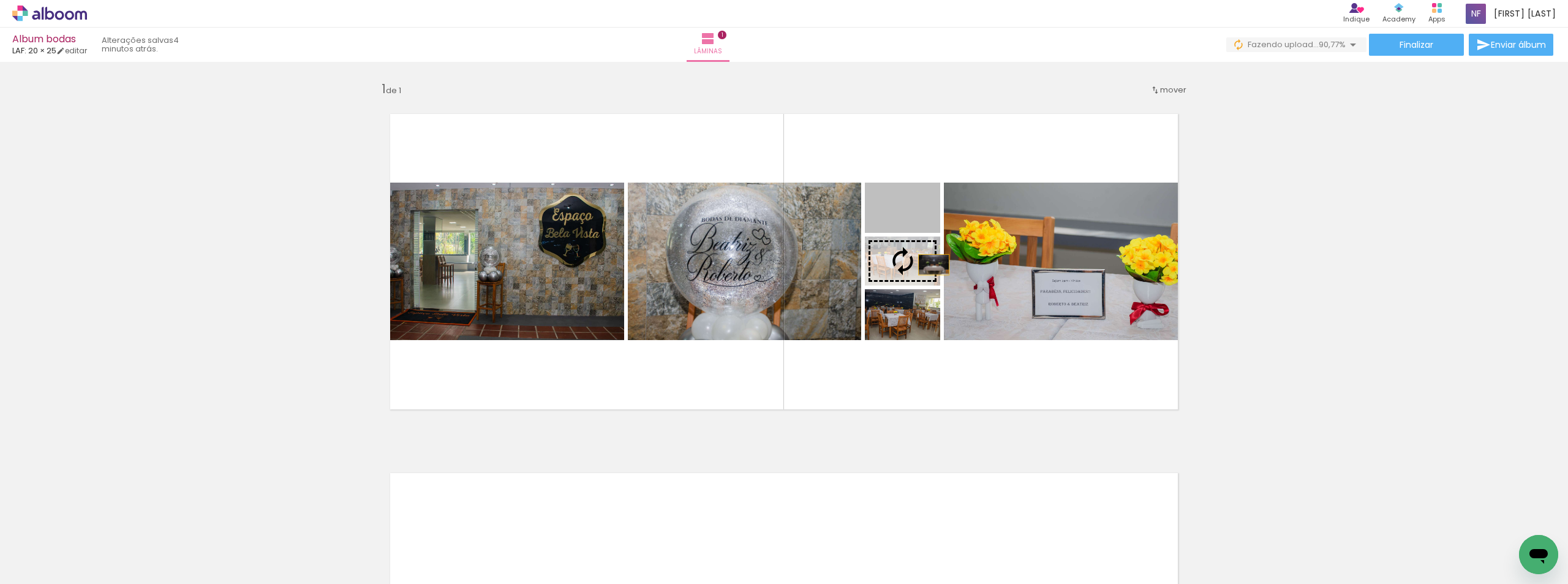 drag, startPoint x: 924, startPoint y: 216, endPoint x: 929, endPoint y: 265, distance: 49.25444 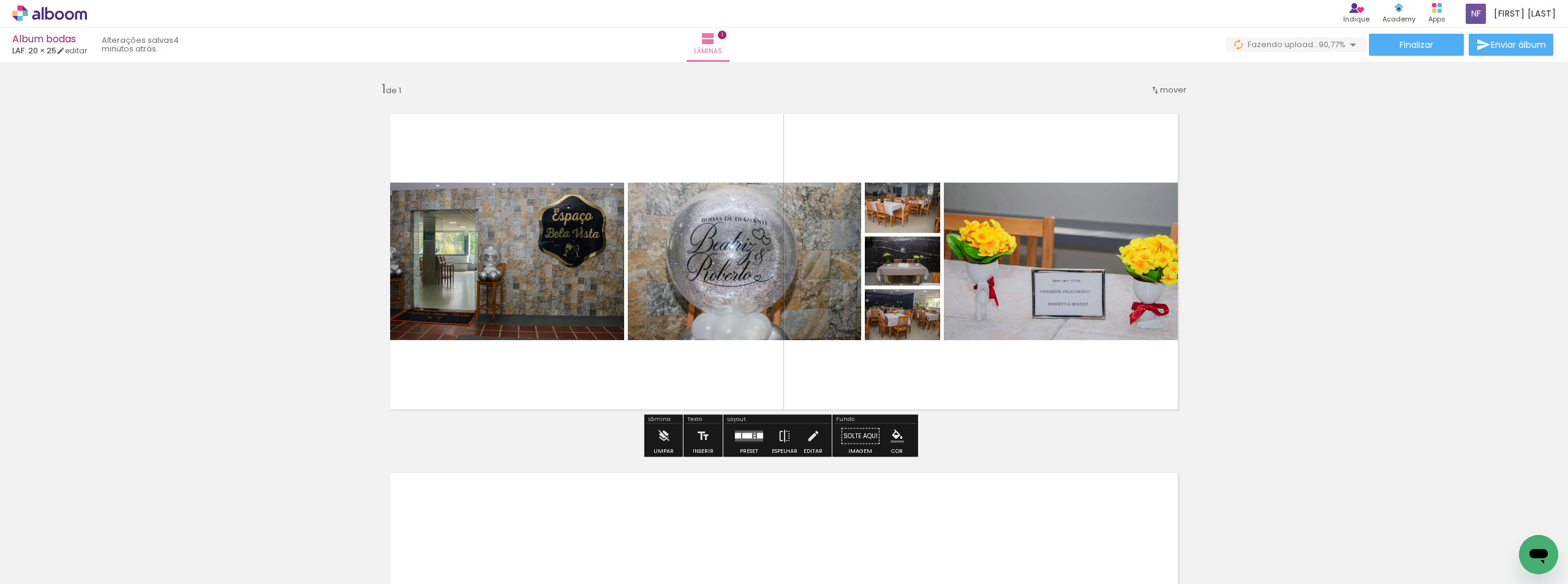 click on "Inserir lâmina 1  de 1" at bounding box center (784, 425) 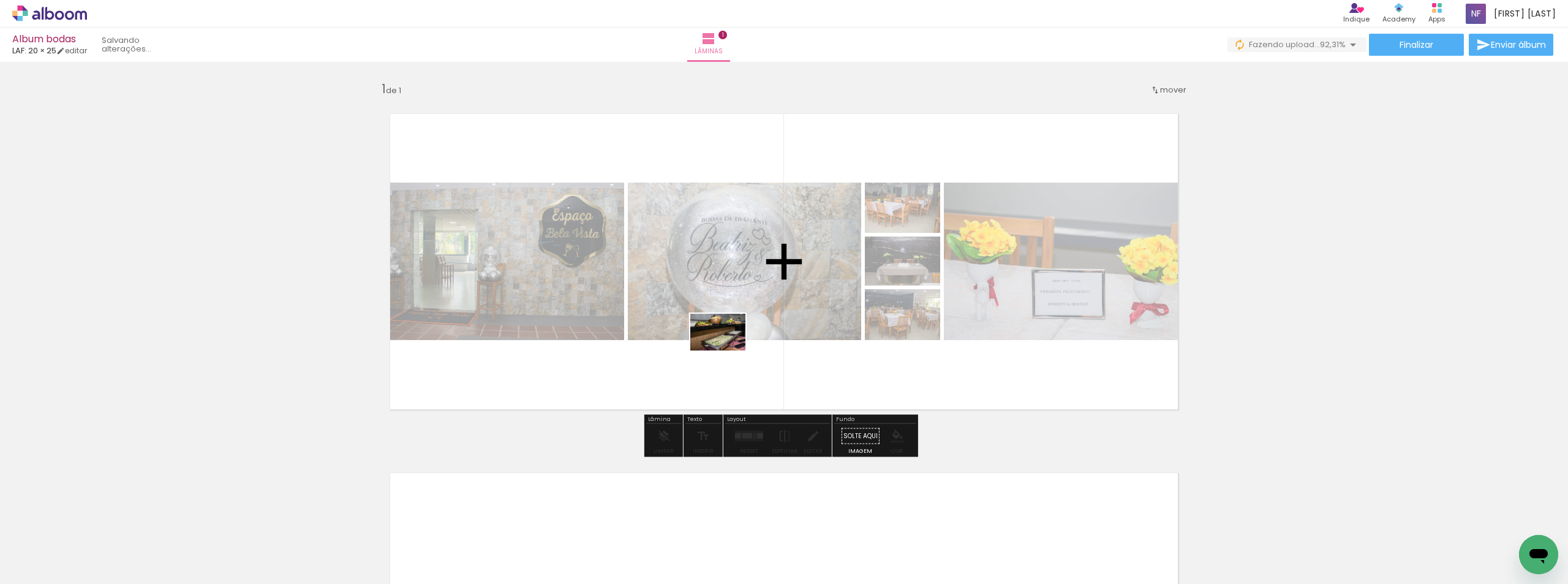 drag, startPoint x: 558, startPoint y: 526, endPoint x: 727, endPoint y: 351, distance: 243.2817 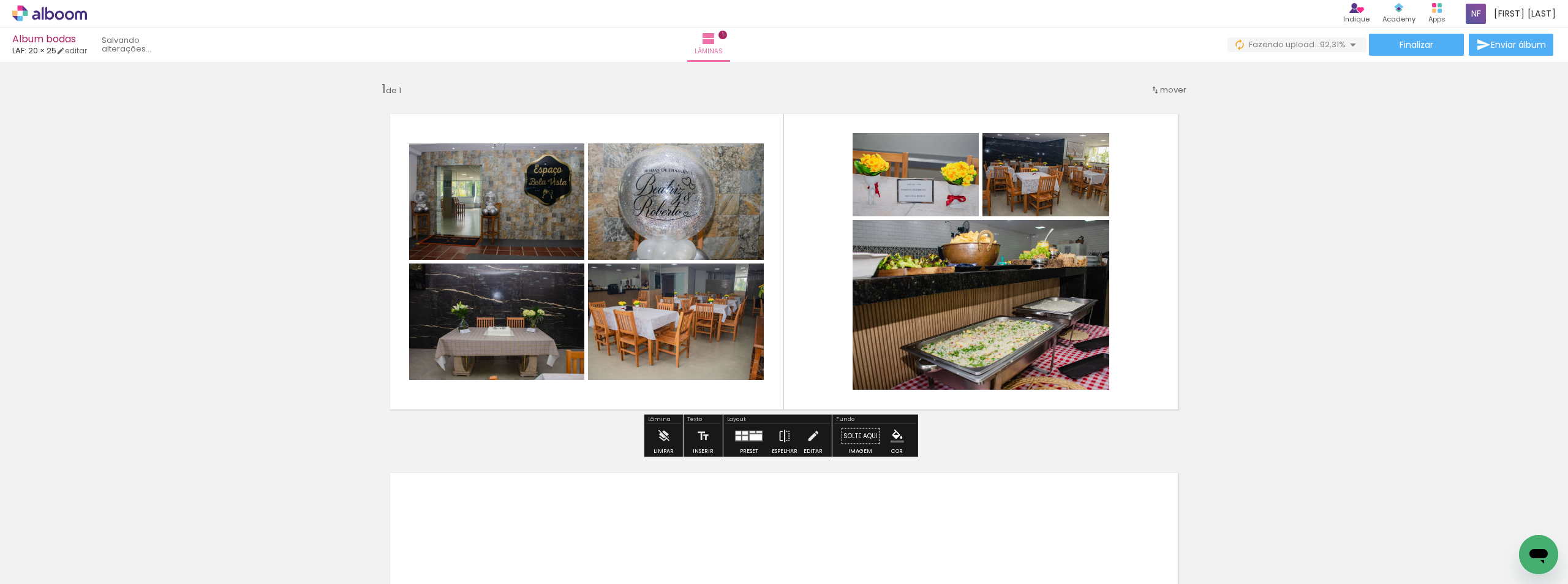 click at bounding box center [752, 432] 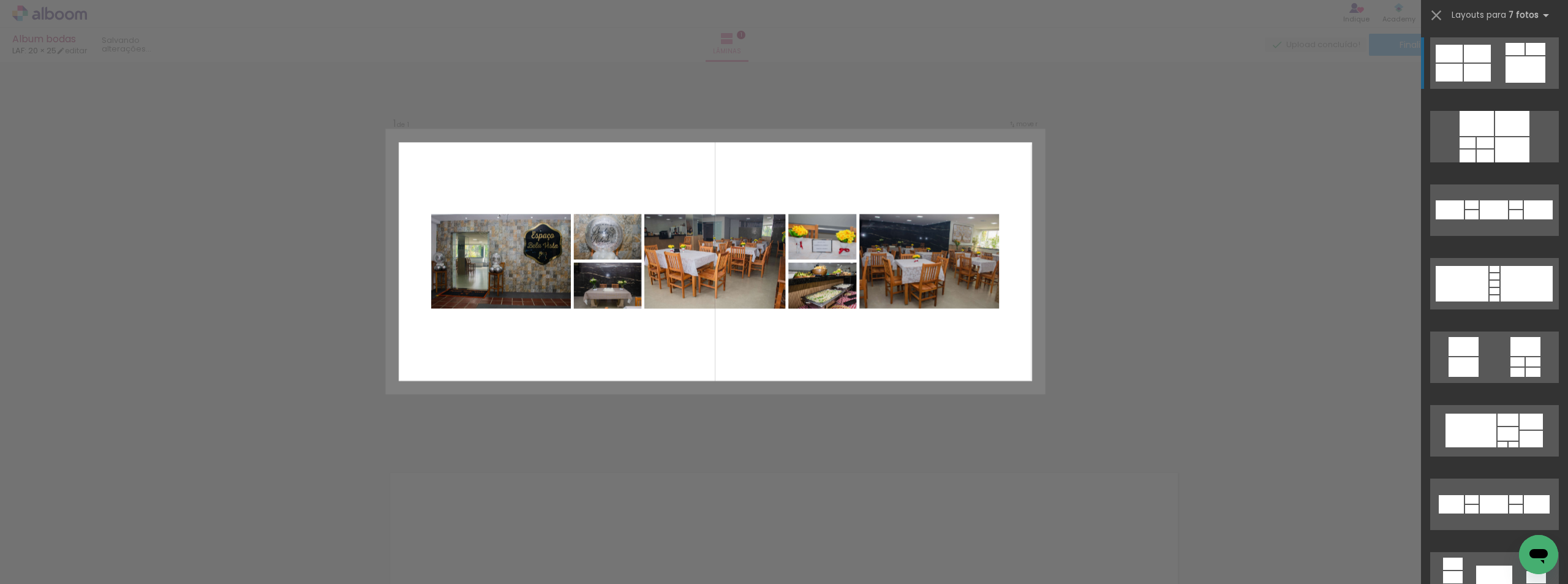 scroll, scrollTop: 245, scrollLeft: 0, axis: vertical 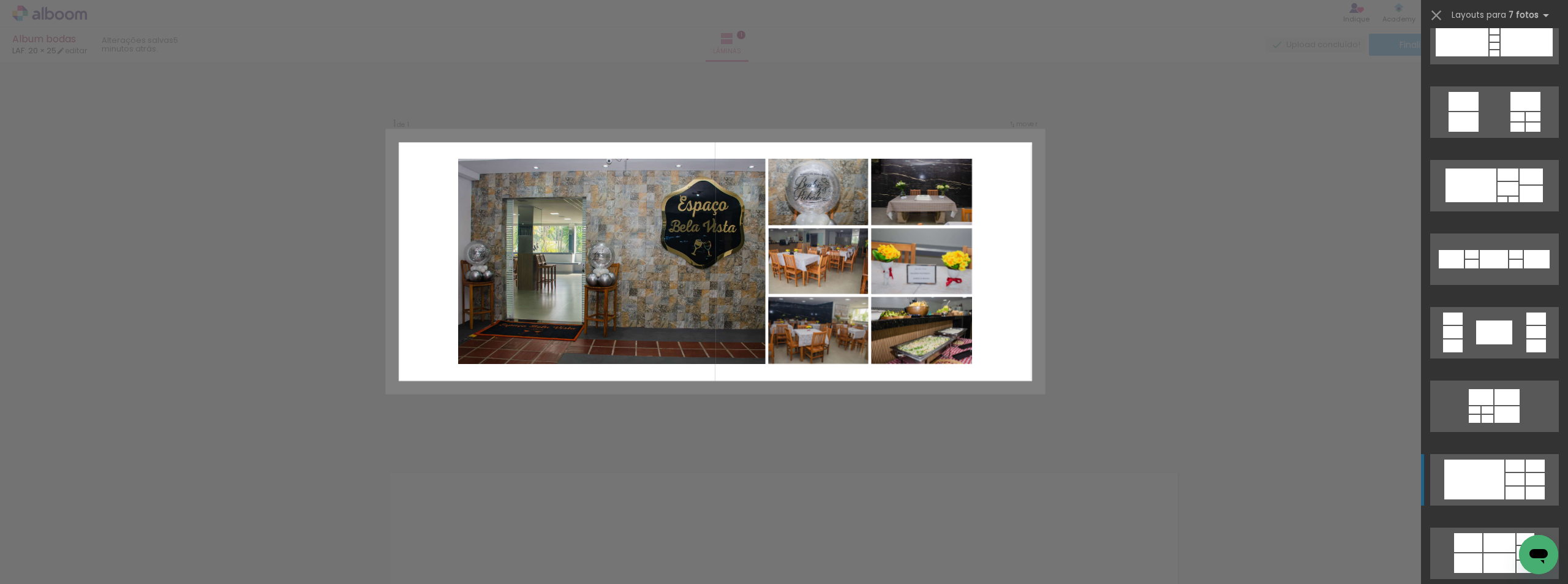 click at bounding box center [1471, 185] 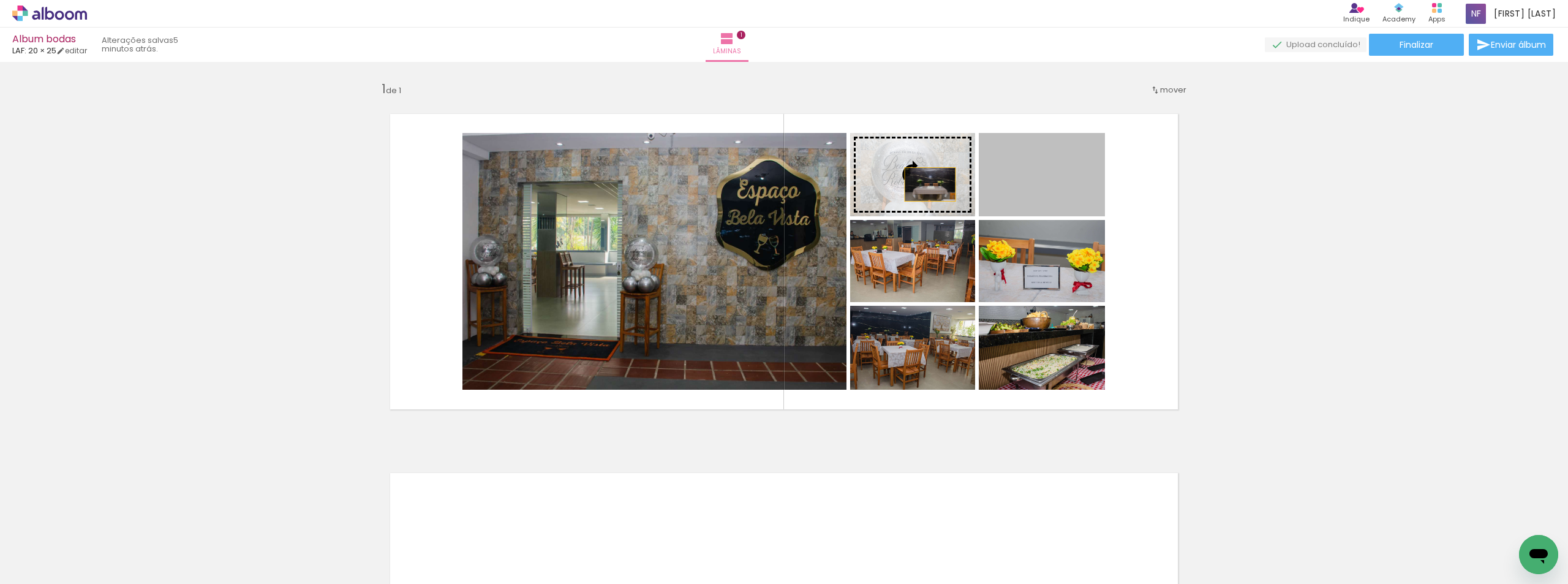 drag, startPoint x: 1012, startPoint y: 191, endPoint x: 912, endPoint y: 181, distance: 100.49876 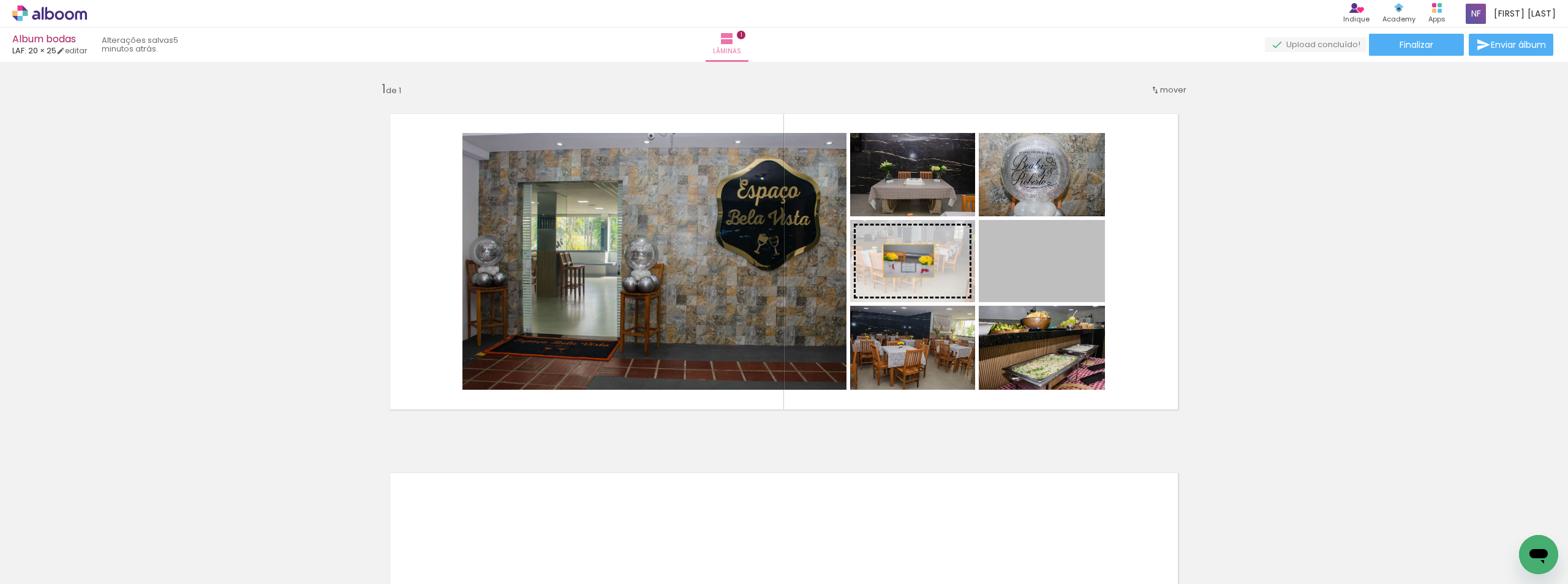 drag, startPoint x: 1041, startPoint y: 276, endPoint x: 904, endPoint y: 261, distance: 137.81872 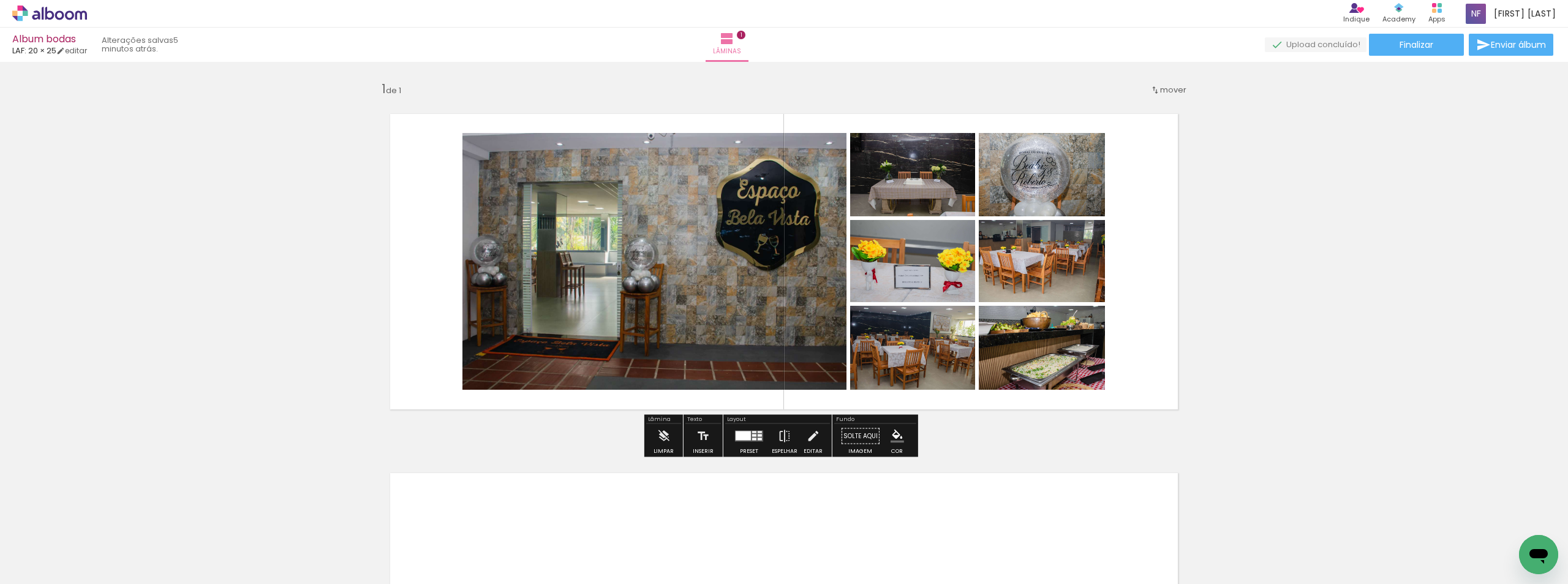 click on "Inserir lâmina 1  de 1" at bounding box center (784, 425) 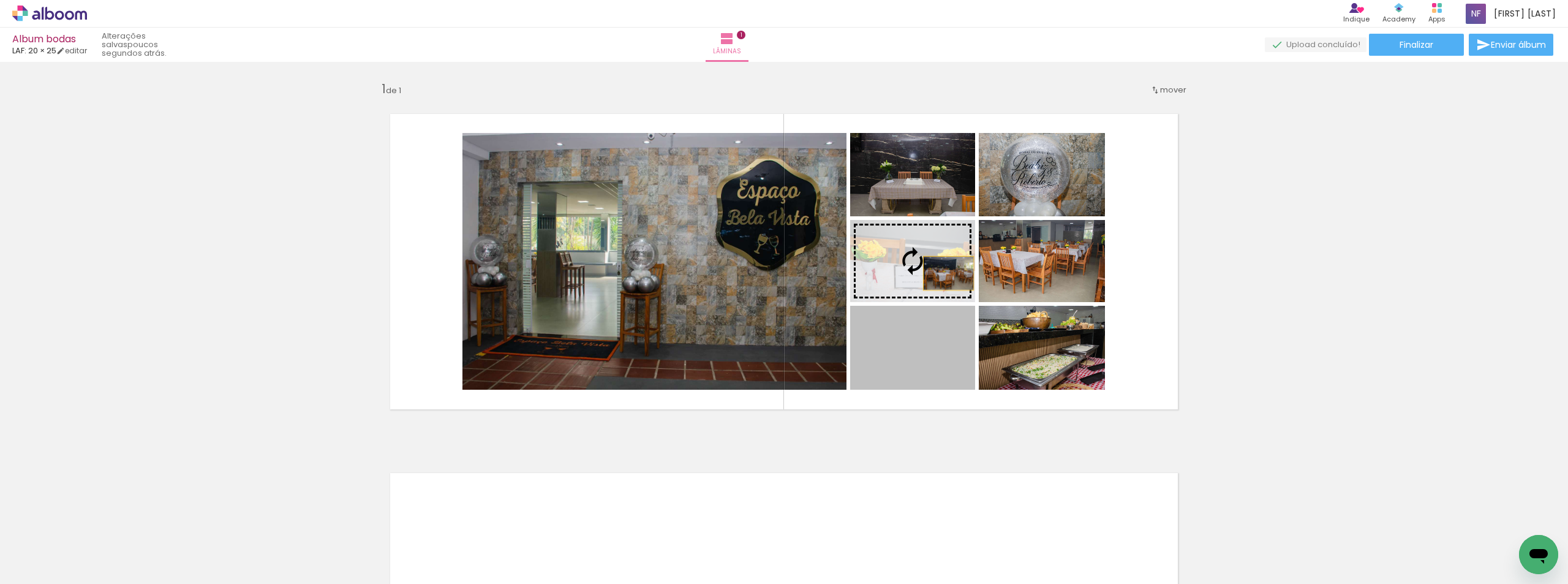 drag, startPoint x: 940, startPoint y: 347, endPoint x: 944, endPoint y: 273, distance: 74.10803 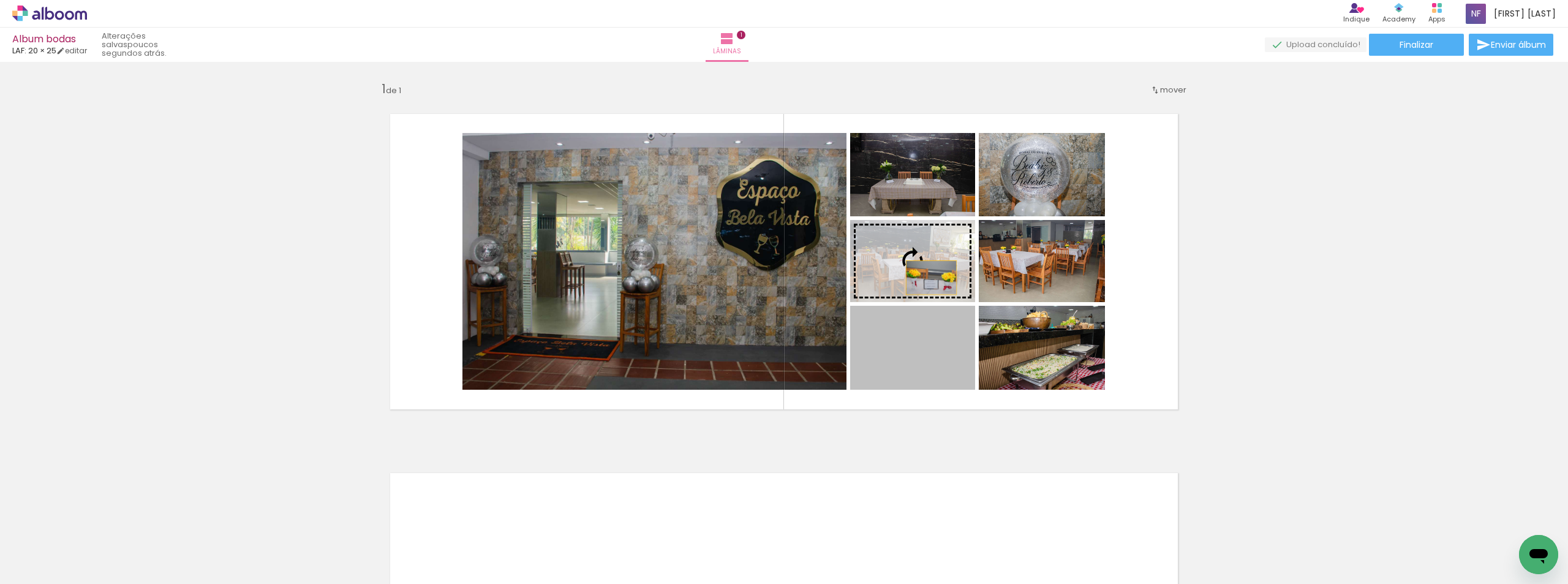 drag, startPoint x: 924, startPoint y: 343, endPoint x: 927, endPoint y: 278, distance: 65.06919 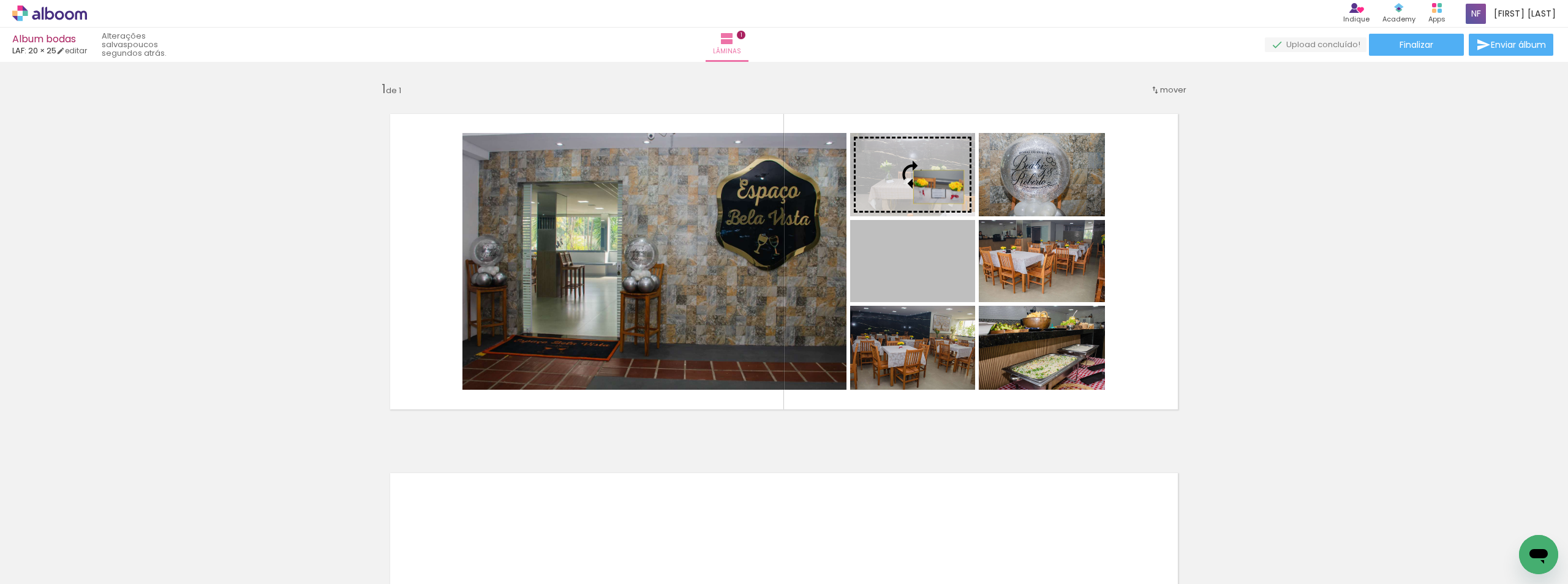 drag, startPoint x: 937, startPoint y: 259, endPoint x: 934, endPoint y: 187, distance: 72.06247 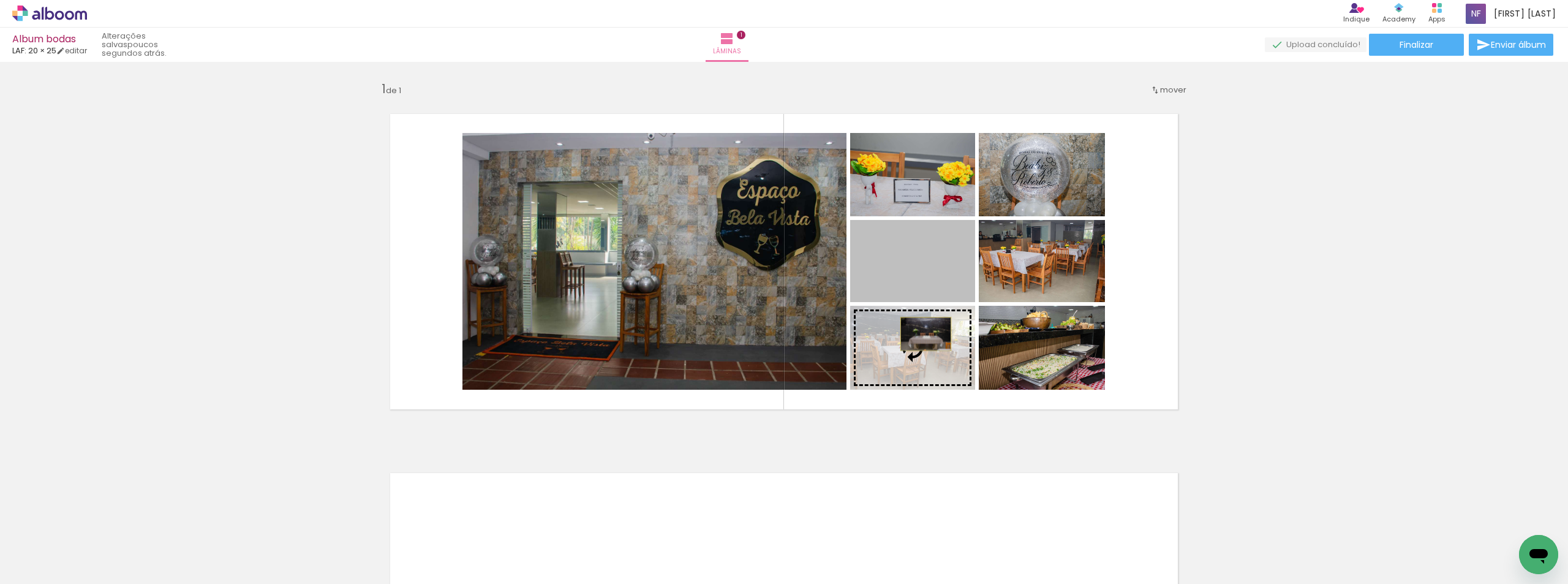 drag, startPoint x: 922, startPoint y: 267, endPoint x: 921, endPoint y: 334, distance: 67.00746 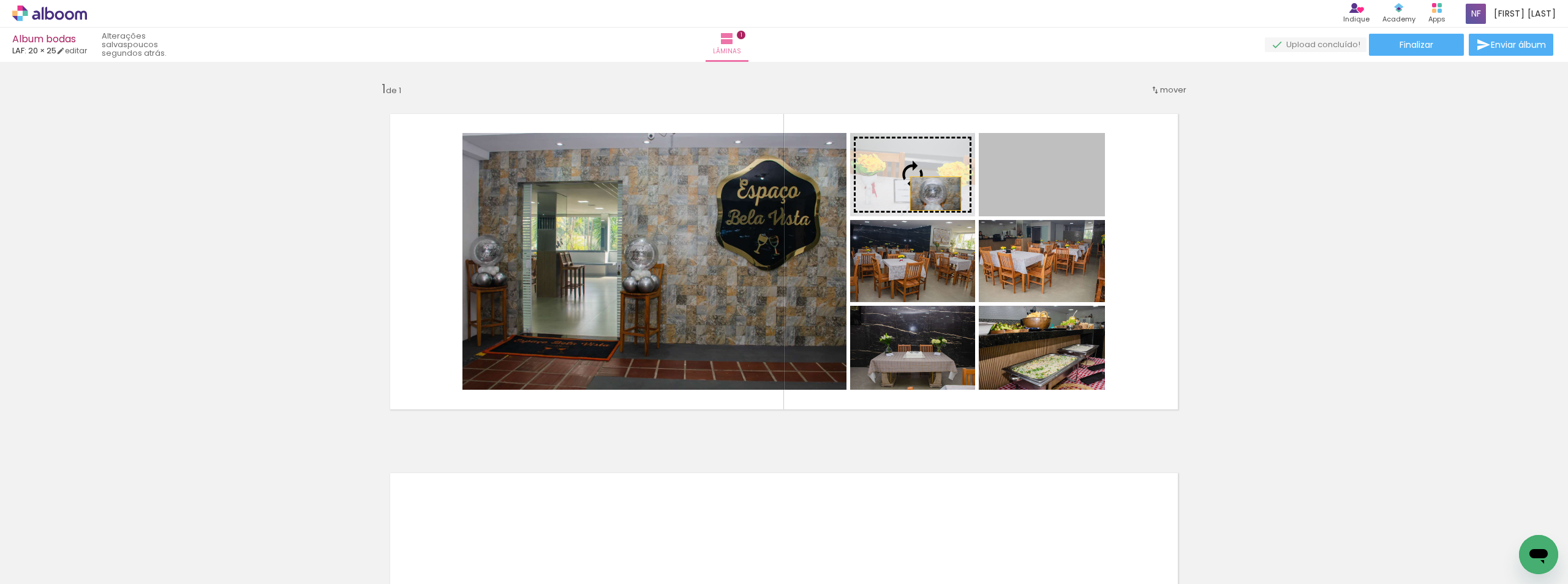 drag, startPoint x: 1014, startPoint y: 205, endPoint x: 930, endPoint y: 194, distance: 84.71718 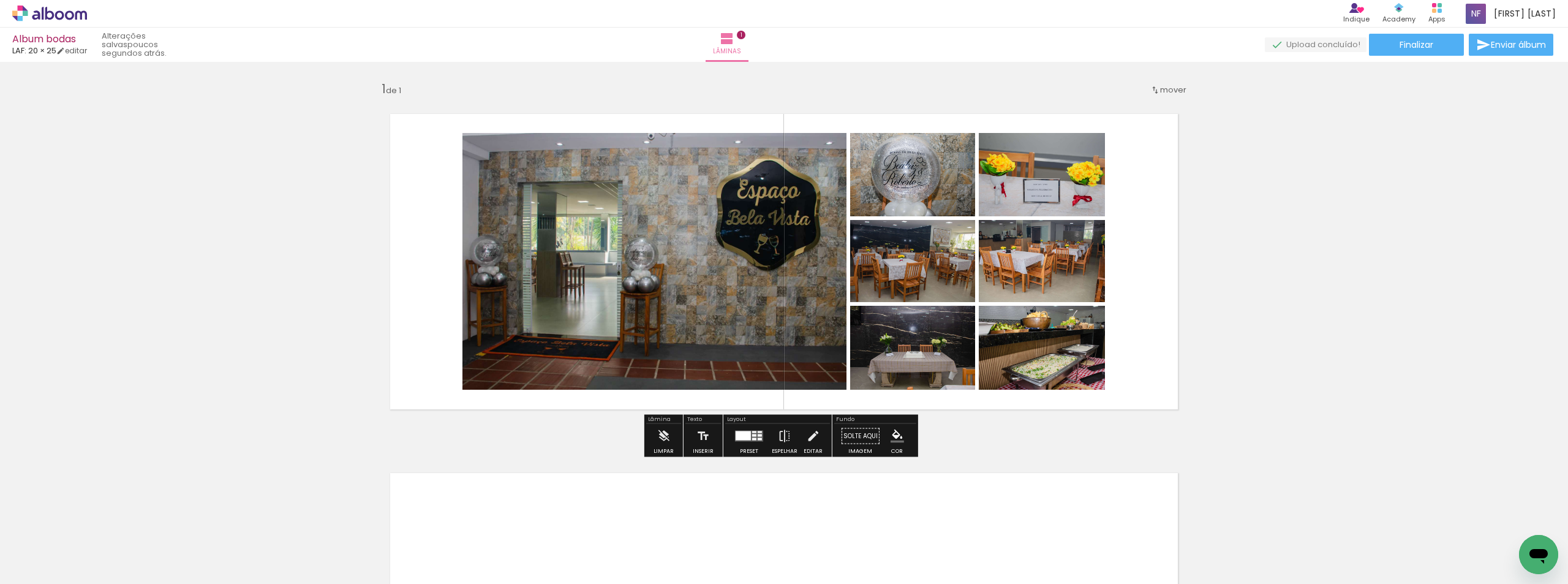 click on "Inserir lâmina 1  de 1" at bounding box center (784, 425) 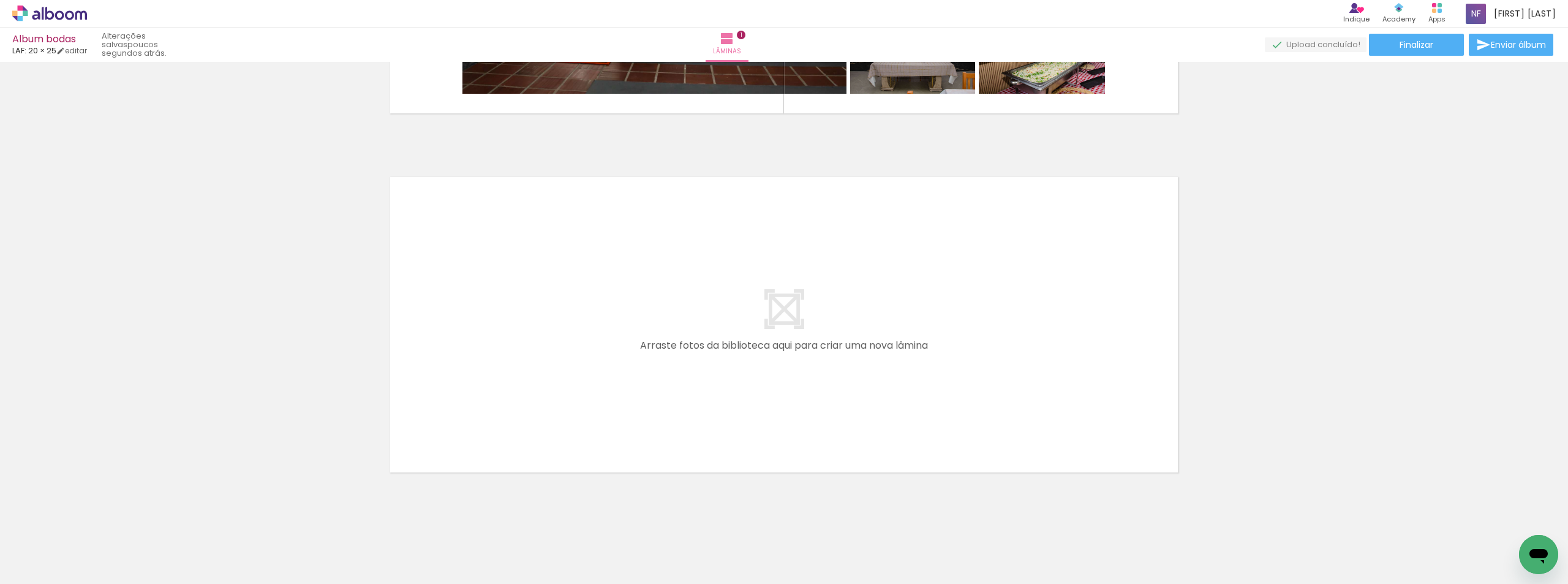 scroll, scrollTop: 306, scrollLeft: 0, axis: vertical 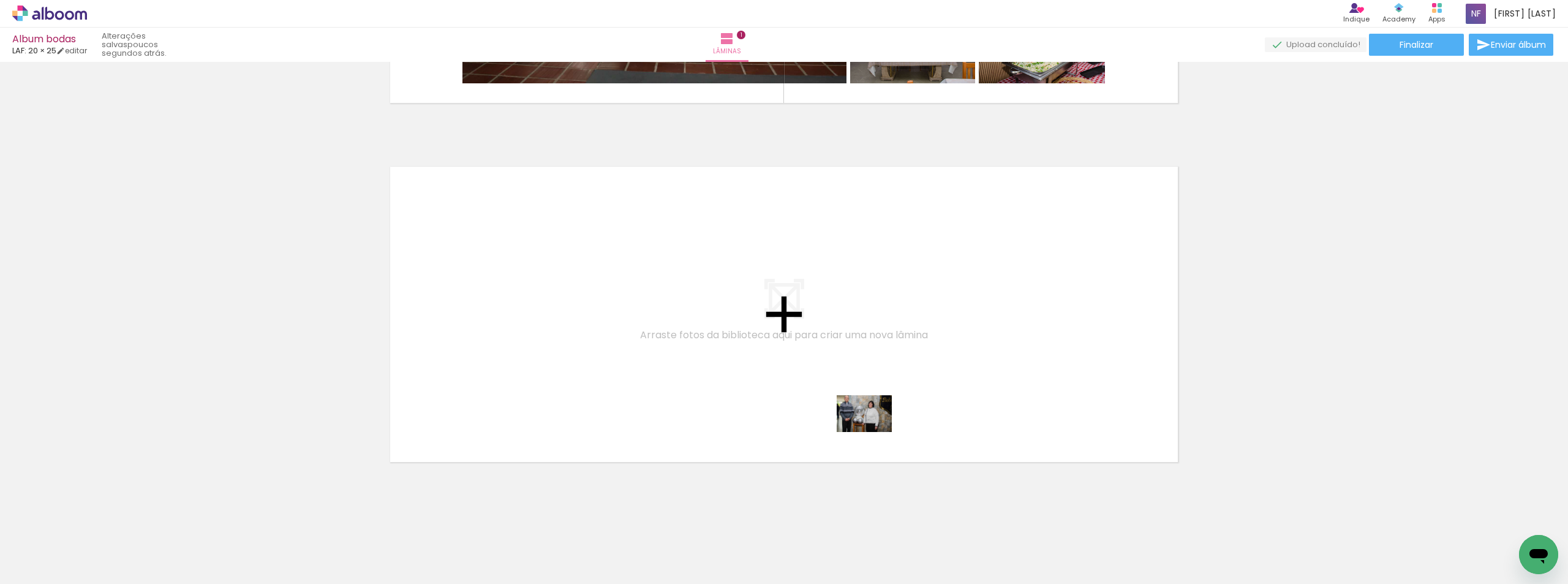 drag, startPoint x: 876, startPoint y: 552, endPoint x: 873, endPoint y: 432, distance: 120.03749 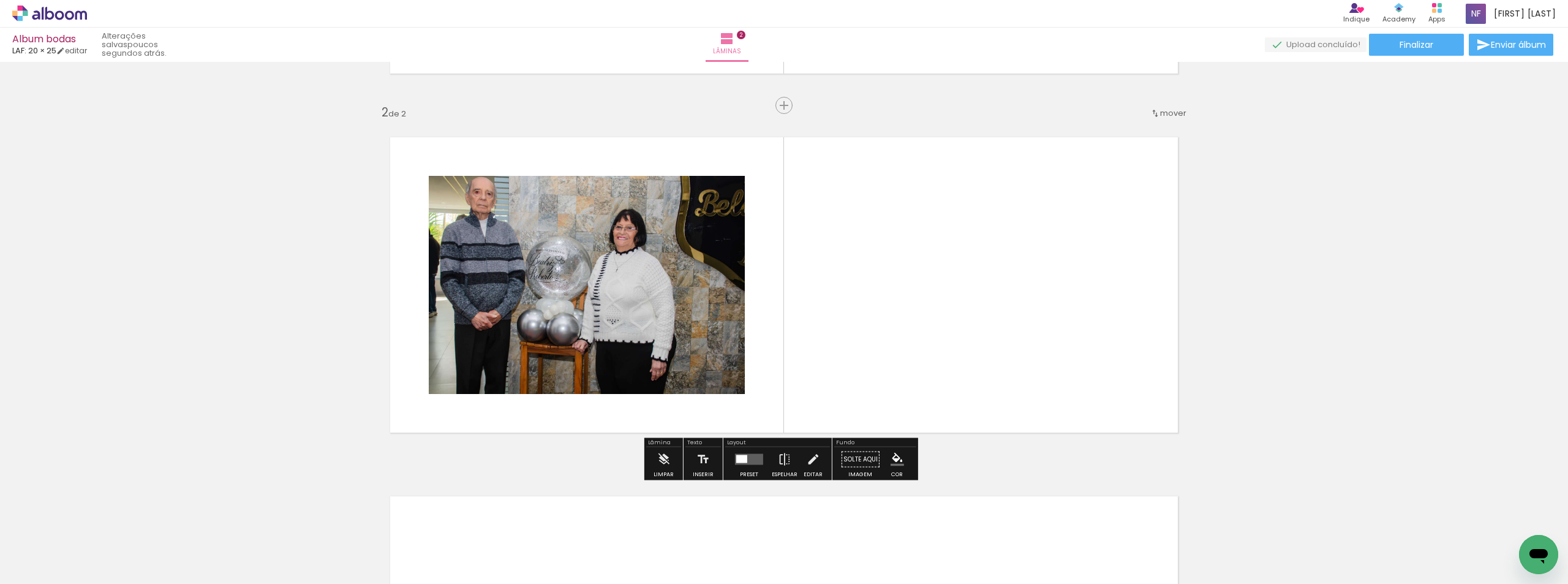 scroll, scrollTop: 336, scrollLeft: 0, axis: vertical 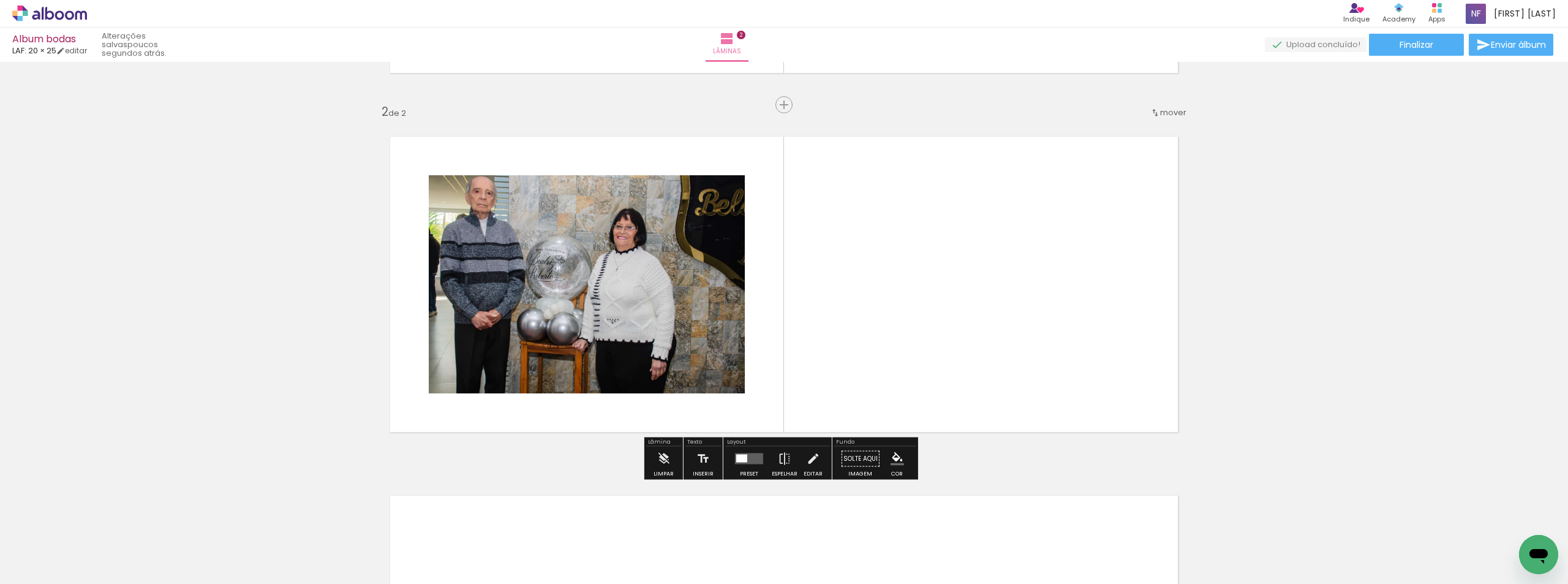click 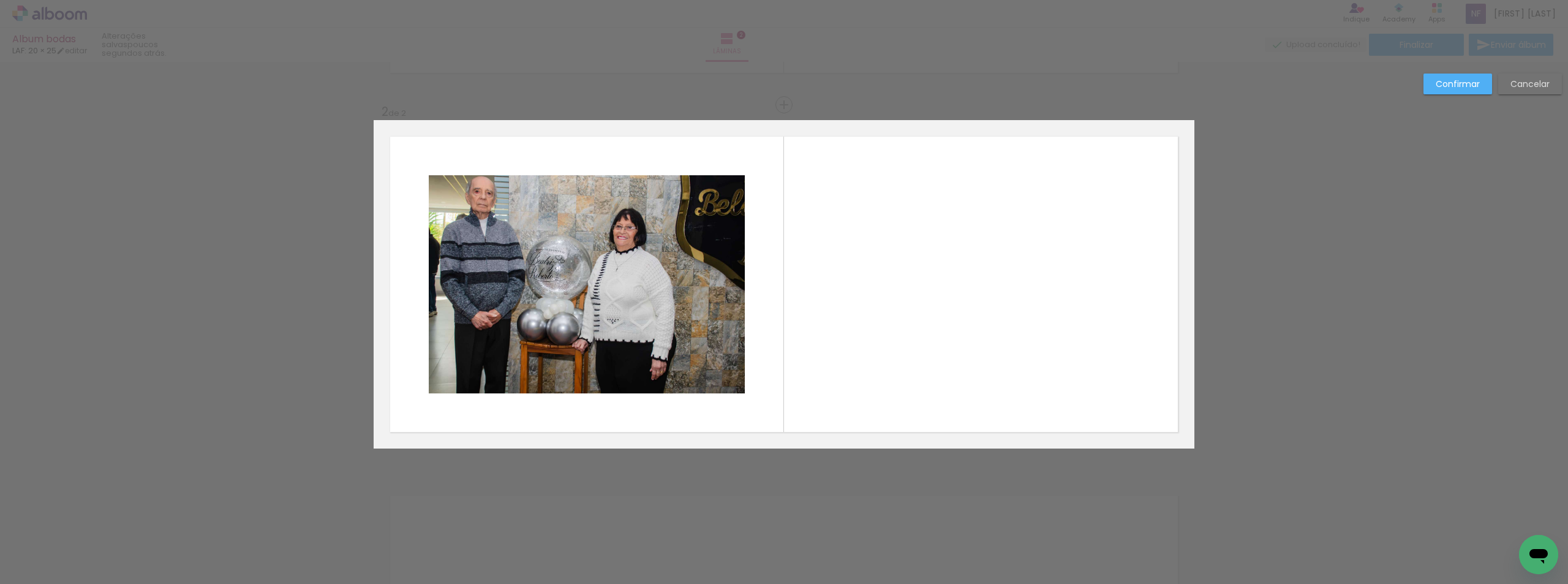 click 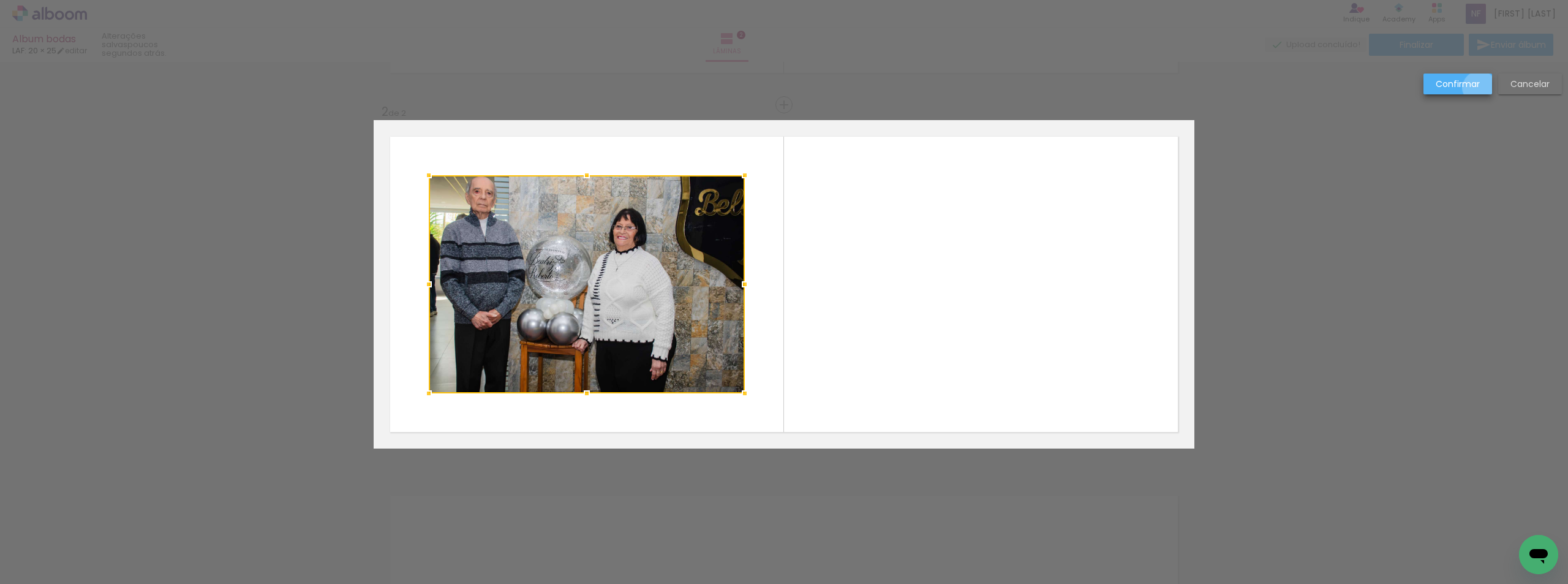 click on "Confirmar" at bounding box center [1458, 84] 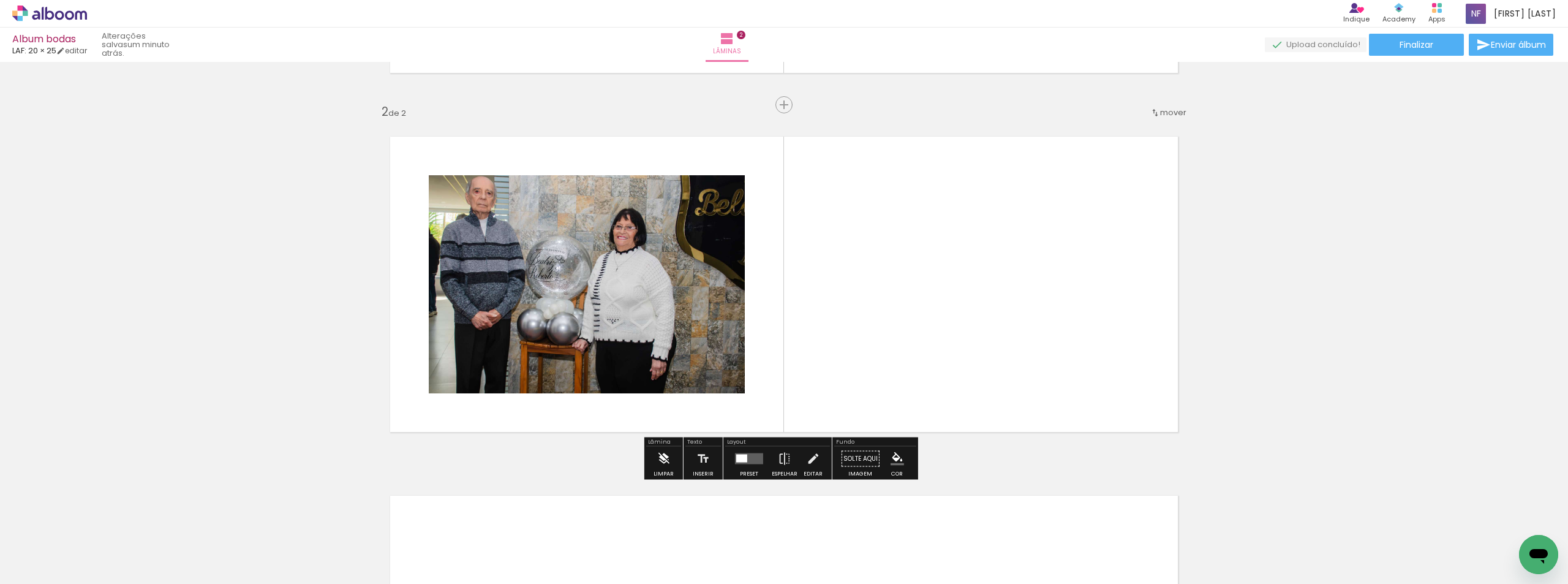 click at bounding box center [663, 459] 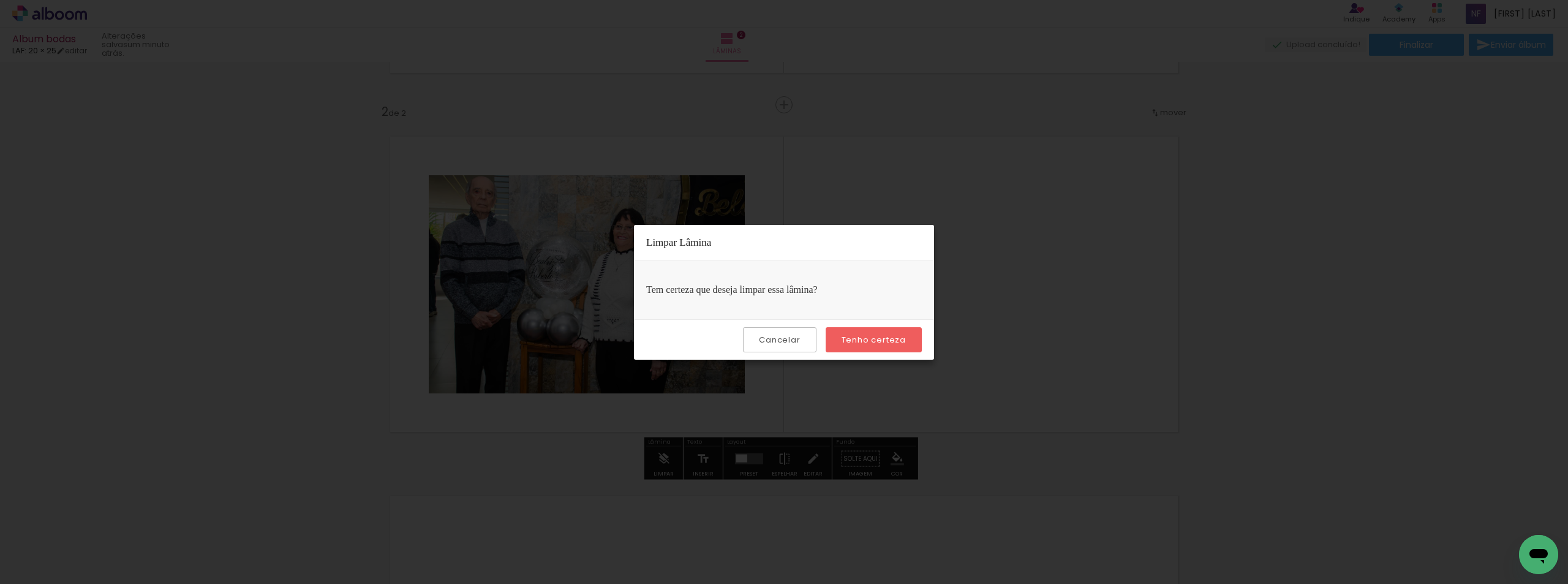 click on "Tenho certeza" at bounding box center (0, 0) 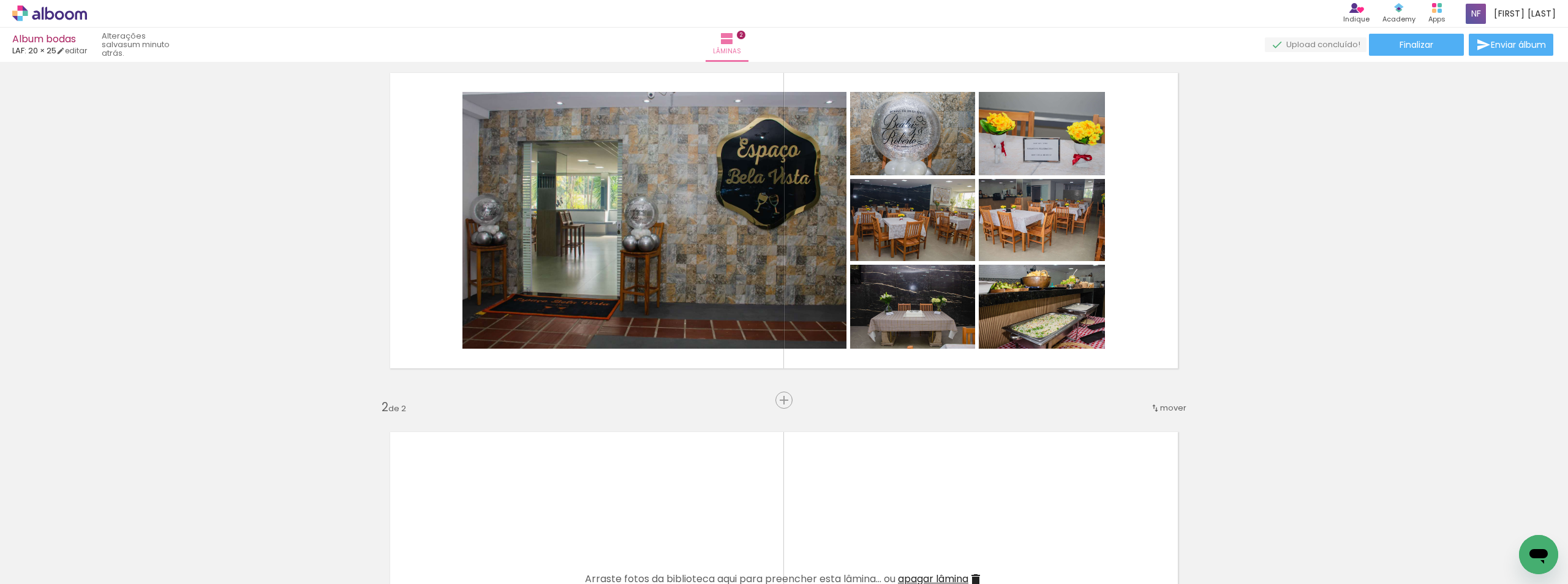 scroll, scrollTop: 30, scrollLeft: 0, axis: vertical 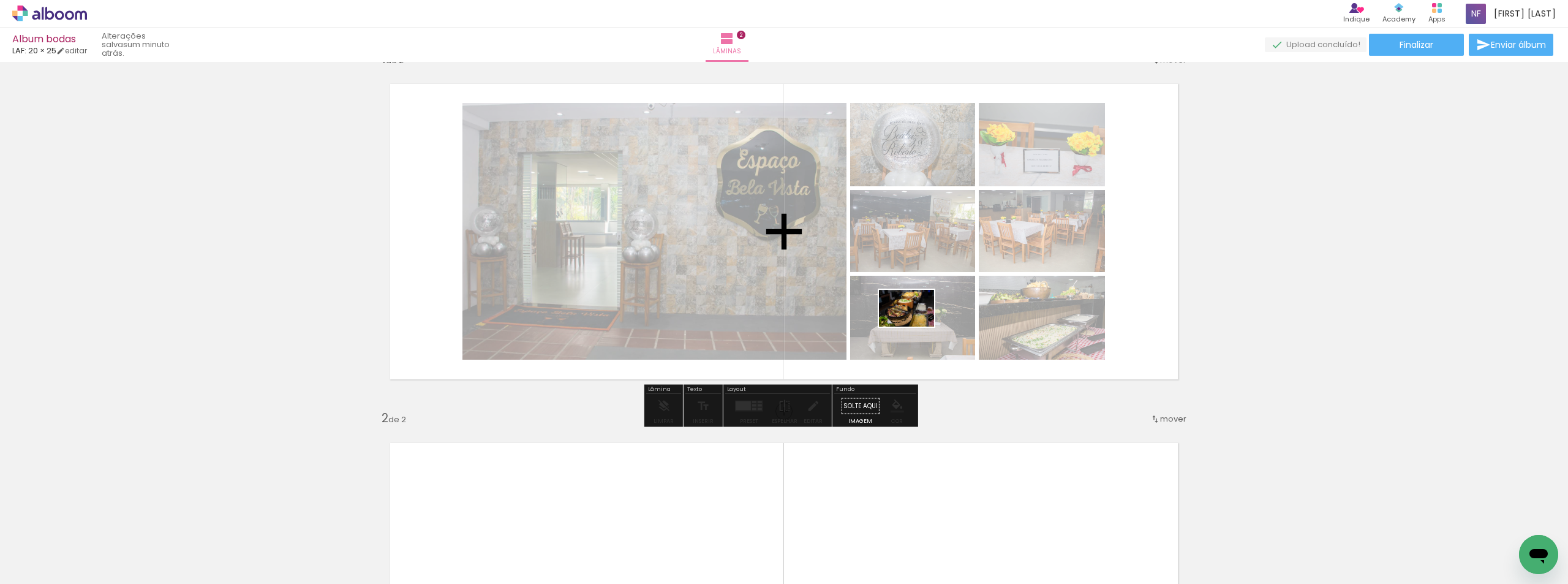drag, startPoint x: 685, startPoint y: 551, endPoint x: 921, endPoint y: 319, distance: 330.93806 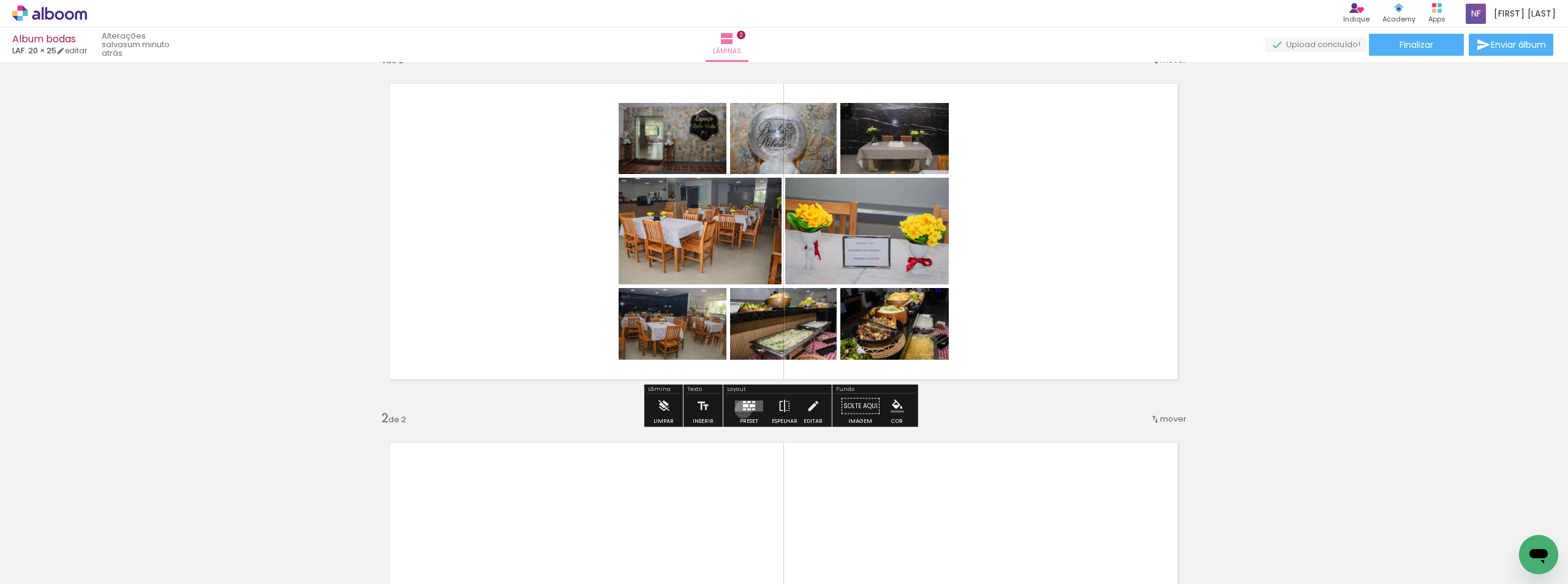 click at bounding box center (744, 409) 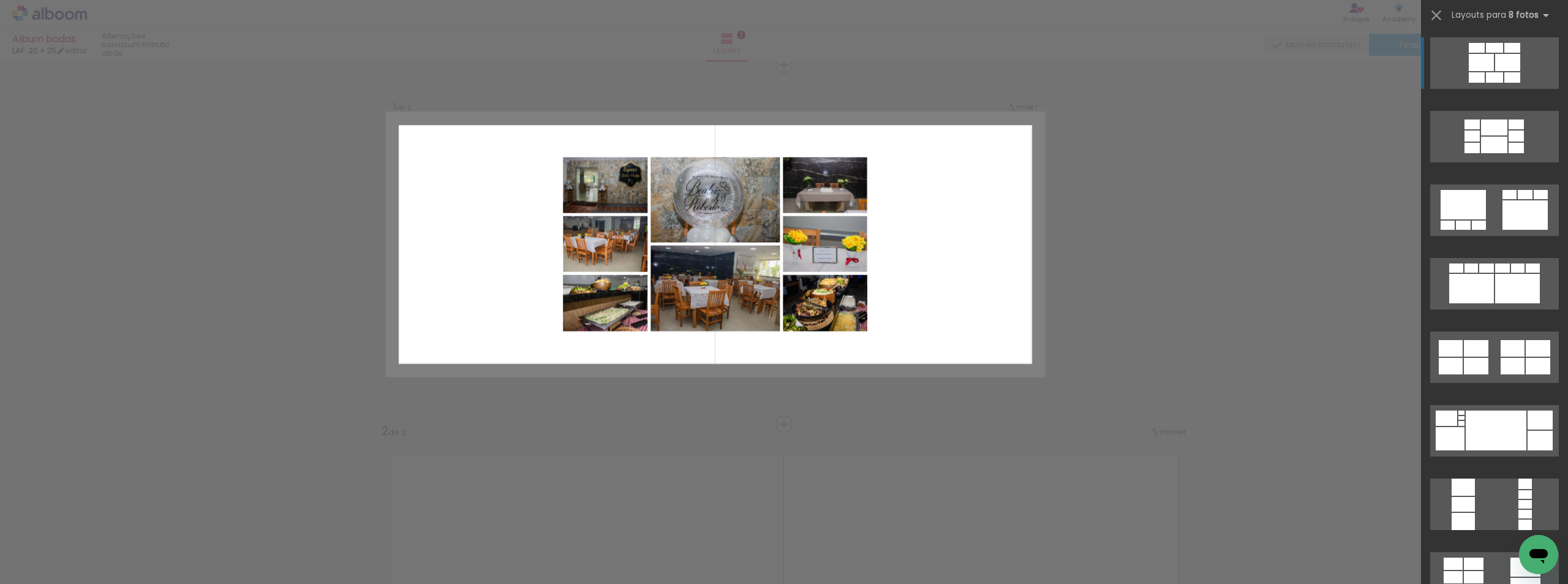scroll, scrollTop: 0, scrollLeft: 0, axis: both 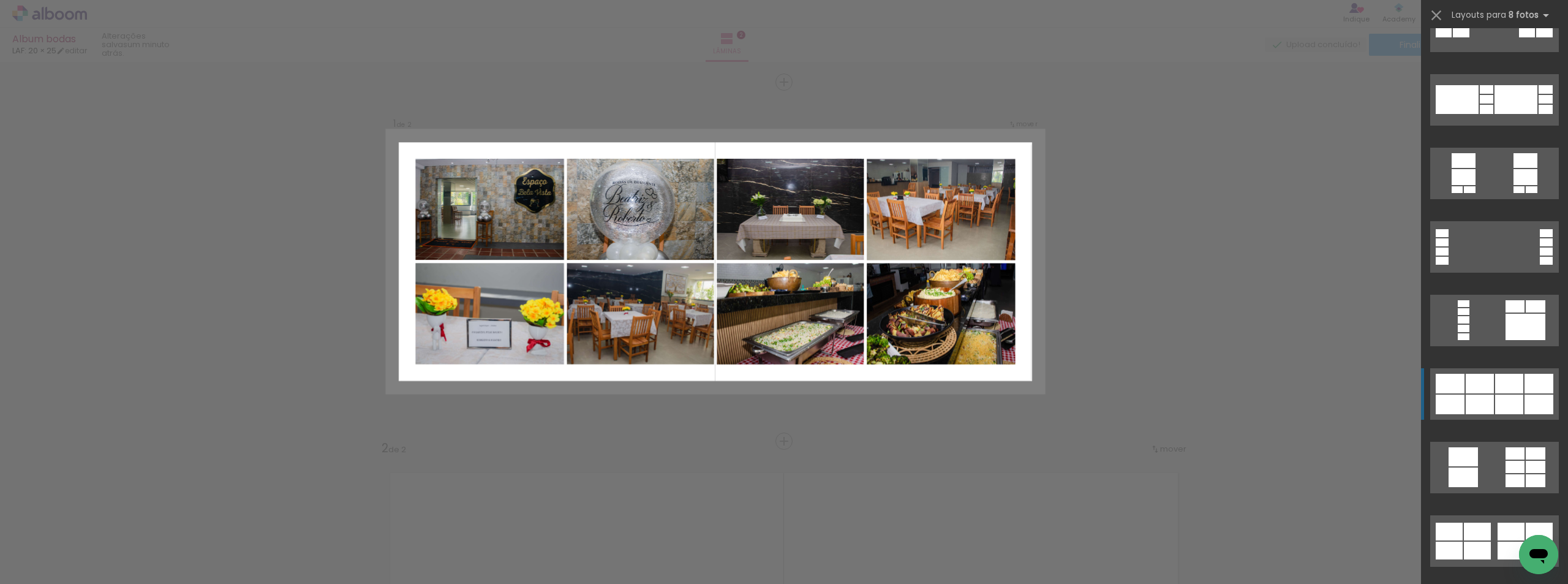click at bounding box center (1494, -6970) 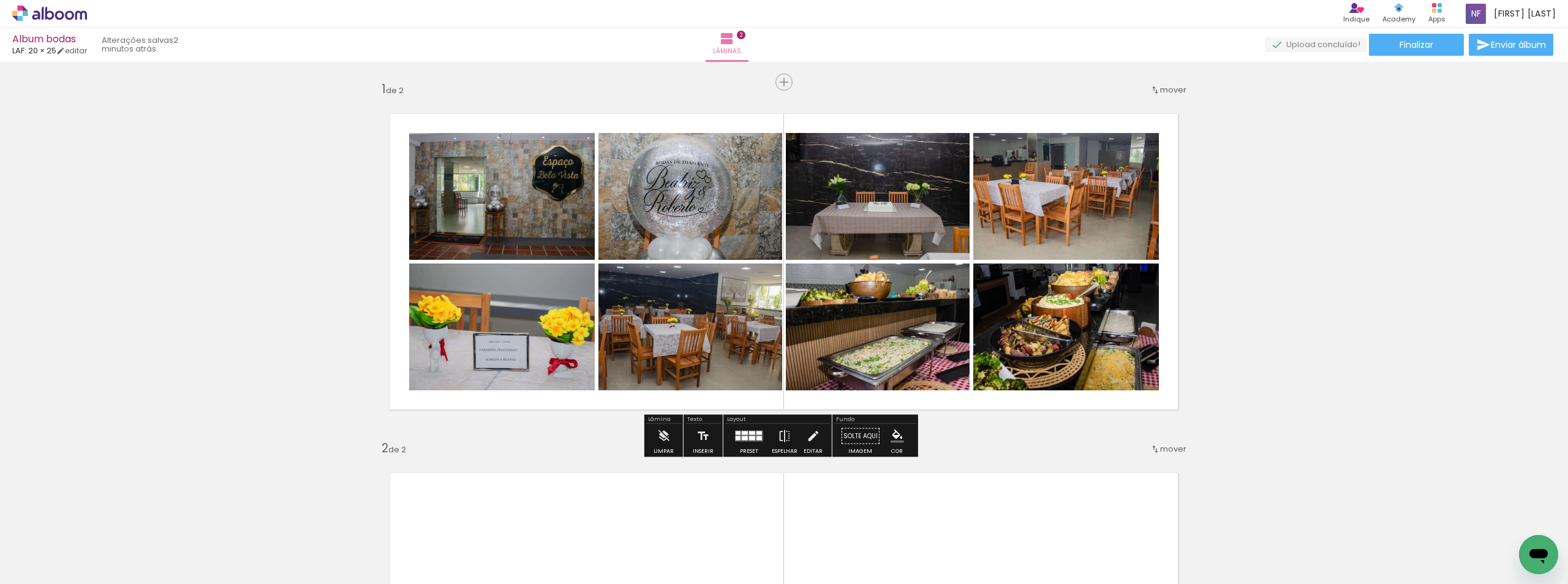 click at bounding box center [745, 433] 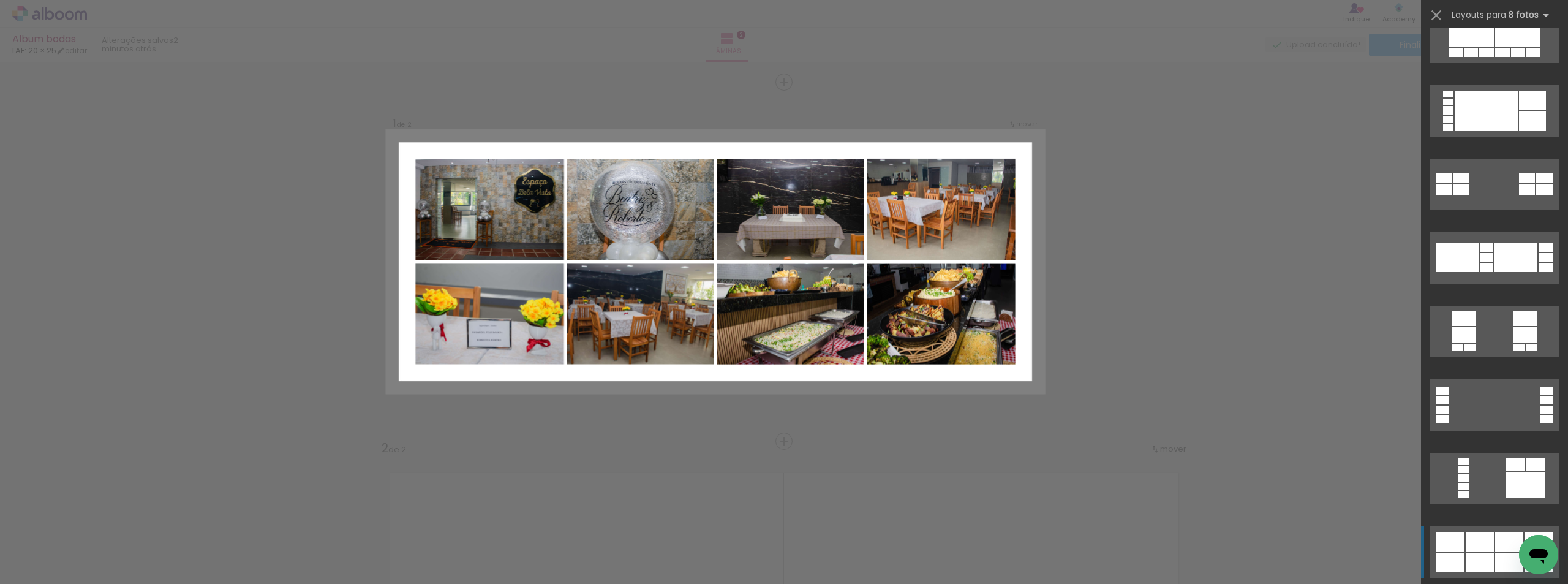 scroll, scrollTop: 760, scrollLeft: 0, axis: vertical 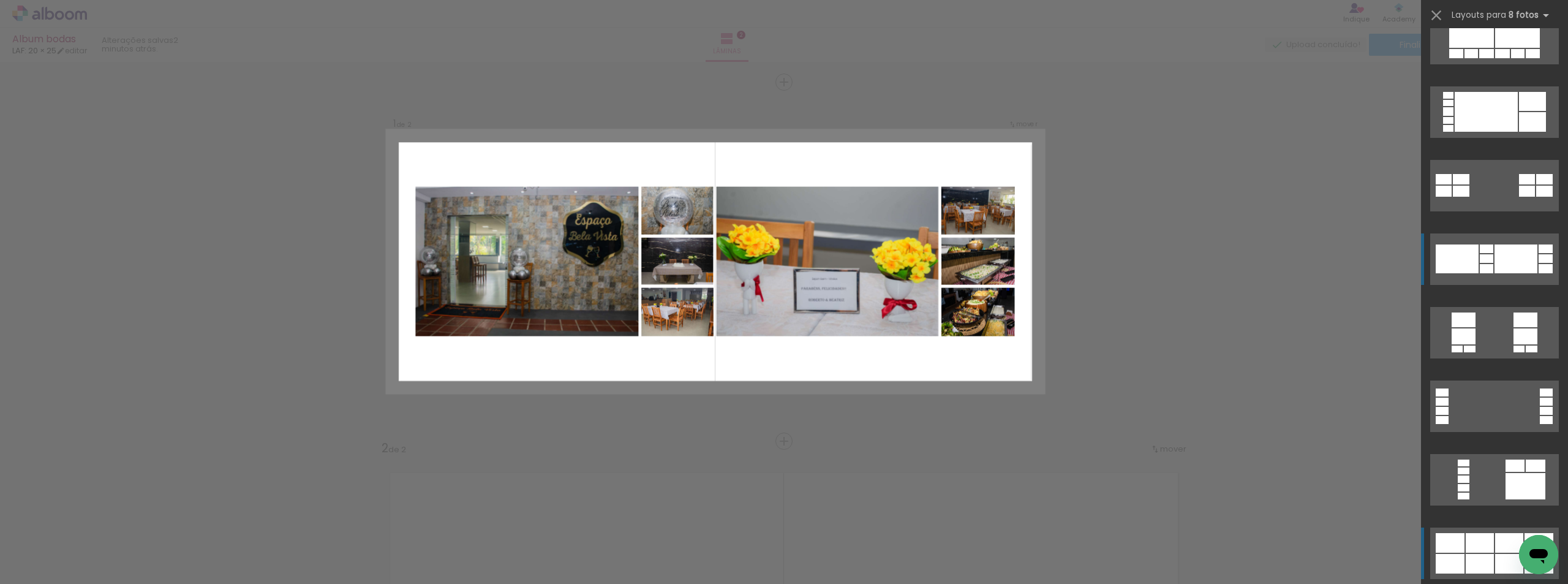 click at bounding box center [1511, 691] 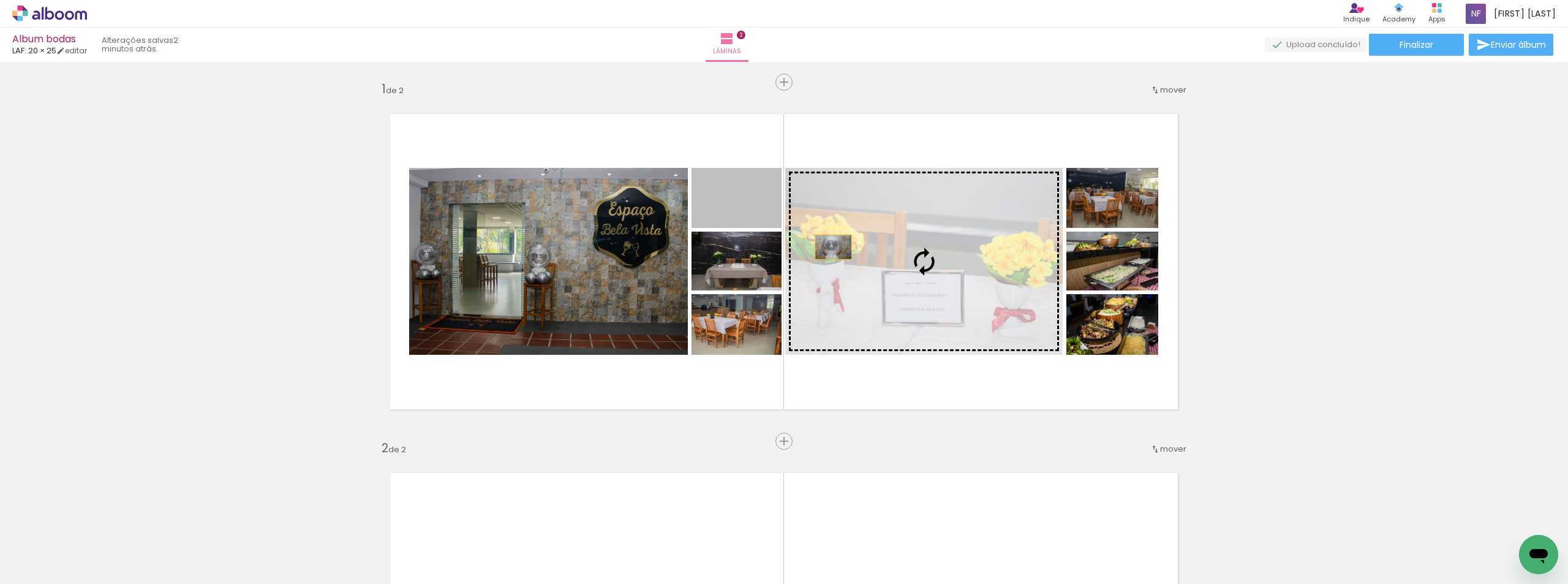 drag, startPoint x: 750, startPoint y: 206, endPoint x: 844, endPoint y: 259, distance: 107.912 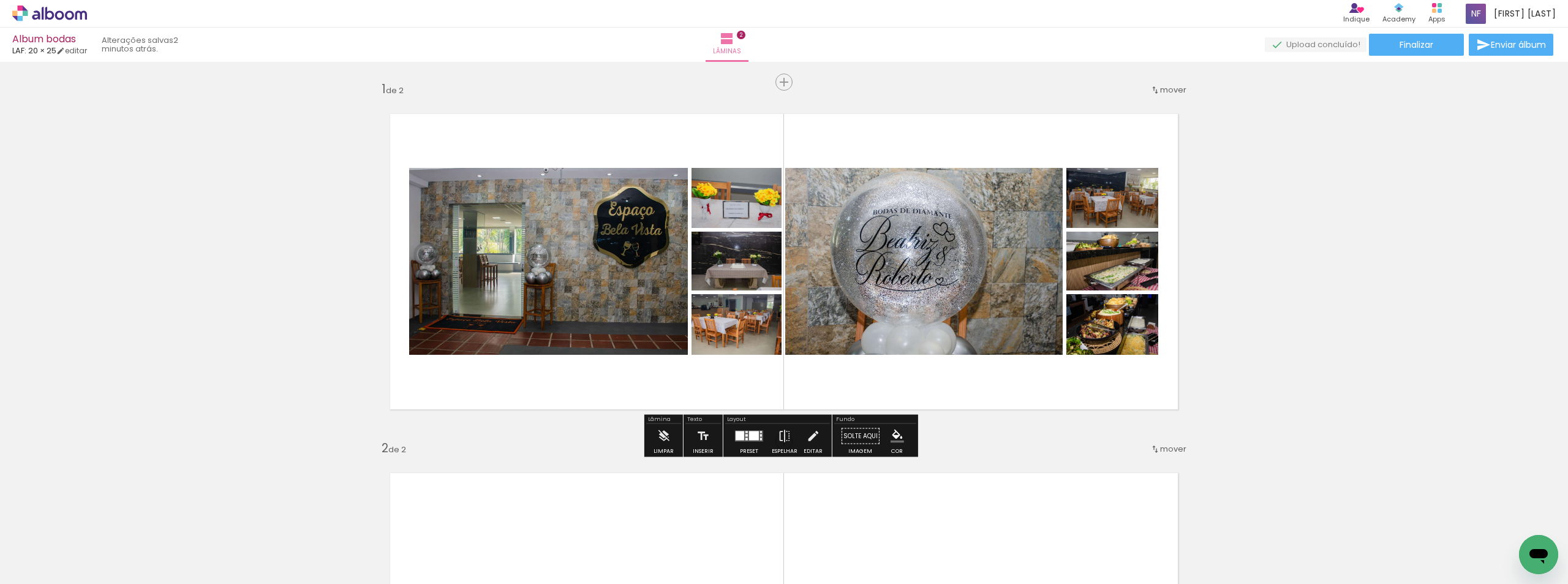 click at bounding box center [754, 436] 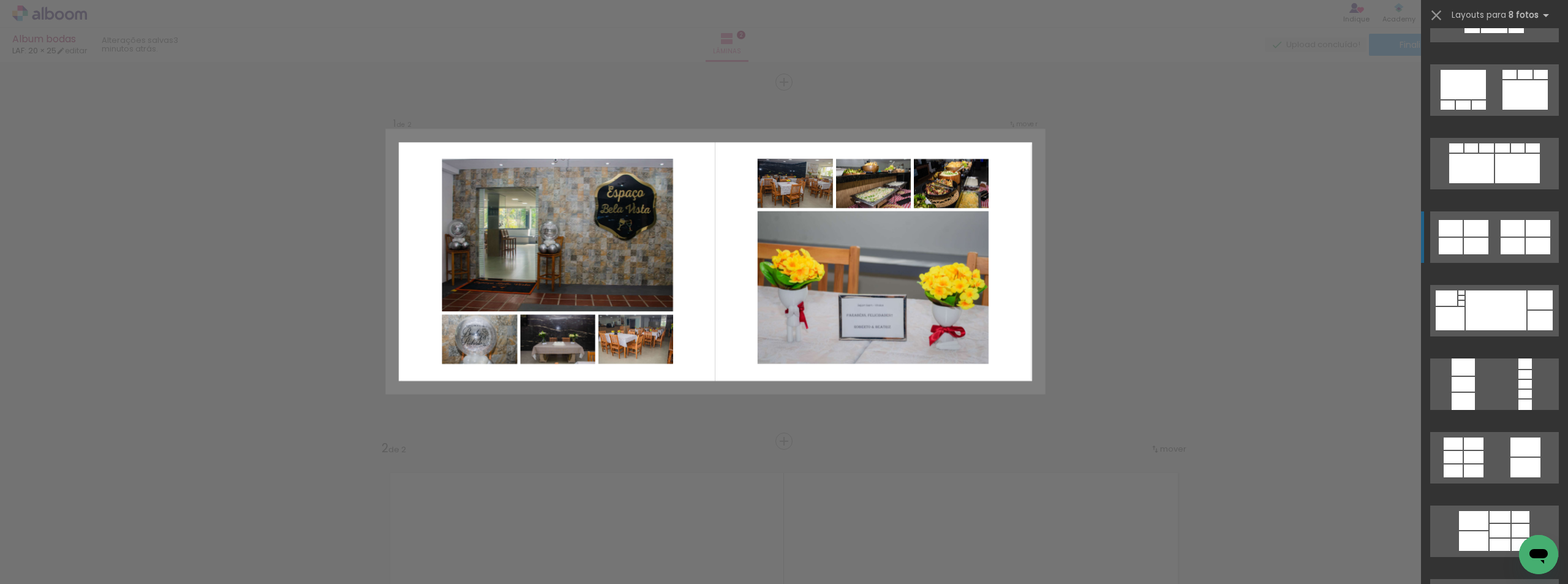 scroll, scrollTop: 98, scrollLeft: 0, axis: vertical 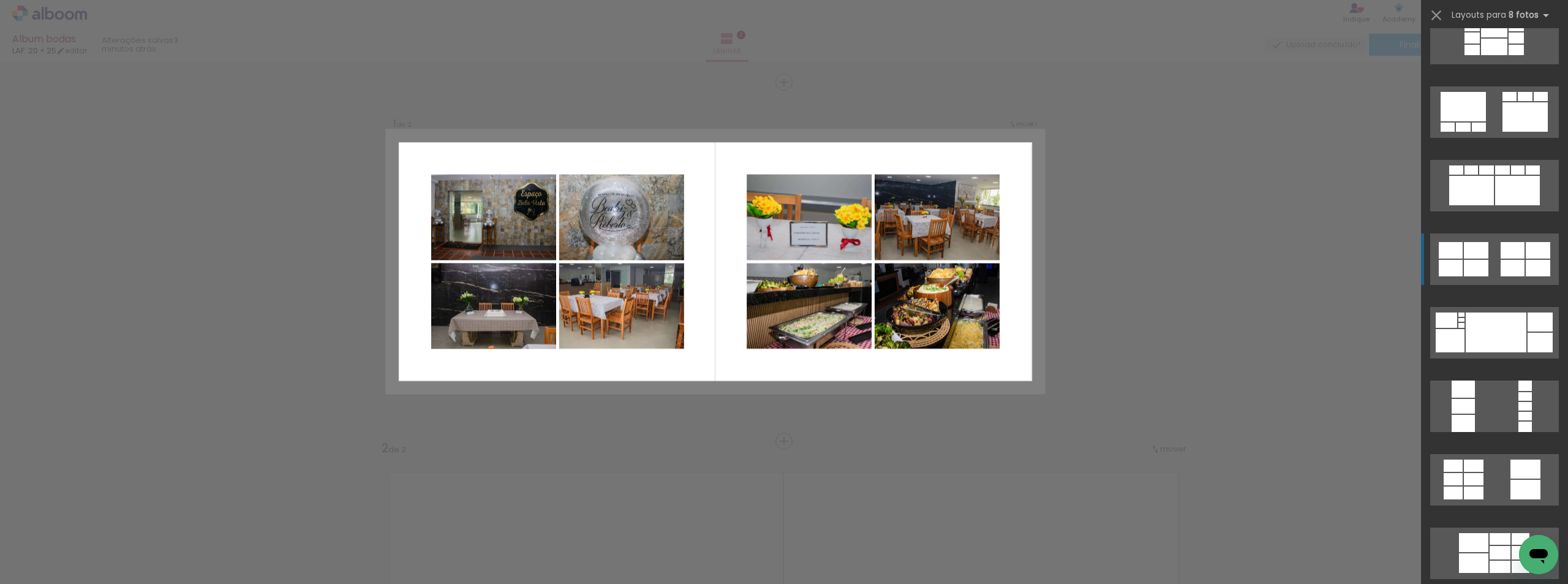 click at bounding box center [1494, 29] 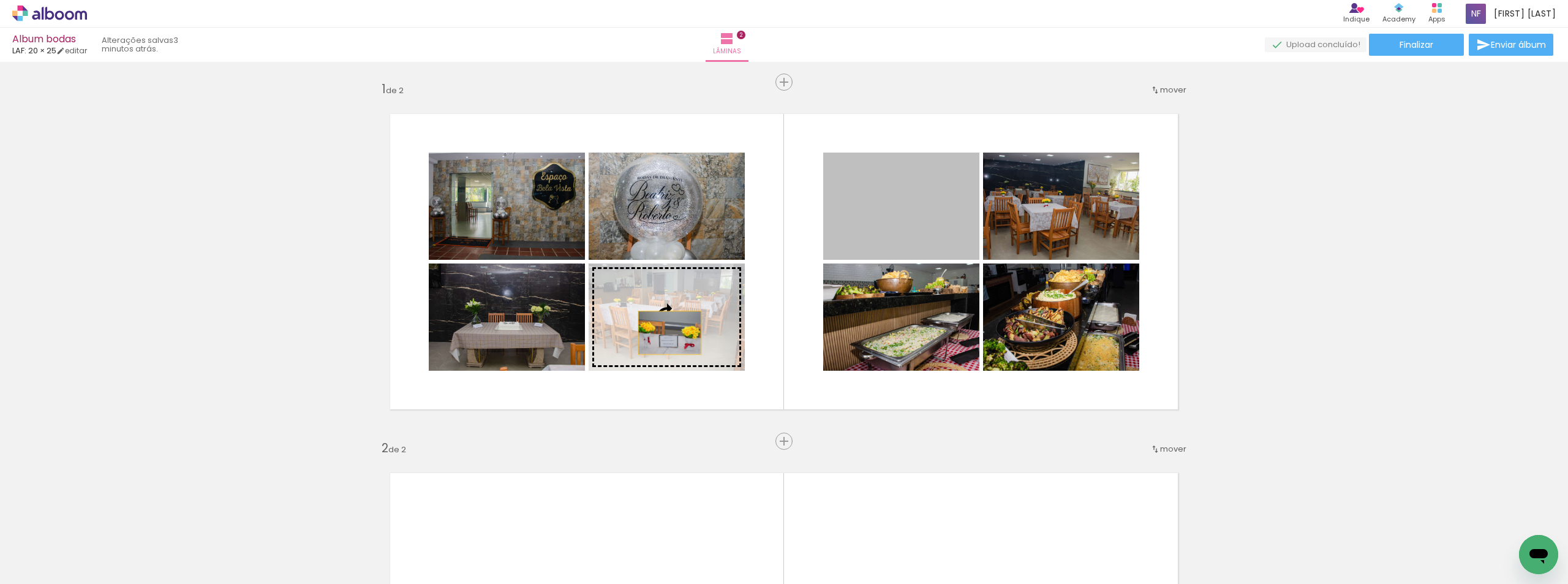 drag, startPoint x: 869, startPoint y: 205, endPoint x: 665, endPoint y: 333, distance: 240.83189 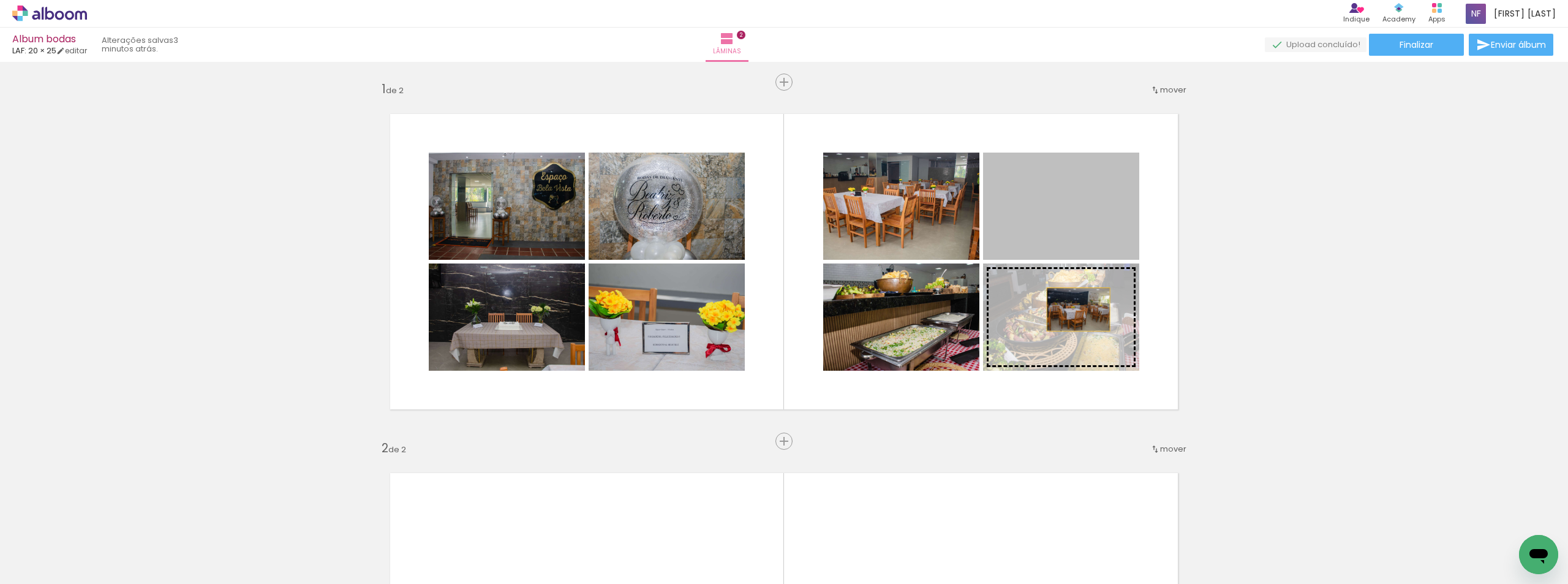drag, startPoint x: 1084, startPoint y: 205, endPoint x: 1074, endPoint y: 309, distance: 104.47966 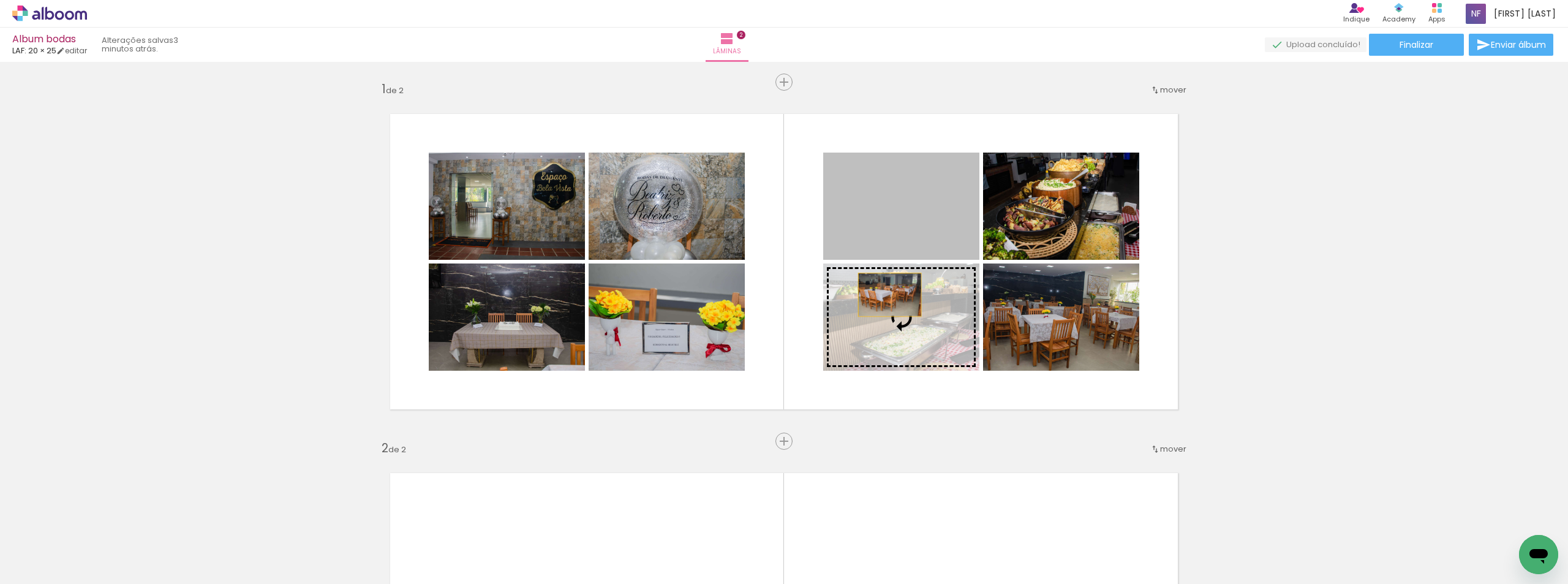 drag, startPoint x: 880, startPoint y: 205, endPoint x: 885, endPoint y: 295, distance: 90.13878 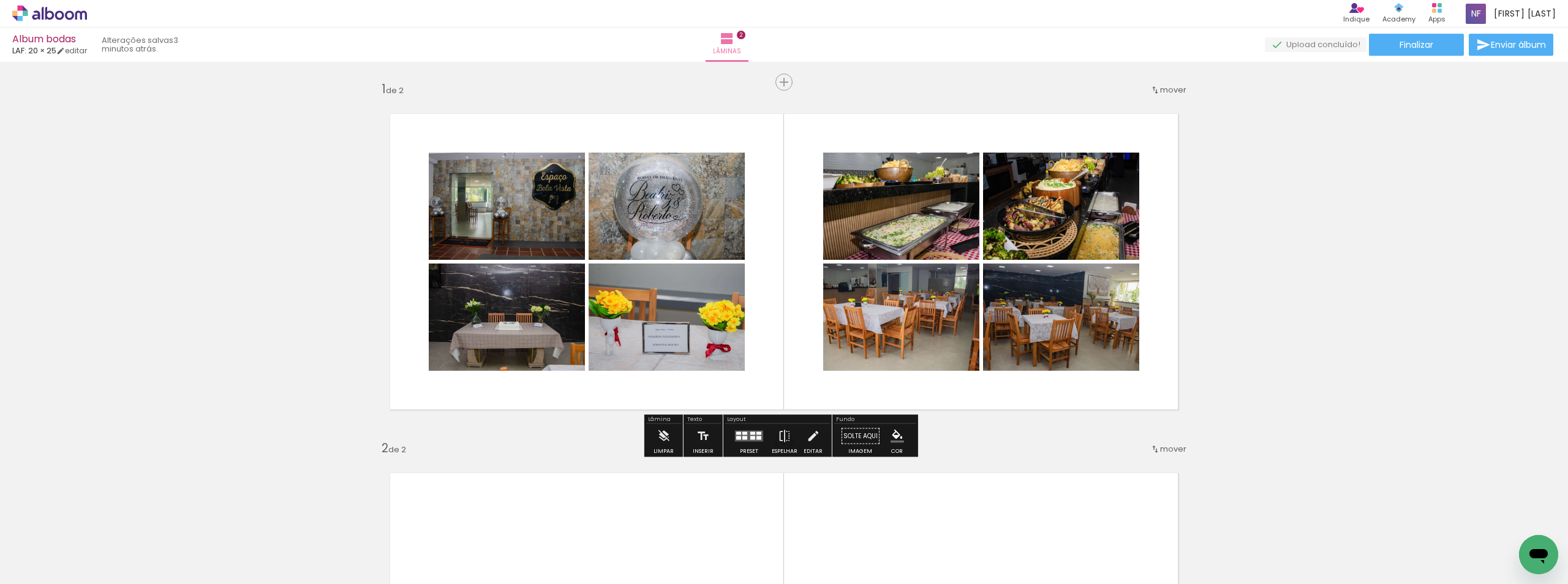 click on "Inserir lâmina 1  de 2  Inserir lâmina 2  de 2" at bounding box center (784, 605) 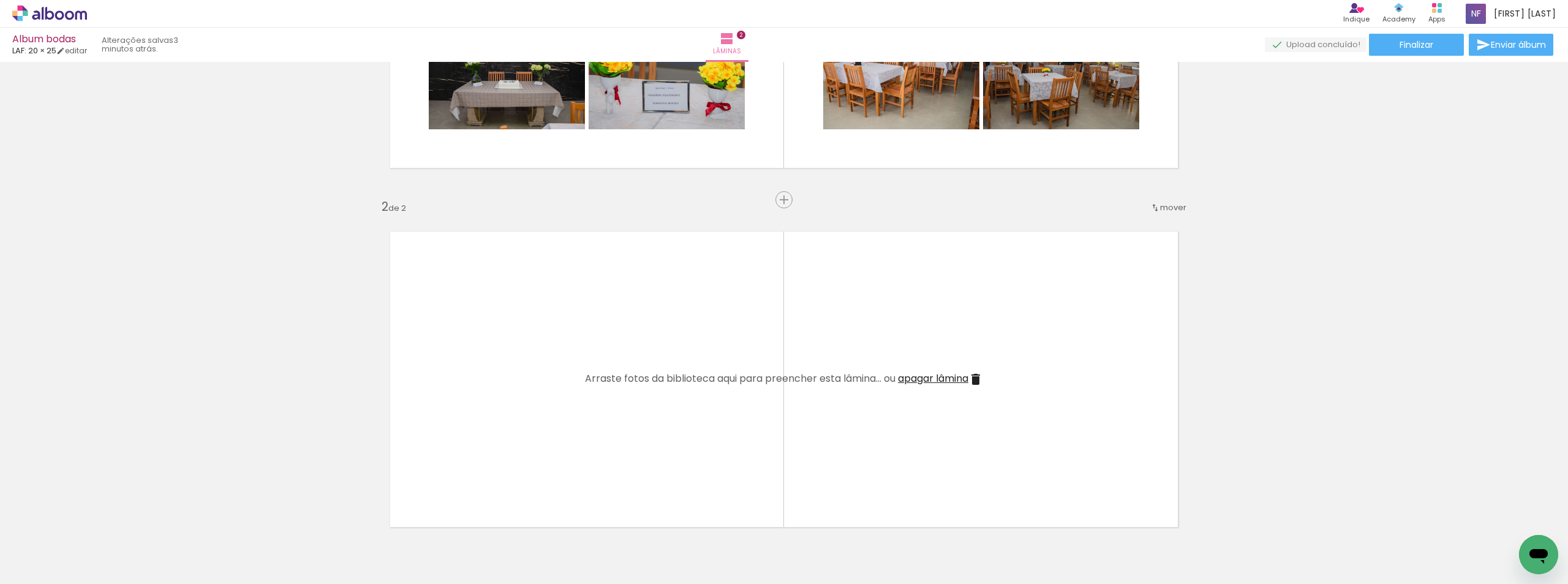 scroll, scrollTop: 245, scrollLeft: 0, axis: vertical 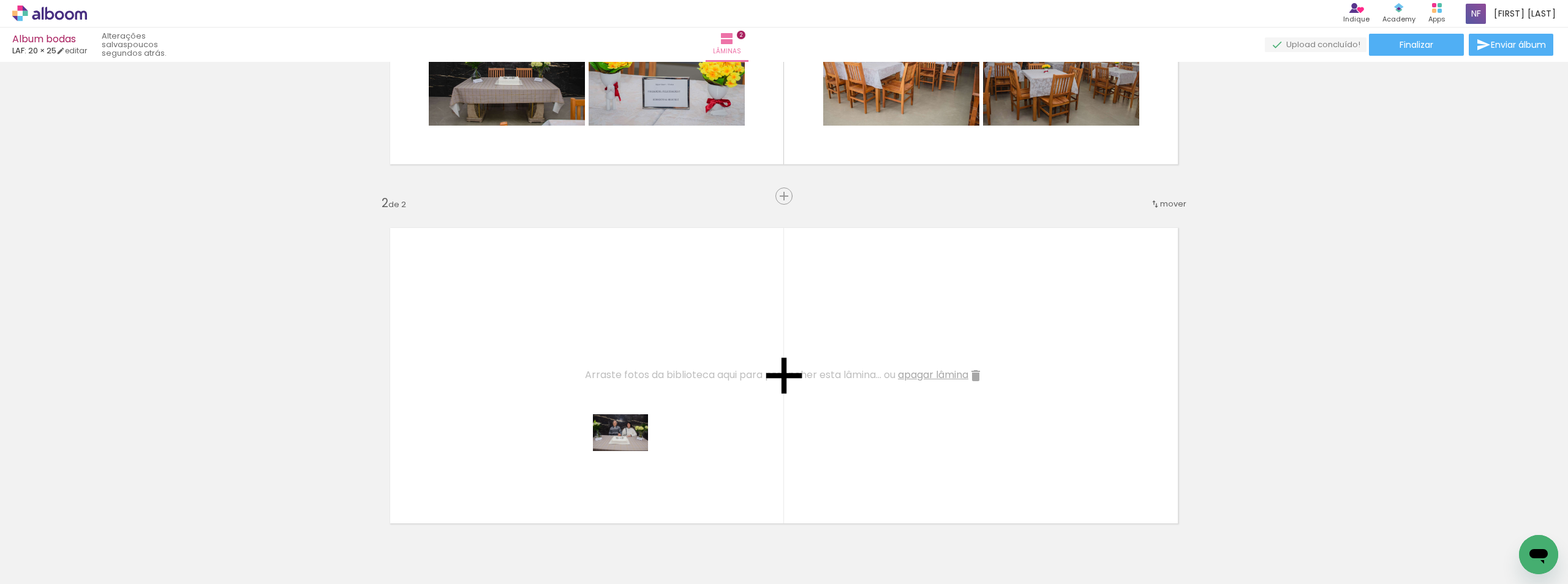 drag, startPoint x: 627, startPoint y: 553, endPoint x: 630, endPoint y: 428, distance: 125.03599 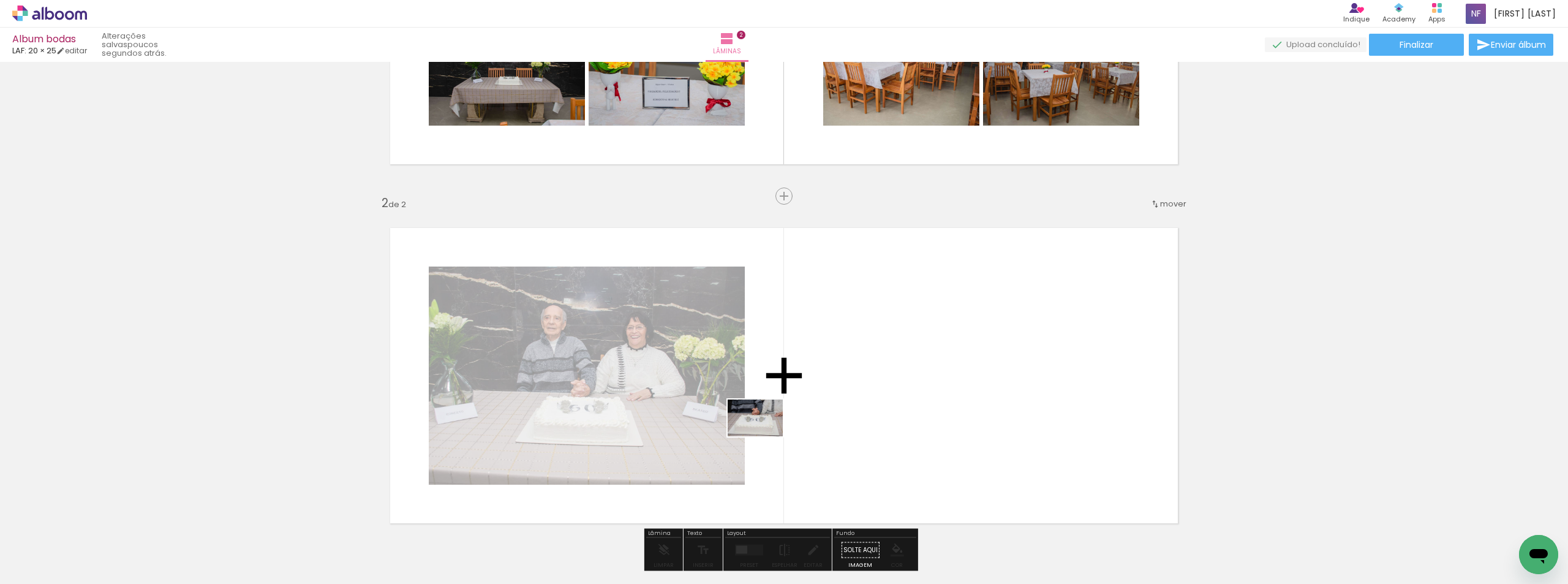 drag, startPoint x: 692, startPoint y: 547, endPoint x: 764, endPoint y: 436, distance: 132.30646 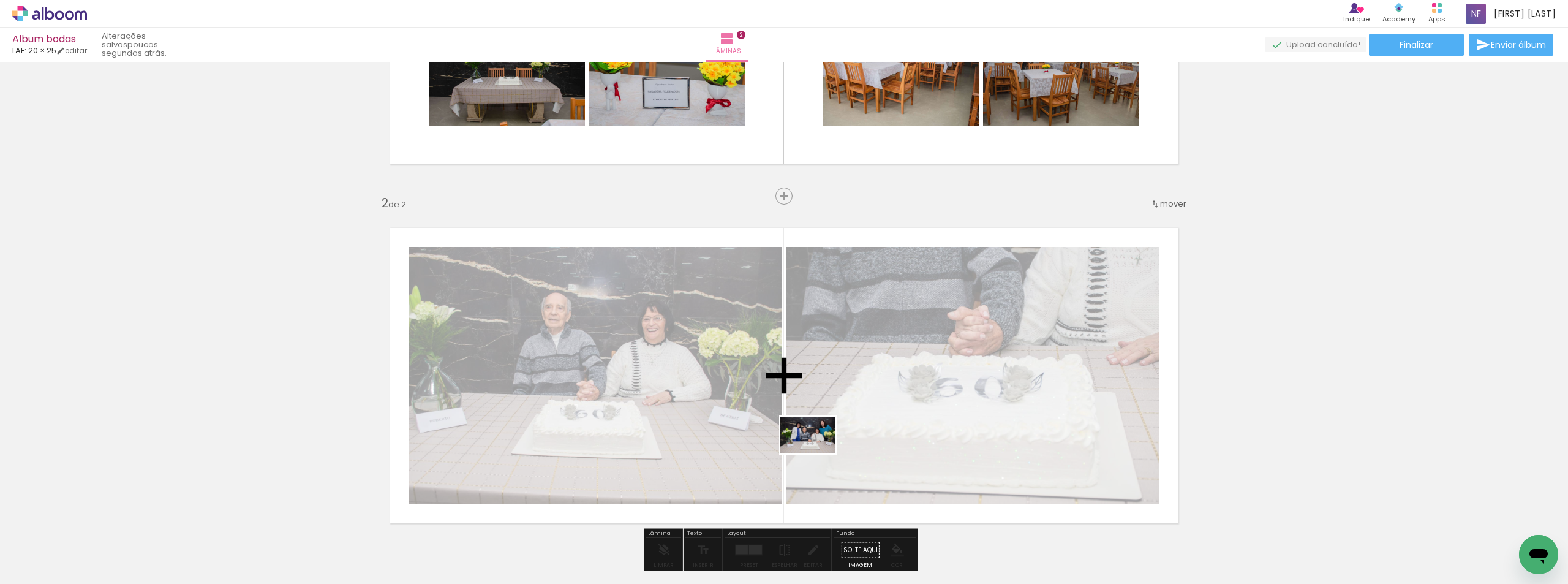 drag, startPoint x: 768, startPoint y: 544, endPoint x: 821, endPoint y: 499, distance: 69.526973 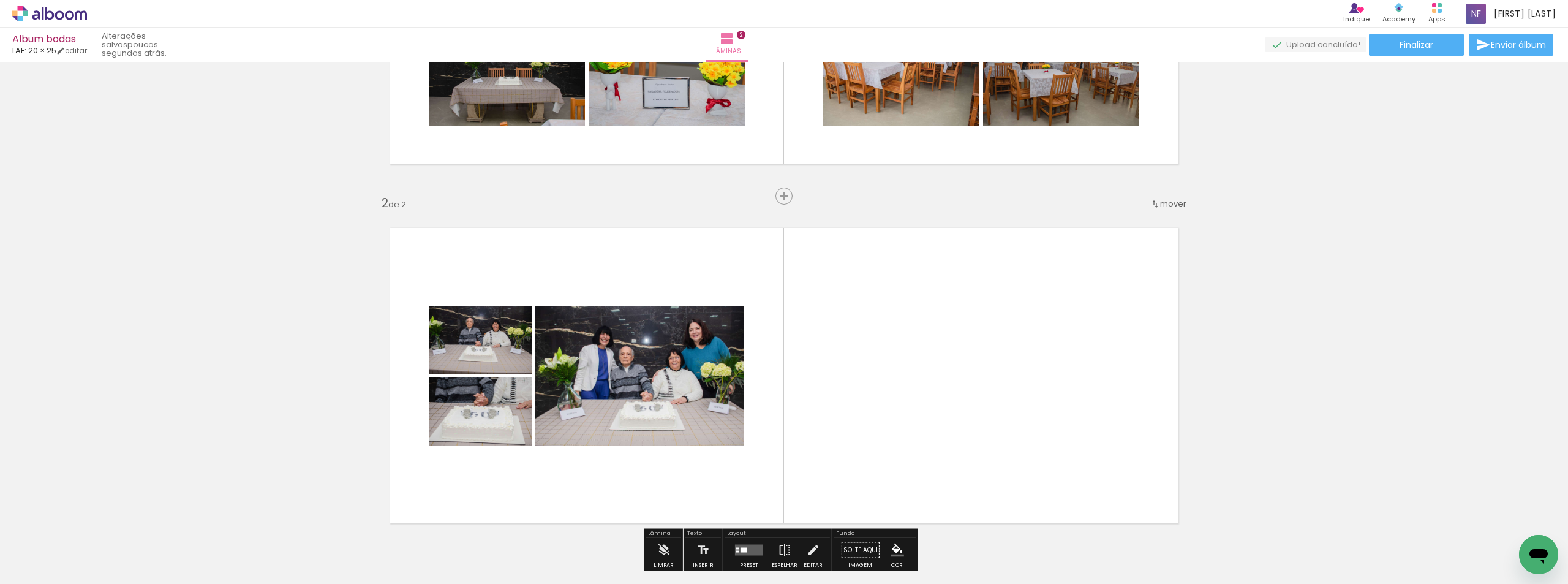 click on "Inserir lâmina 1  de 2  Inserir lâmina 2  de 2" at bounding box center [784, 360] 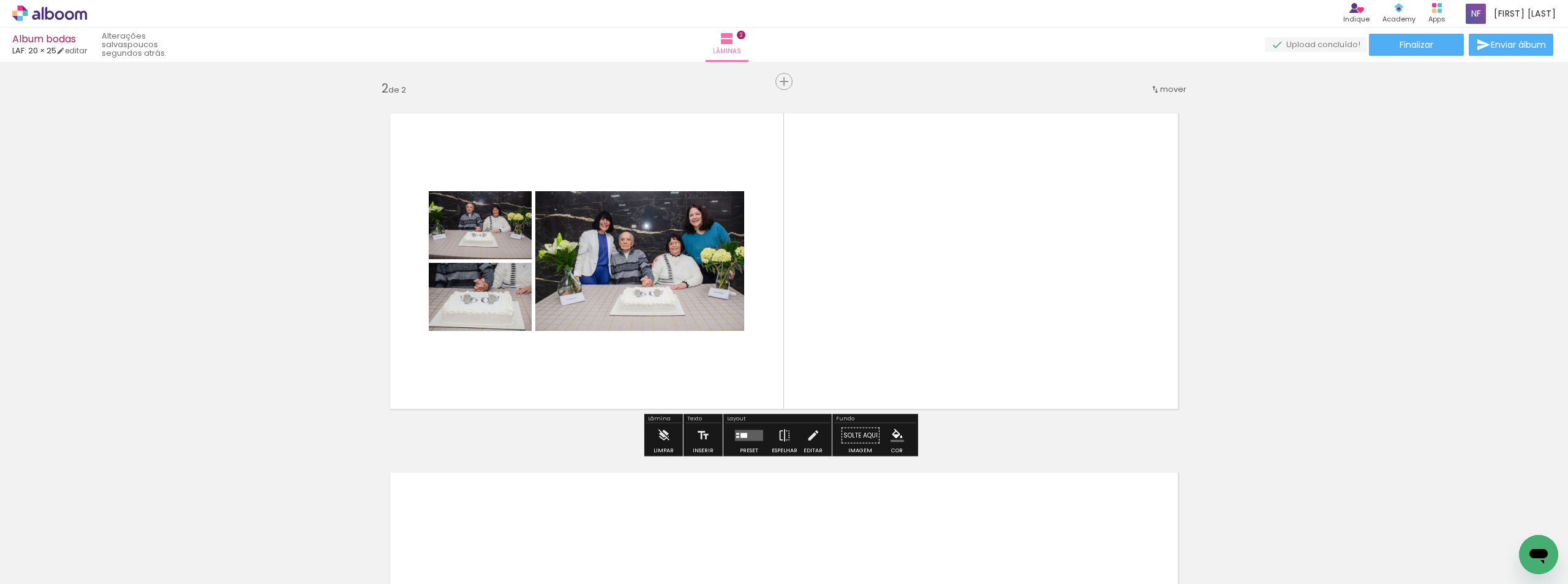 scroll, scrollTop: 368, scrollLeft: 0, axis: vertical 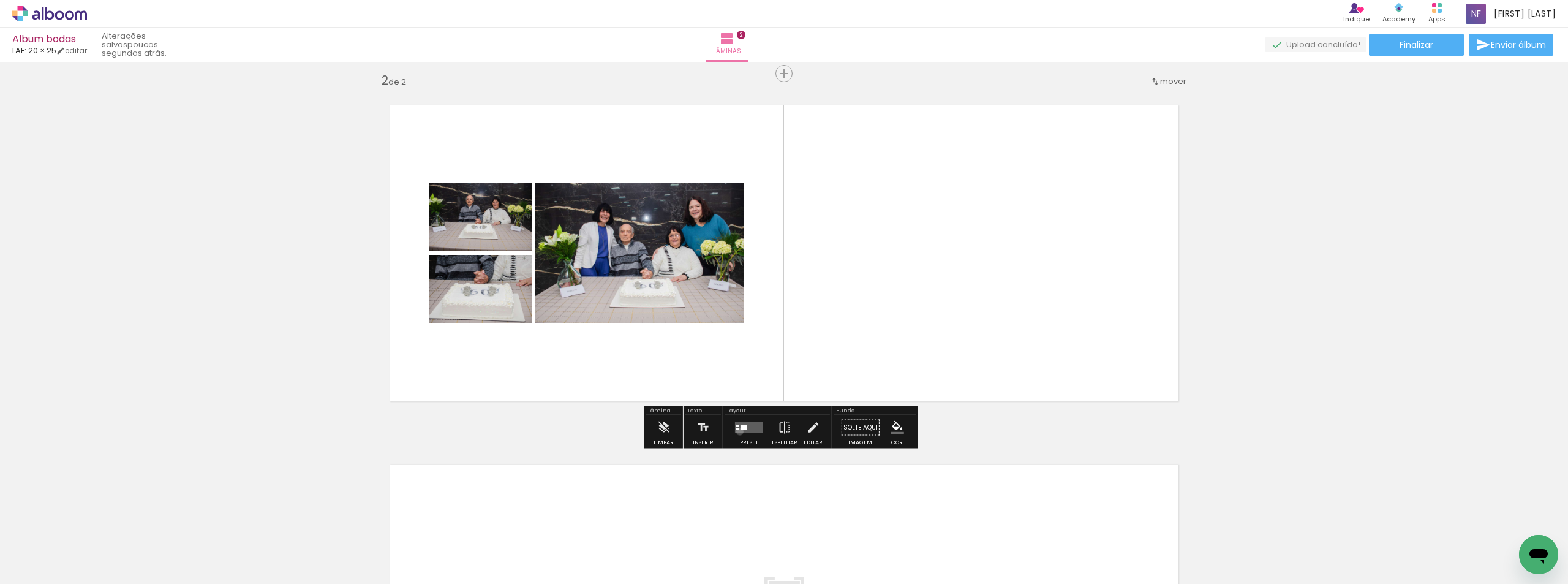 click at bounding box center [749, 428] 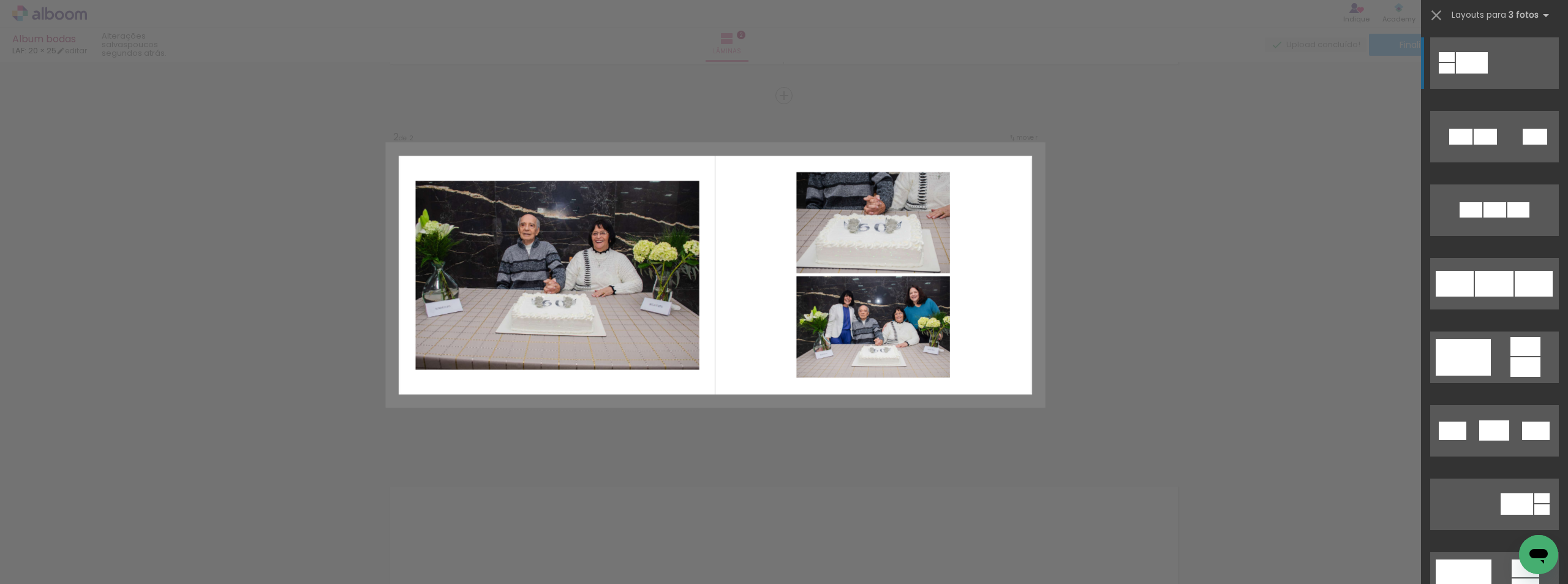 scroll, scrollTop: 336, scrollLeft: 0, axis: vertical 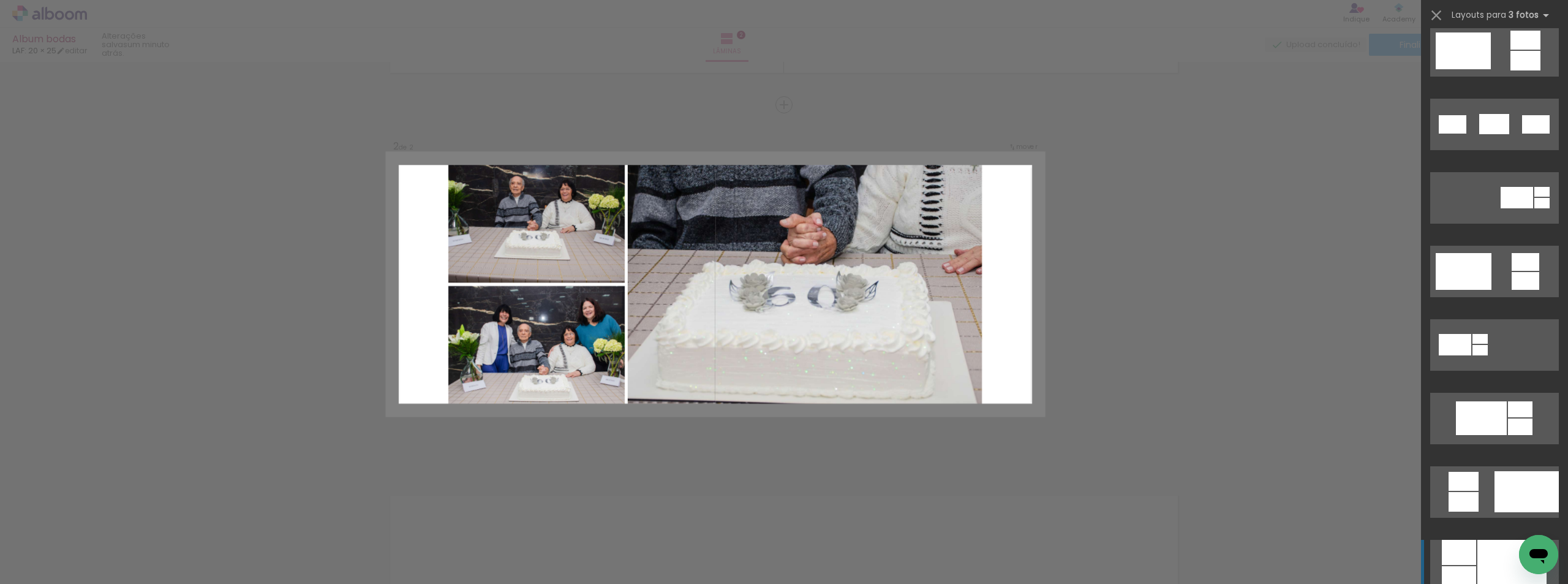click at bounding box center [1512, 566] 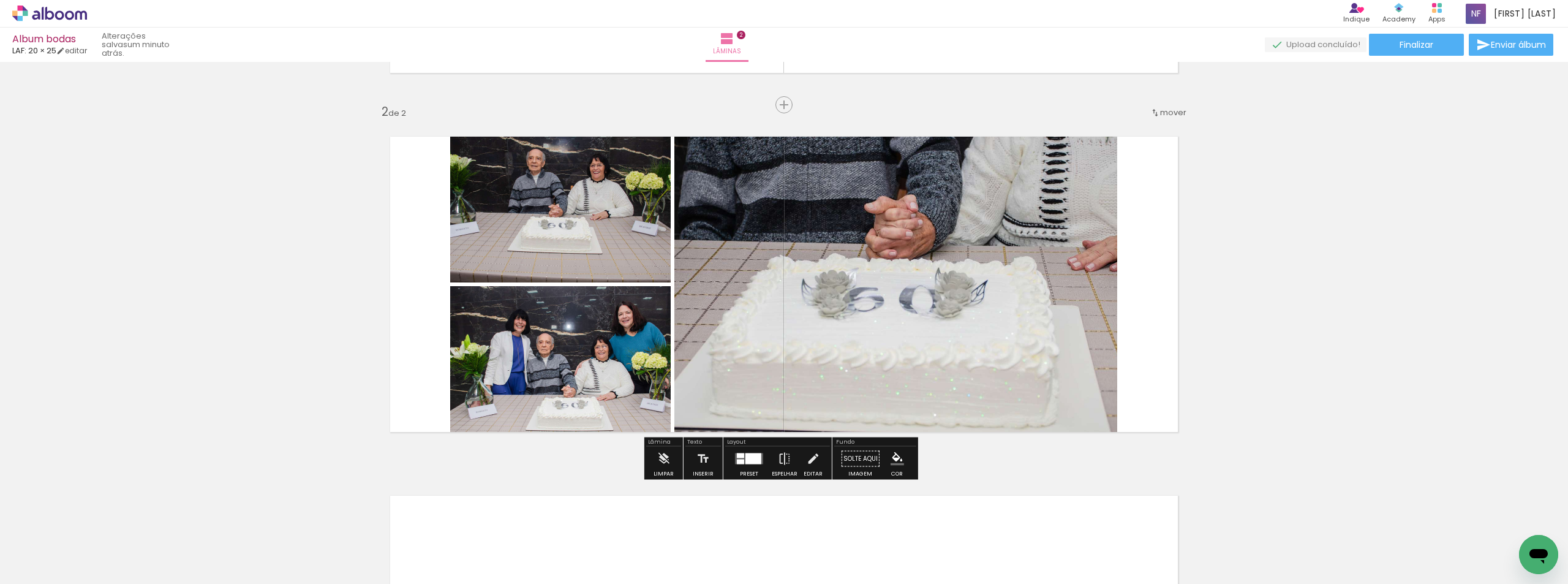 click 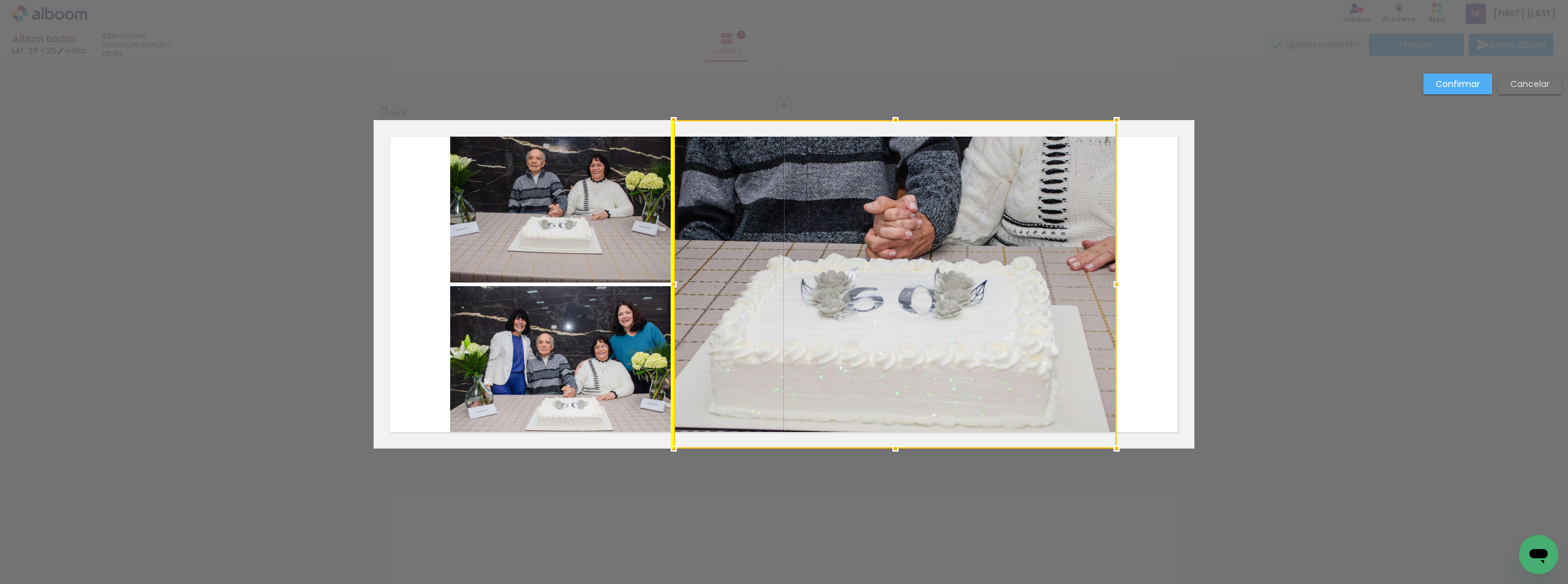 drag, startPoint x: 914, startPoint y: 199, endPoint x: 924, endPoint y: 212, distance: 16.401219 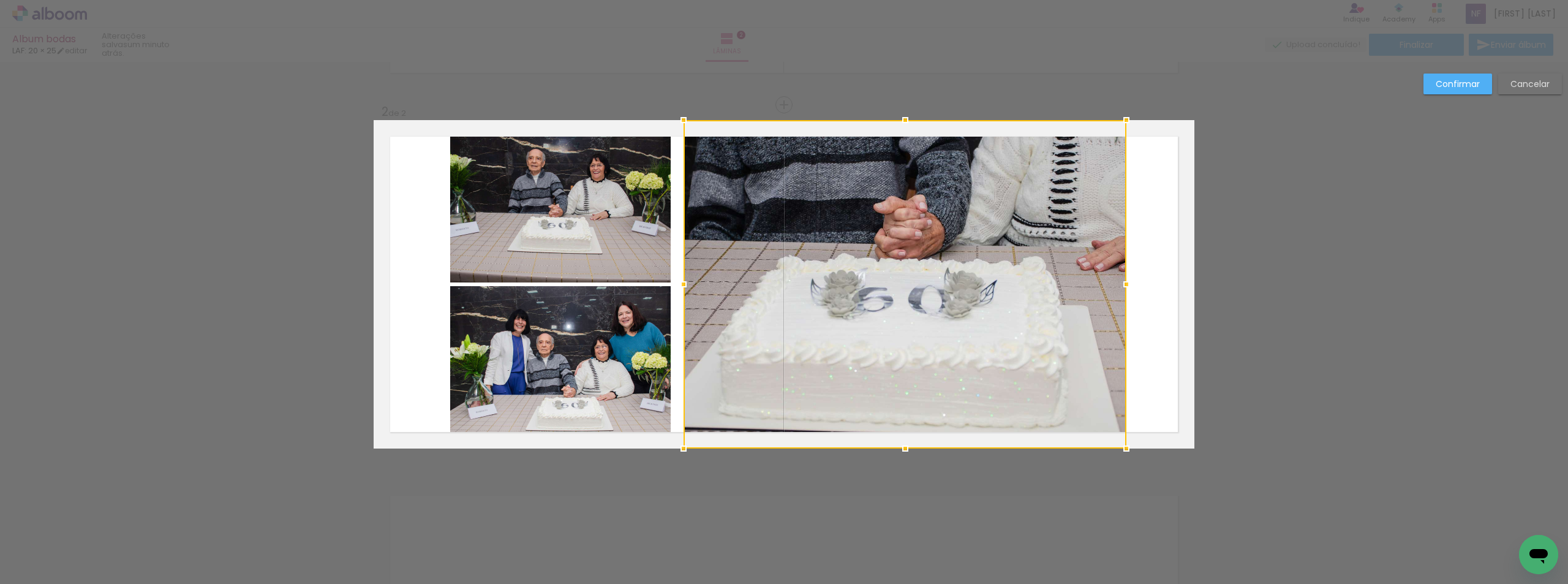 click at bounding box center [905, 284] 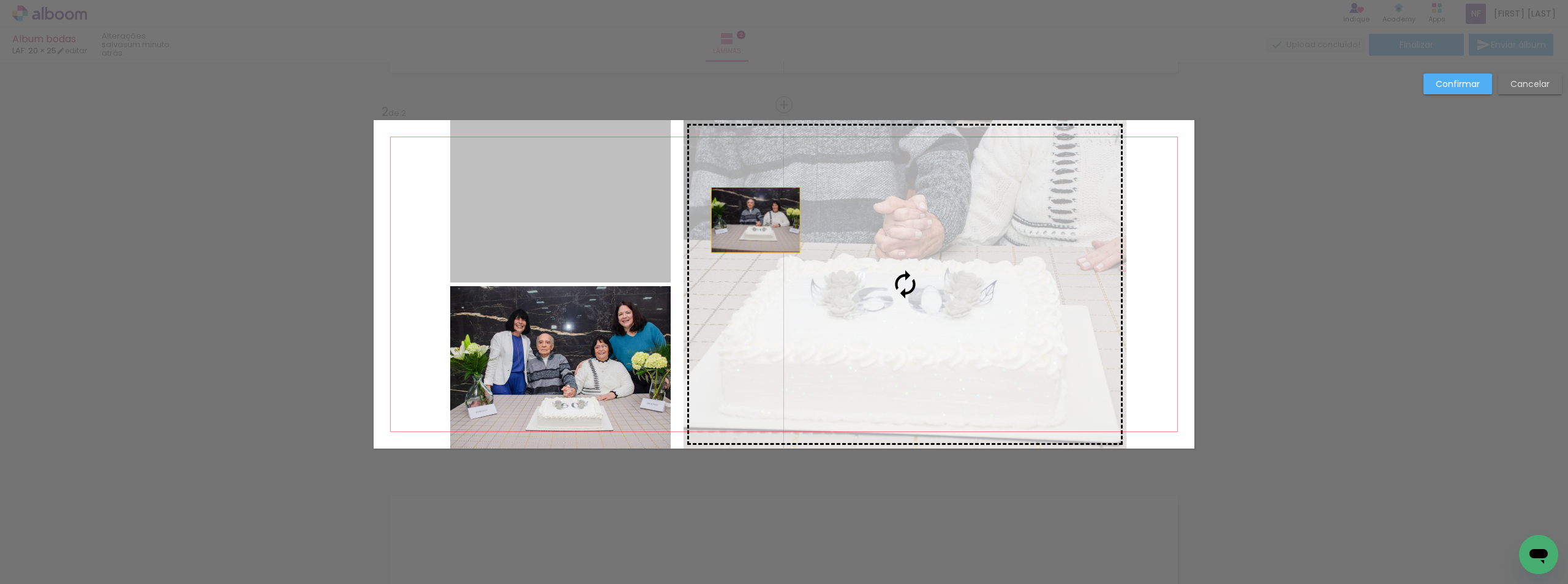 drag, startPoint x: 618, startPoint y: 194, endPoint x: 751, endPoint y: 220, distance: 135.51753 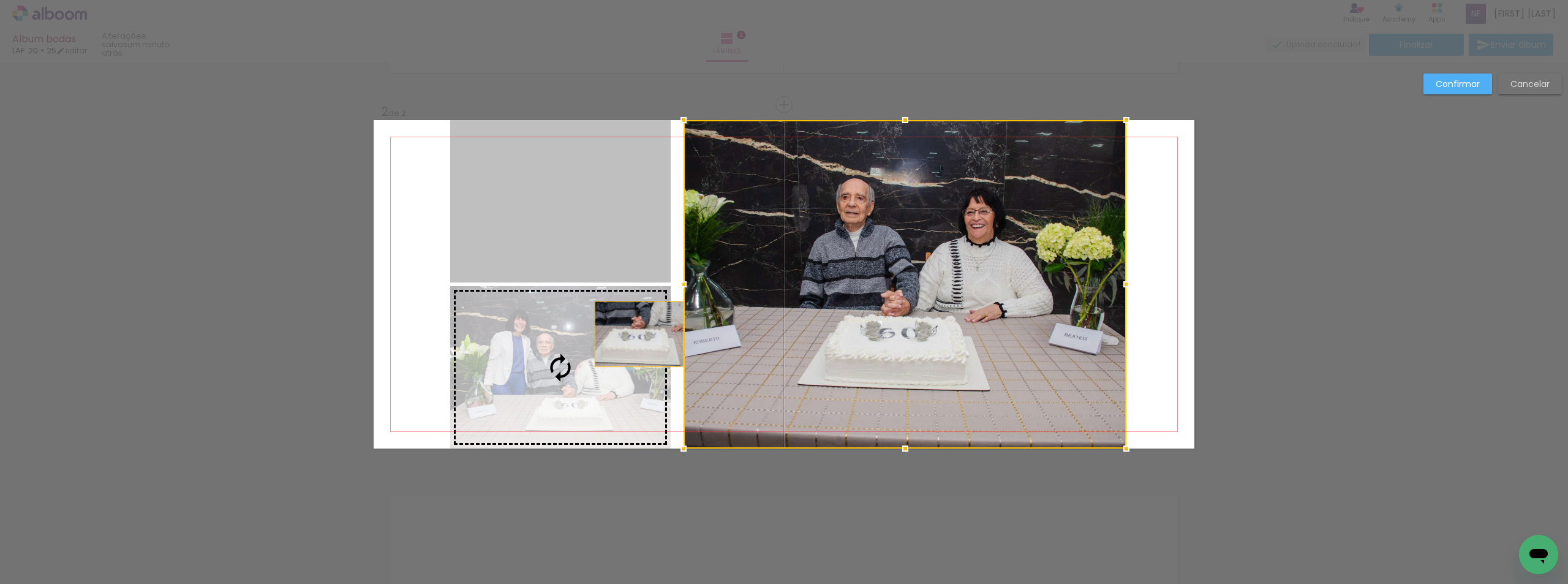 drag, startPoint x: 636, startPoint y: 222, endPoint x: 635, endPoint y: 333, distance: 111.0045 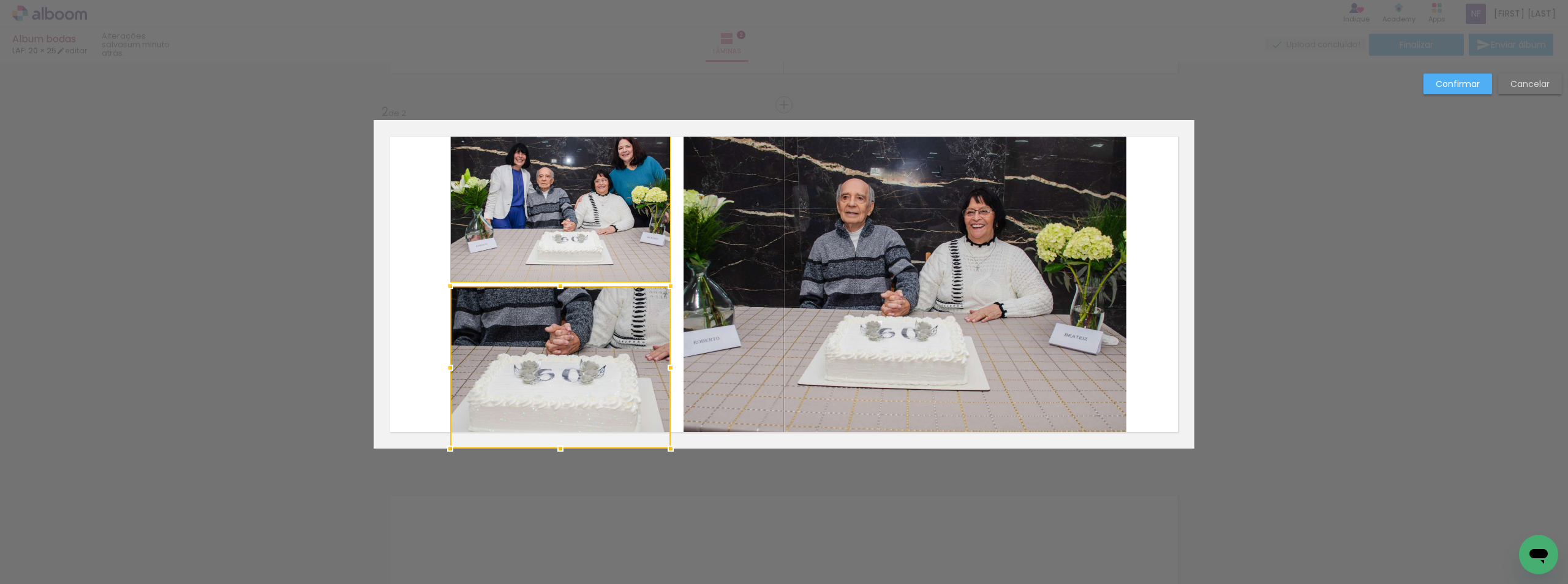 click on "Confirmar Cancelar" at bounding box center [784, 279] 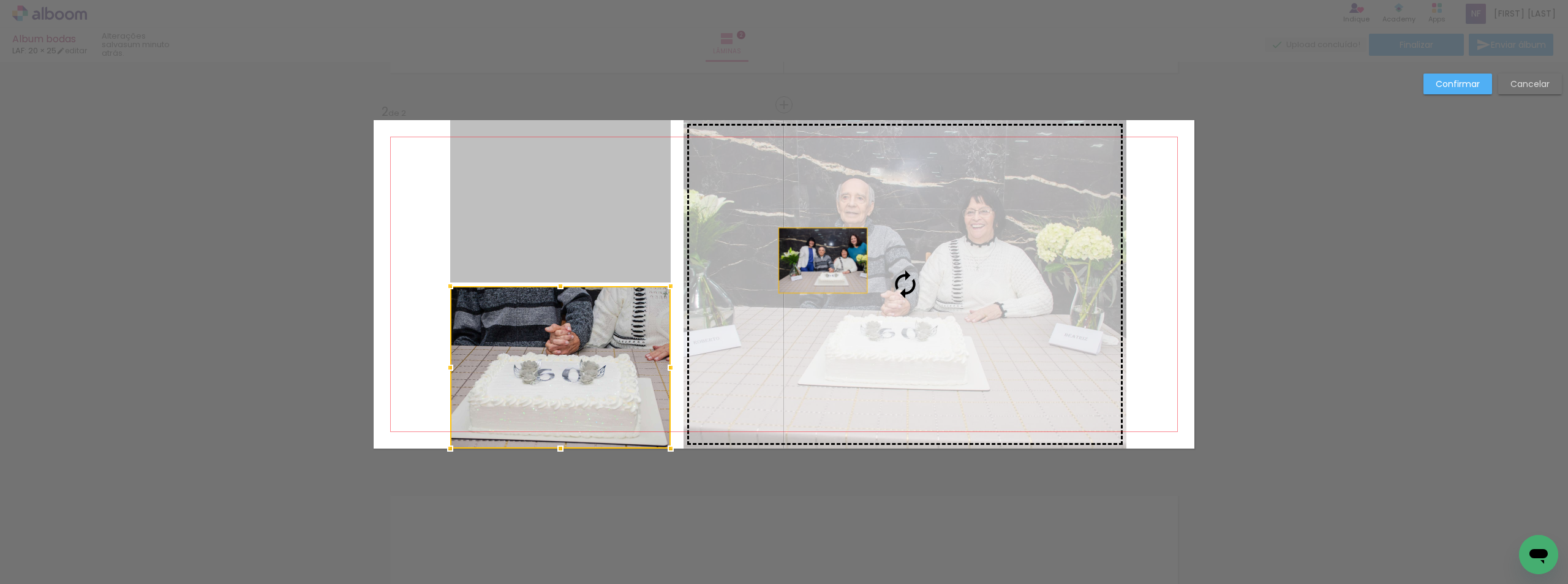 drag, startPoint x: 619, startPoint y: 224, endPoint x: 818, endPoint y: 260, distance: 202.2301 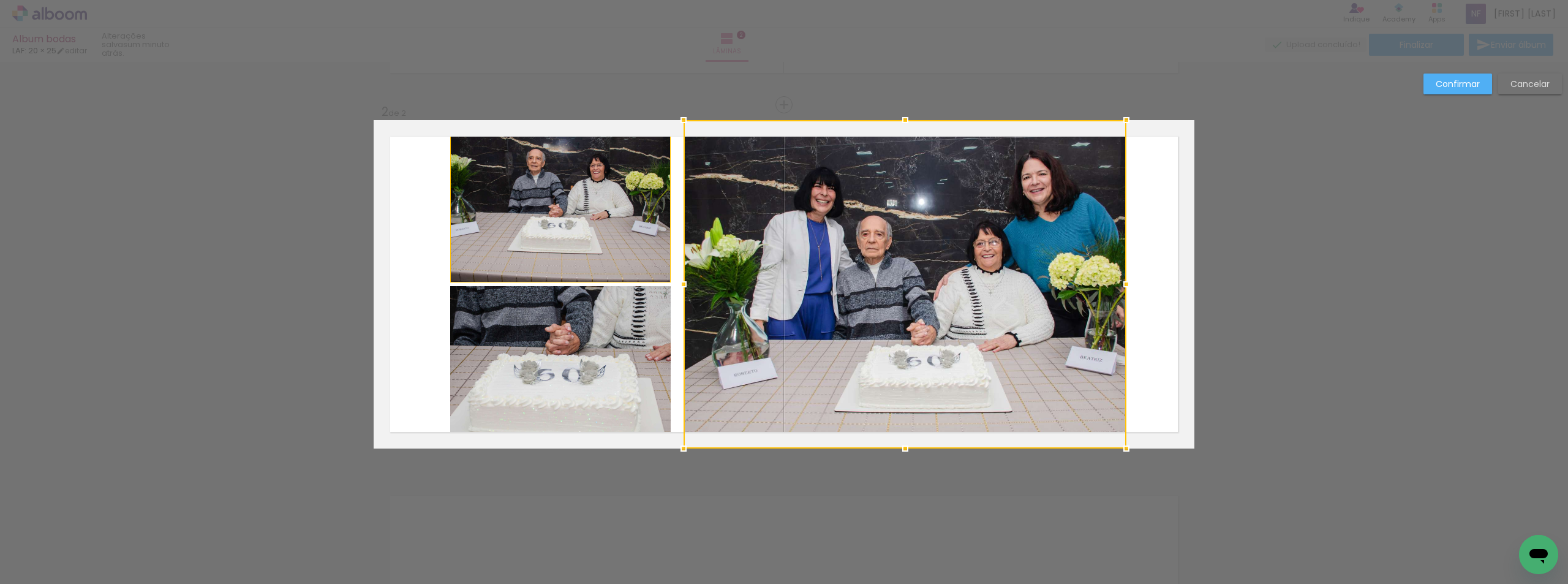 click on "Confirmar Cancelar" at bounding box center (784, 279) 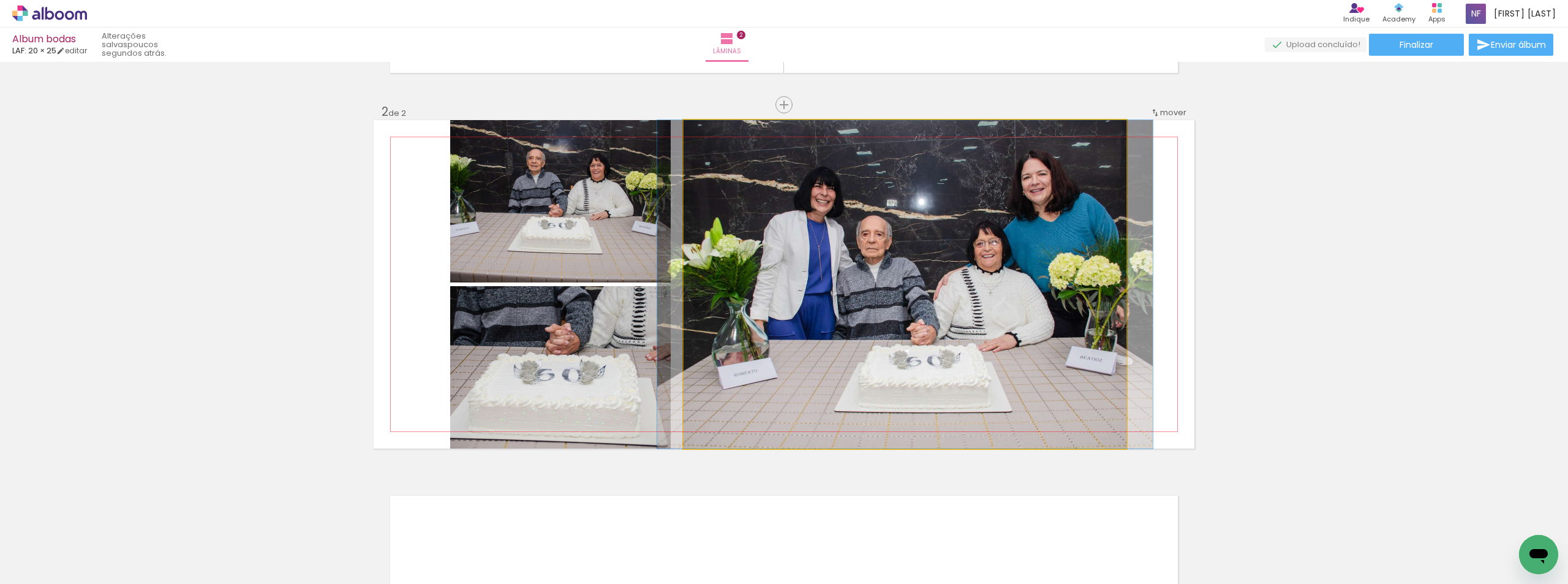 click 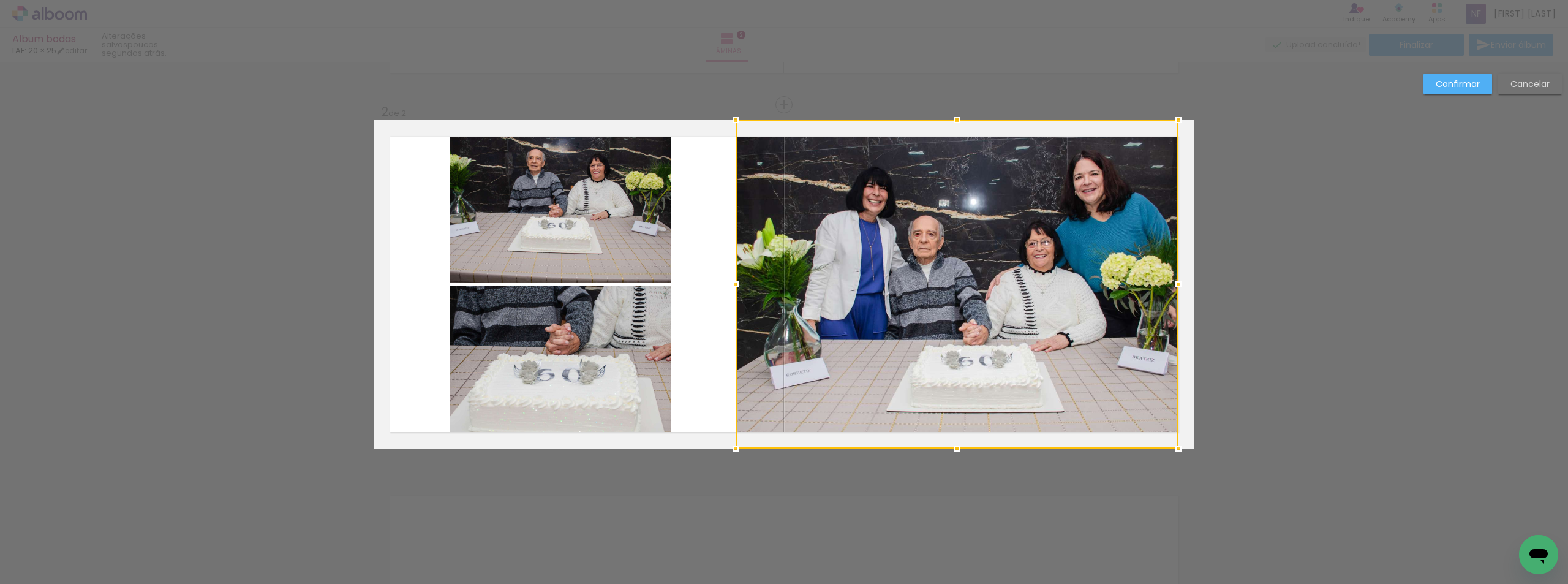 drag, startPoint x: 942, startPoint y: 306, endPoint x: 994, endPoint y: 302, distance: 52.1536 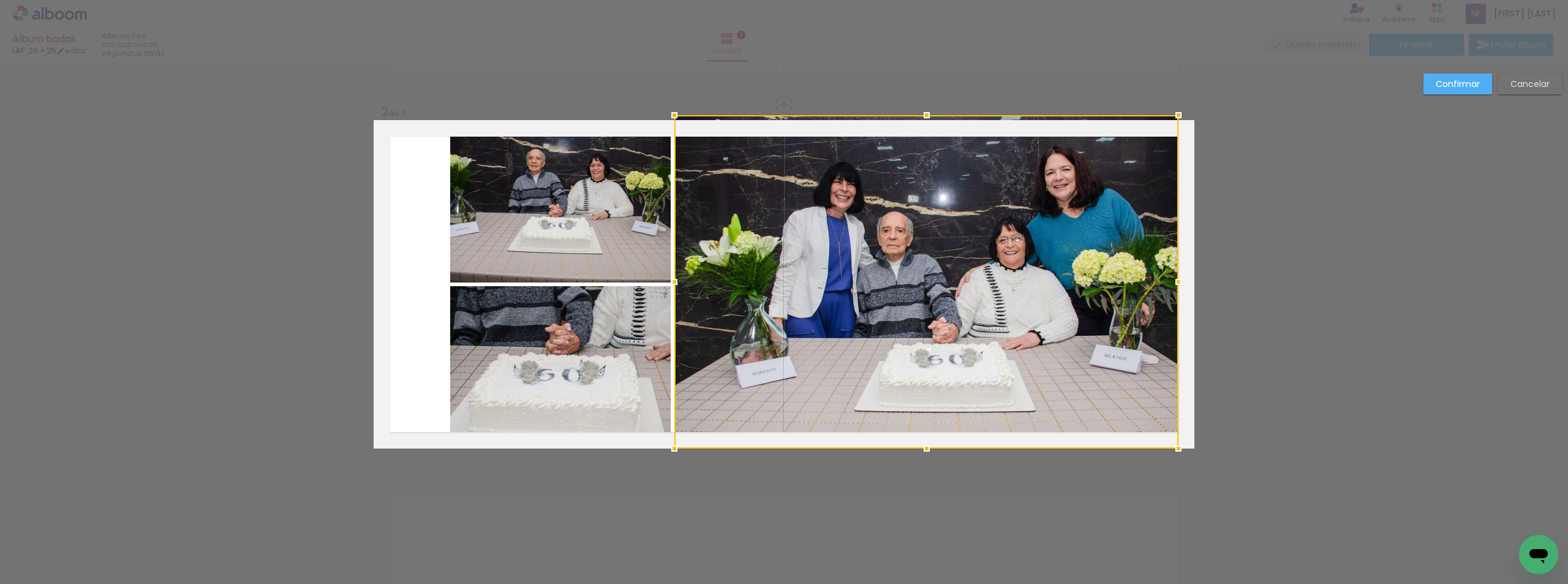 drag, startPoint x: 732, startPoint y: 121, endPoint x: 671, endPoint y: 99, distance: 64.84597 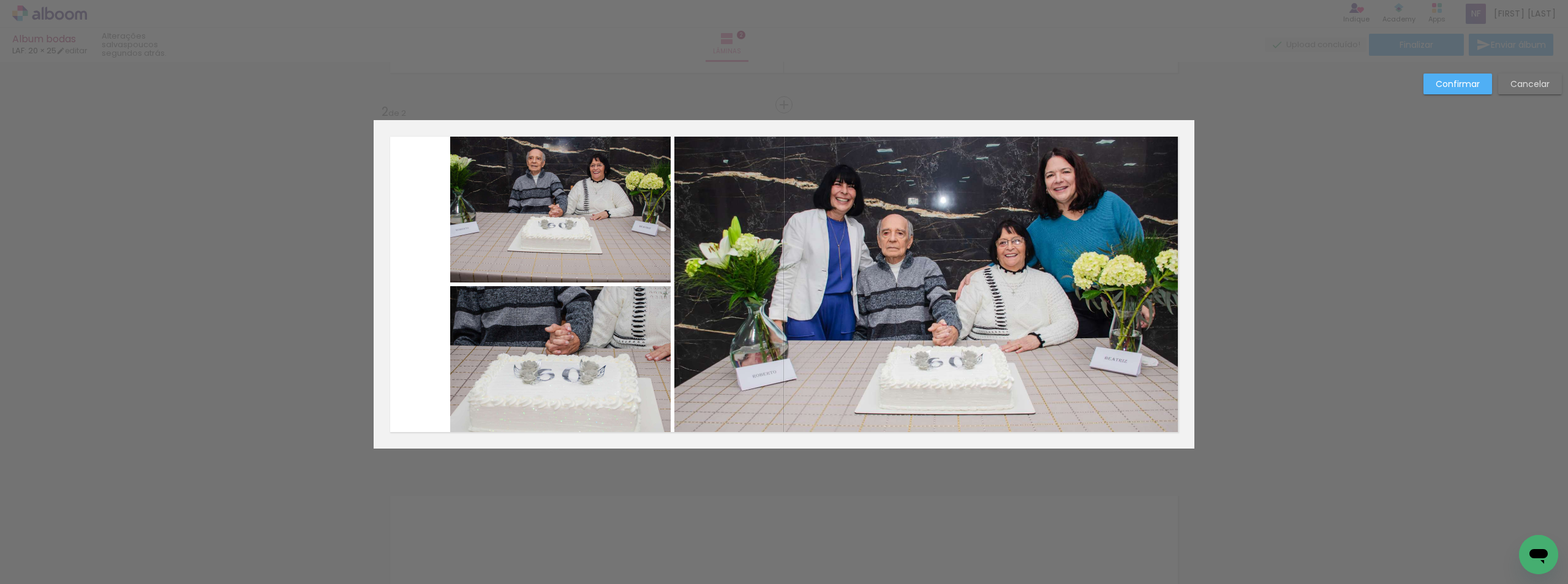 click 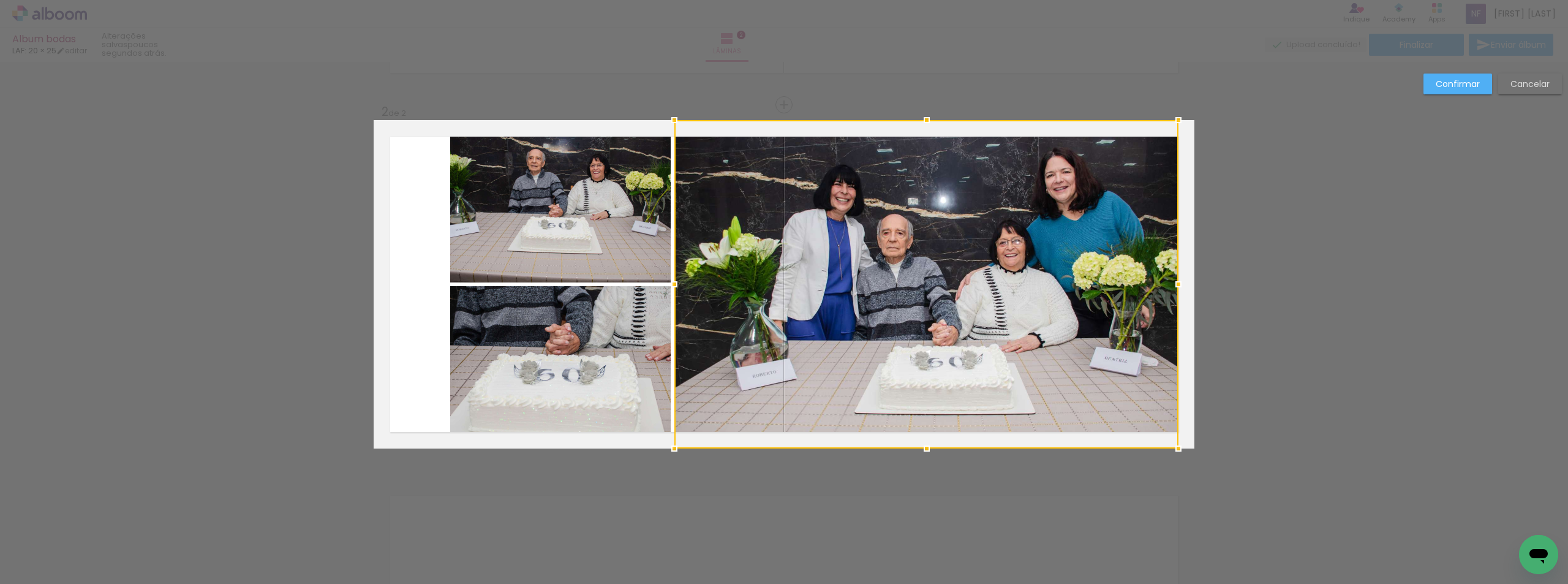 click at bounding box center [926, 284] 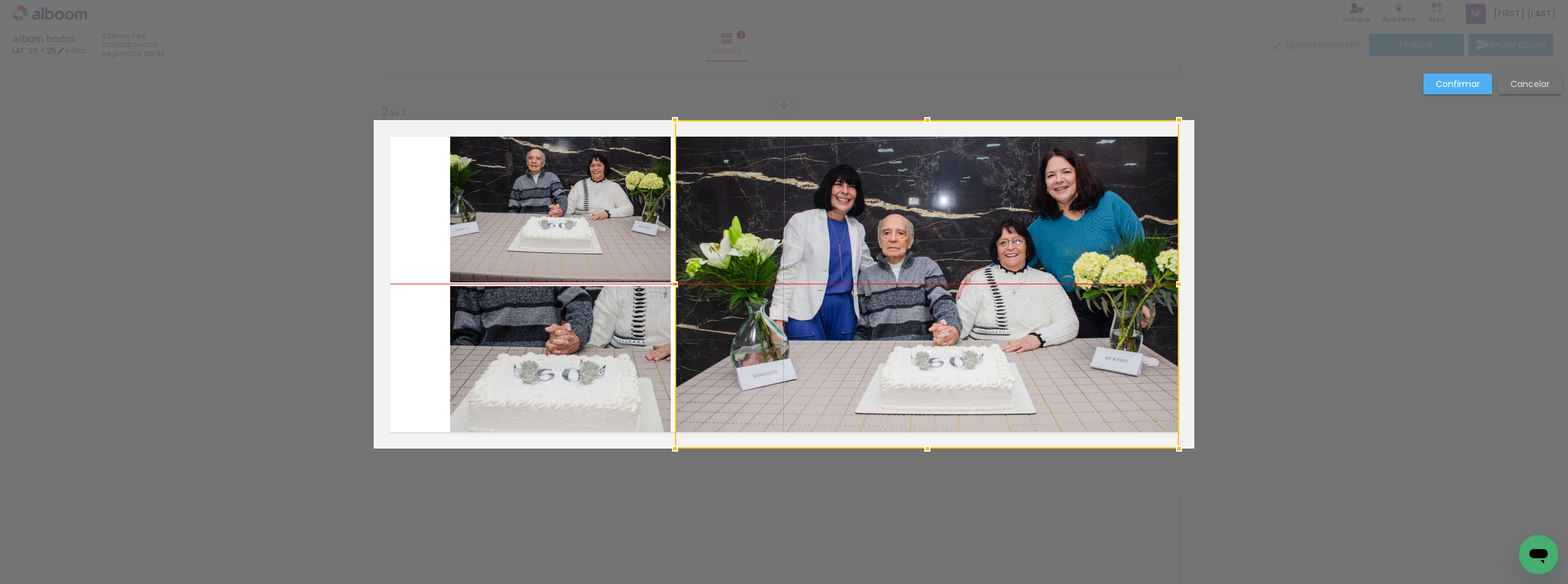 click at bounding box center [927, 284] 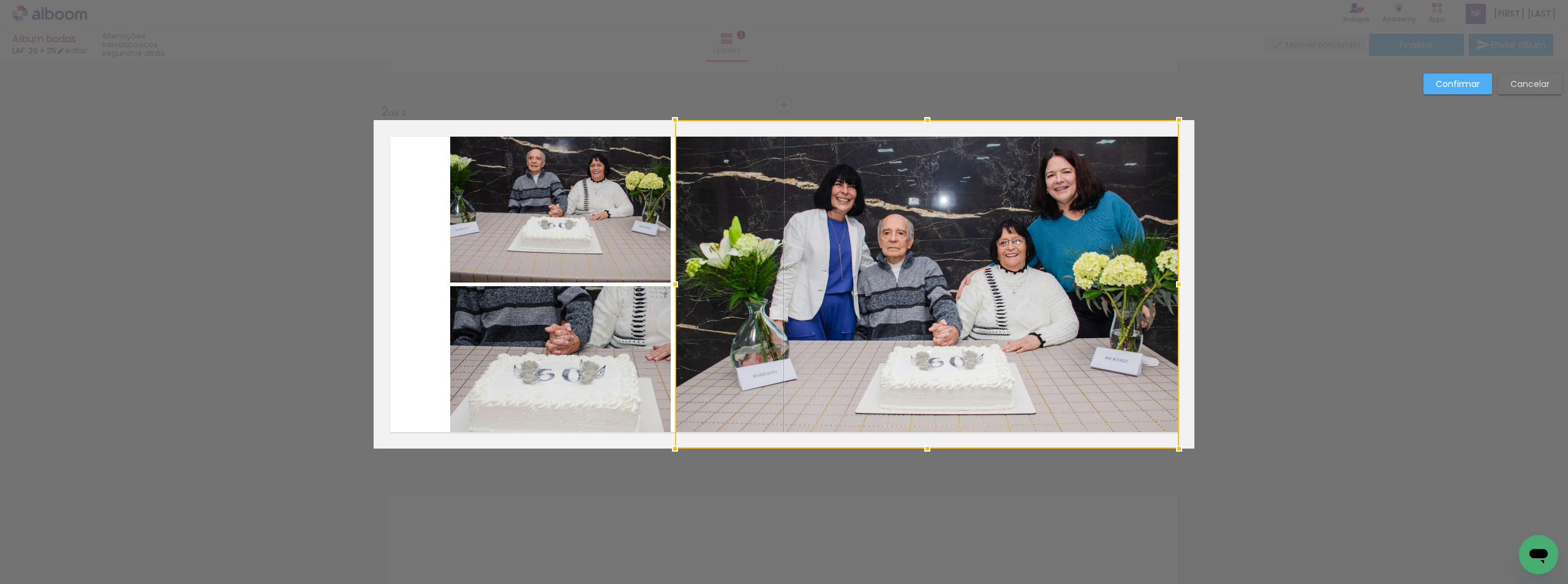 click at bounding box center [927, 284] 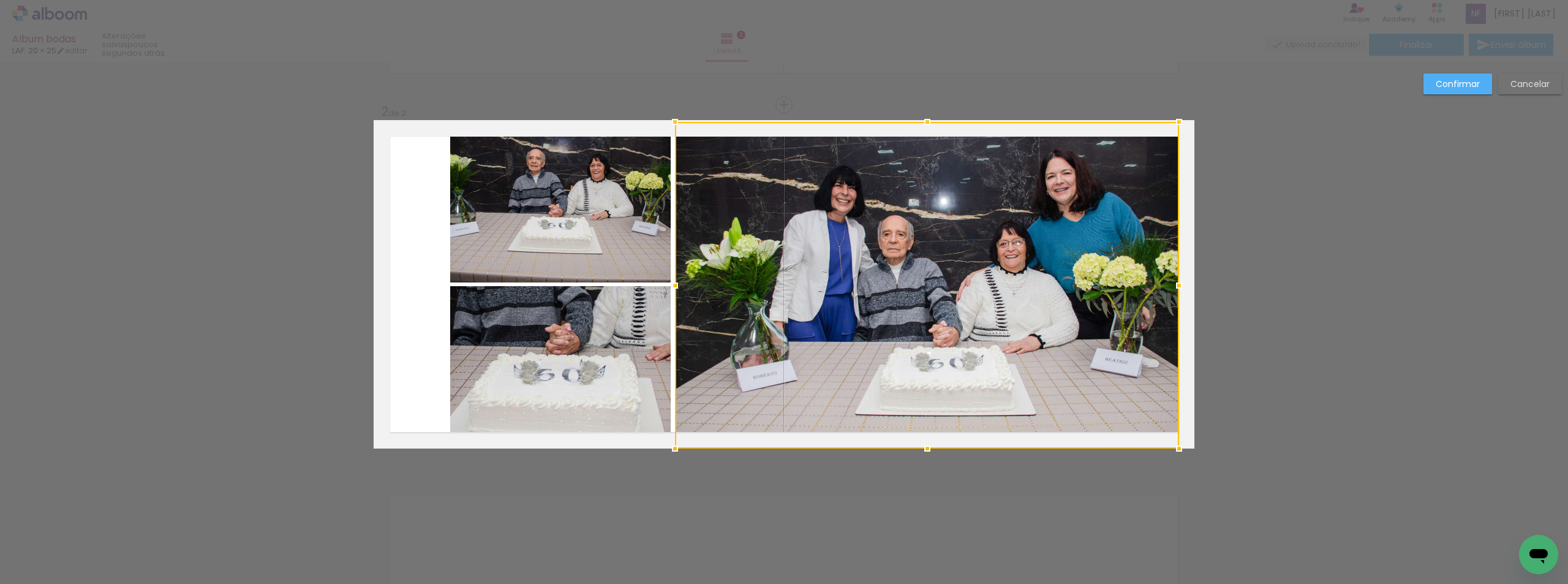 drag, startPoint x: 922, startPoint y: 119, endPoint x: 923, endPoint y: 106, distance: 13.038405 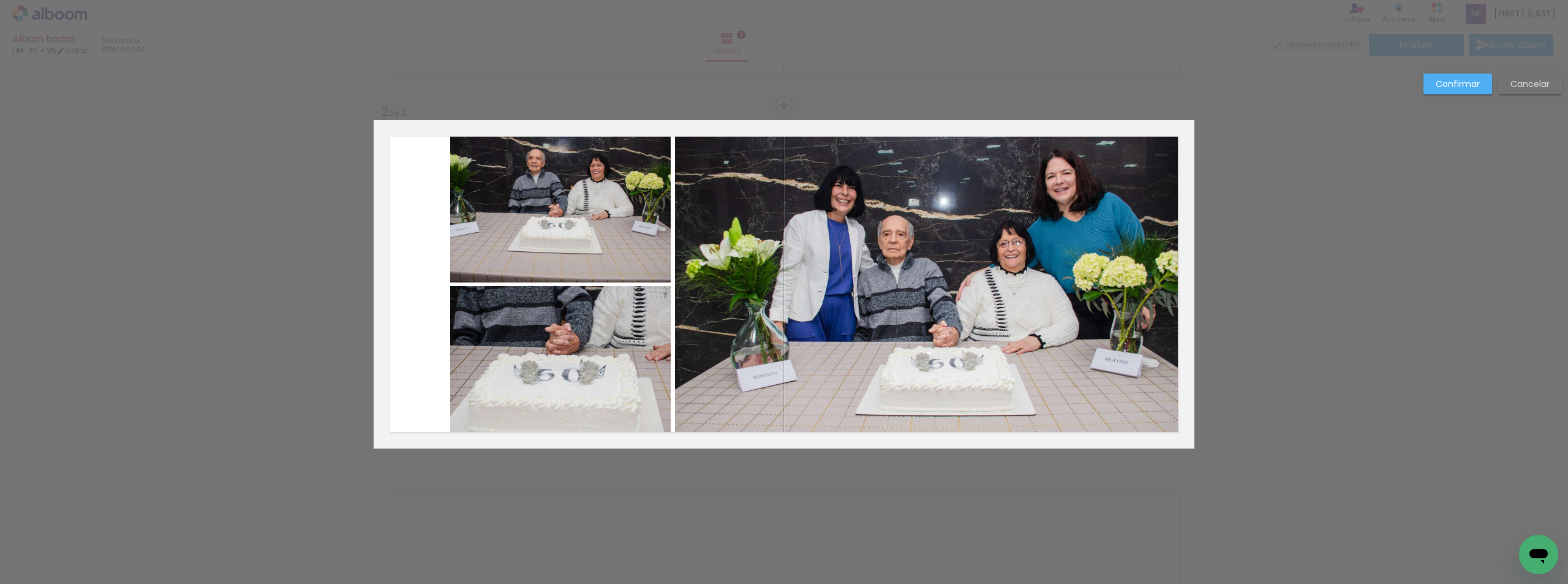 click 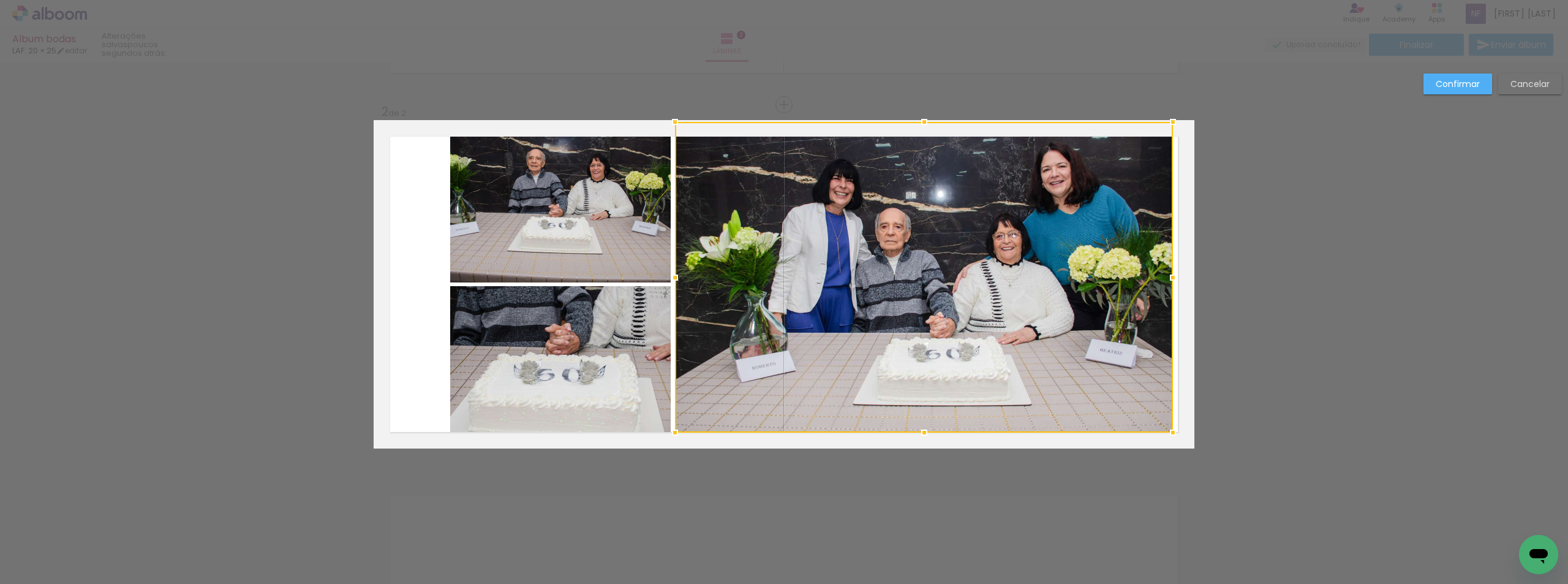 drag, startPoint x: 1173, startPoint y: 450, endPoint x: 1167, endPoint y: 444, distance: 8.485281 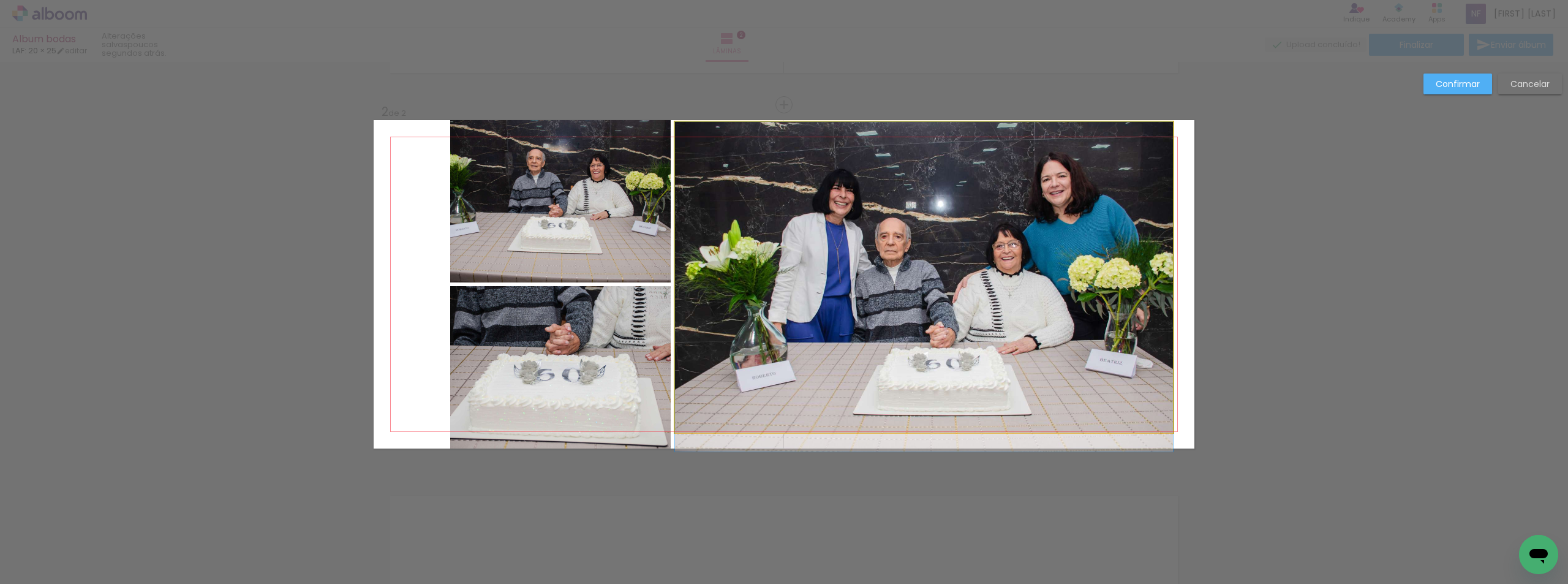 drag, startPoint x: 1101, startPoint y: 363, endPoint x: 1131, endPoint y: 396, distance: 44.598206 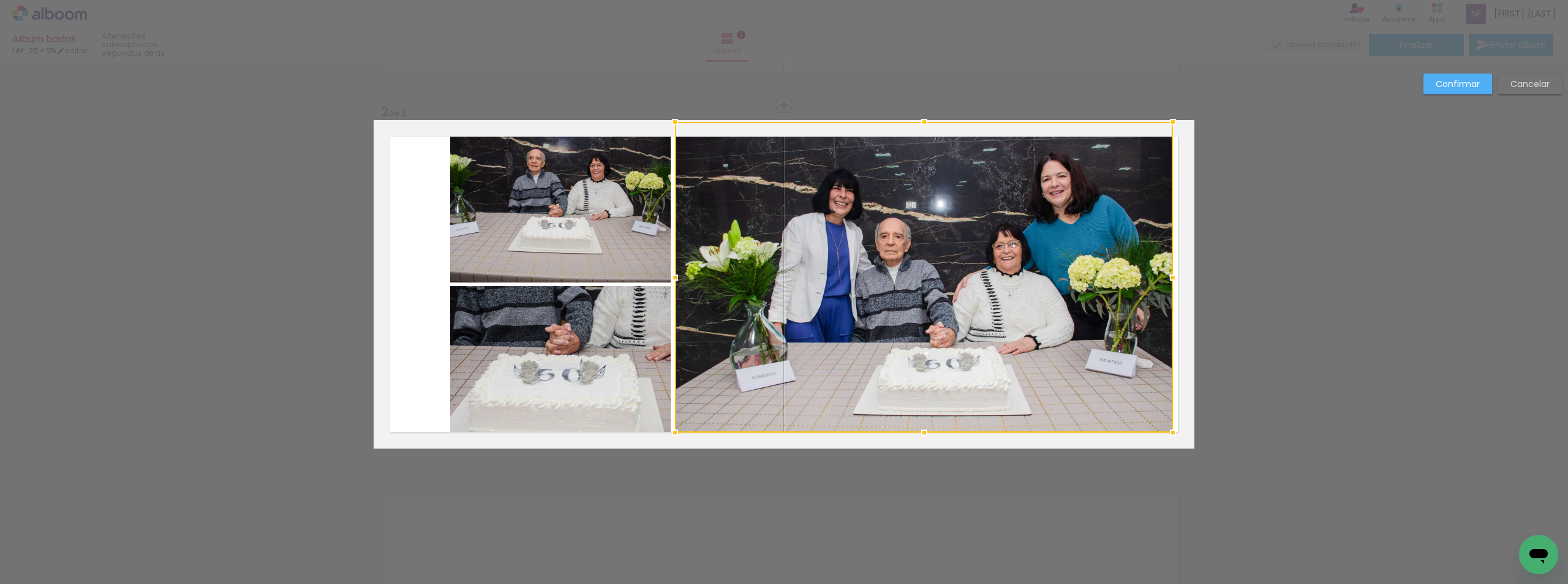 click at bounding box center [924, 277] 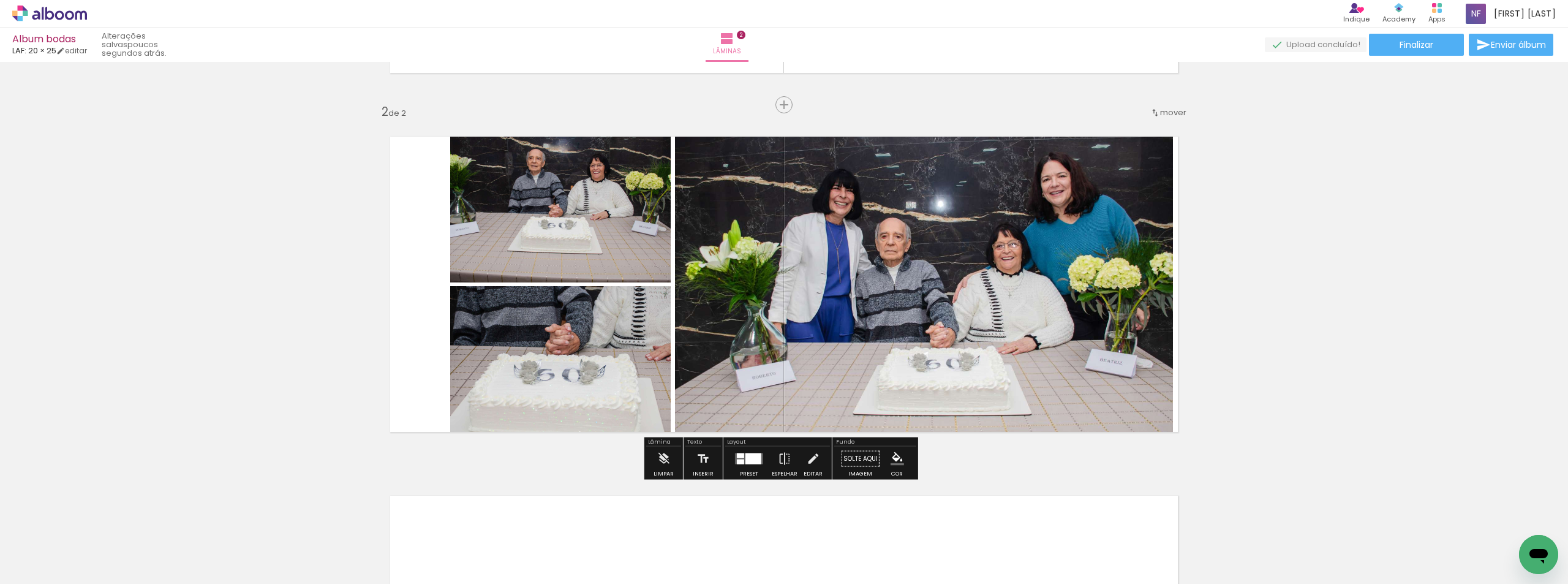 click 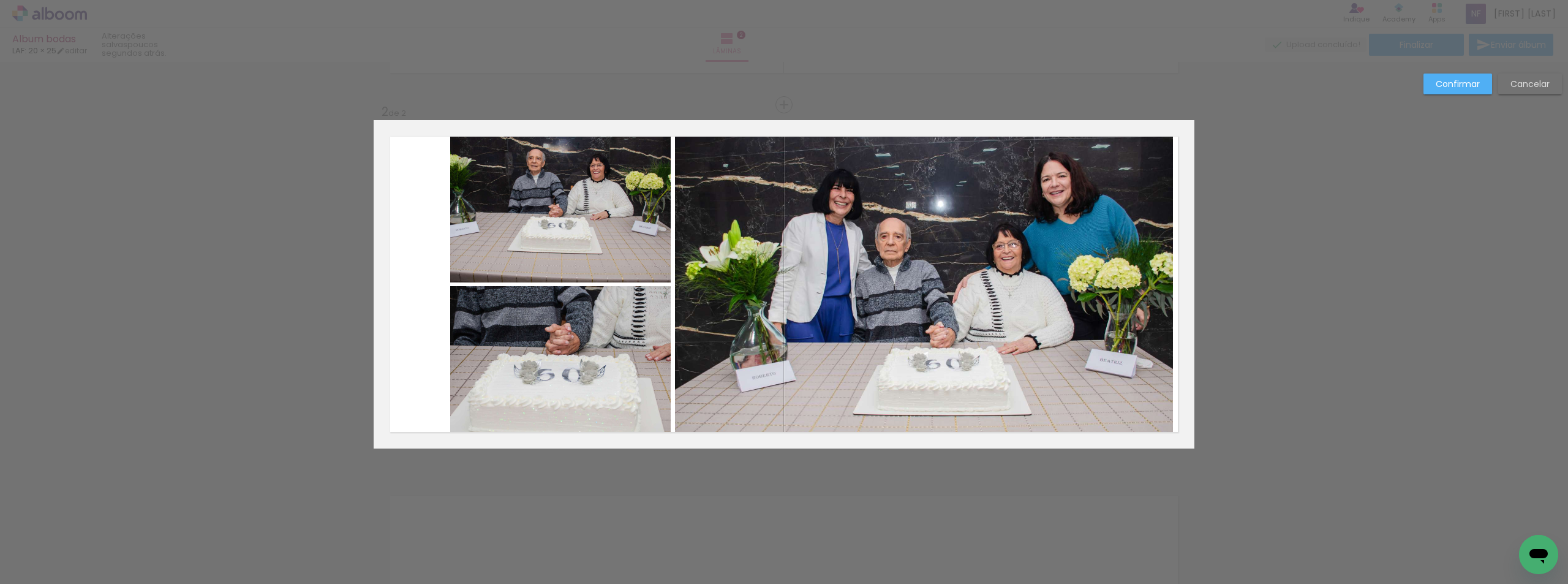 click 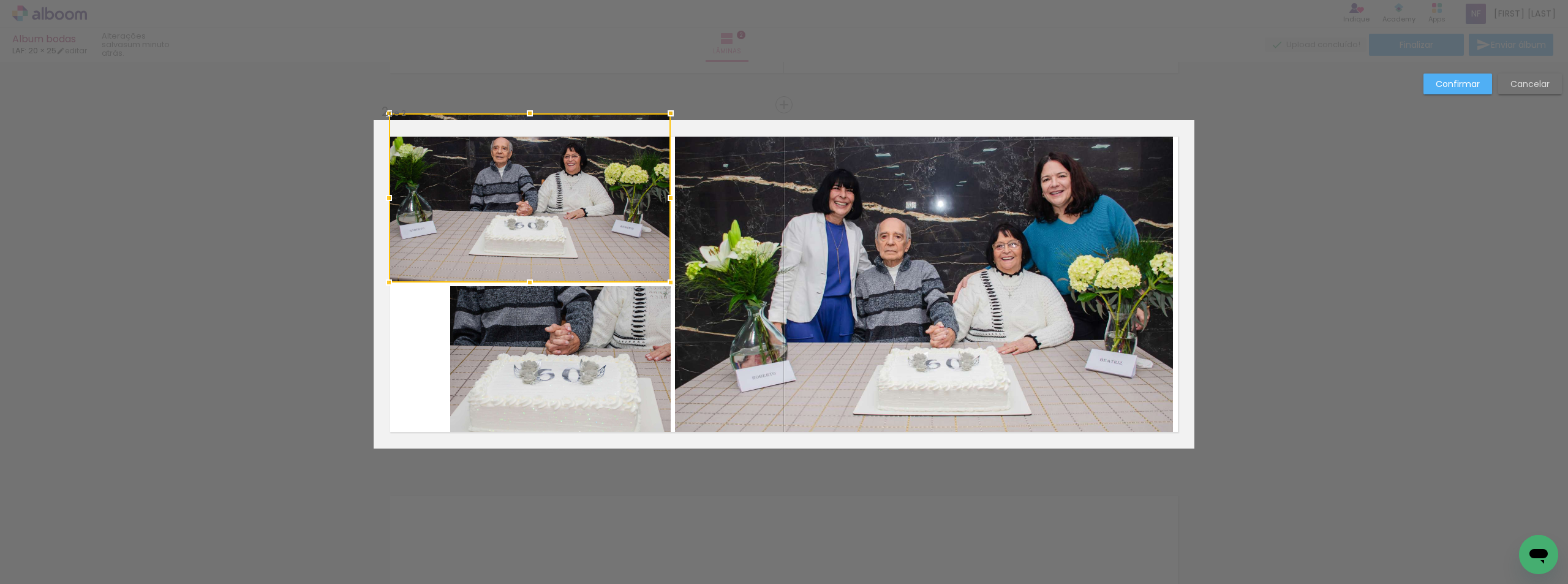 drag, startPoint x: 445, startPoint y: 122, endPoint x: 383, endPoint y: 126, distance: 62.1289 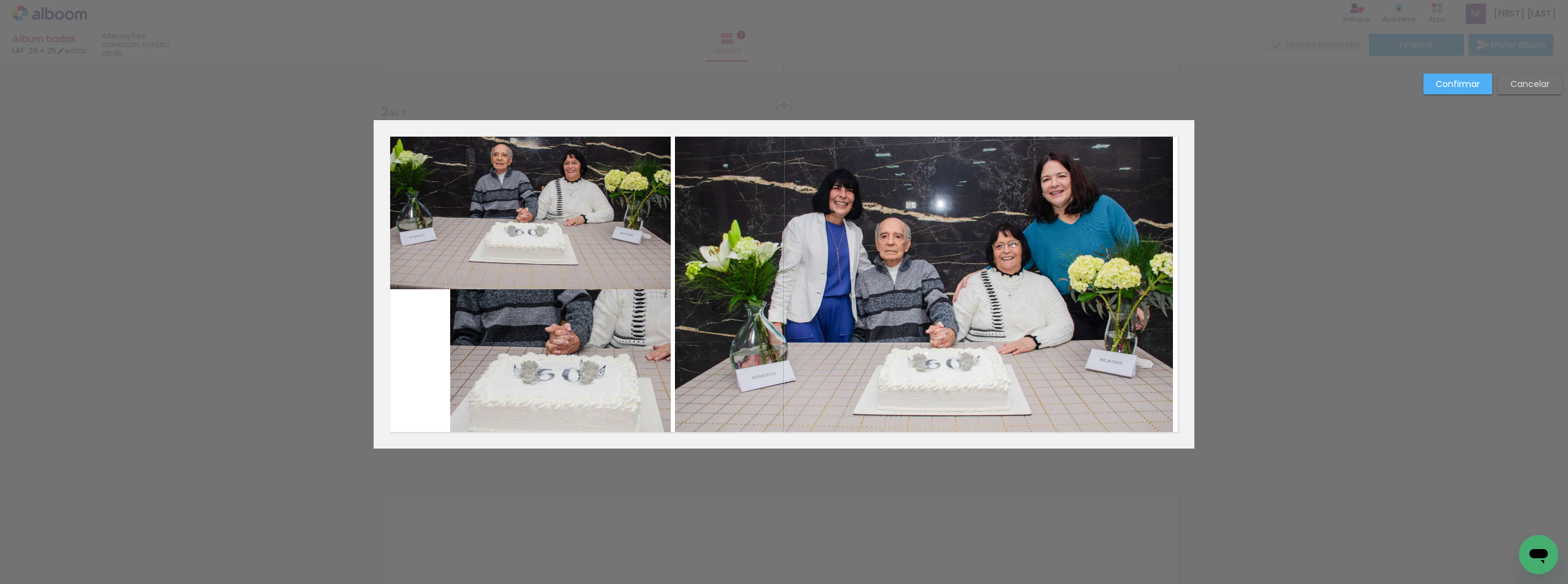 click 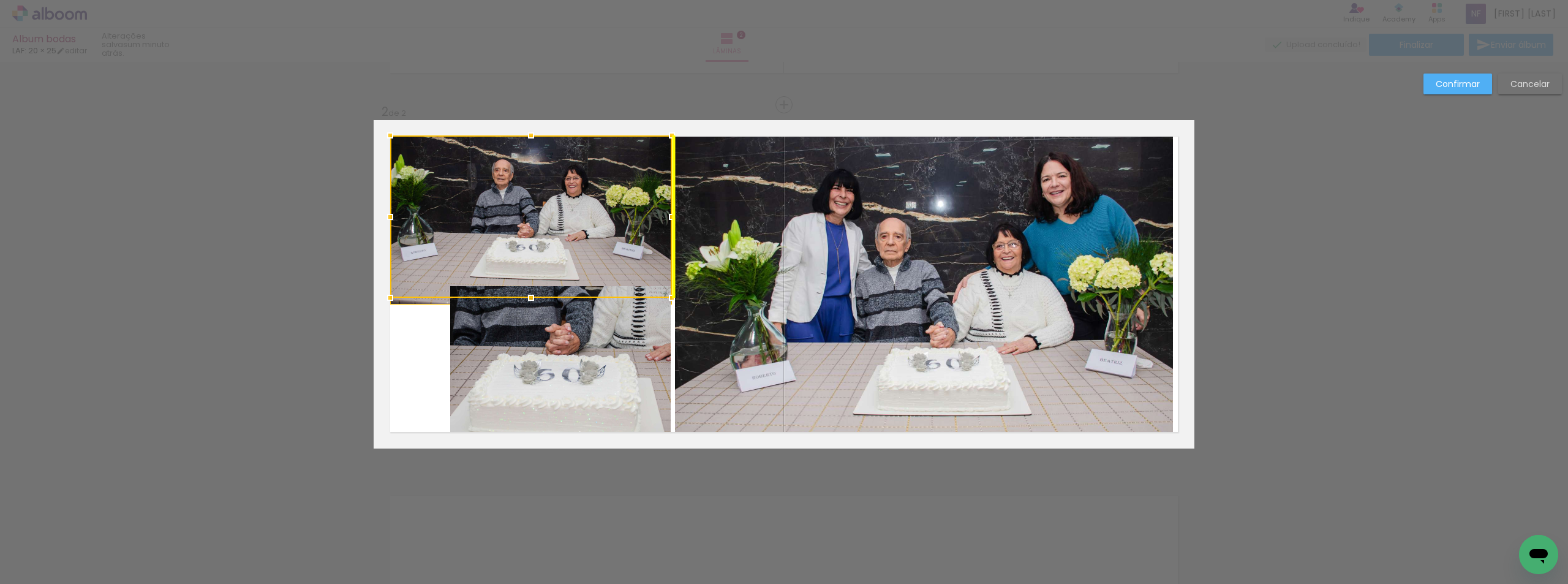 drag, startPoint x: 548, startPoint y: 207, endPoint x: 544, endPoint y: 222, distance: 15.52417 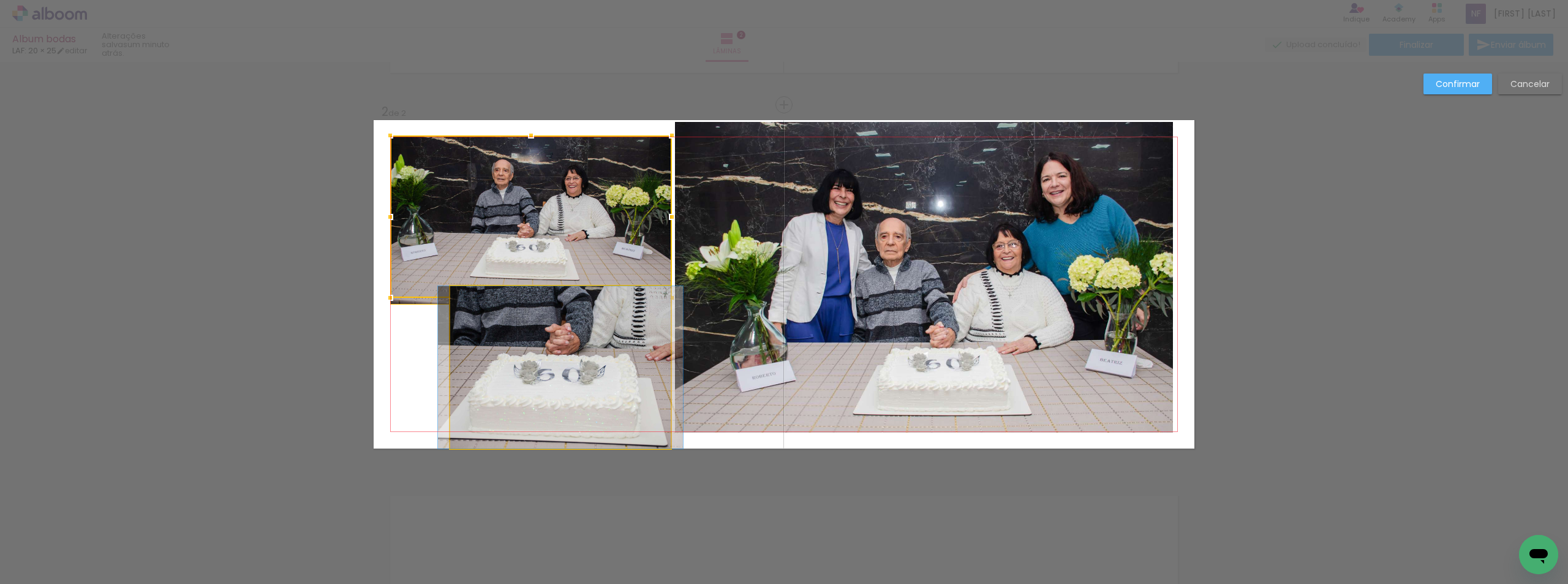 click 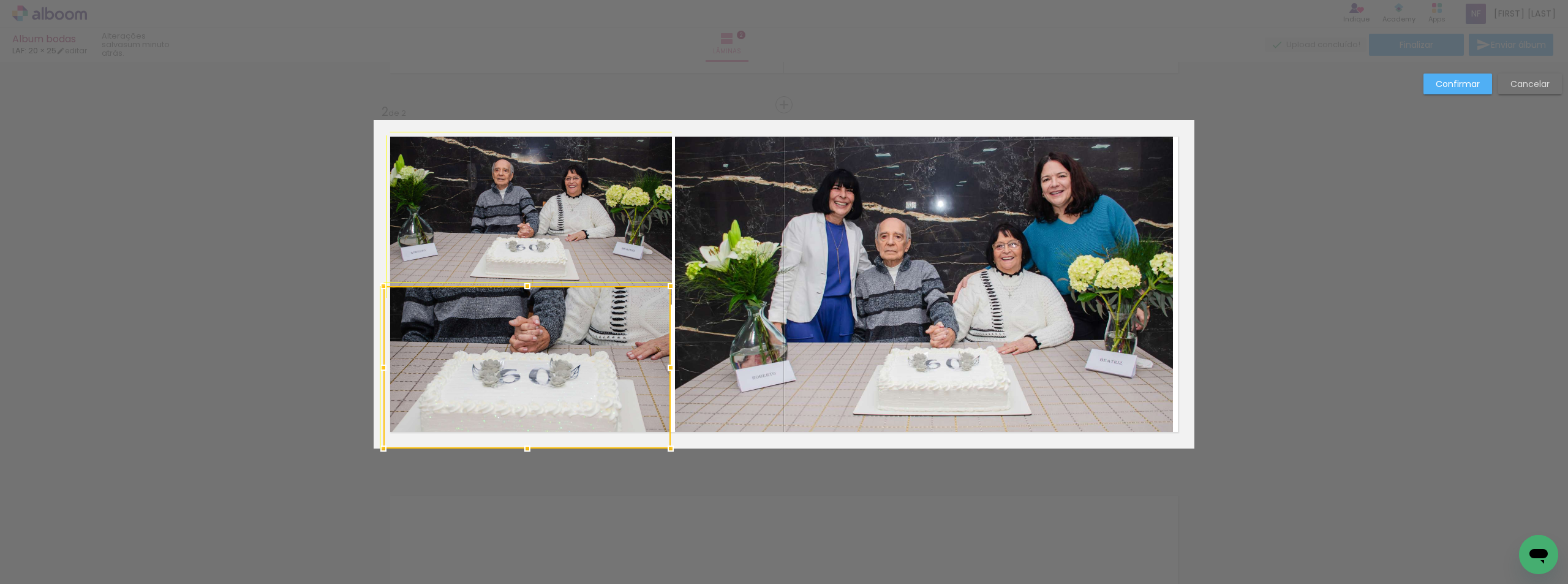 drag, startPoint x: 447, startPoint y: 449, endPoint x: 396, endPoint y: 465, distance: 53.45091 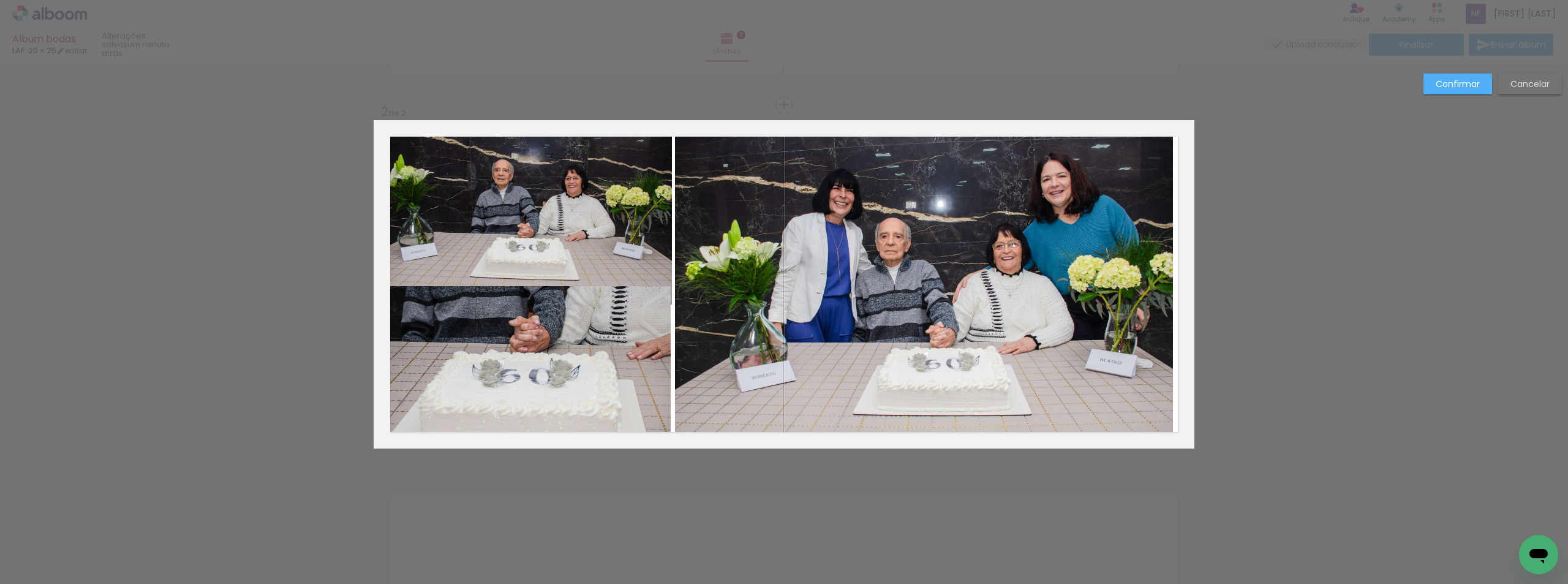 click on "Confirmar Cancelar" at bounding box center [784, 279] 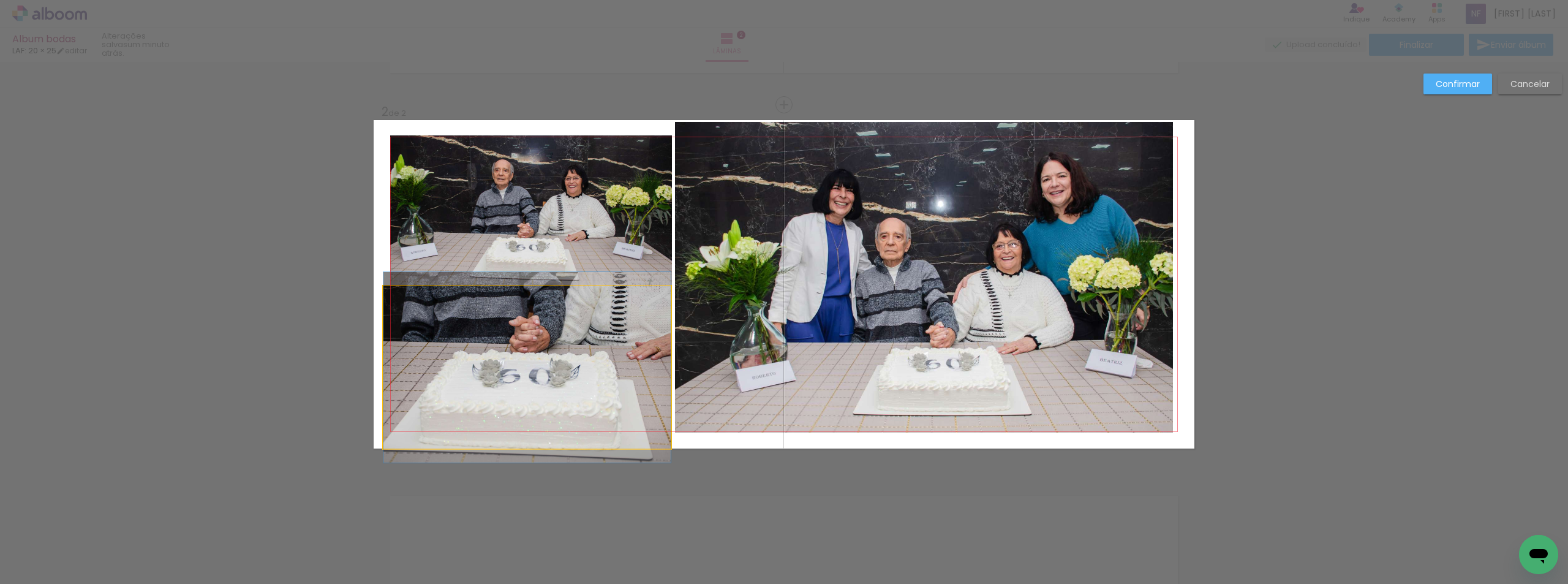 click 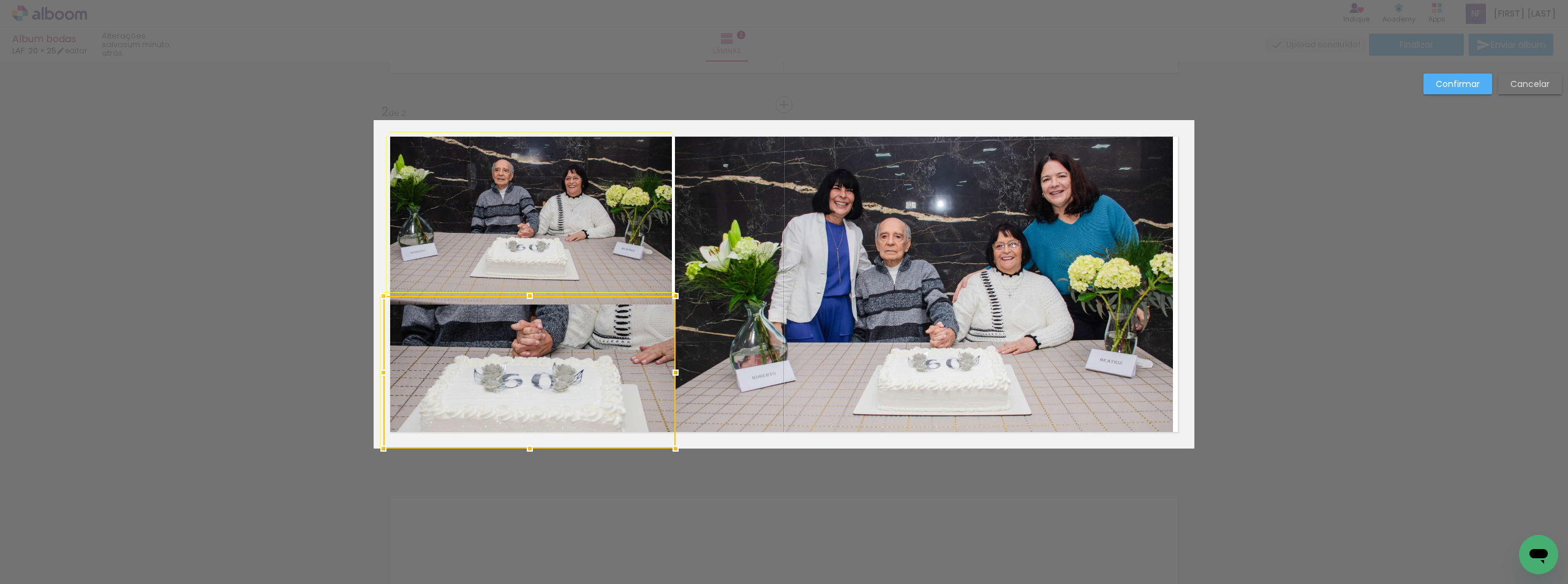 drag, startPoint x: 666, startPoint y: 284, endPoint x: 652, endPoint y: 294, distance: 17.20465 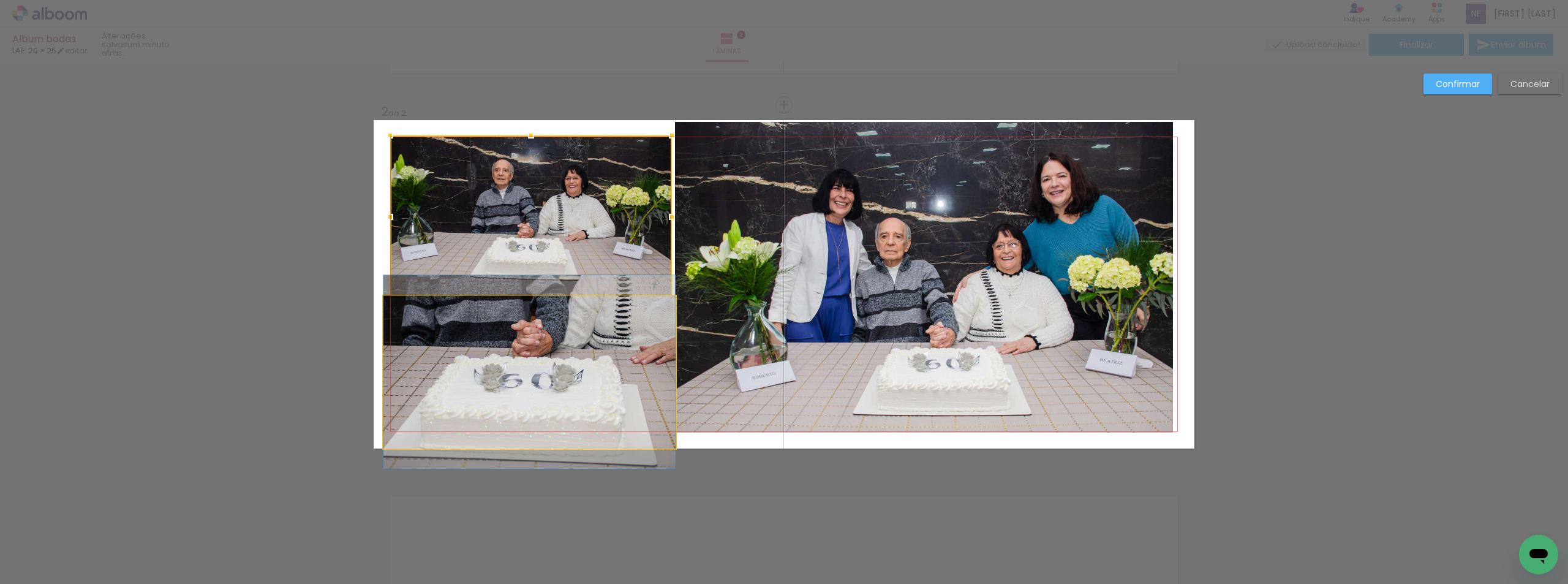 click 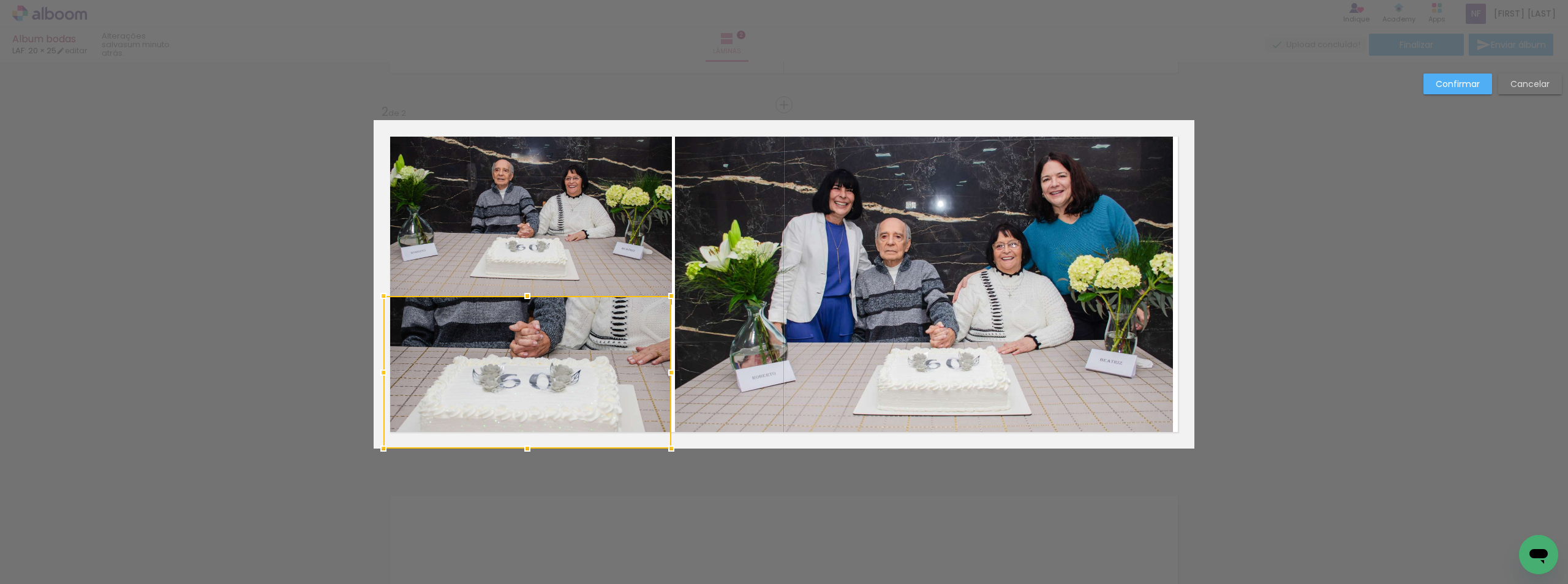 click at bounding box center (671, 373) 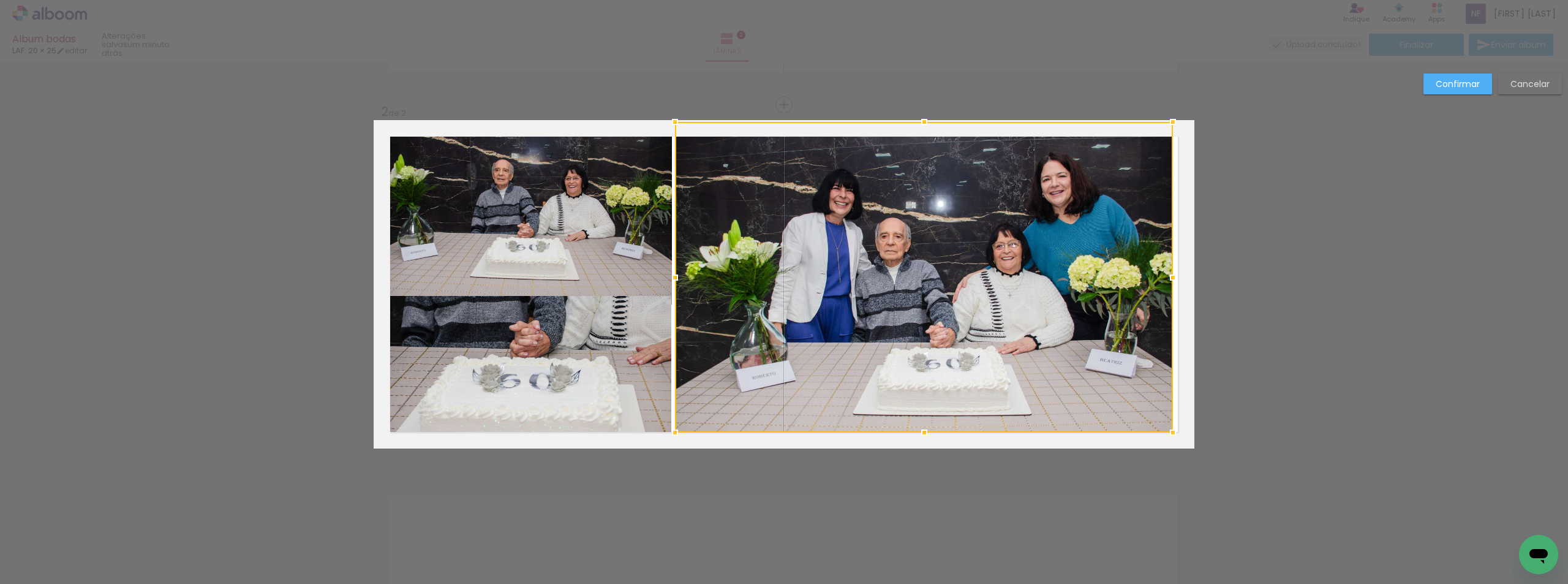 click on "Confirmar Cancelar" at bounding box center (784, 279) 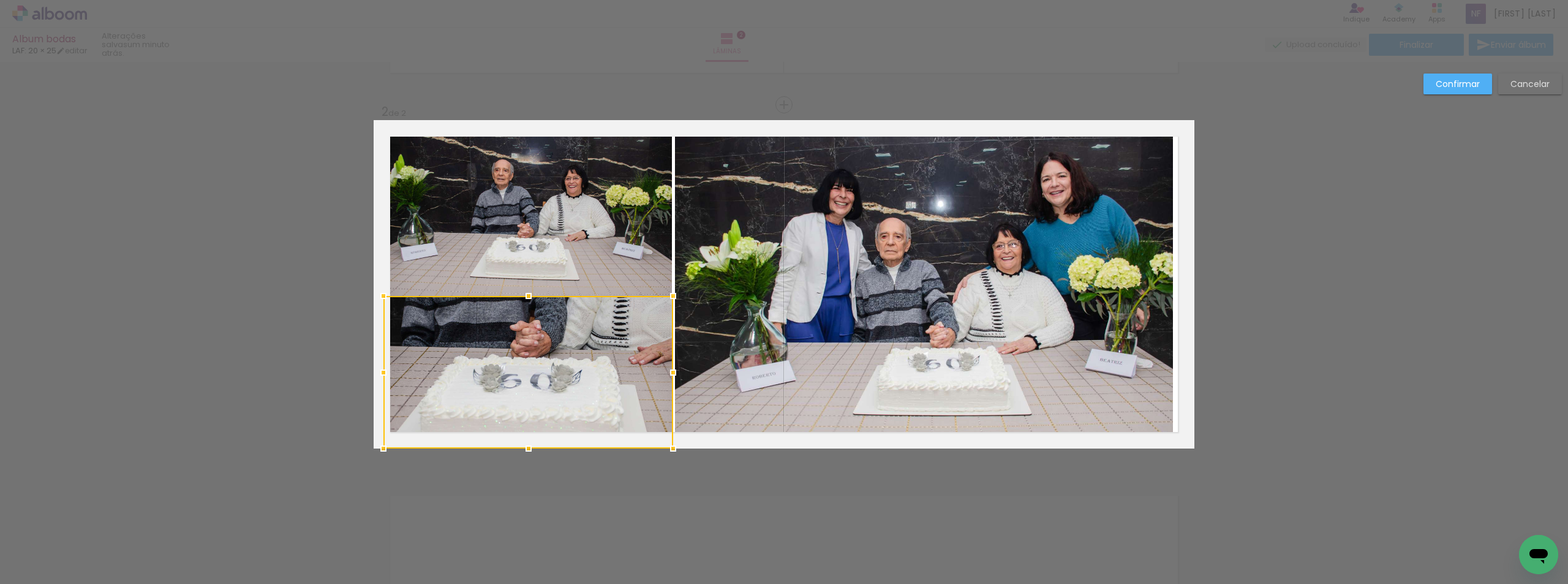 click at bounding box center (673, 373) 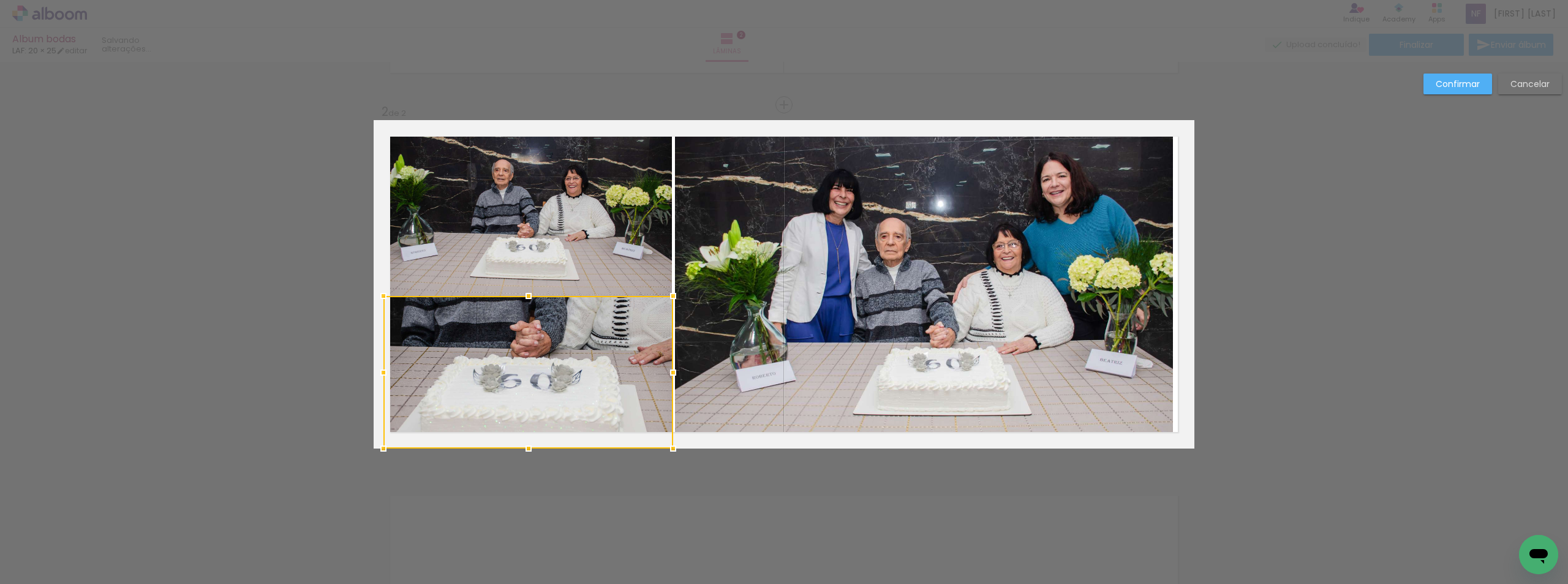 click on "Confirmar Cancelar" at bounding box center (784, 279) 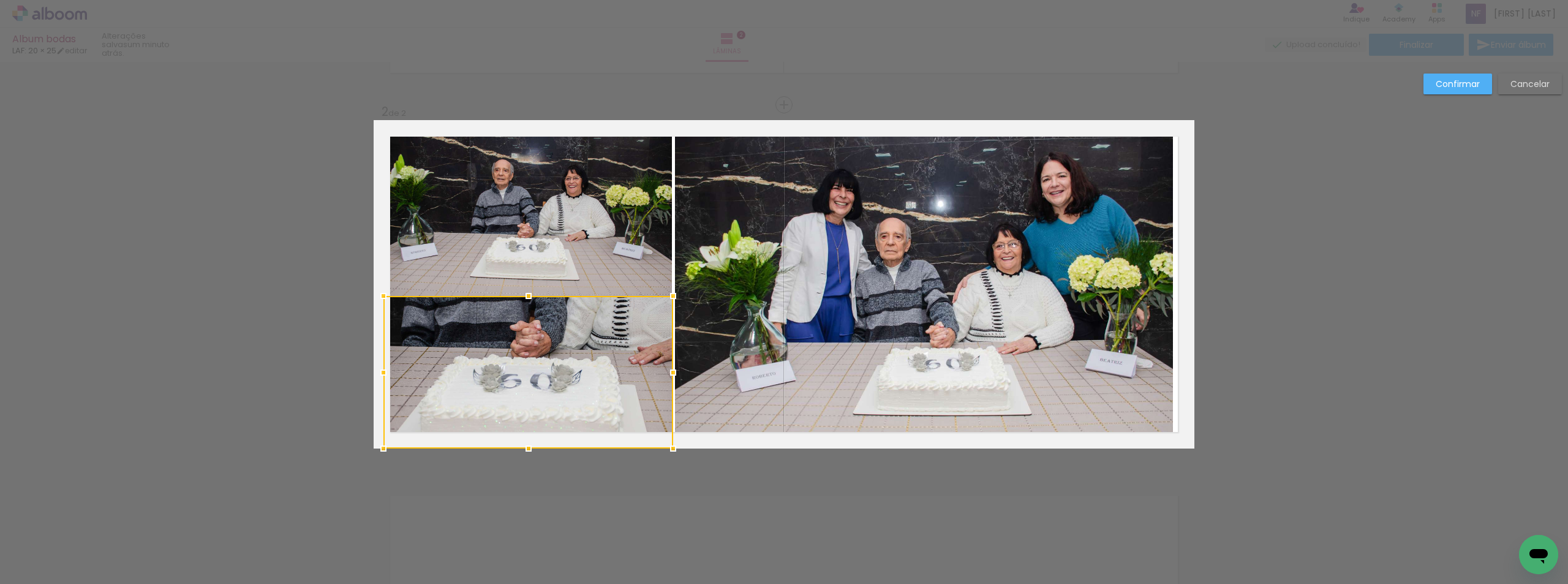 click on "Confirmar Cancelar" at bounding box center [784, 279] 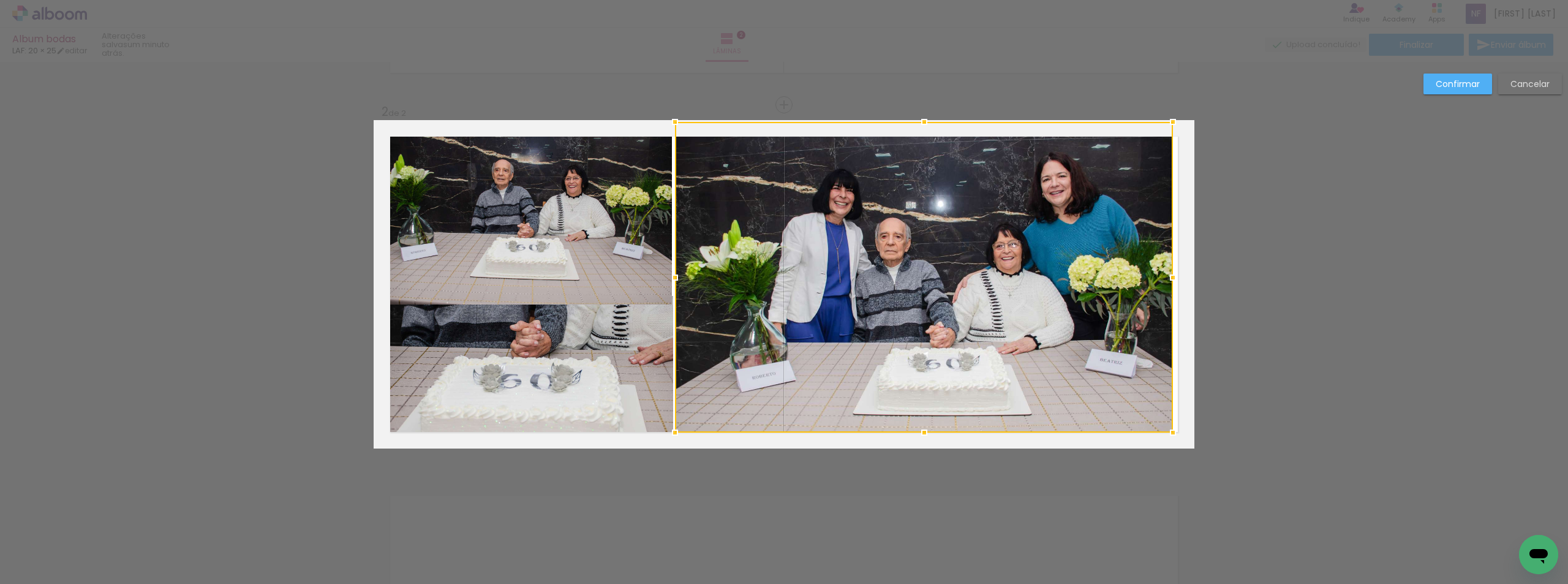 click 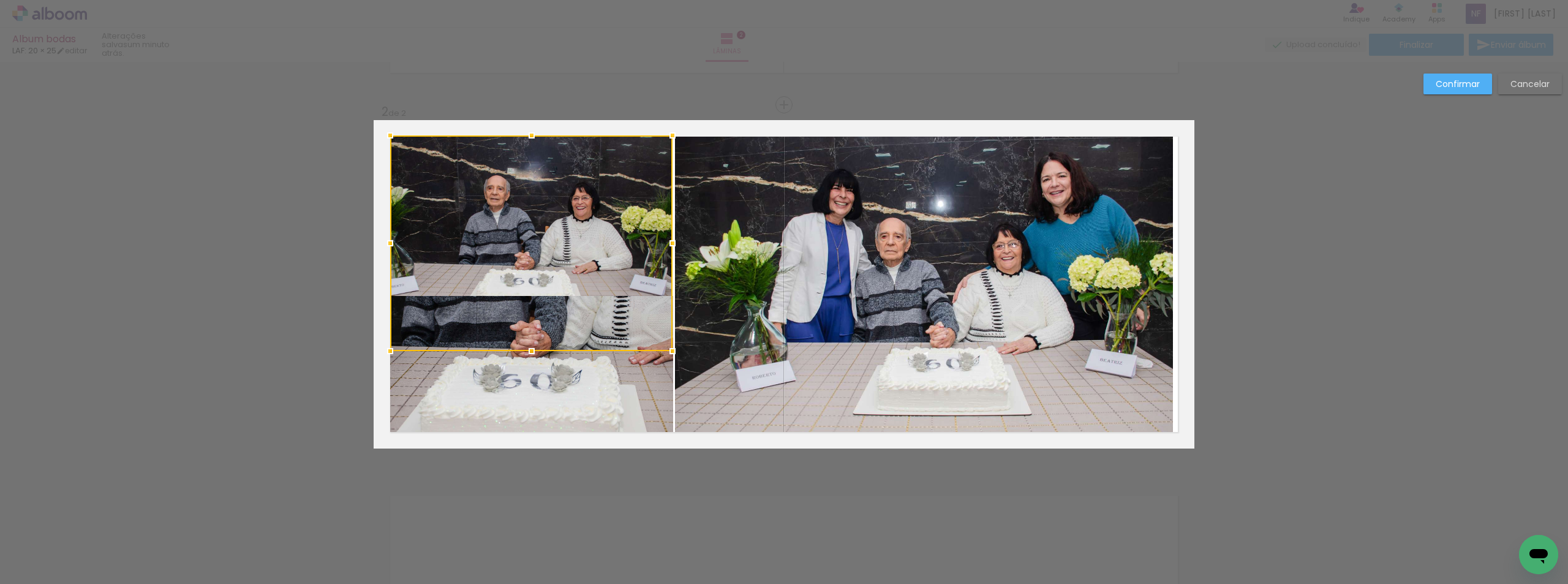 click on "2  de 2" 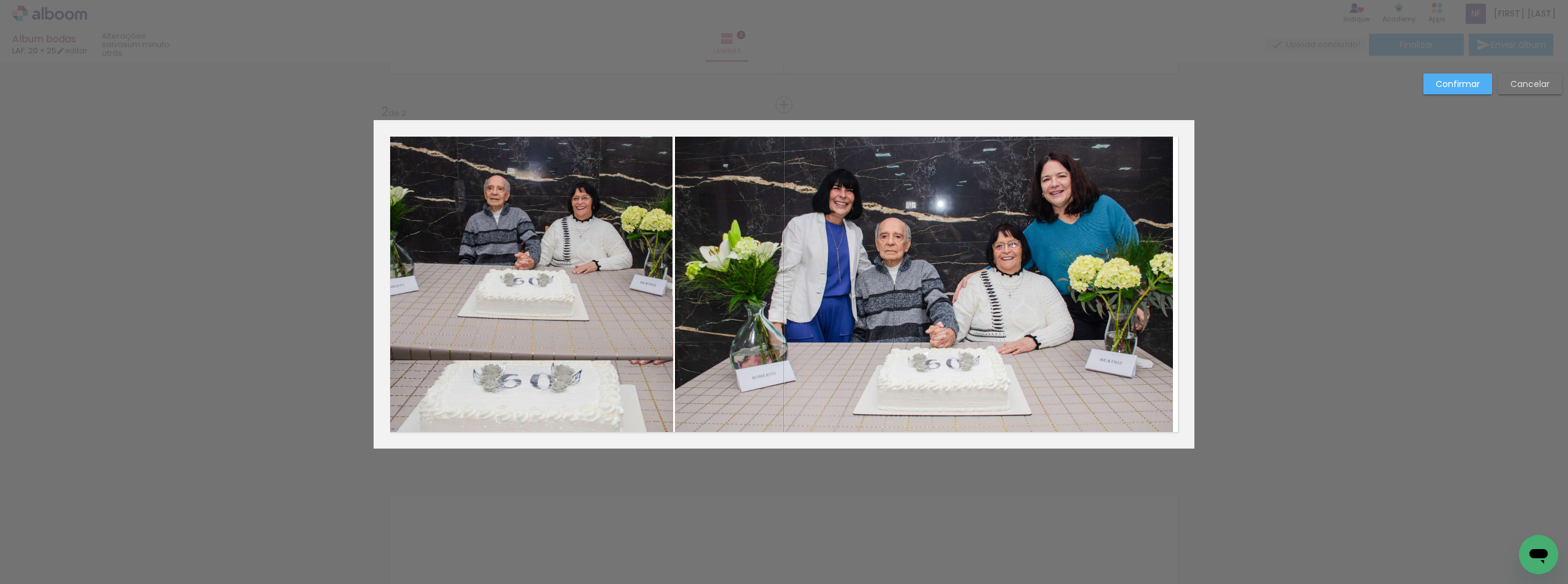 click 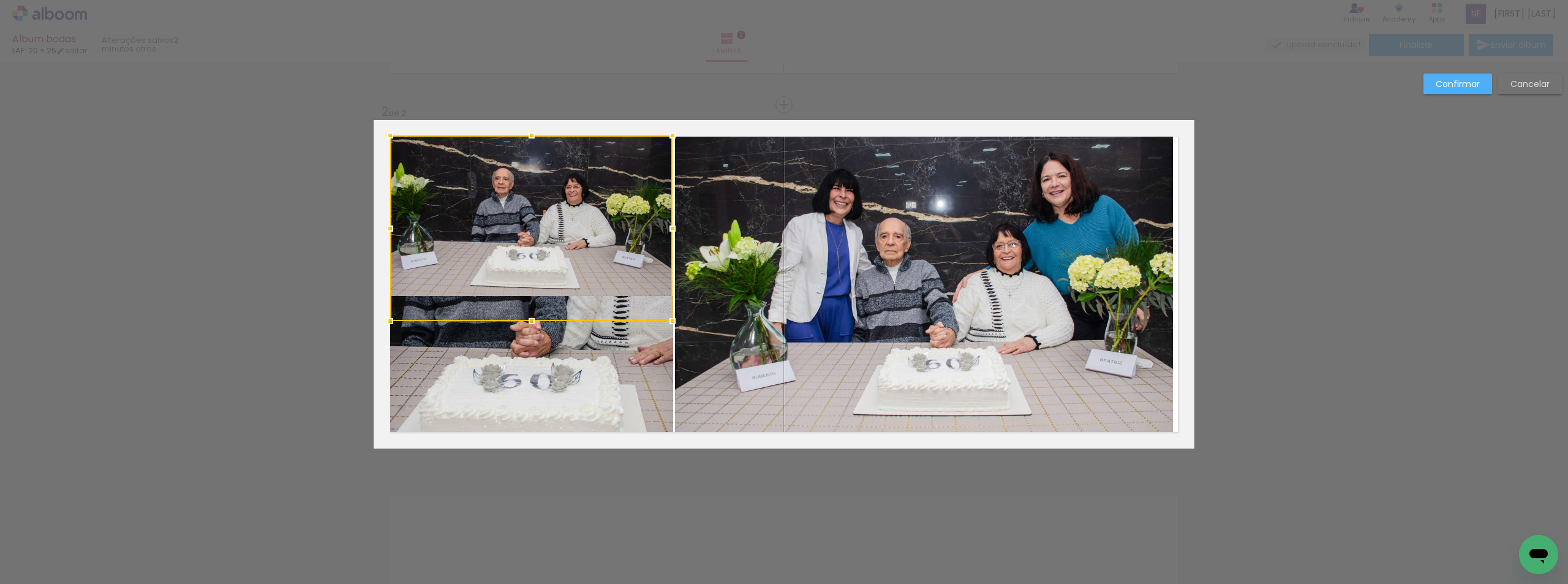 drag, startPoint x: 669, startPoint y: 363, endPoint x: 669, endPoint y: 324, distance: 39 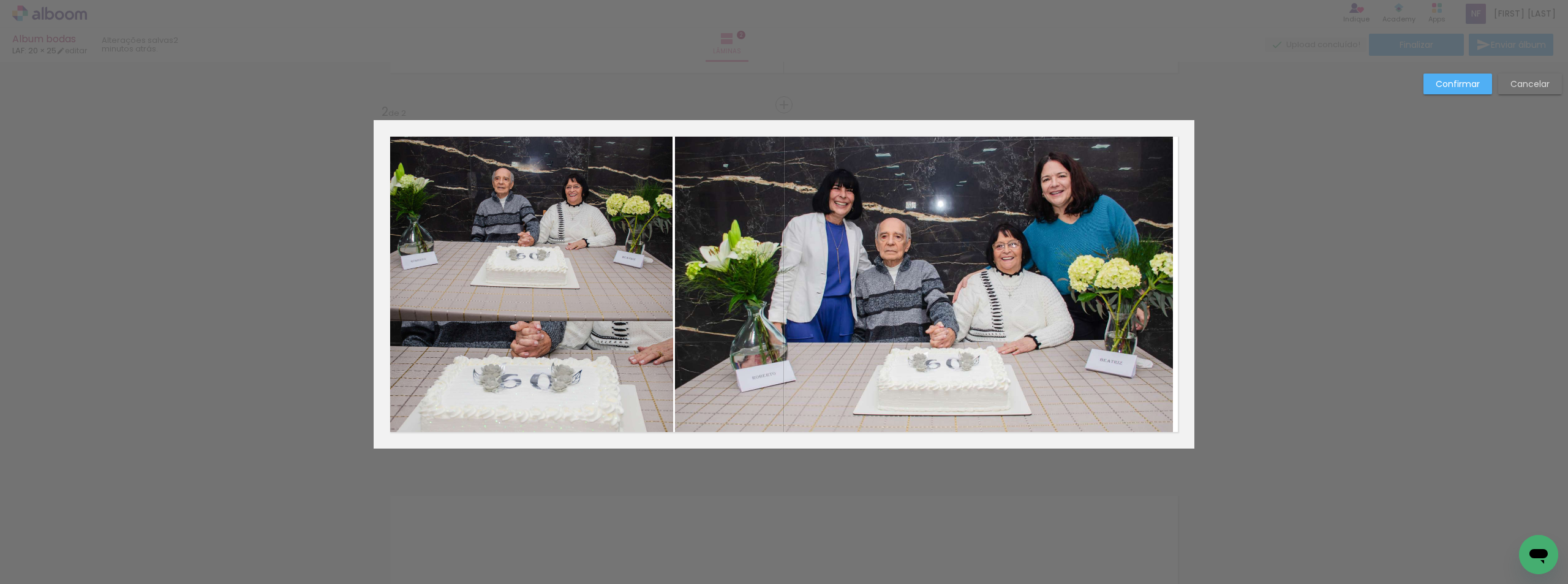 click 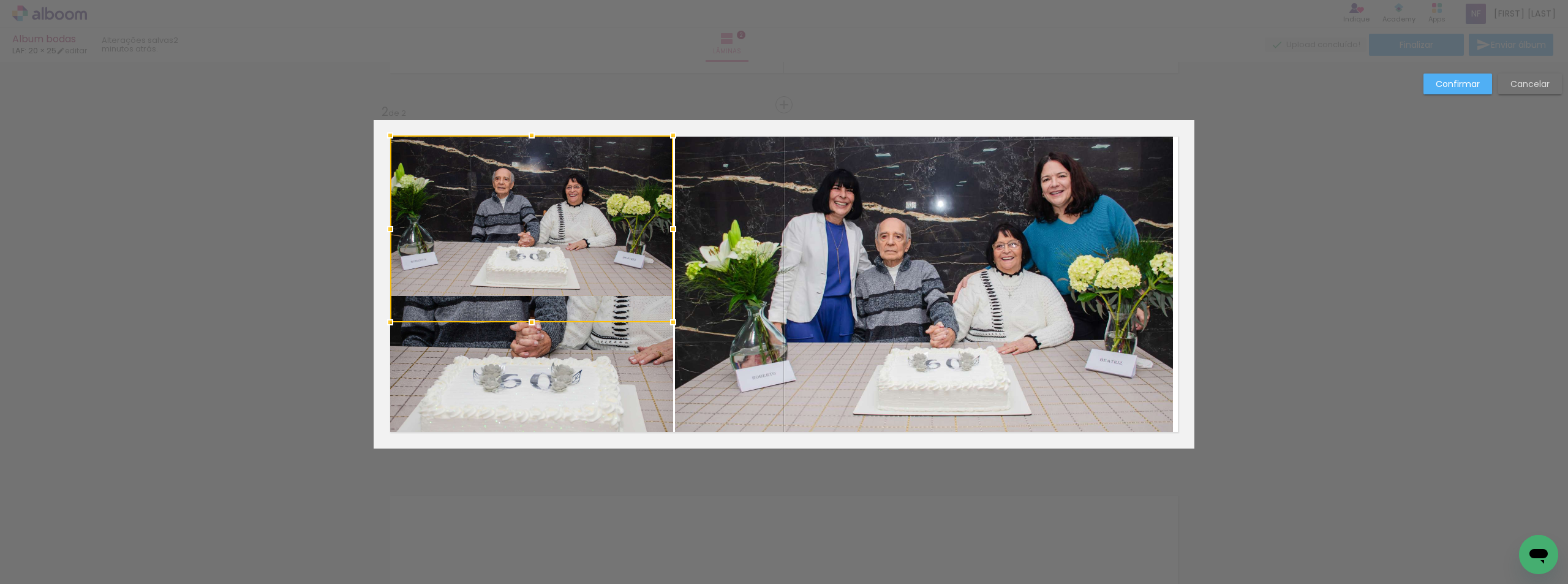 click at bounding box center (673, 322) 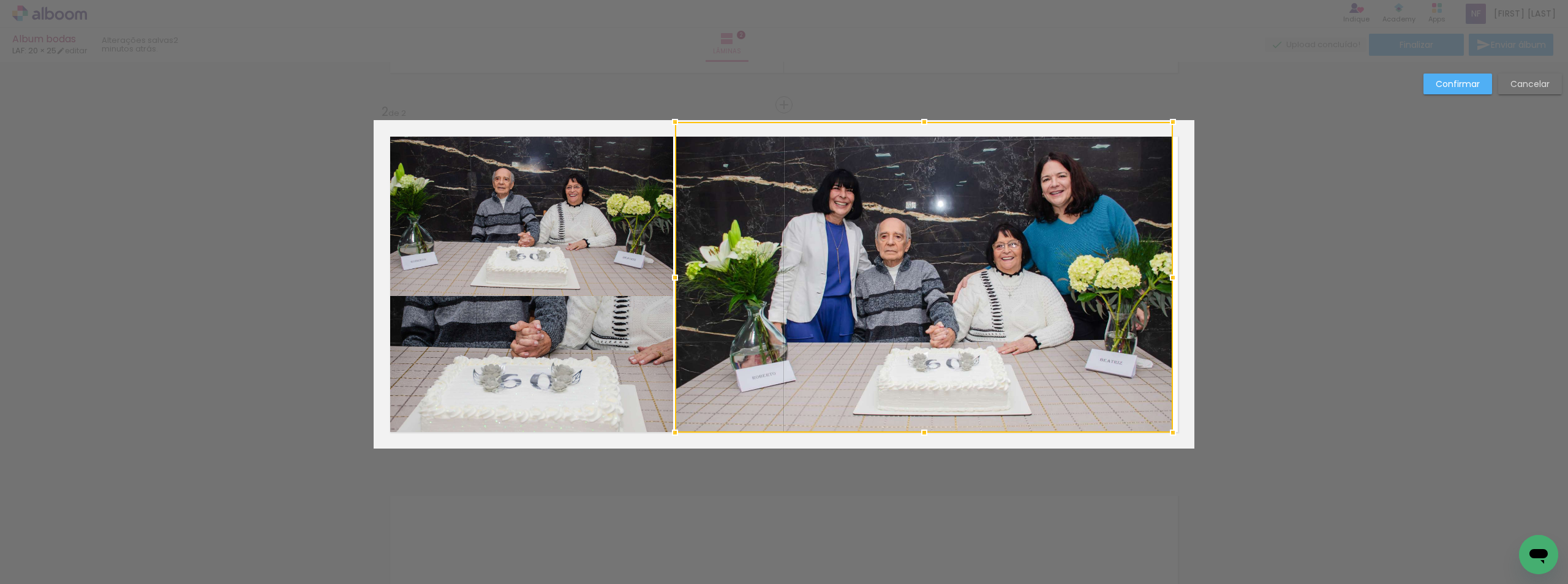 click on "Confirmar Cancelar" at bounding box center [784, 279] 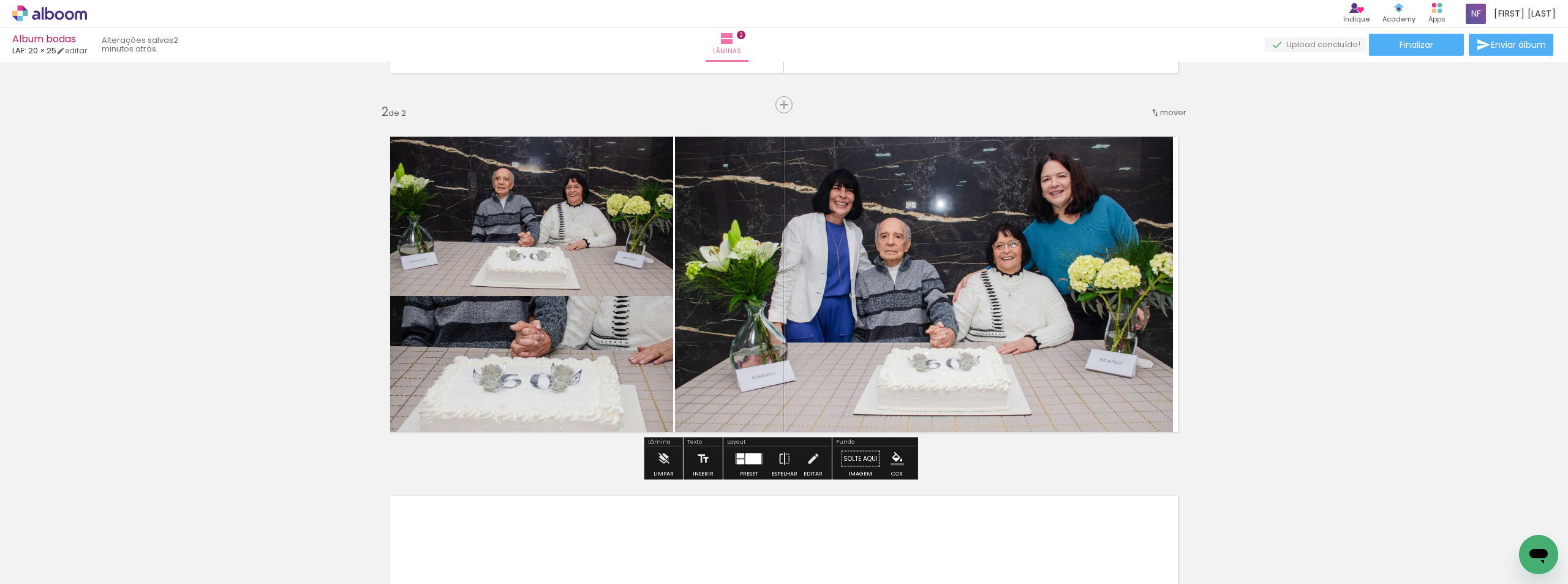 click 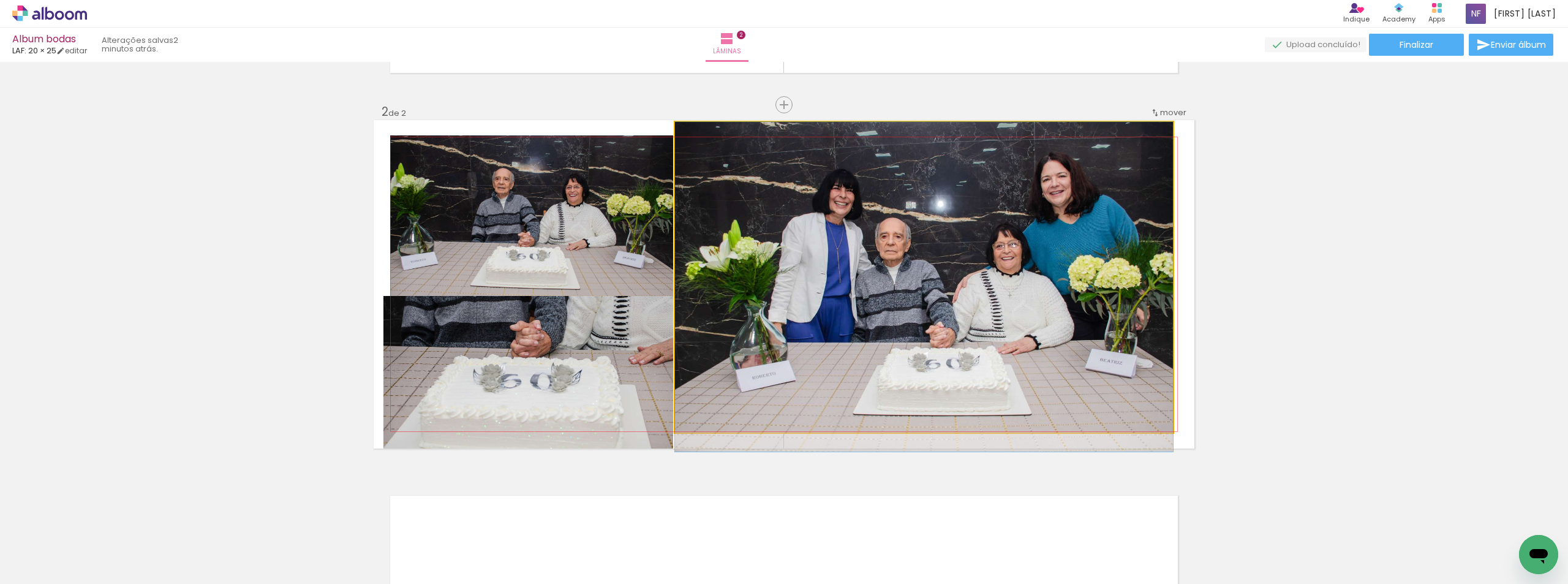 drag, startPoint x: 1013, startPoint y: 288, endPoint x: 1019, endPoint y: 302, distance: 15.231546 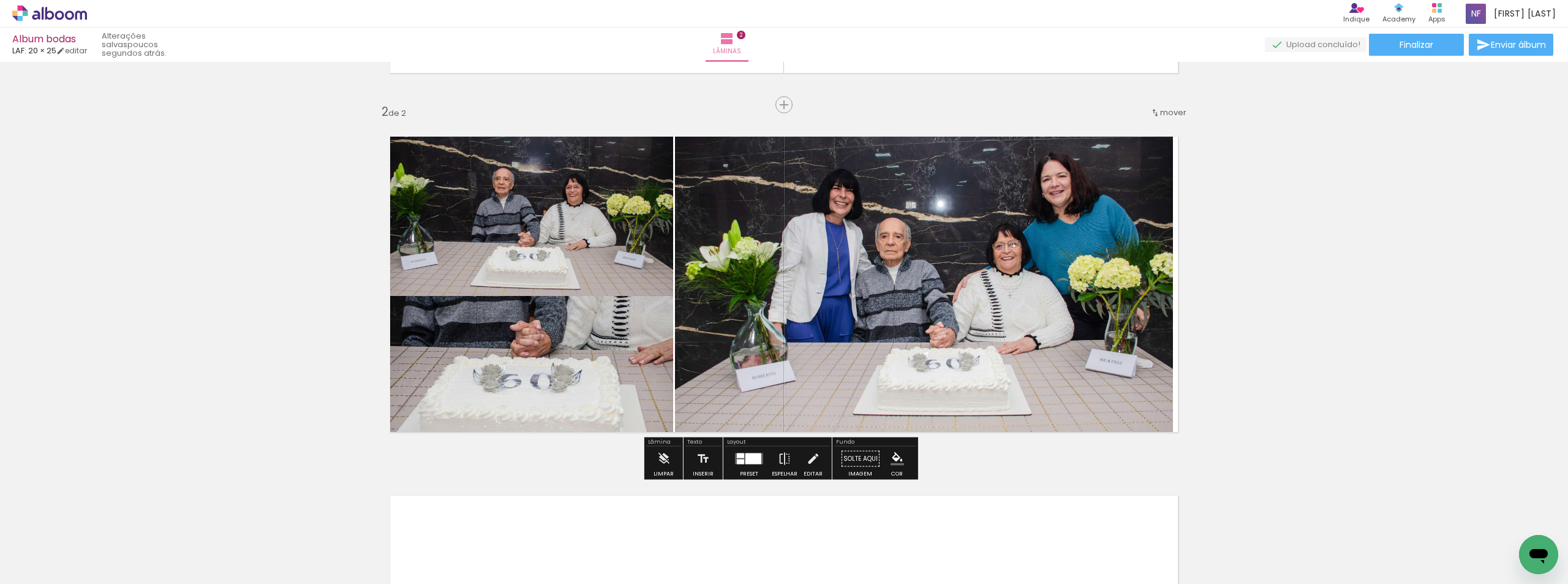 click on "Inserir lâmina 1  de 2  Inserir lâmina 2  de 2" at bounding box center [784, 268] 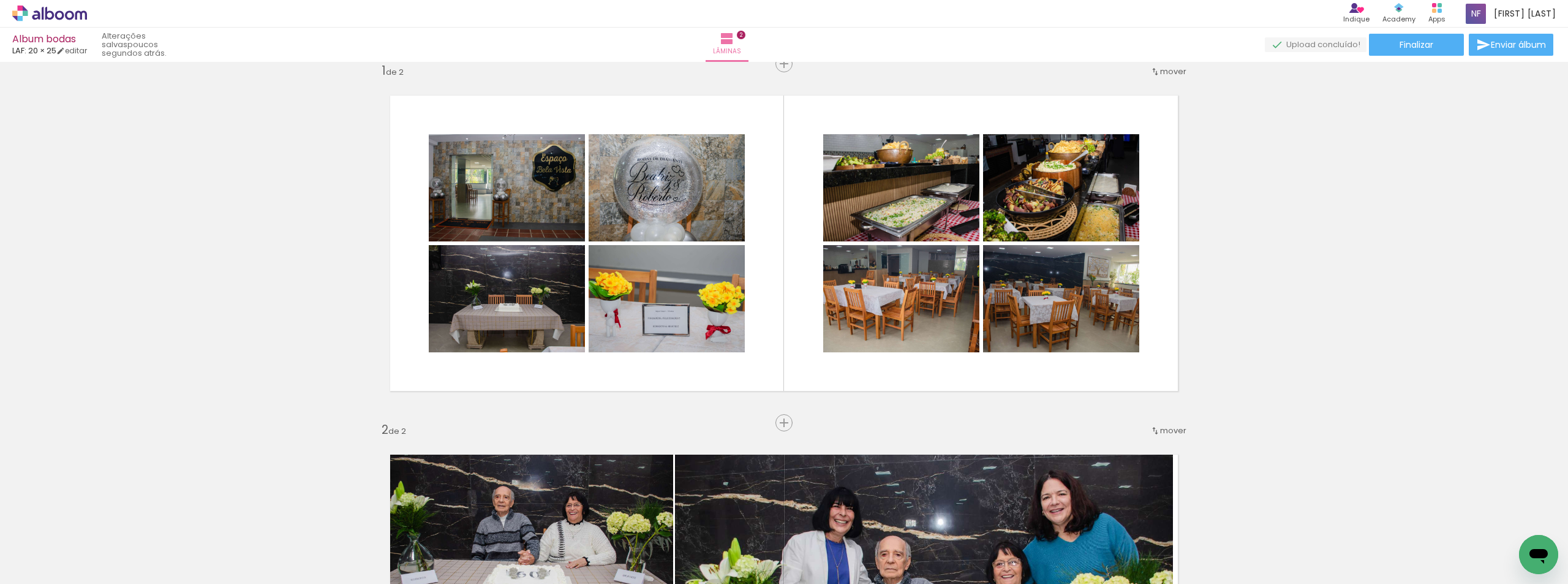 scroll, scrollTop: 0, scrollLeft: 0, axis: both 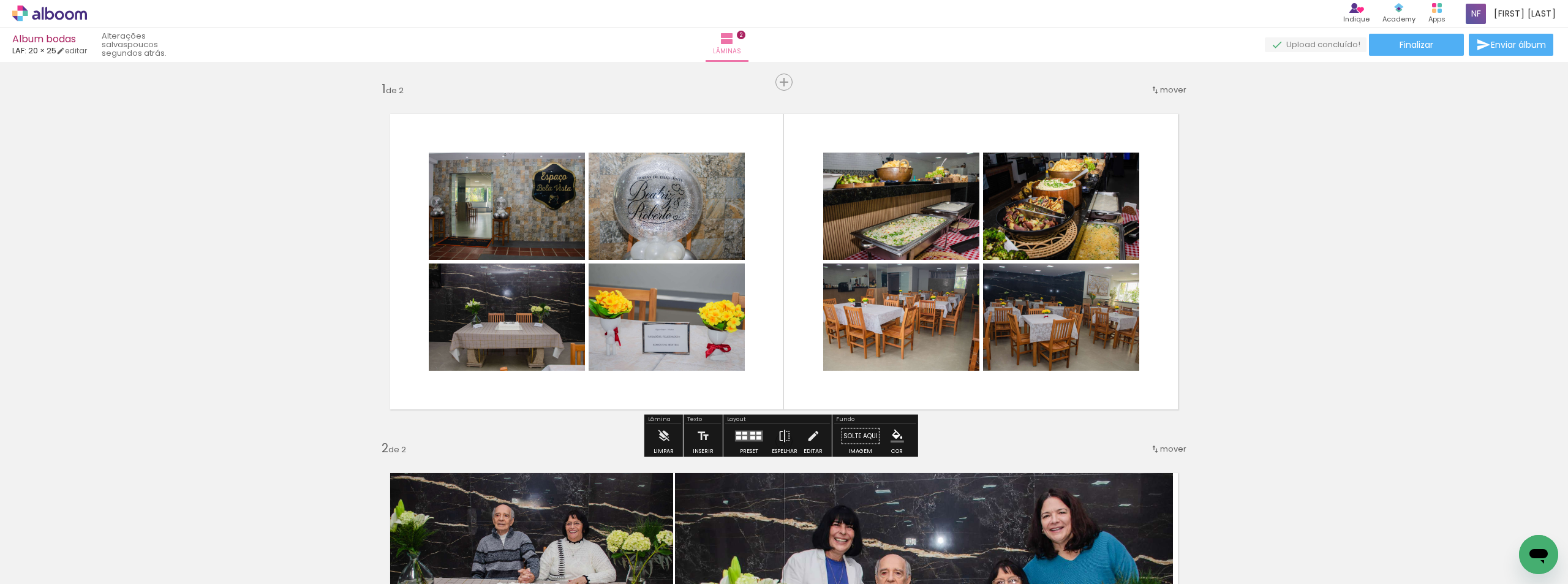 click 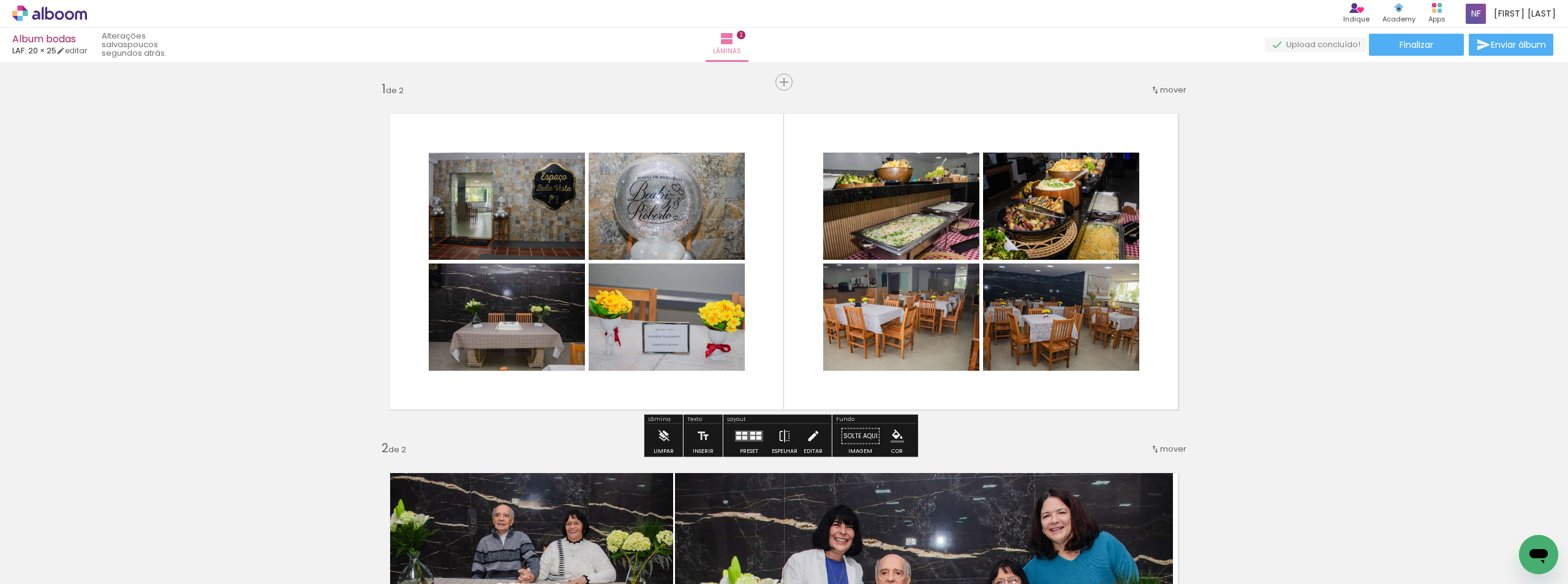 click at bounding box center [813, 436] 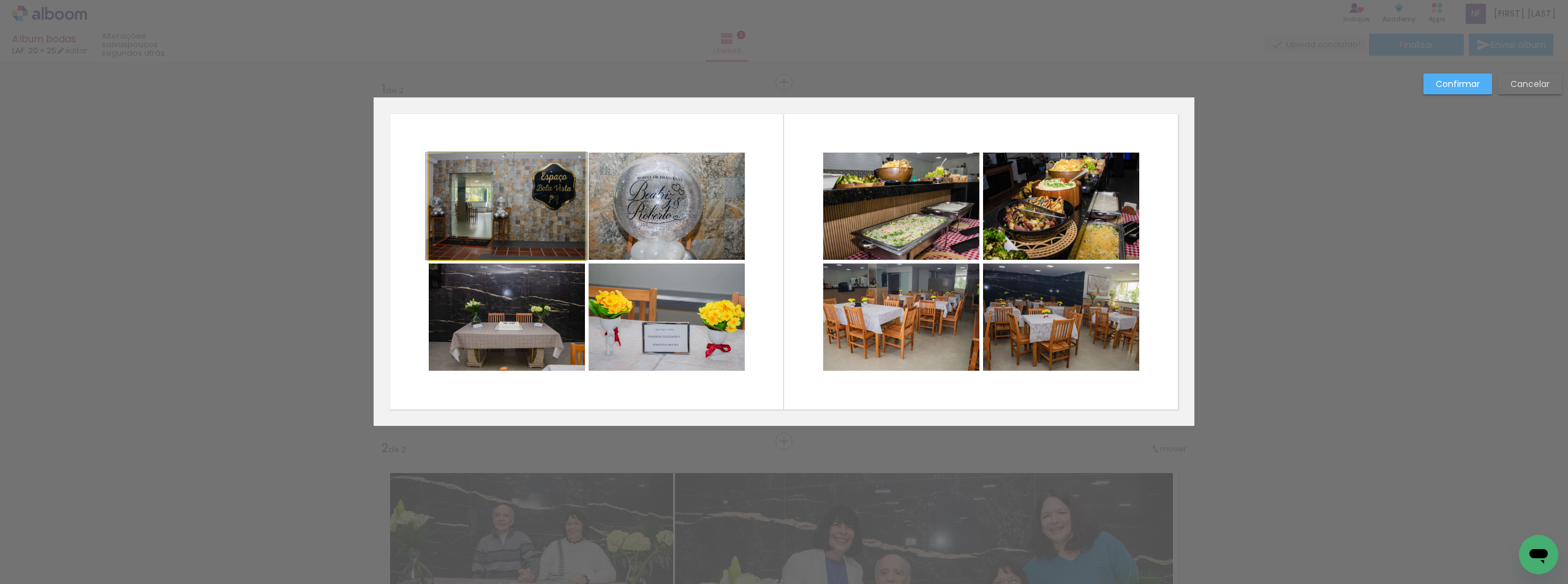 click 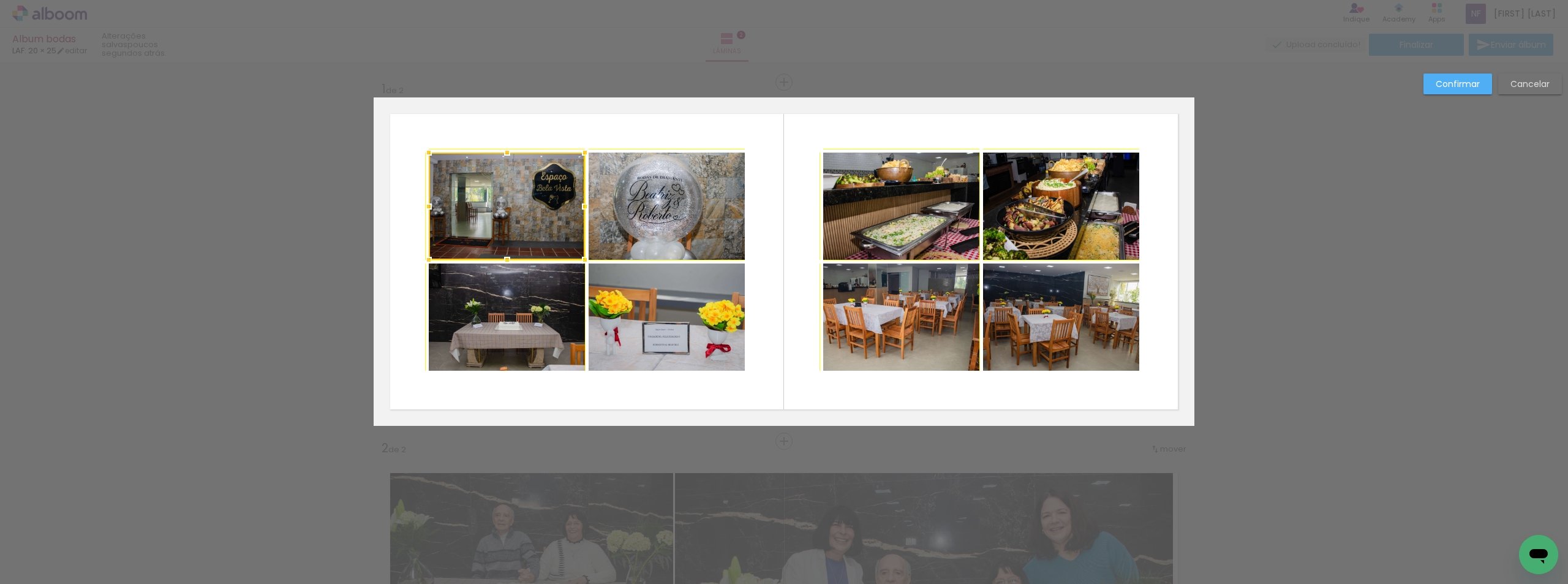 drag, startPoint x: 424, startPoint y: 153, endPoint x: 409, endPoint y: 140, distance: 19.84943 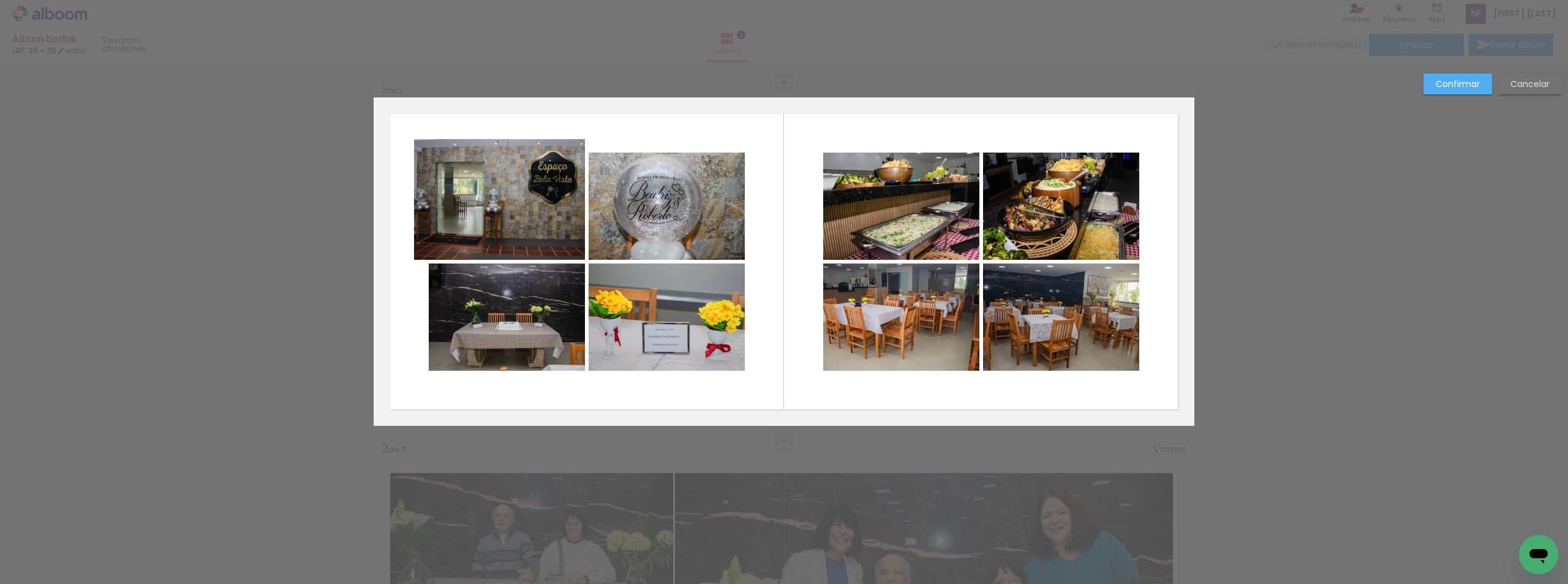 click 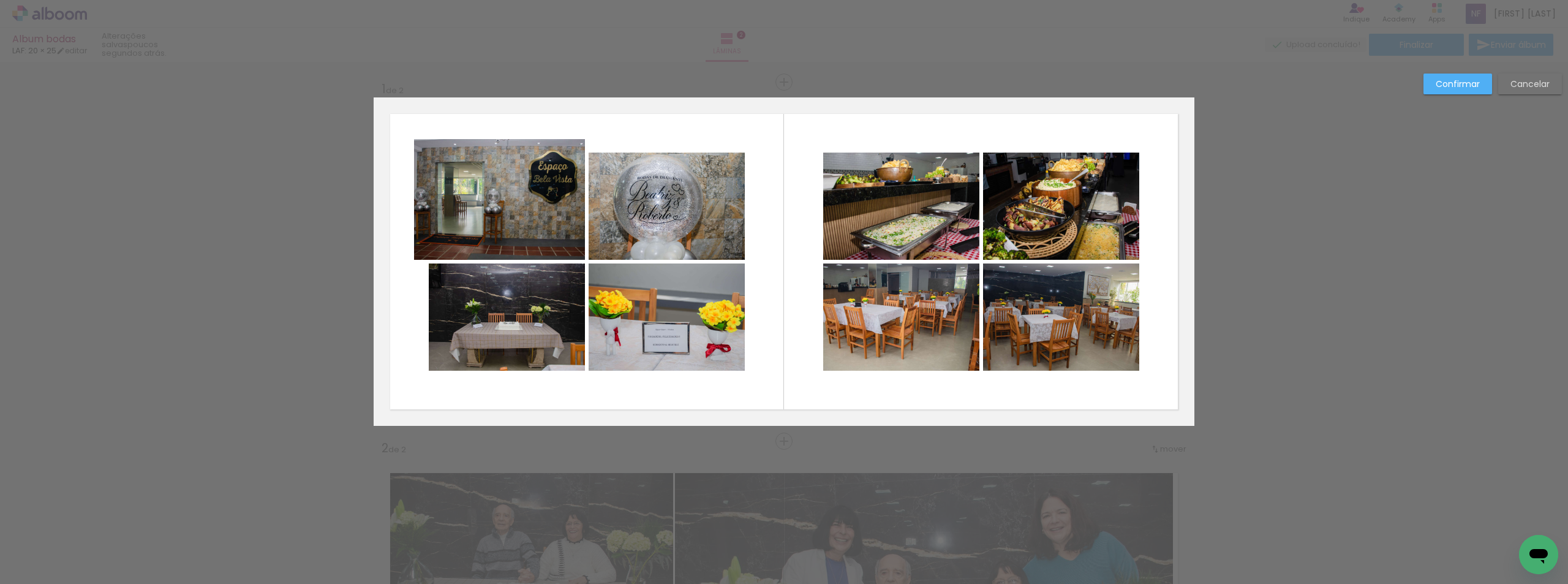 click 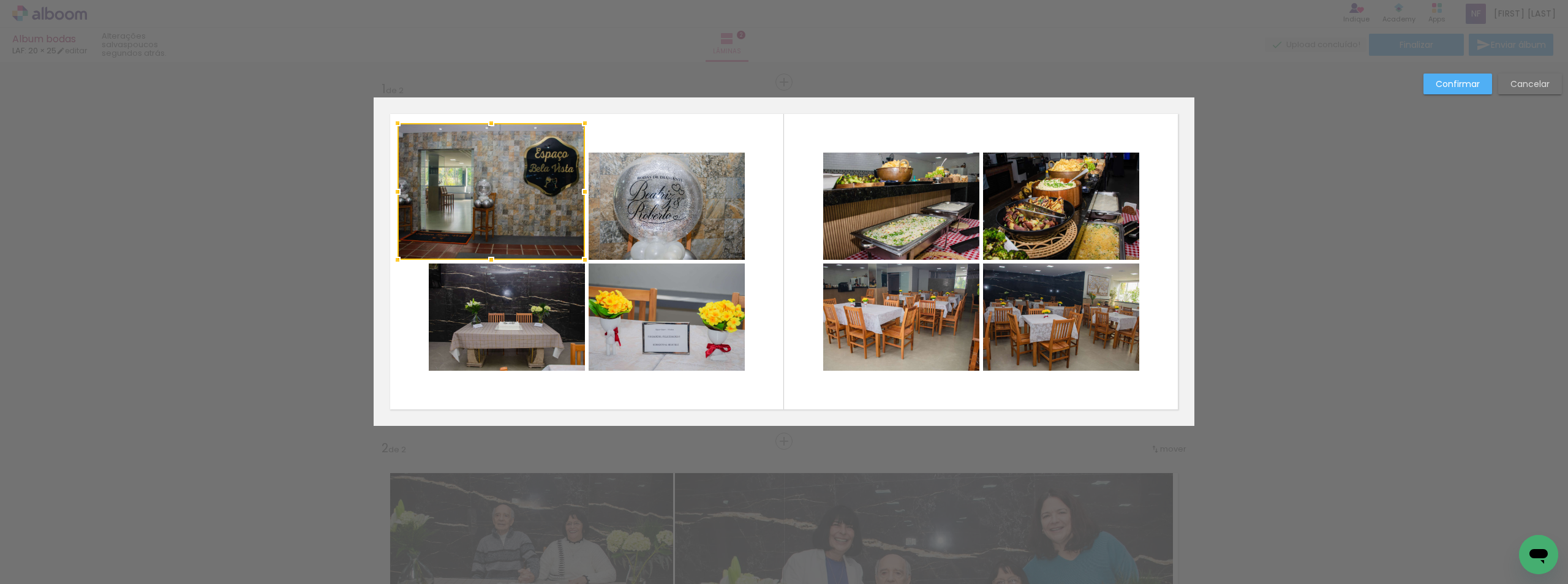 drag, startPoint x: 411, startPoint y: 141, endPoint x: 394, endPoint y: 125, distance: 23.34524 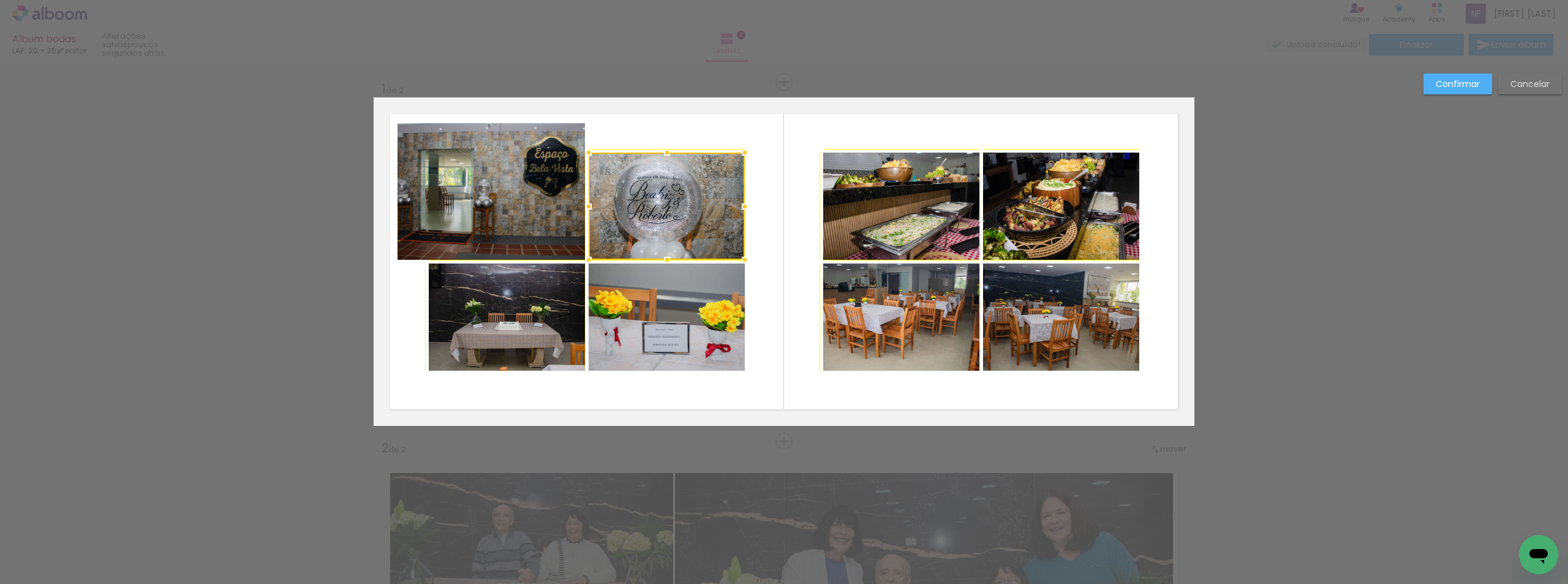 drag, startPoint x: 741, startPoint y: 151, endPoint x: 750, endPoint y: 140, distance: 14.21267 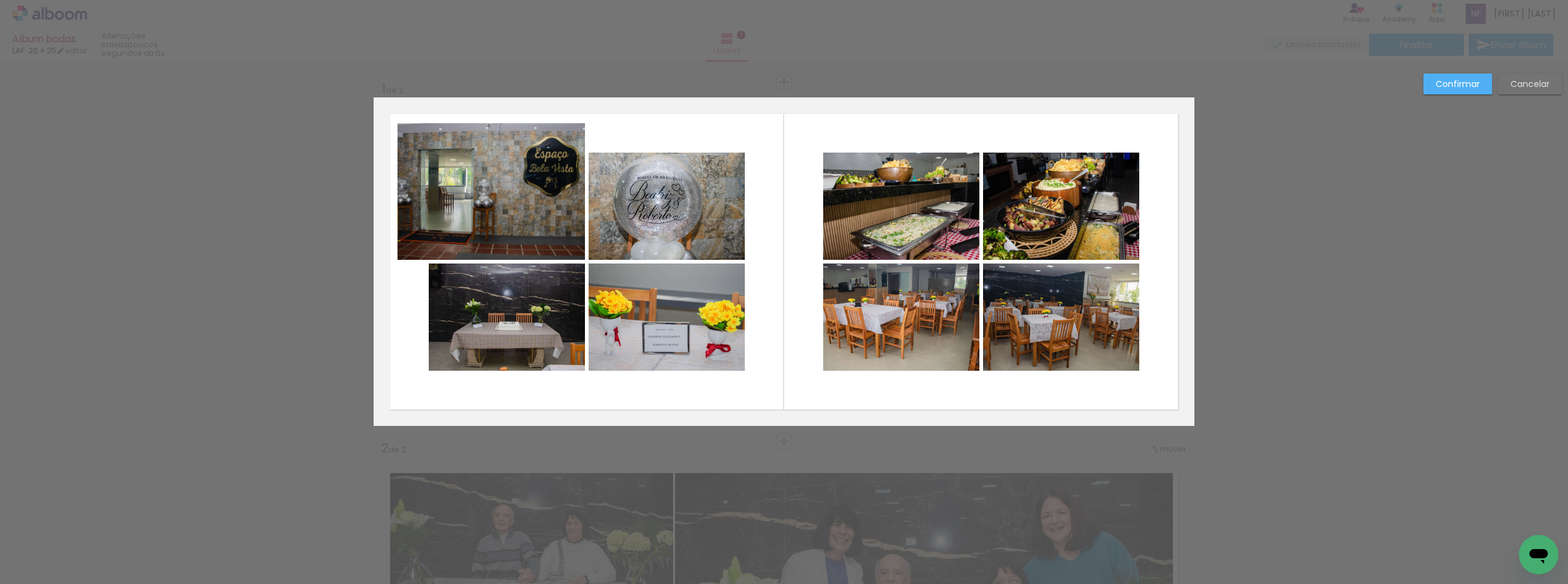 click 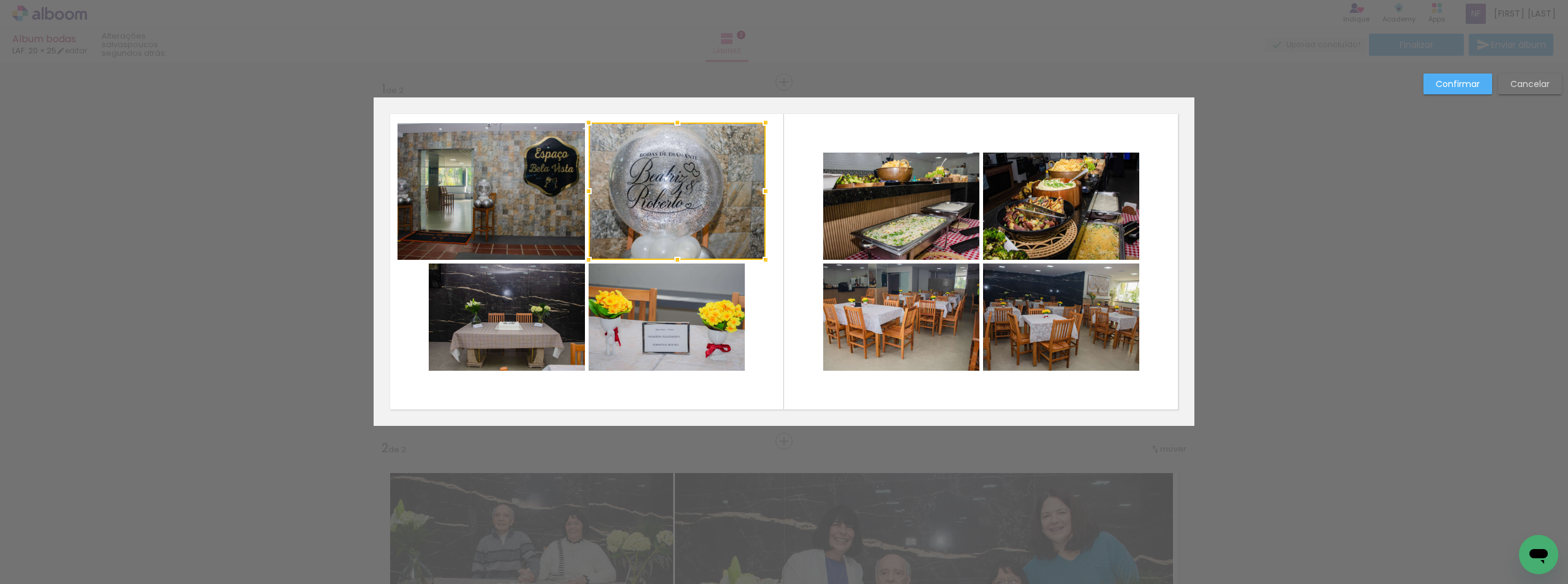 drag, startPoint x: 741, startPoint y: 153, endPoint x: 752, endPoint y: 135, distance: 21.09502 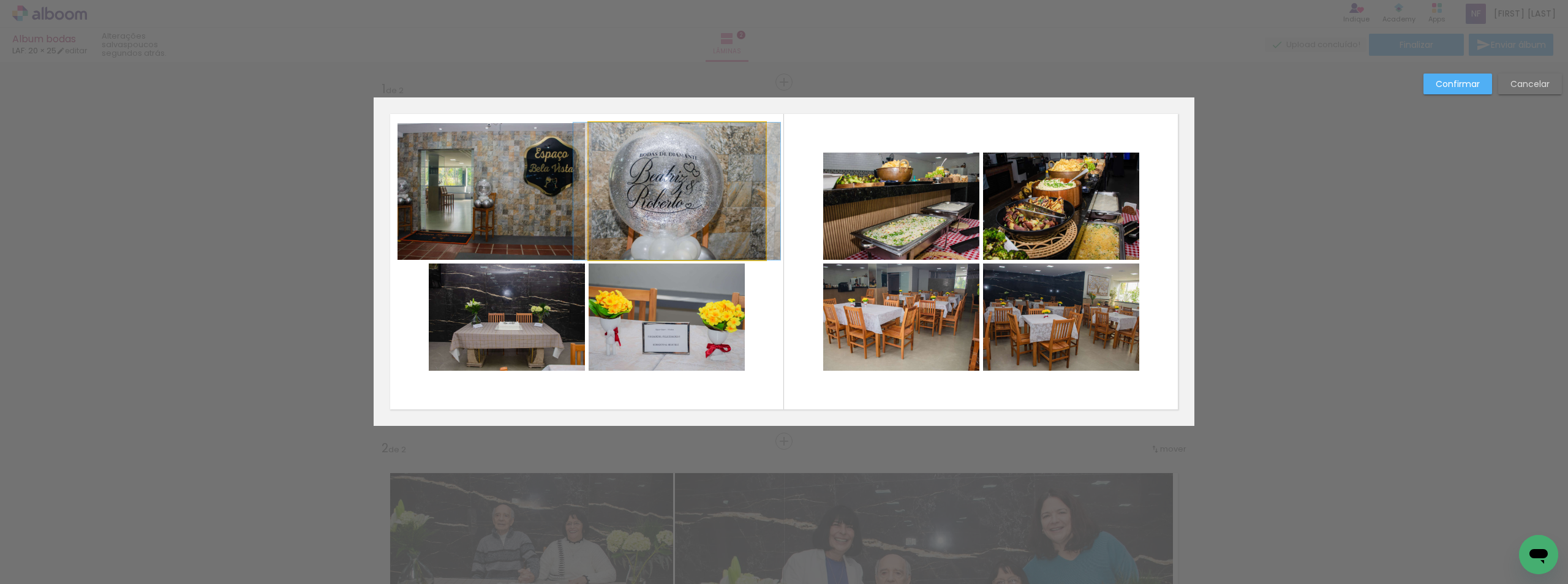 click 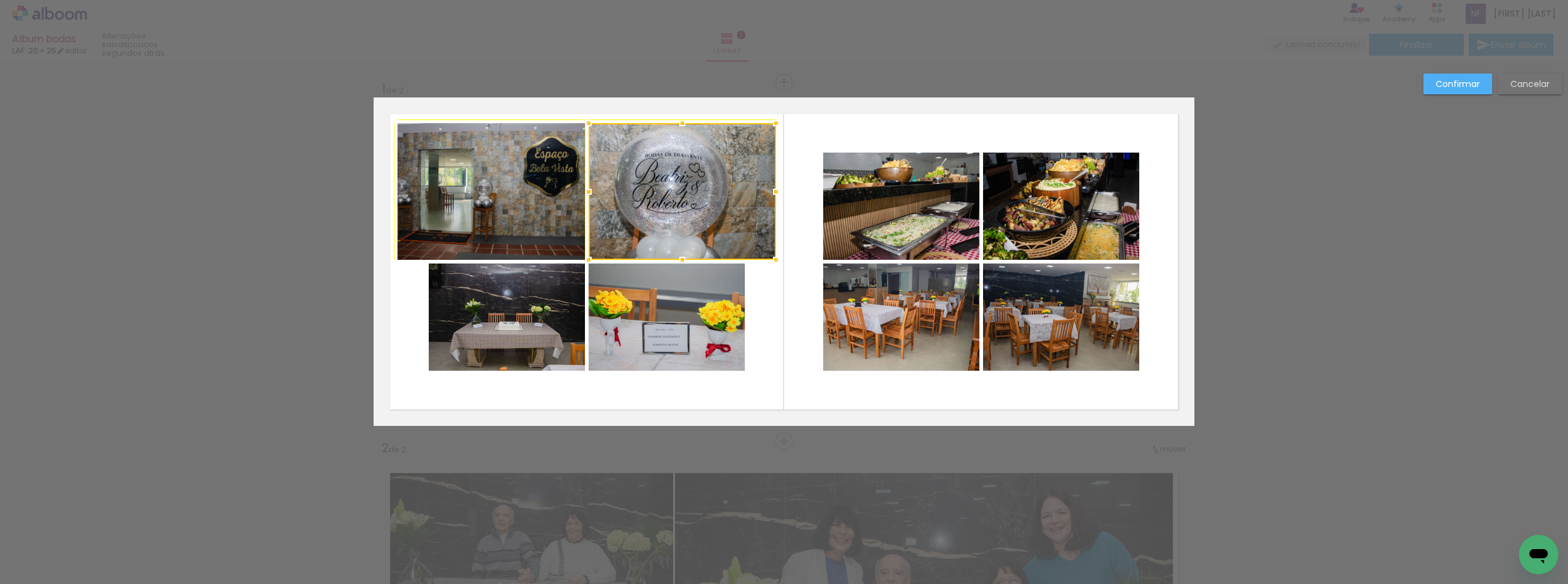 drag, startPoint x: 761, startPoint y: 121, endPoint x: 763, endPoint y: 131, distance: 10.19804 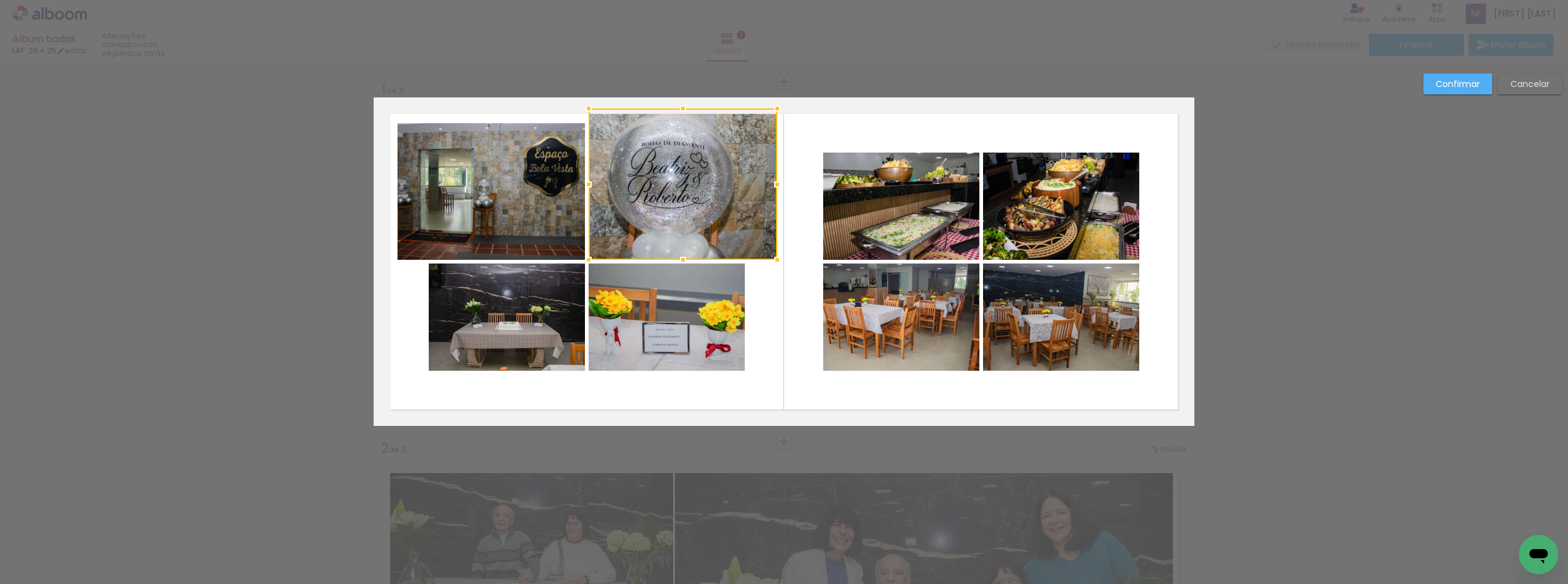 drag, startPoint x: 774, startPoint y: 121, endPoint x: 783, endPoint y: 109, distance: 15 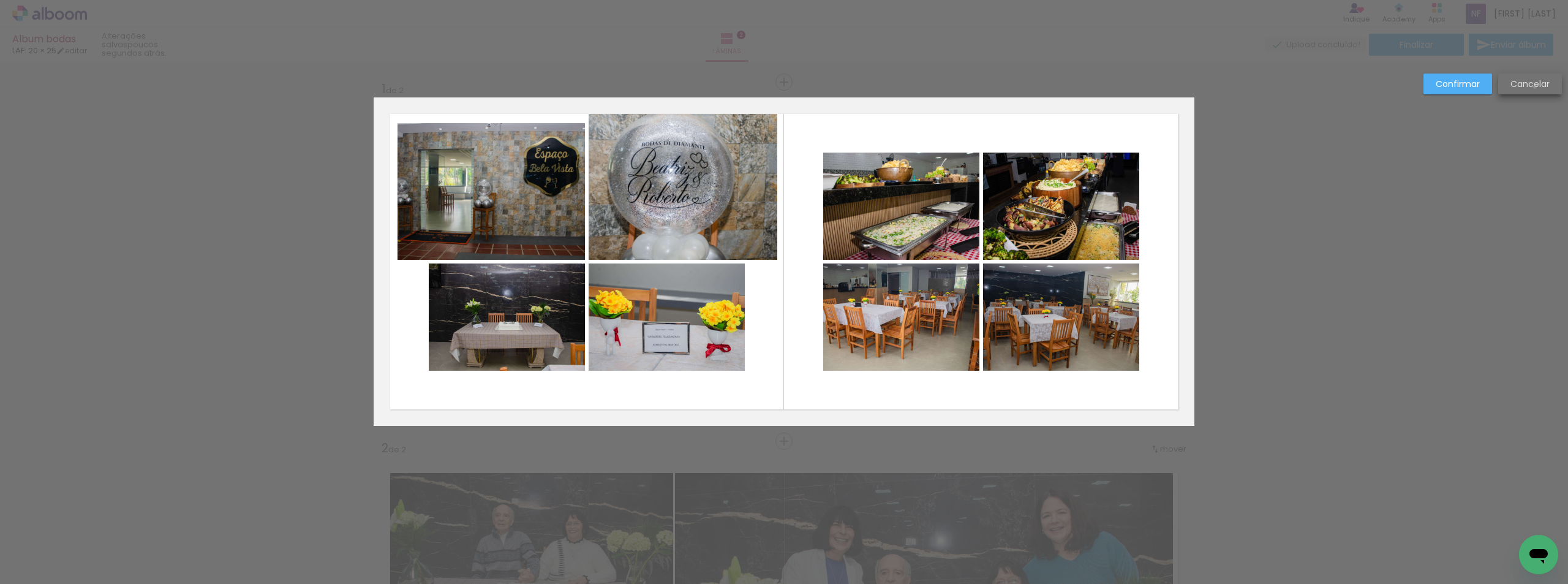 click on "Cancelar" at bounding box center (0, 0) 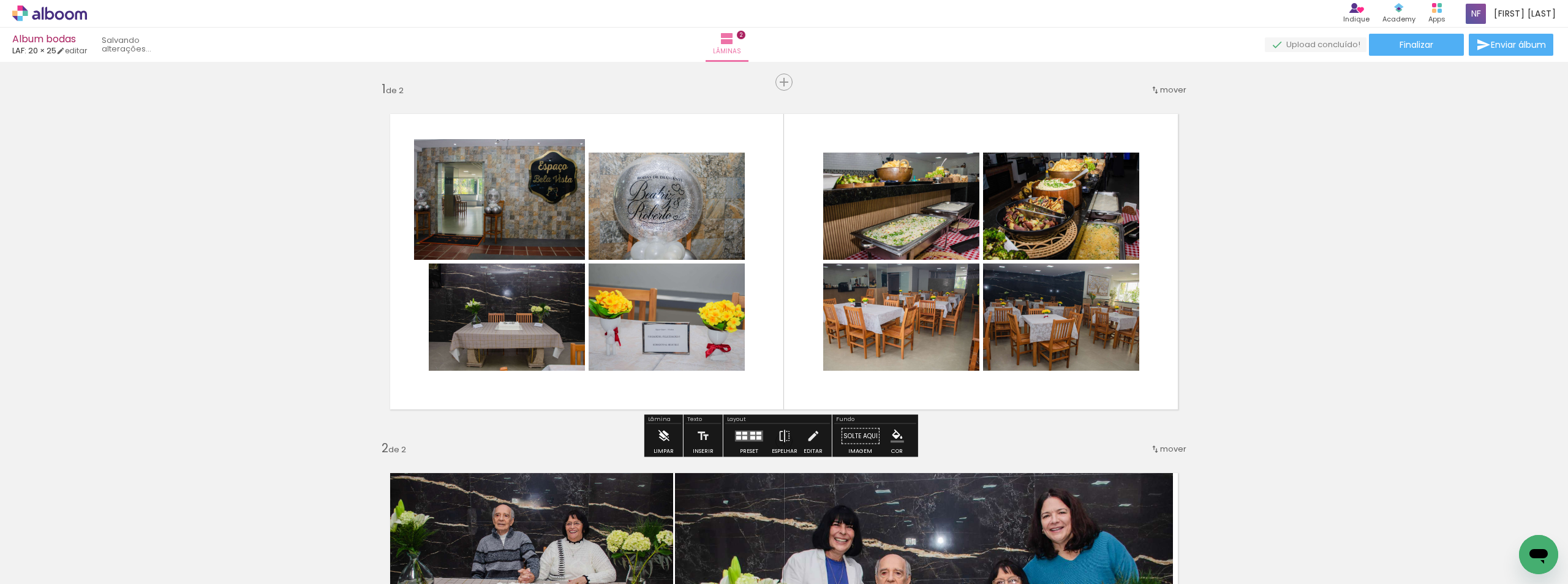 click at bounding box center (663, 436) 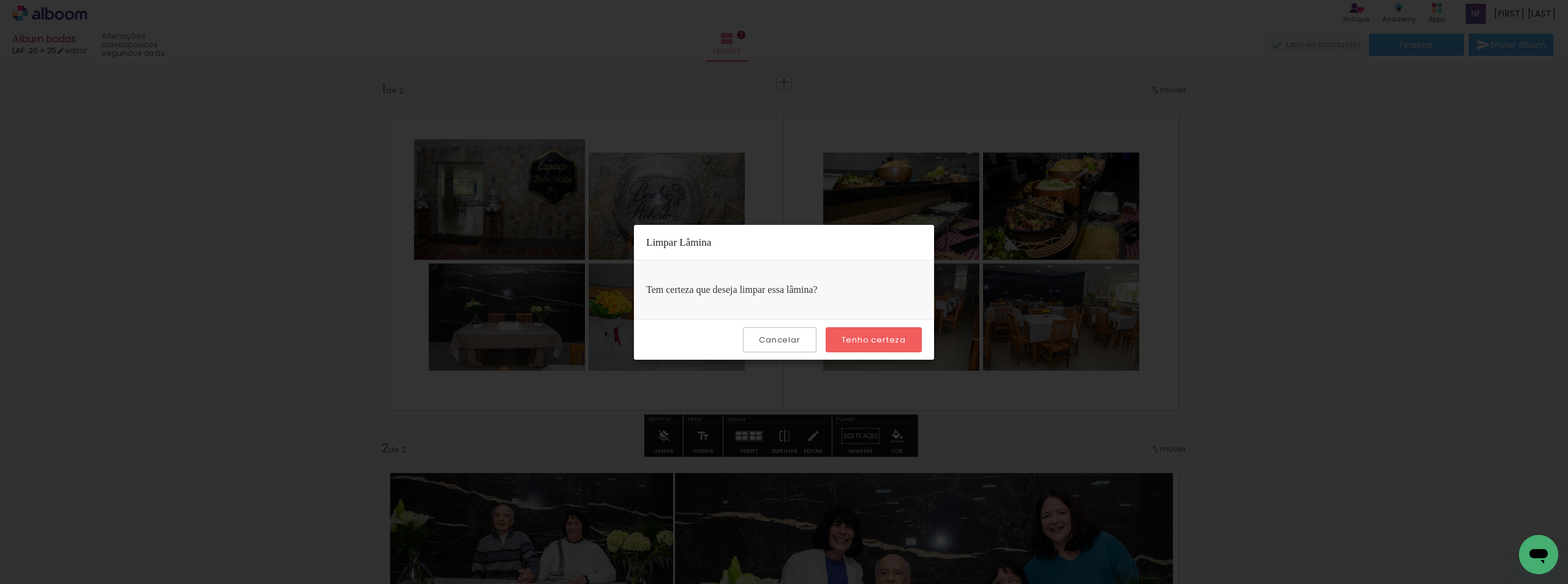 click on "Tenho certeza" at bounding box center (0, 0) 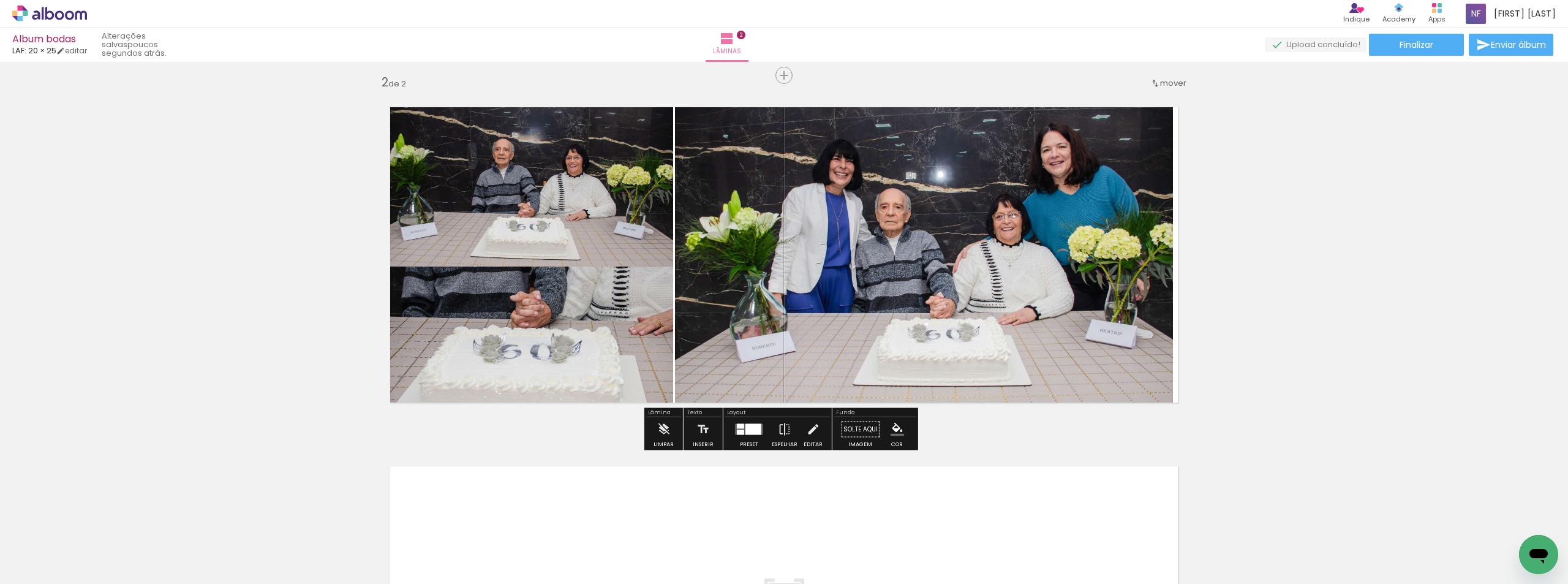 scroll, scrollTop: 368, scrollLeft: 0, axis: vertical 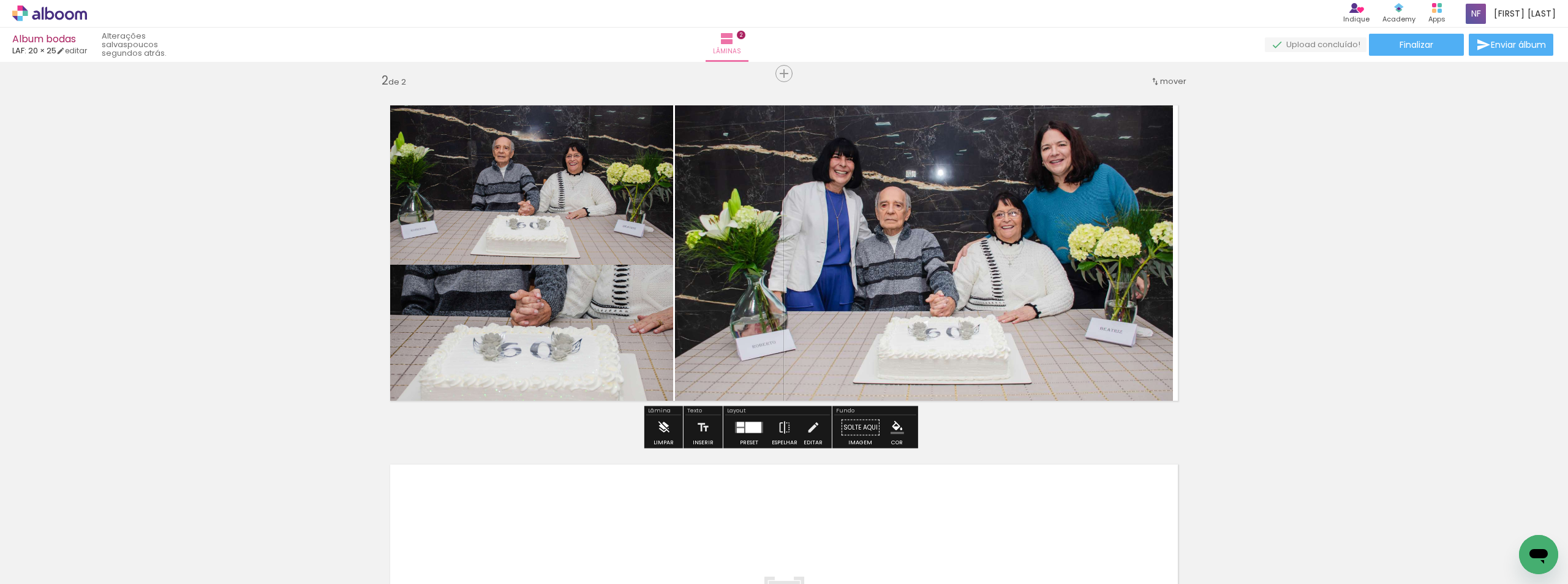 click at bounding box center (663, 428) 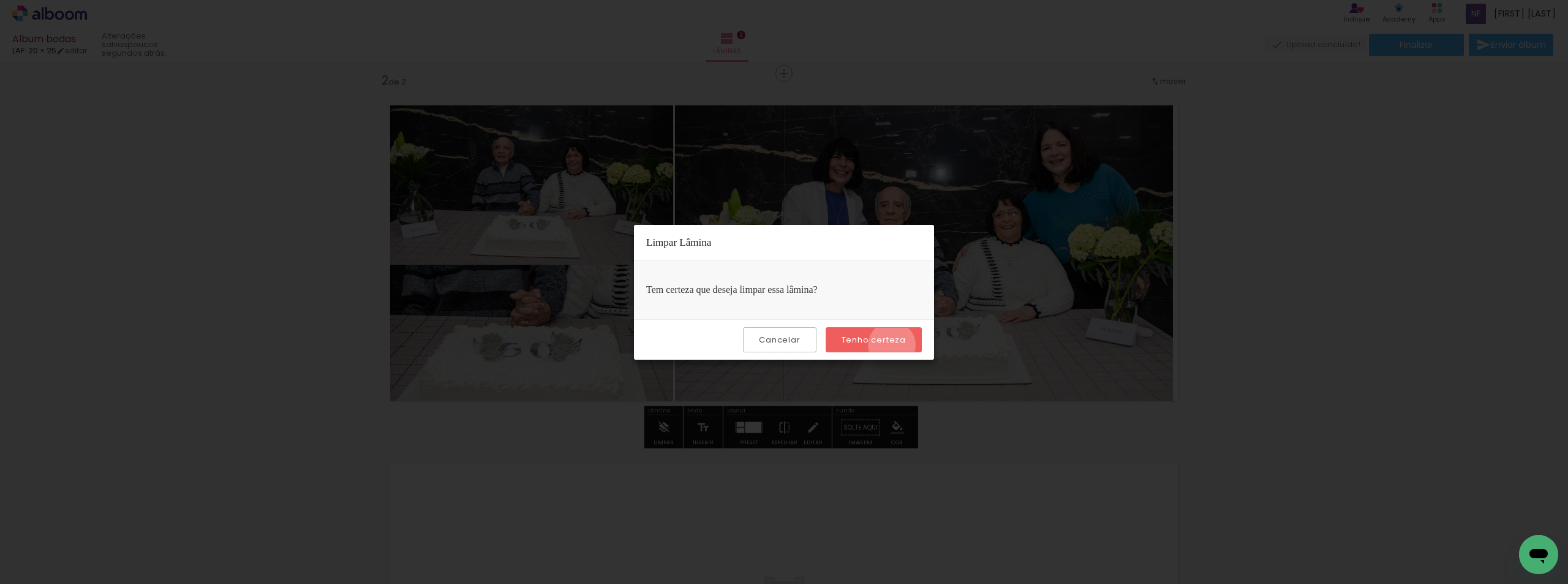 click on "Tenho certeza" at bounding box center (0, 0) 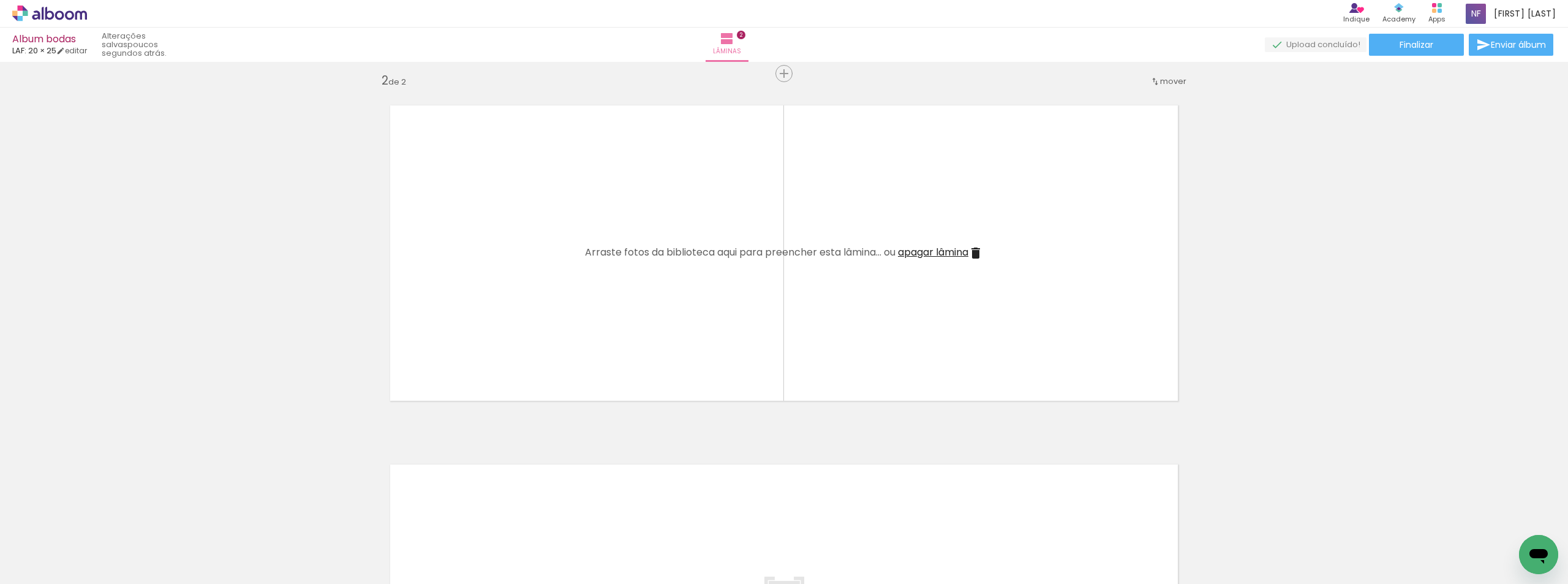 scroll, scrollTop: 0, scrollLeft: 0, axis: both 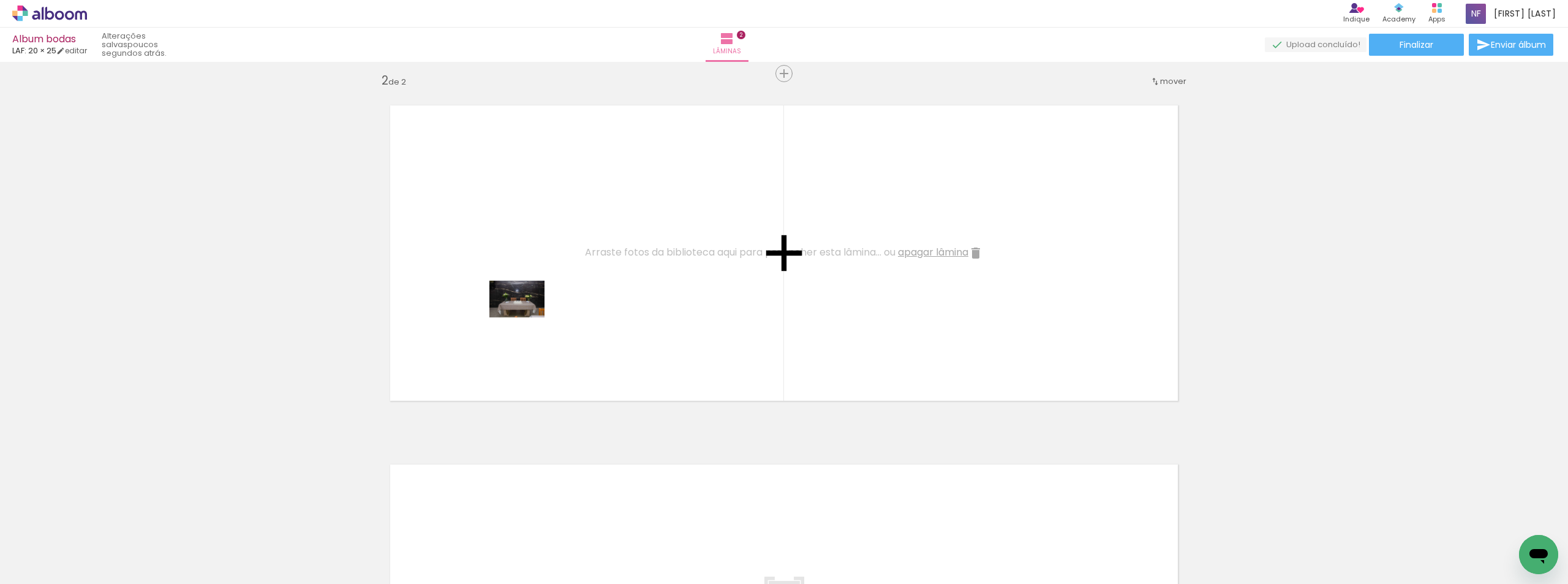 drag, startPoint x: 135, startPoint y: 556, endPoint x: 526, endPoint y: 317, distance: 458.2598 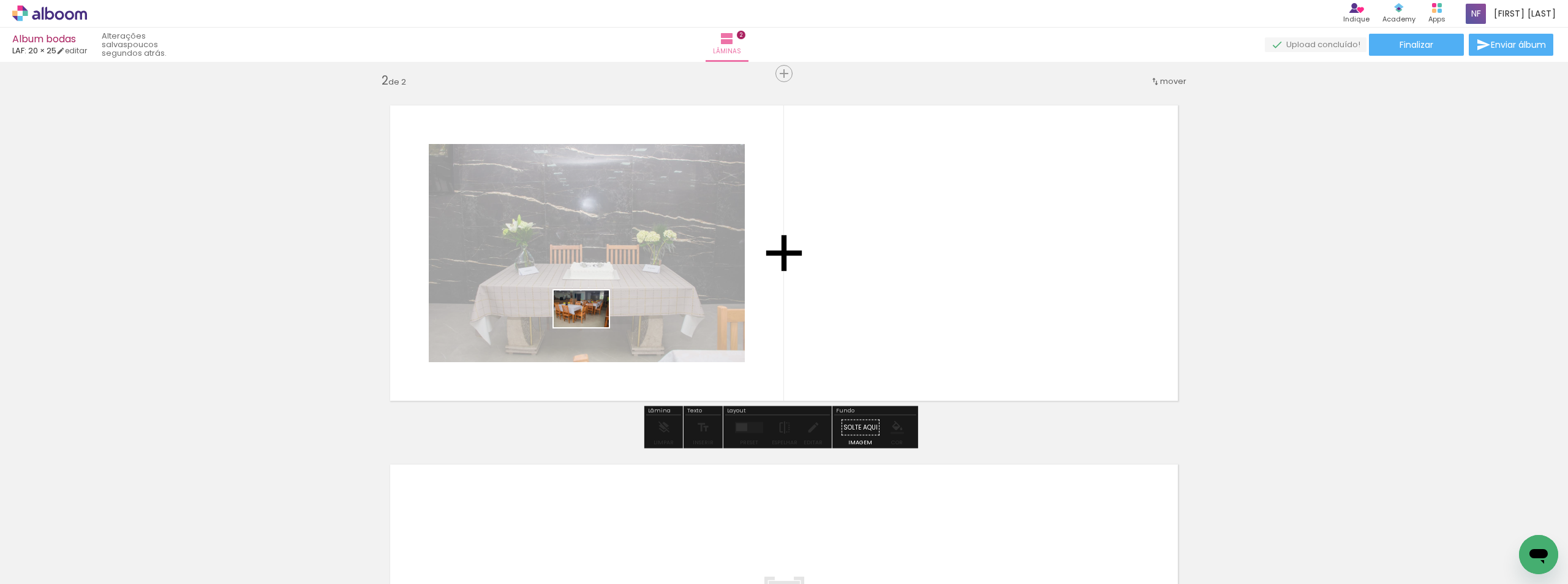 drag, startPoint x: 195, startPoint y: 546, endPoint x: 590, endPoint y: 327, distance: 451.648 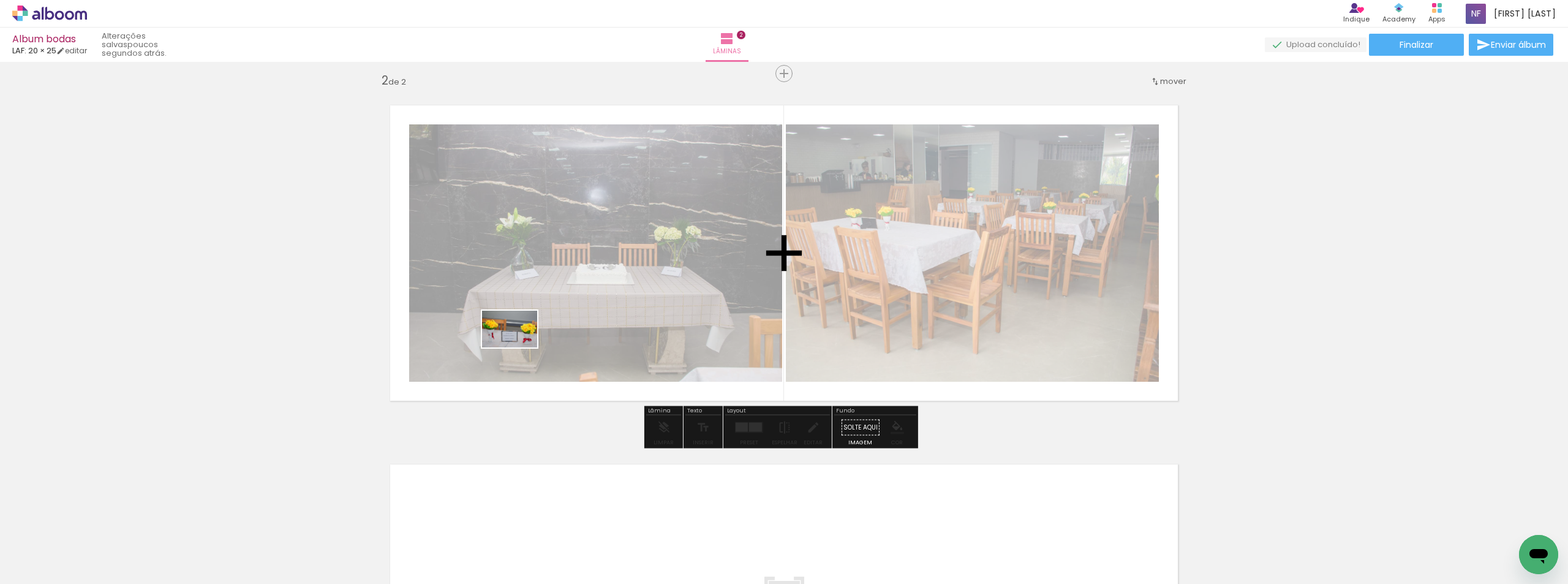 drag, startPoint x: 264, startPoint y: 545, endPoint x: 519, endPoint y: 347, distance: 322.84516 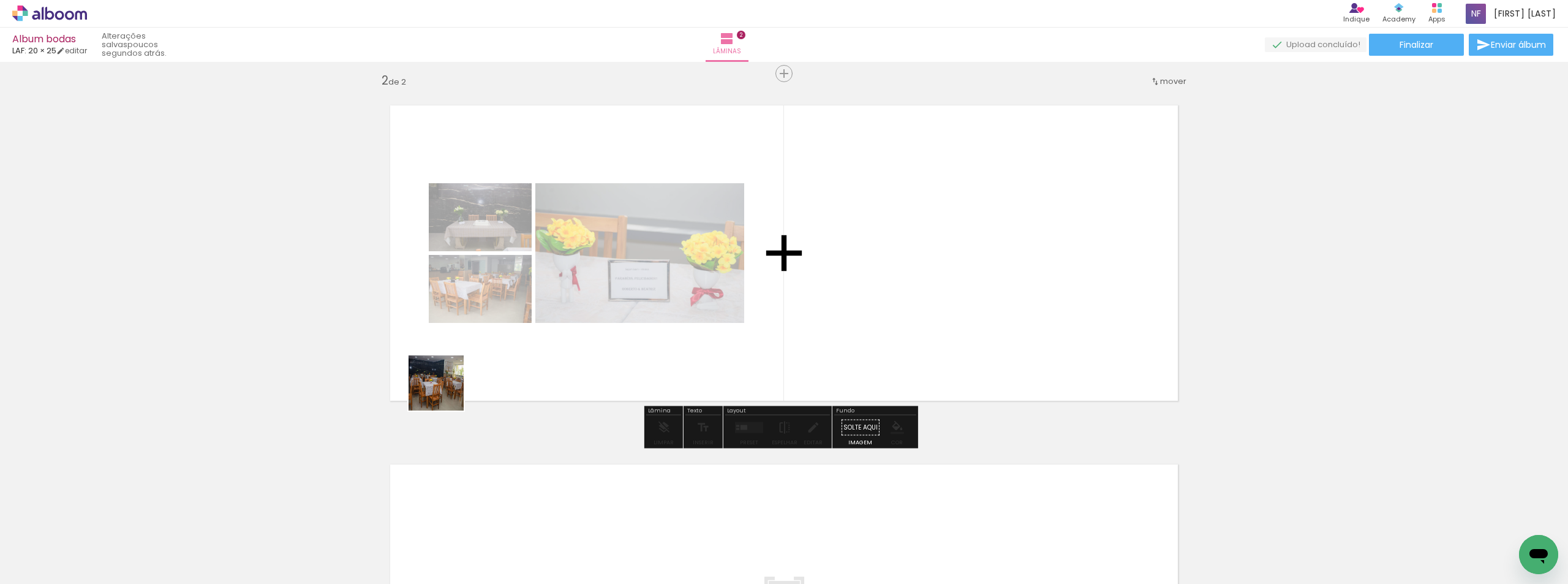 drag, startPoint x: 336, startPoint y: 545, endPoint x: 521, endPoint y: 331, distance: 282.87983 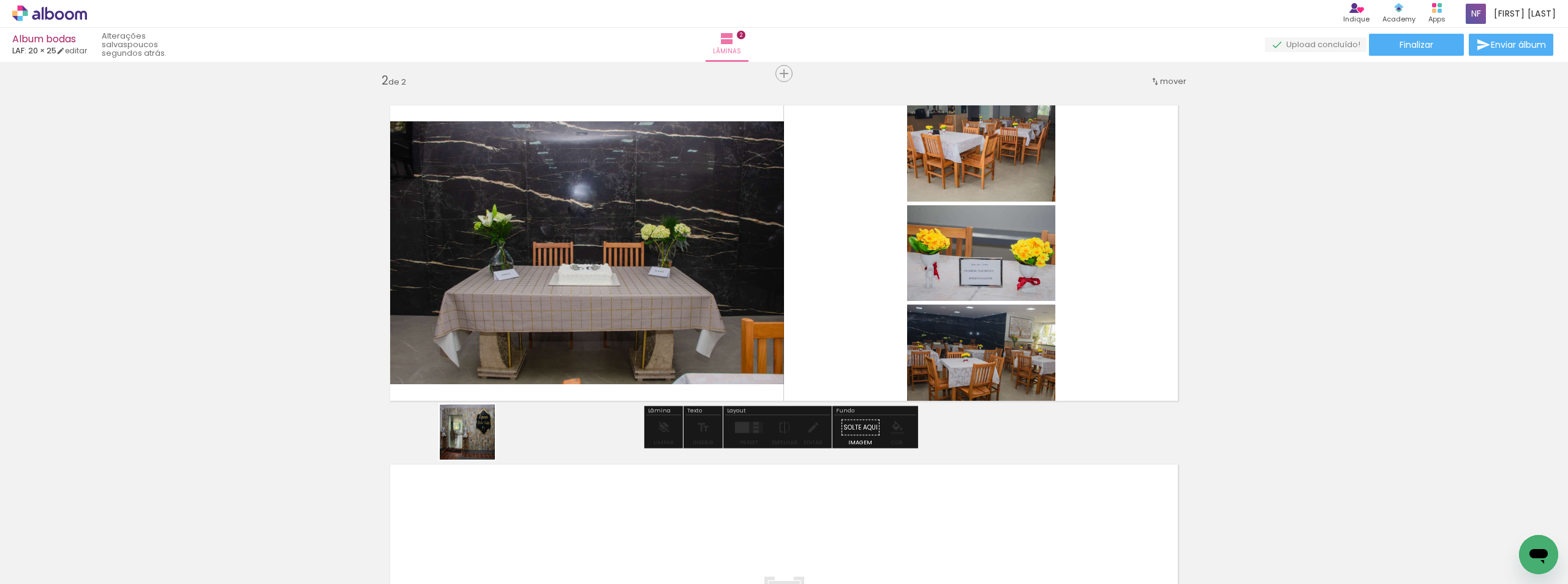 drag, startPoint x: 409, startPoint y: 540, endPoint x: 536, endPoint y: 355, distance: 224.397 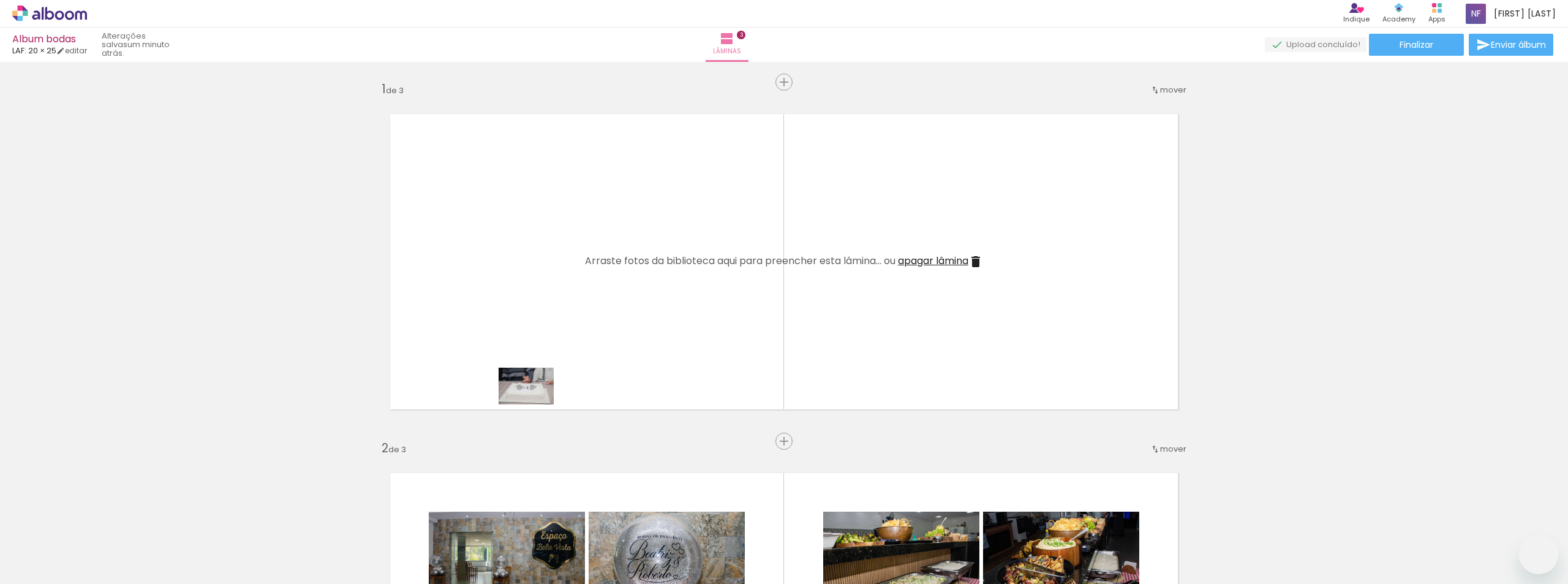 click at bounding box center (784, 292) 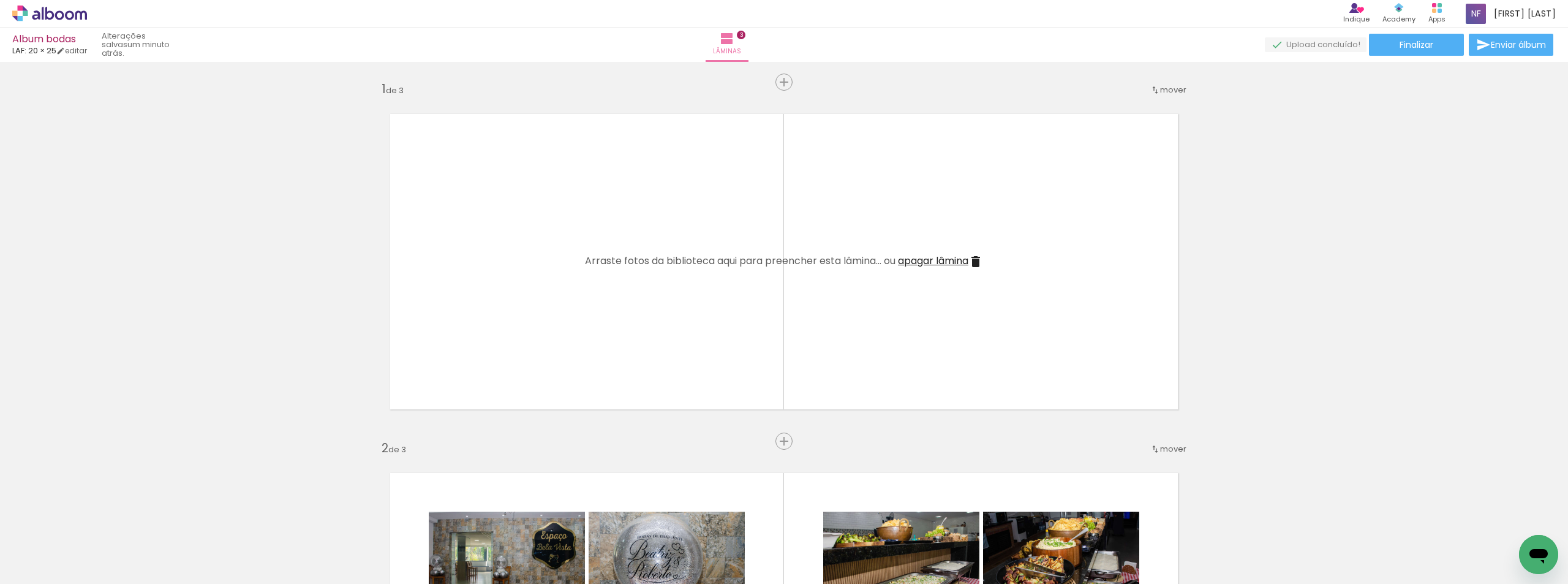 scroll, scrollTop: 696, scrollLeft: 0, axis: vertical 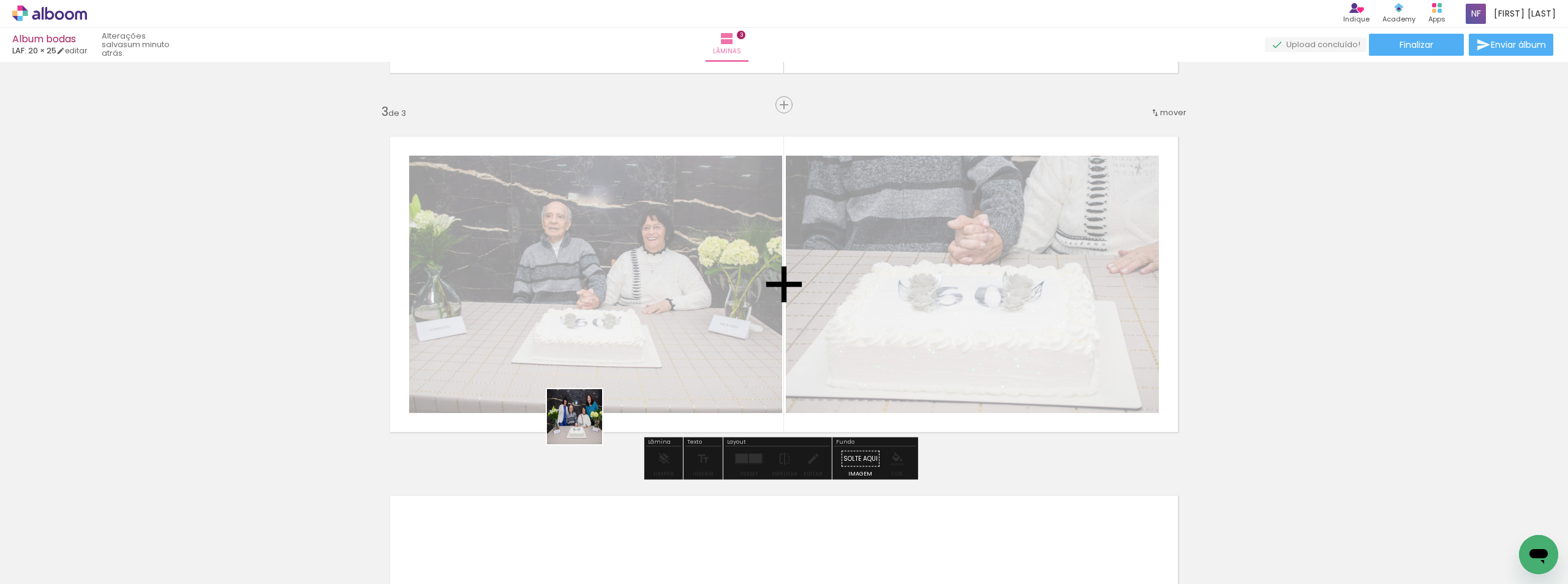 drag, startPoint x: 553, startPoint y: 542, endPoint x: 596, endPoint y: 401, distance: 147.41099 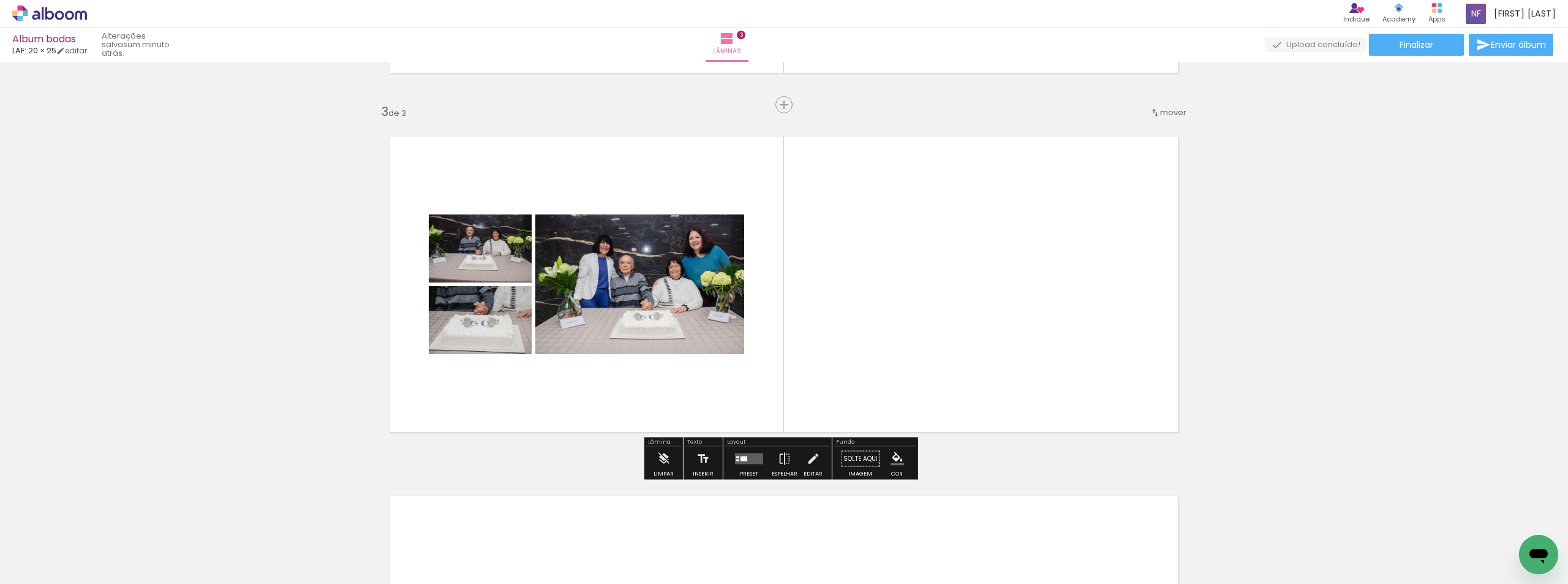 click at bounding box center (744, 459) 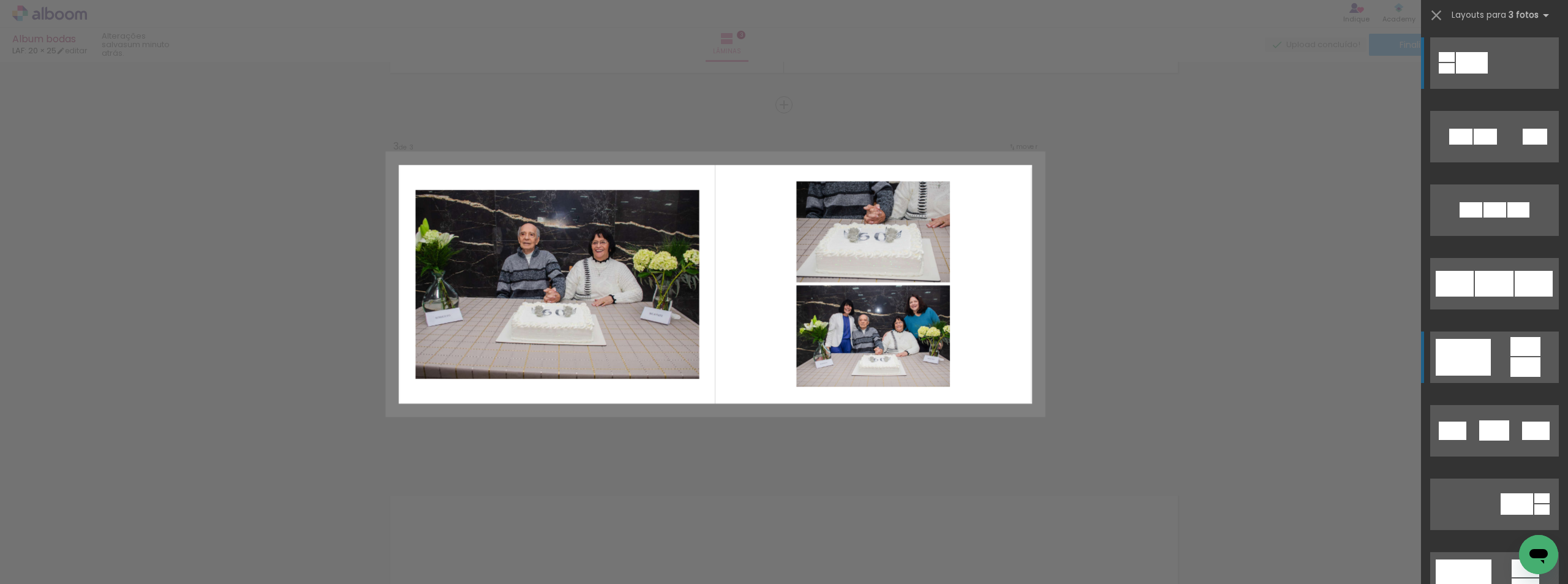 click at bounding box center (1485, 137) 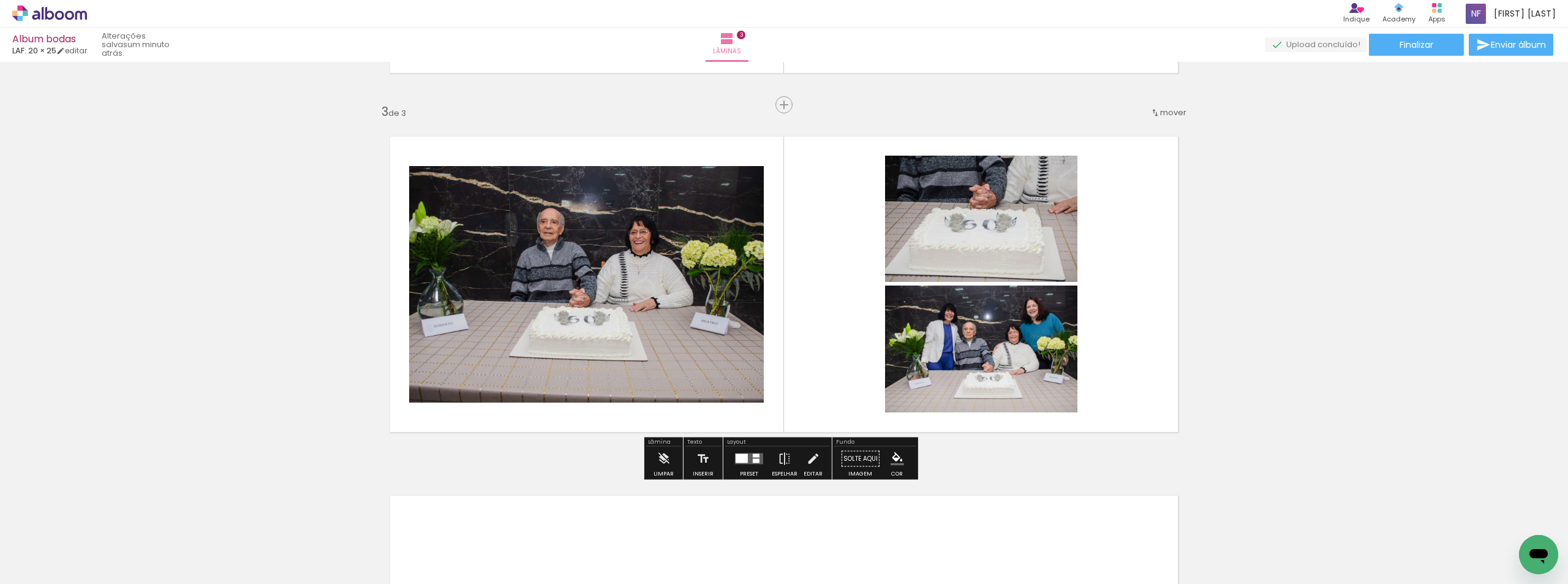 click at bounding box center [742, 458] 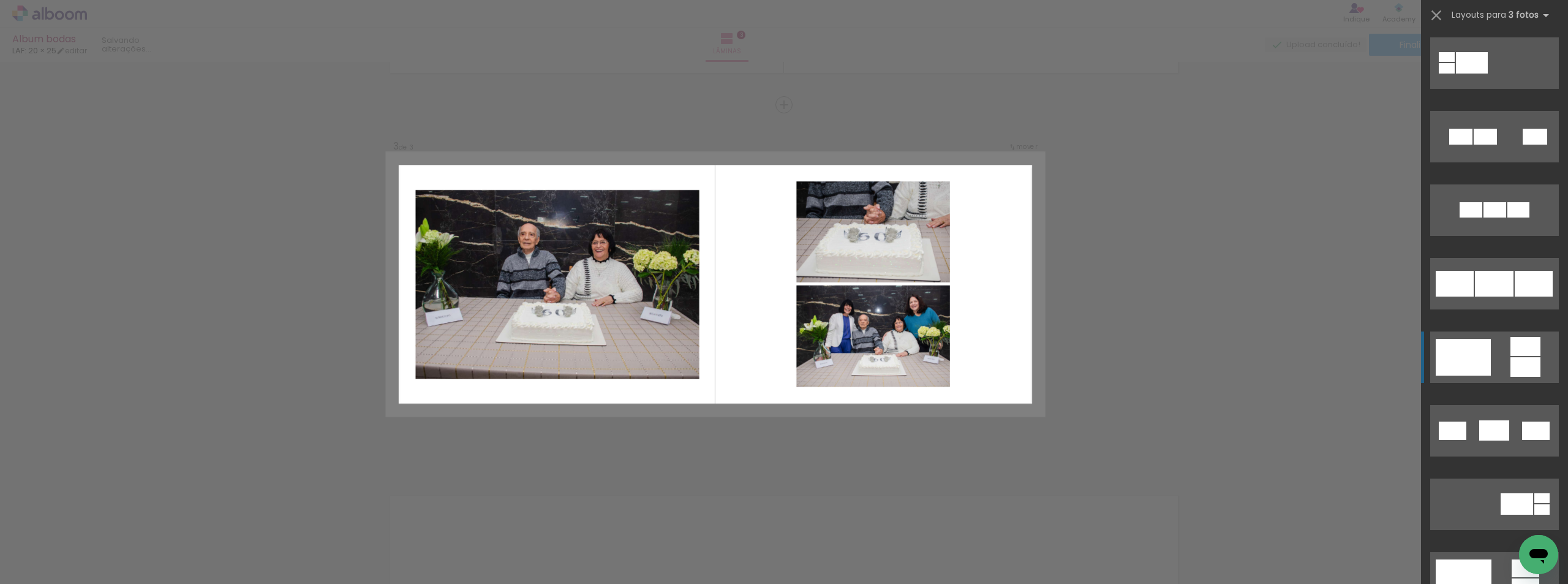 scroll, scrollTop: 294, scrollLeft: 0, axis: vertical 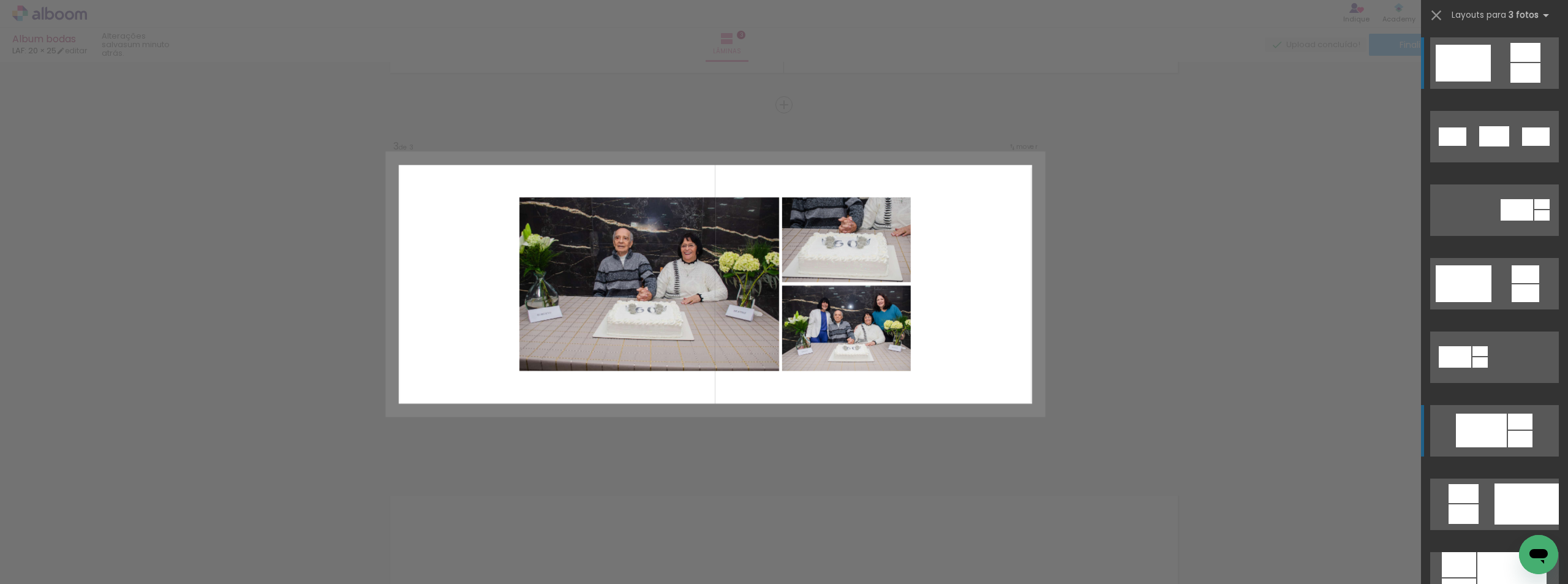 click at bounding box center [1485, -157] 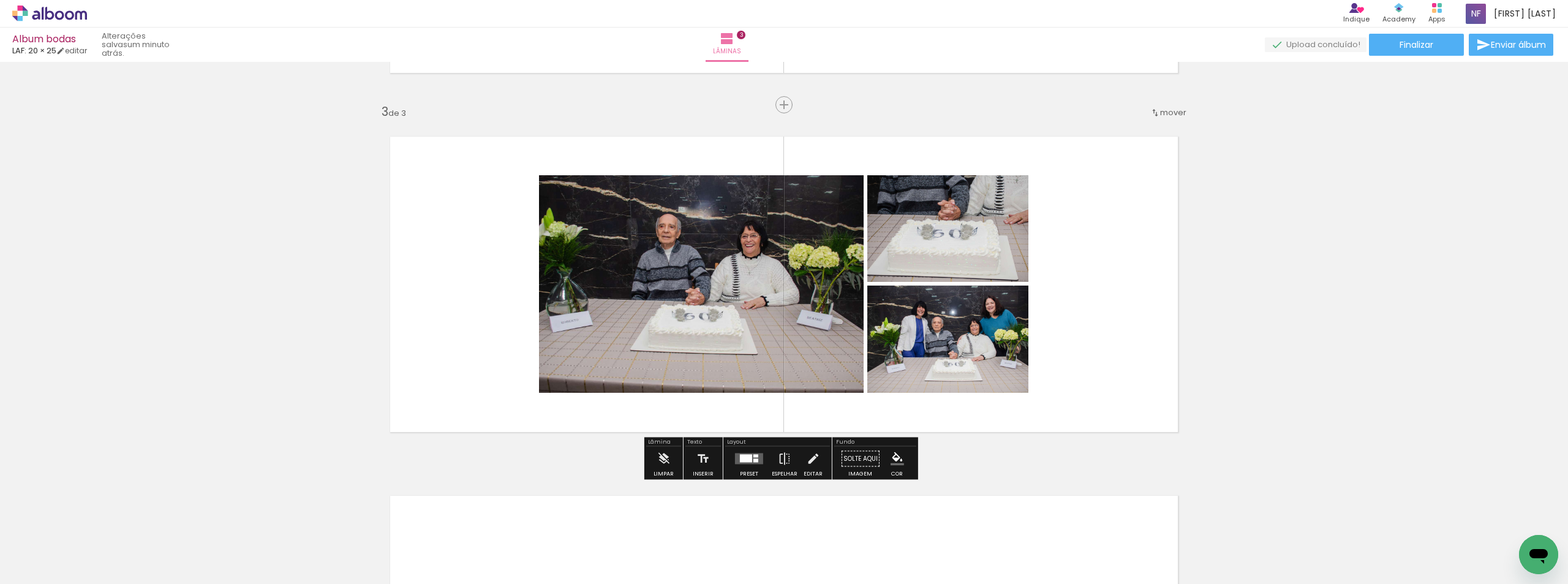 click at bounding box center (746, 458) 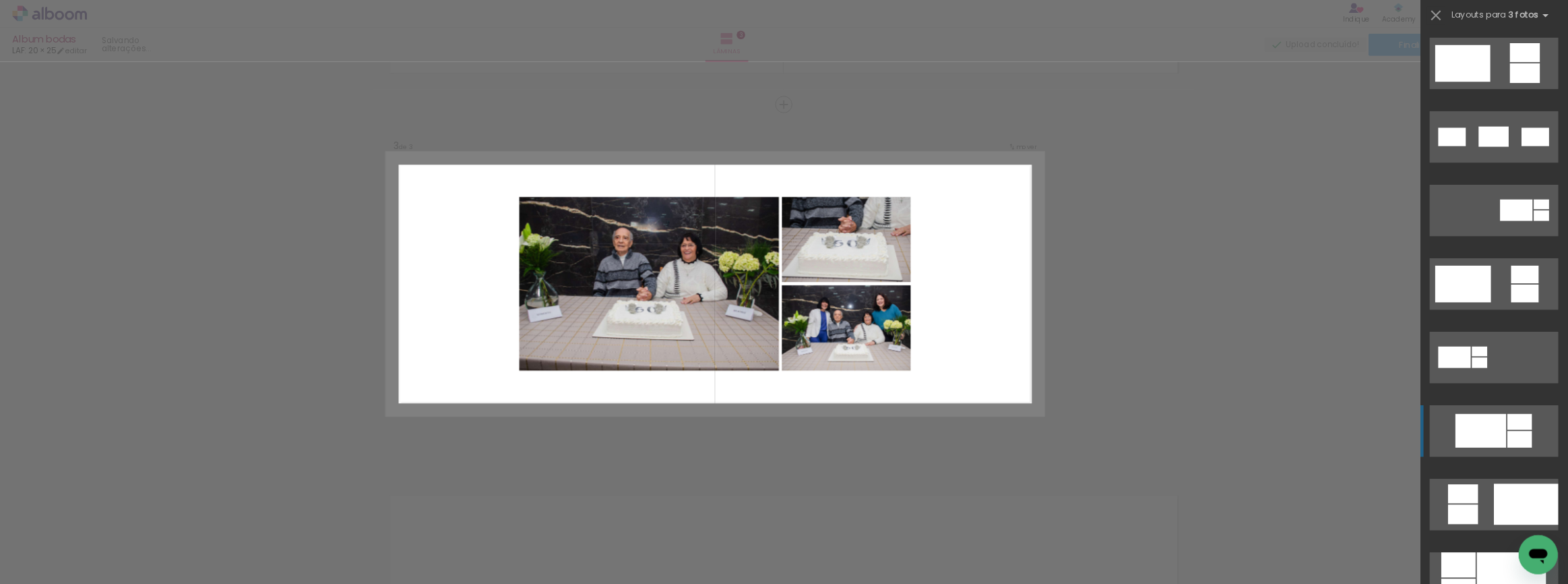 scroll, scrollTop: 728, scrollLeft: 0, axis: vertical 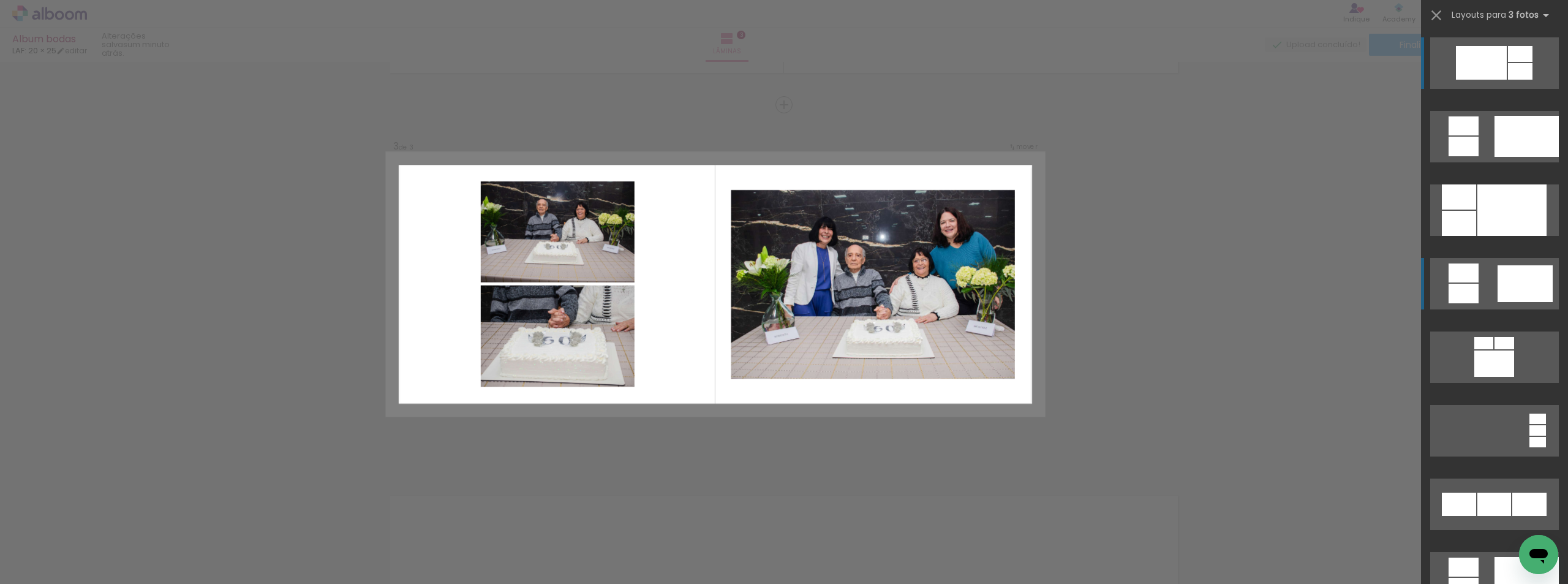 click at bounding box center [1529, 811] 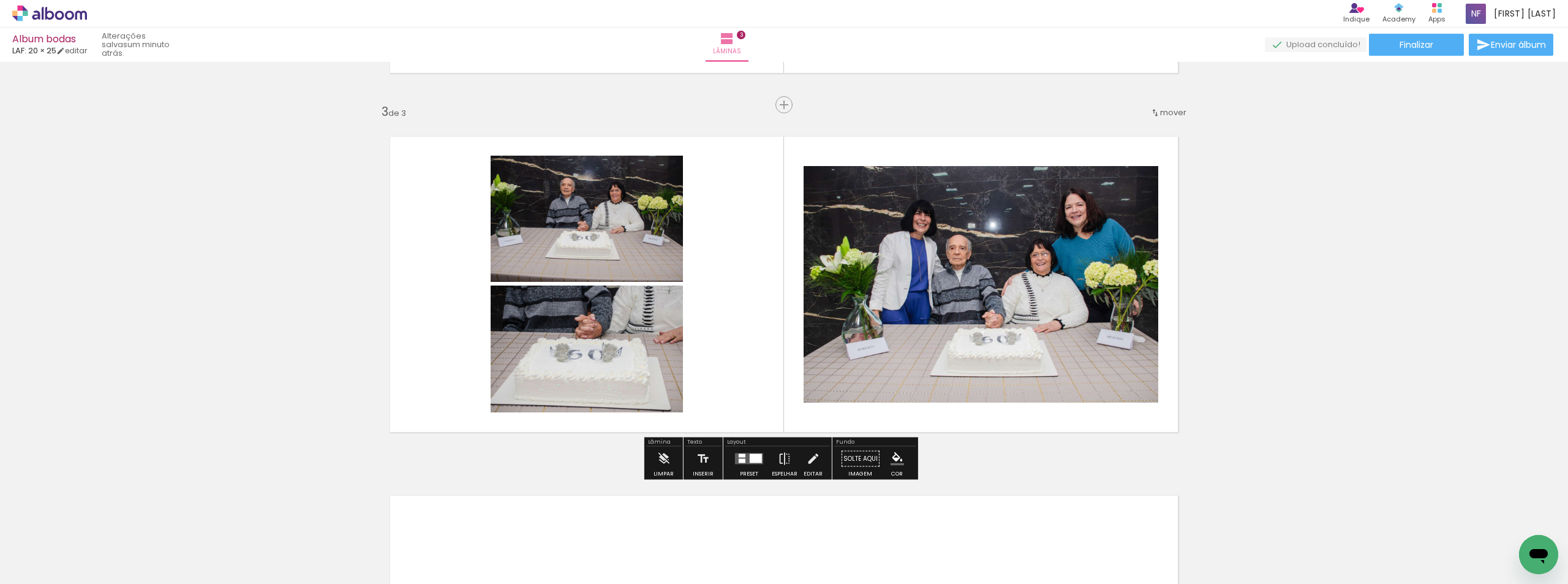 click 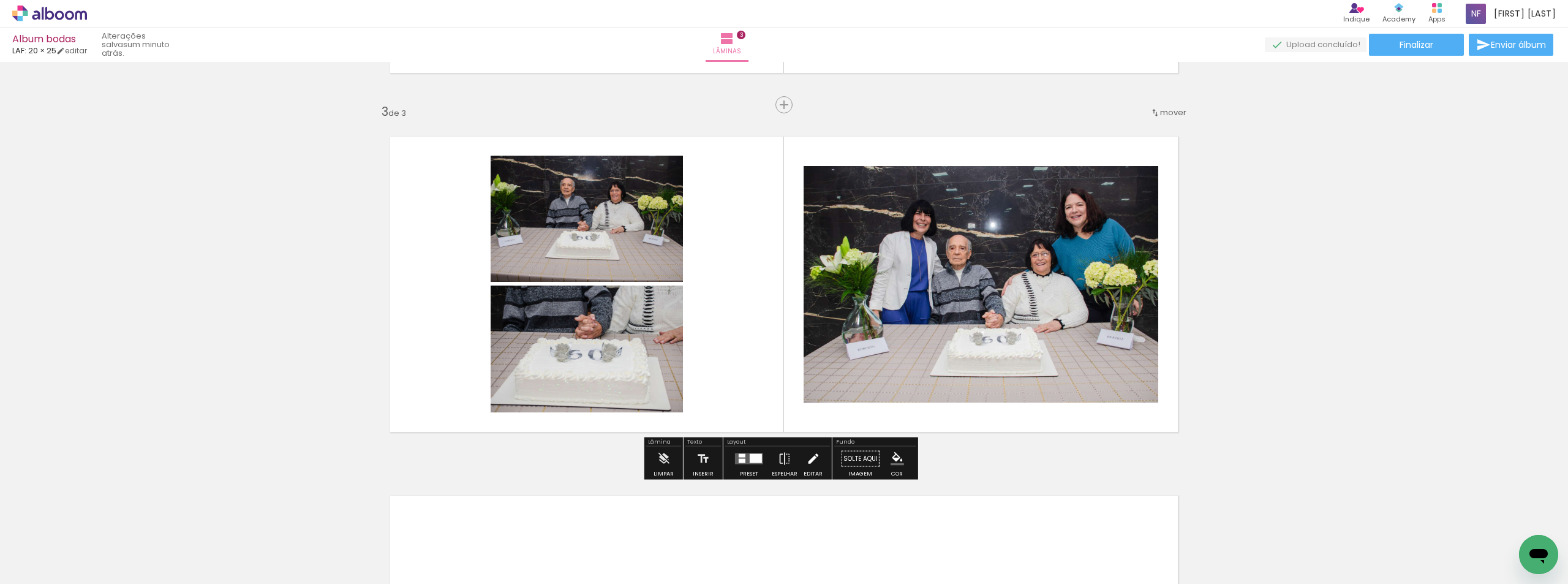 click at bounding box center (813, 459) 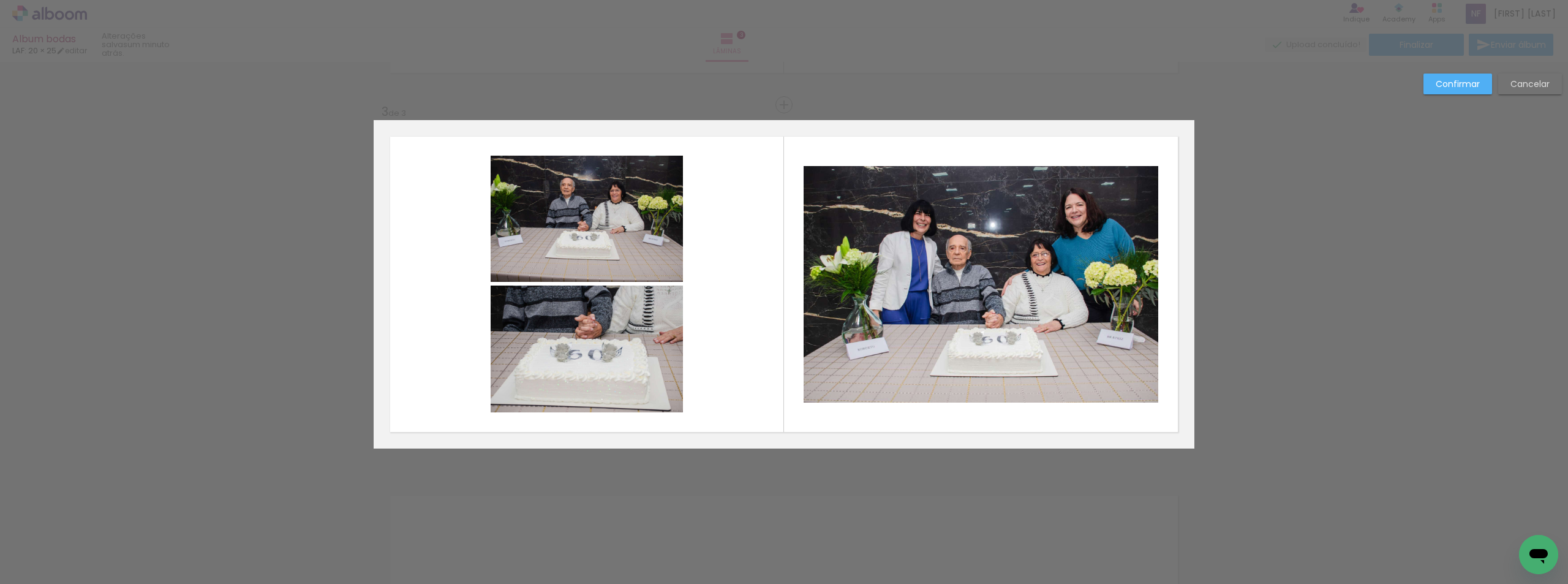 click 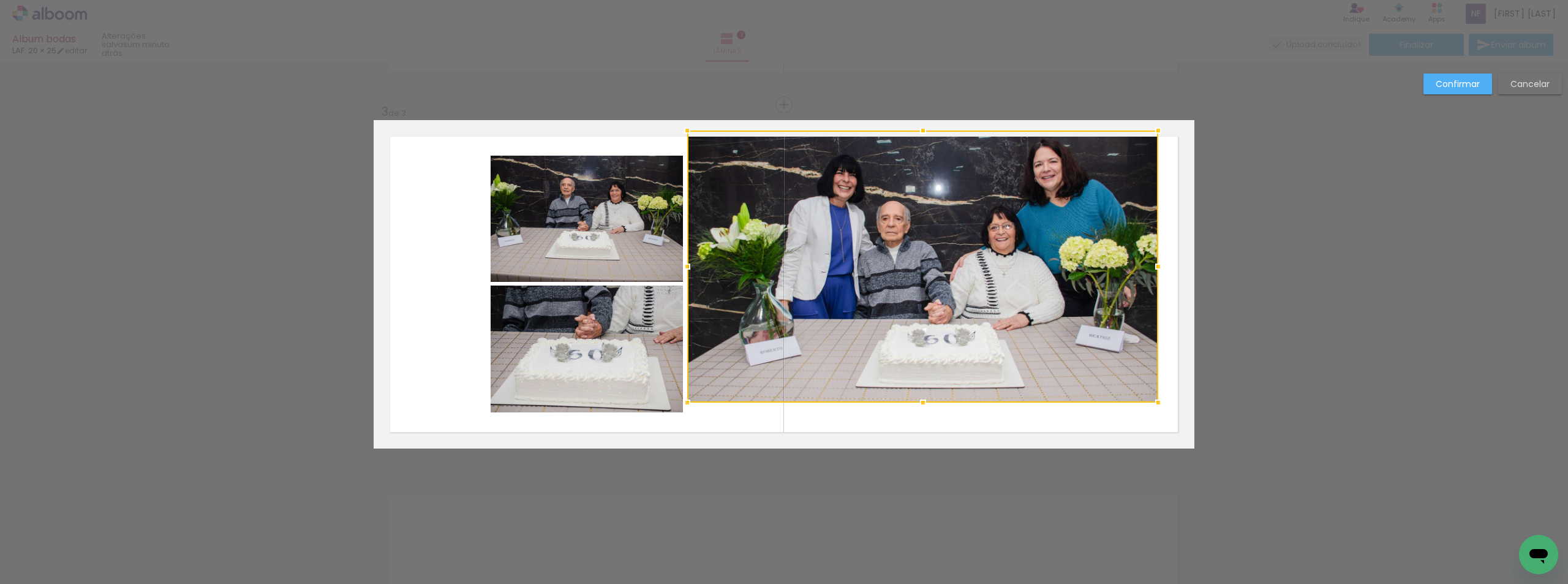 drag, startPoint x: 804, startPoint y: 167, endPoint x: 688, endPoint y: 105, distance: 131.52946 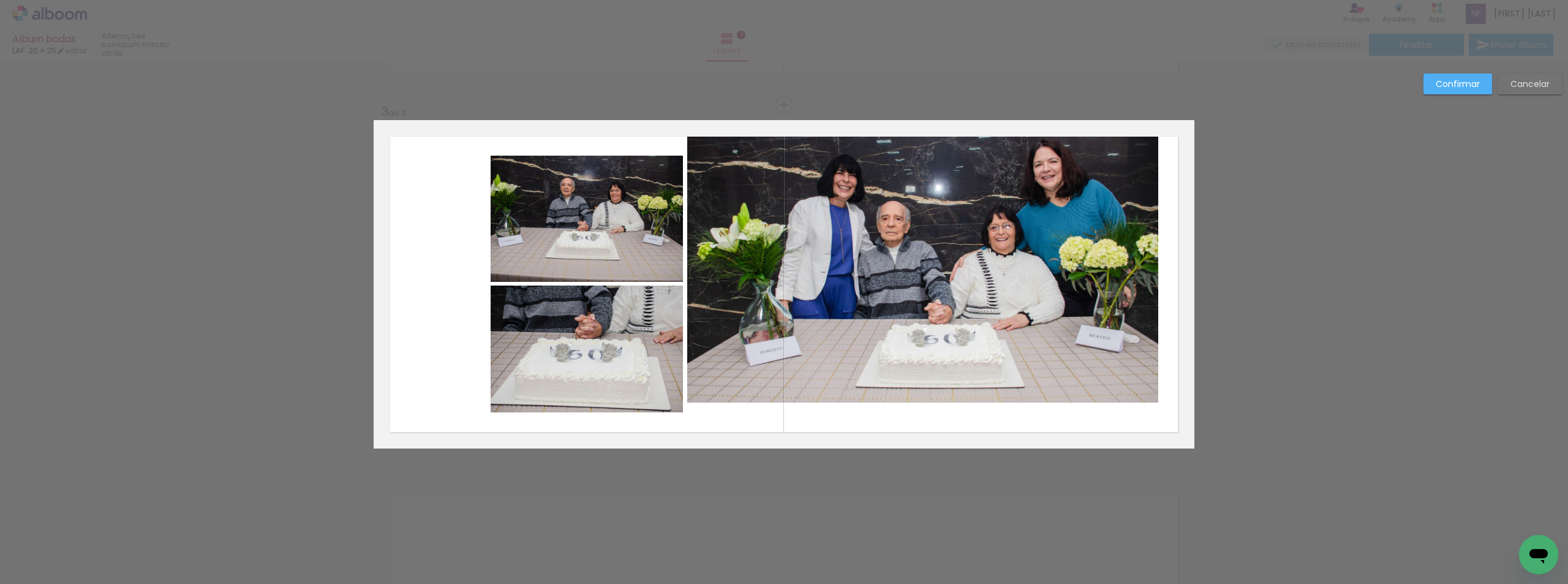 click 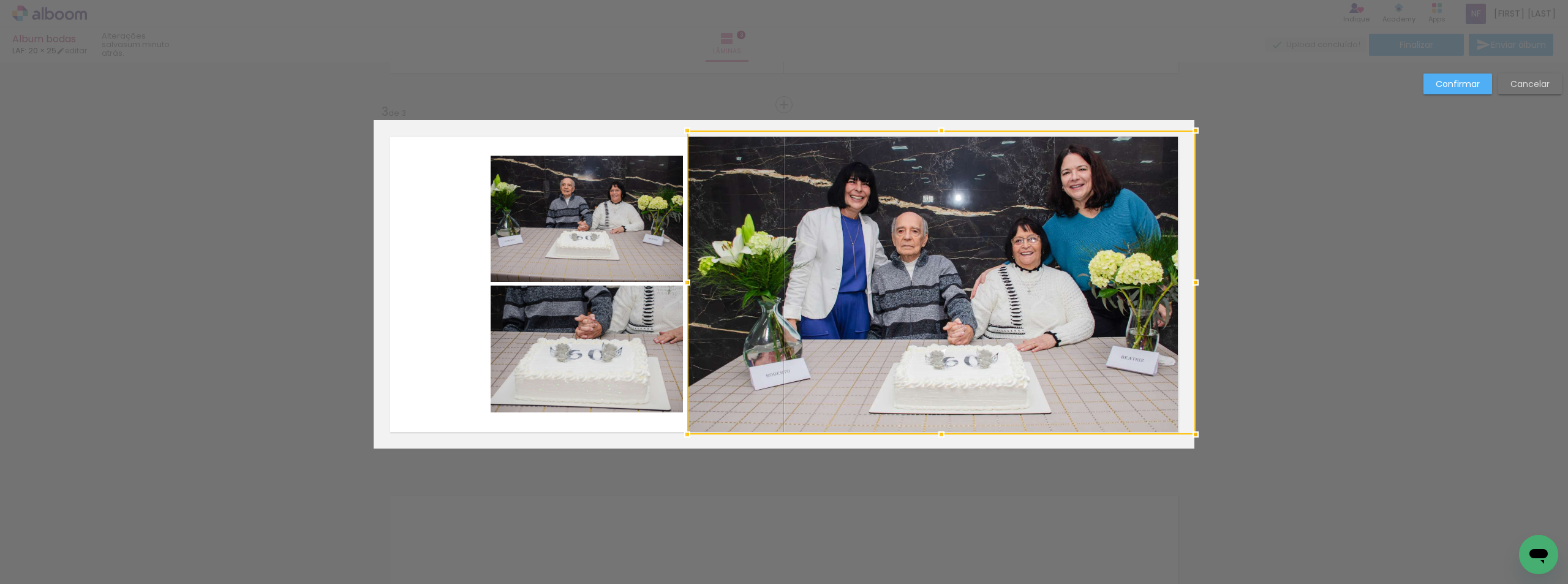 drag, startPoint x: 1153, startPoint y: 402, endPoint x: 1202, endPoint y: 455, distance: 72.18033 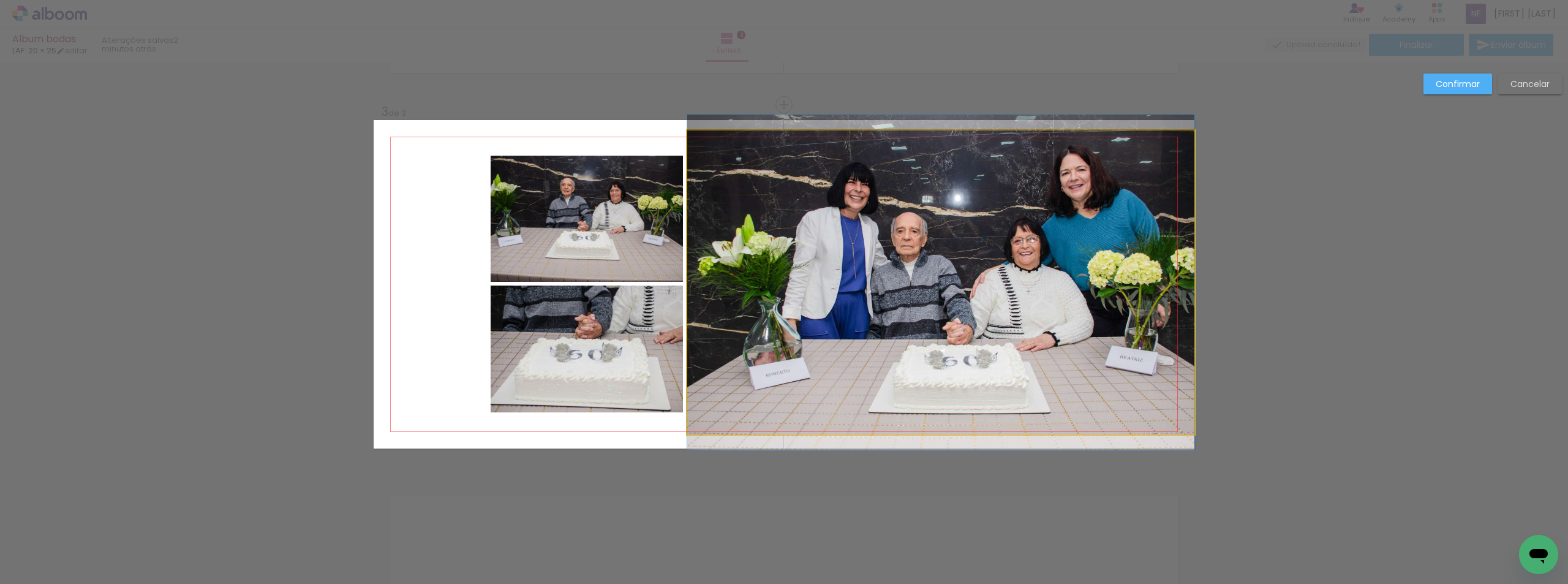 click 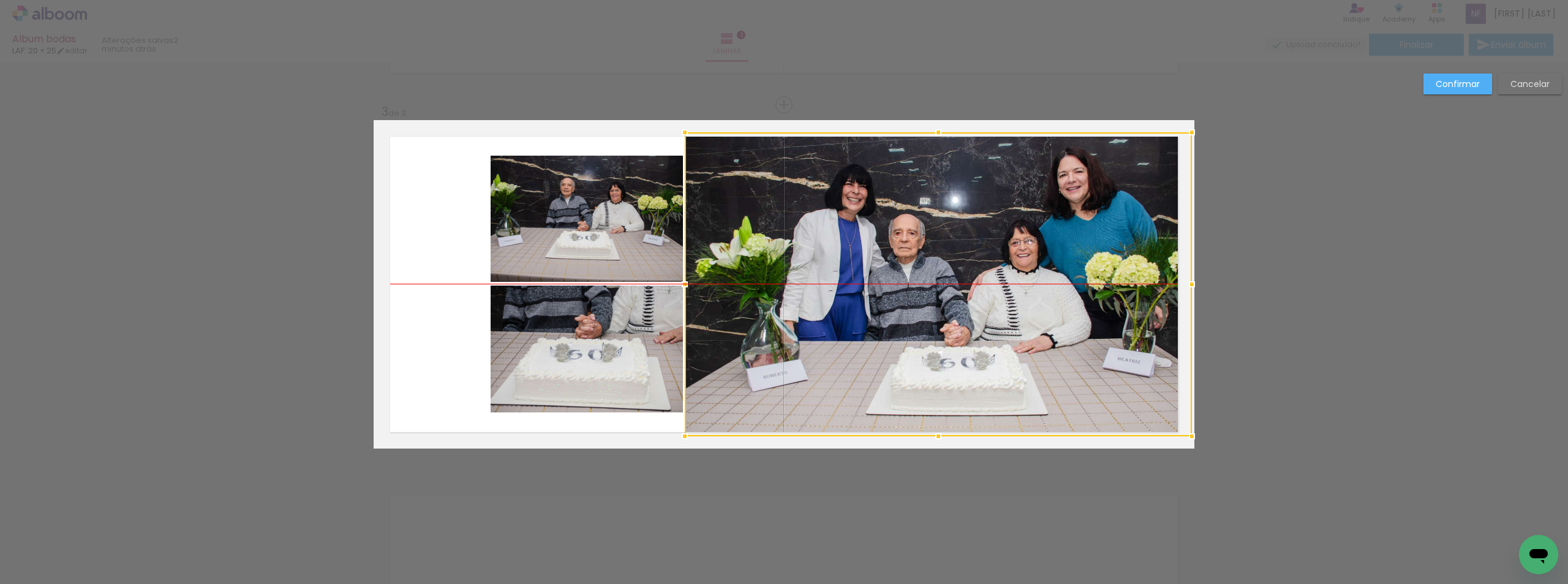 click at bounding box center [938, 284] 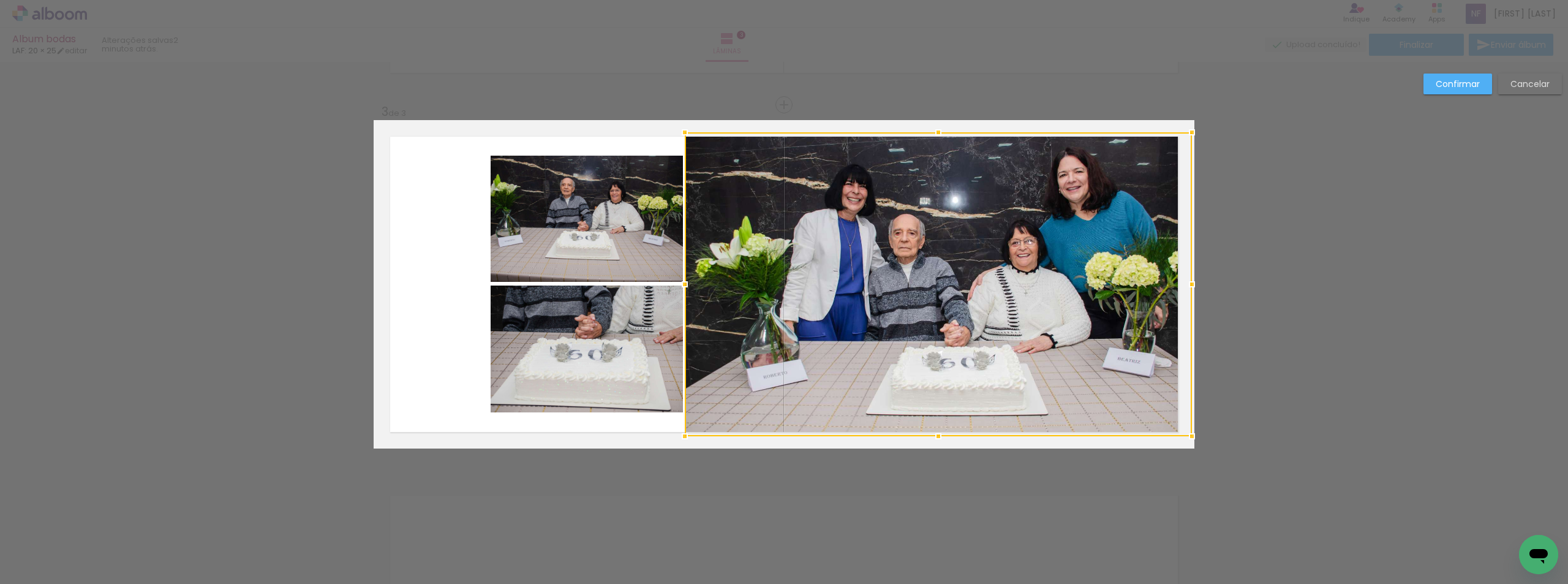 click on "Confirmar Cancelar" at bounding box center (784, 99) 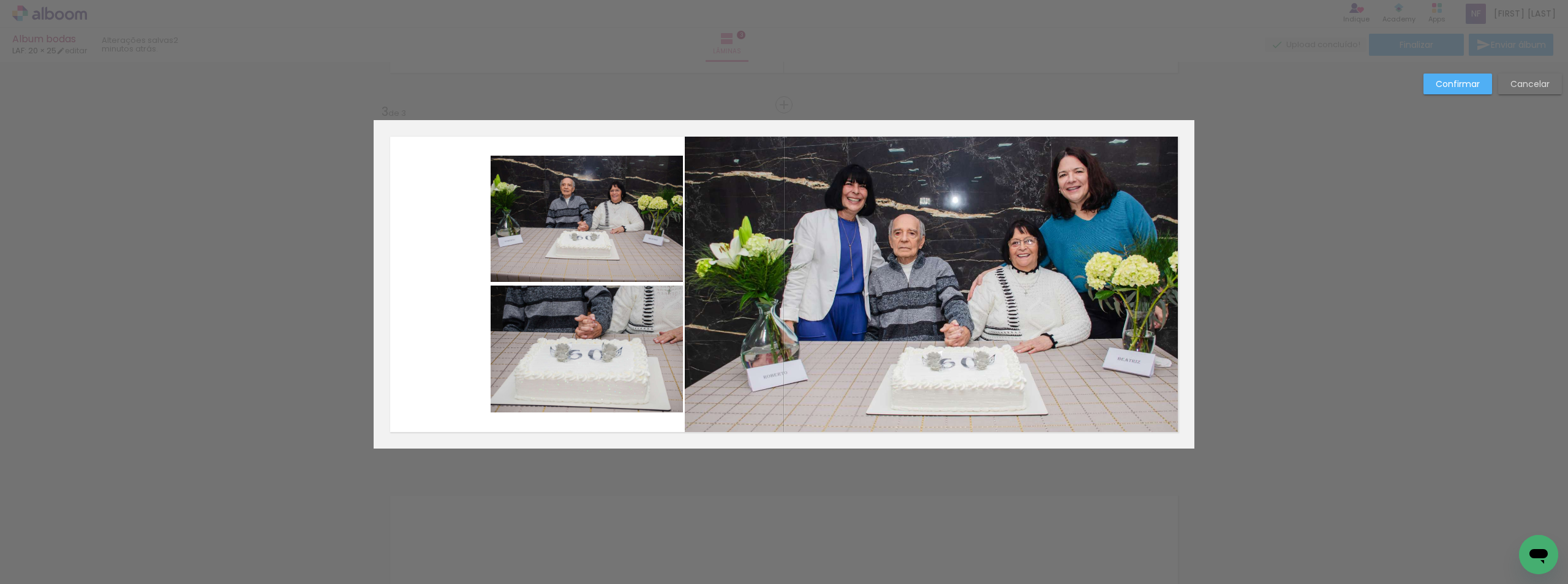 click 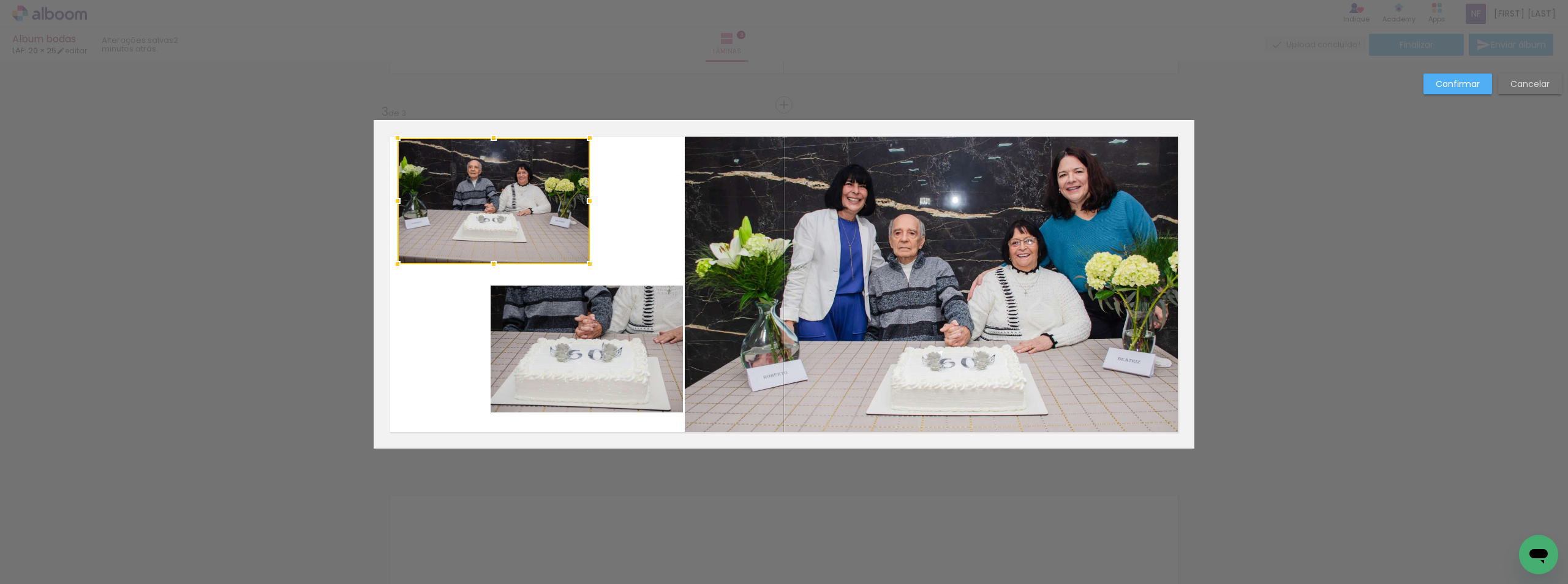 drag, startPoint x: 600, startPoint y: 208, endPoint x: 507, endPoint y: 191, distance: 94.541 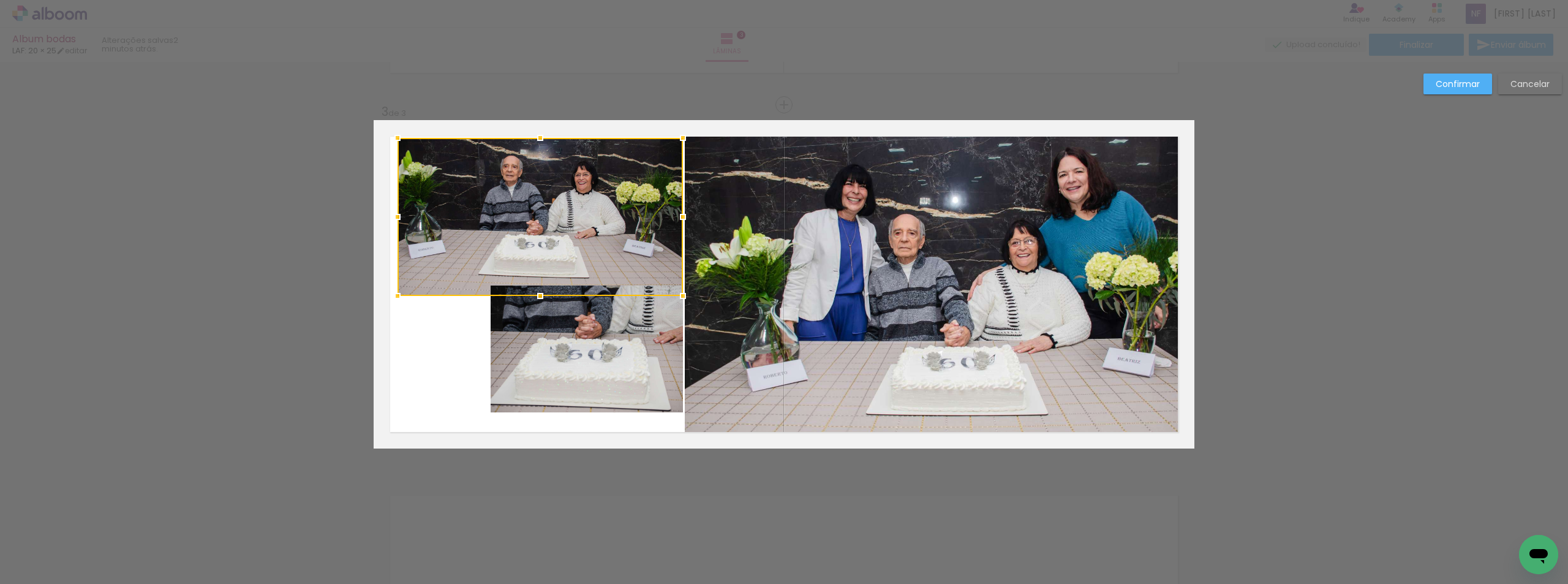 drag, startPoint x: 588, startPoint y: 265, endPoint x: 681, endPoint y: 297, distance: 98.35141 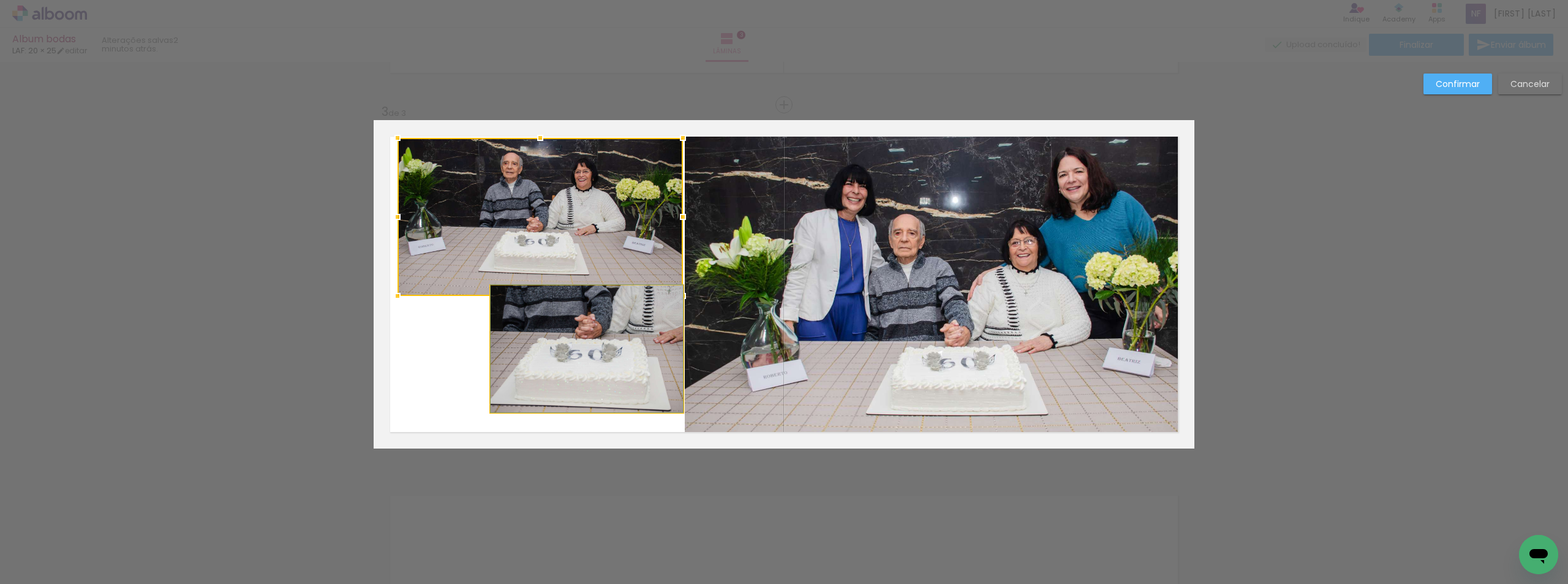 click 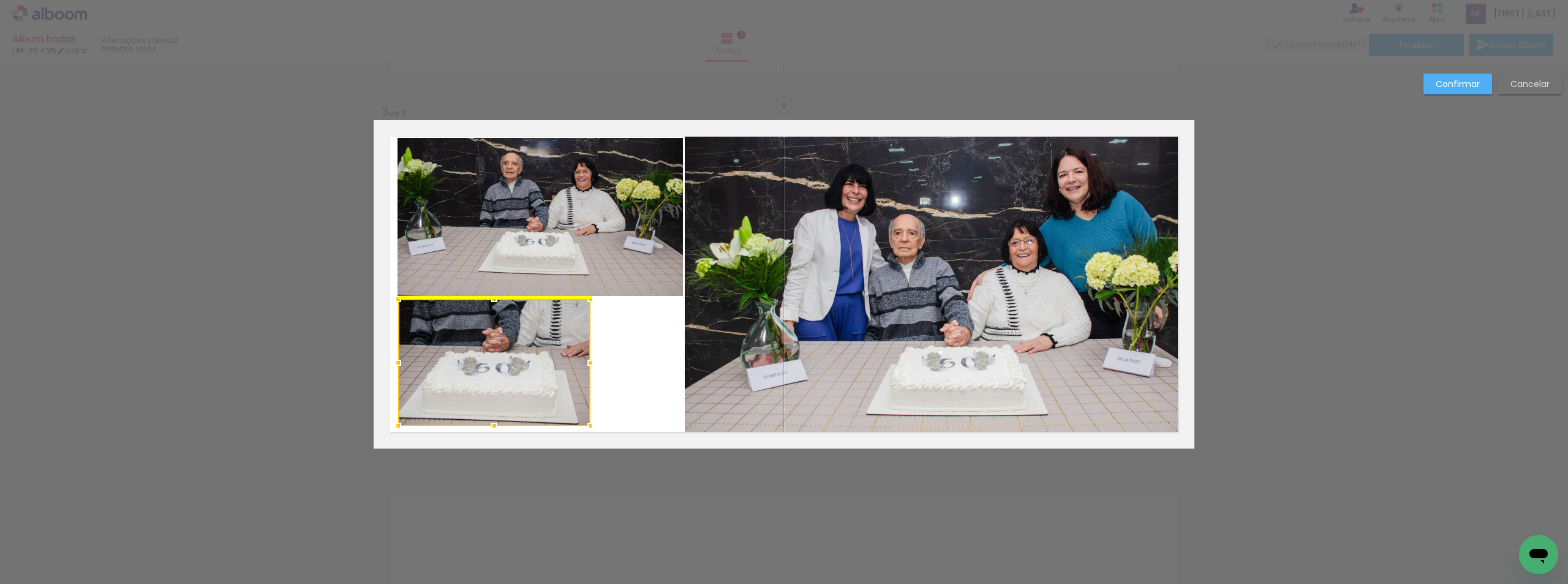 drag, startPoint x: 601, startPoint y: 353, endPoint x: 518, endPoint y: 361, distance: 83.3847 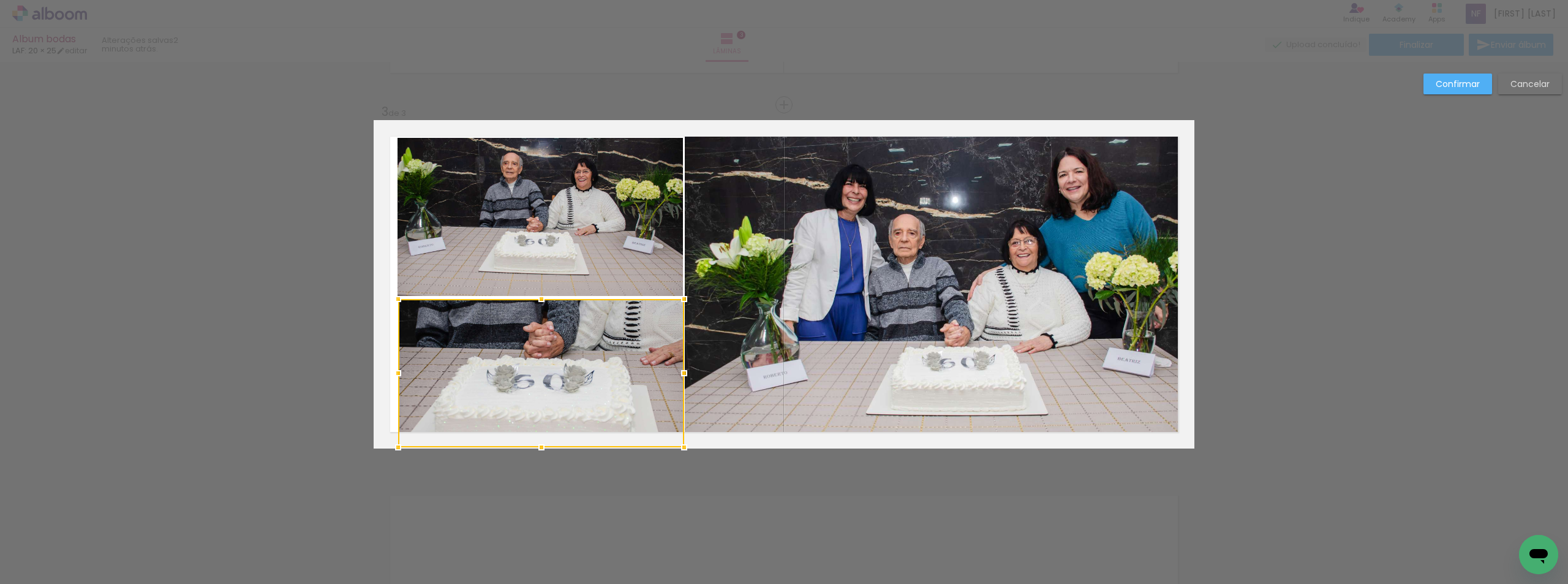 drag, startPoint x: 584, startPoint y: 424, endPoint x: 678, endPoint y: 447, distance: 96.77293 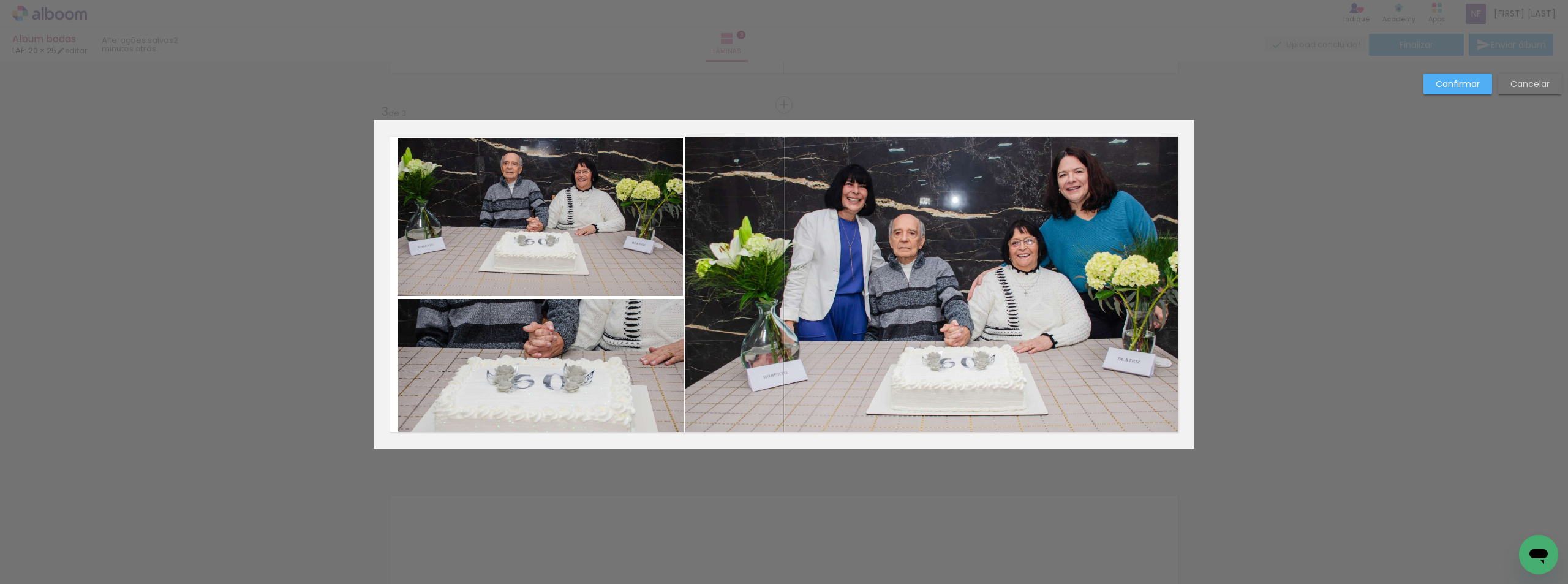 click 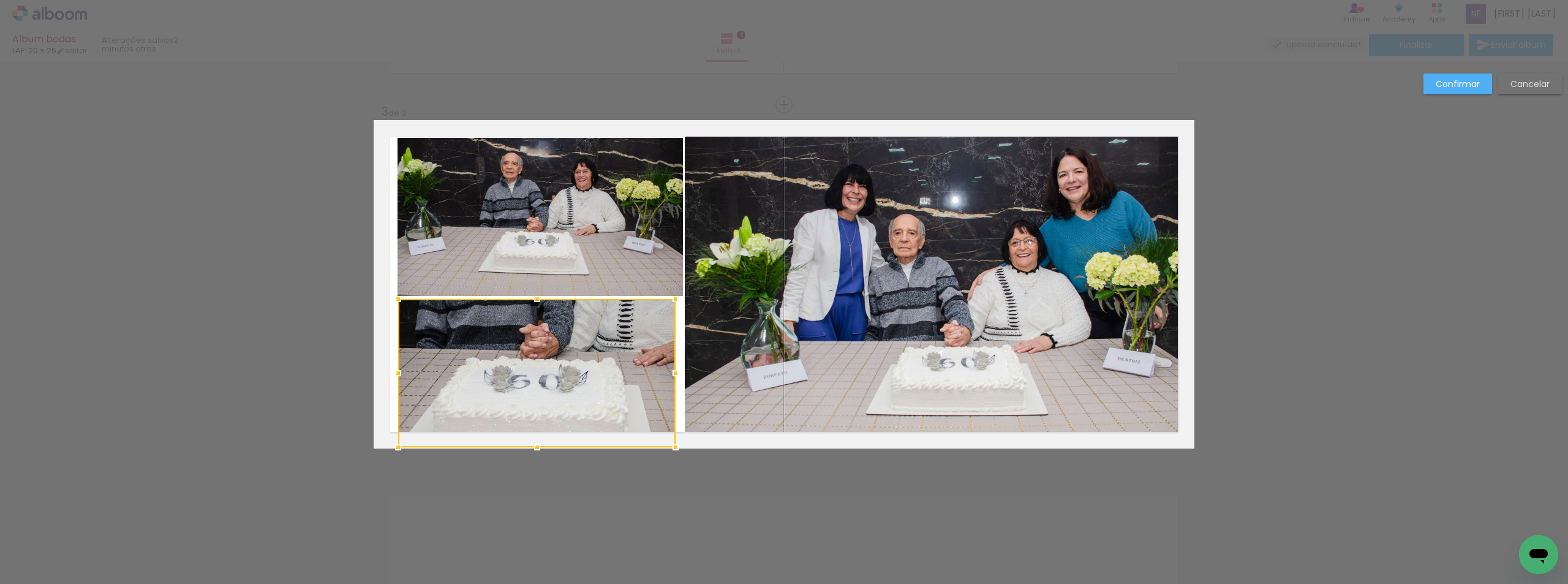drag, startPoint x: 674, startPoint y: 374, endPoint x: 668, endPoint y: 374, distance: 6 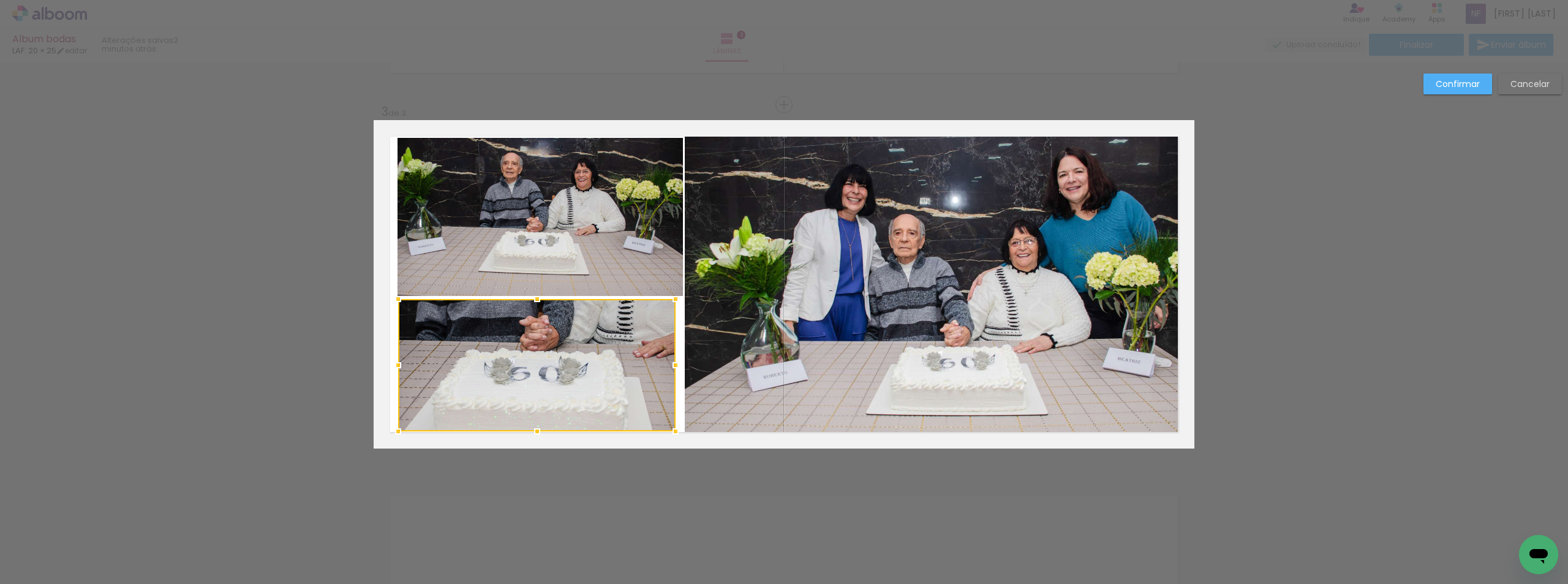 drag, startPoint x: 532, startPoint y: 447, endPoint x: 543, endPoint y: 431, distance: 19.416488 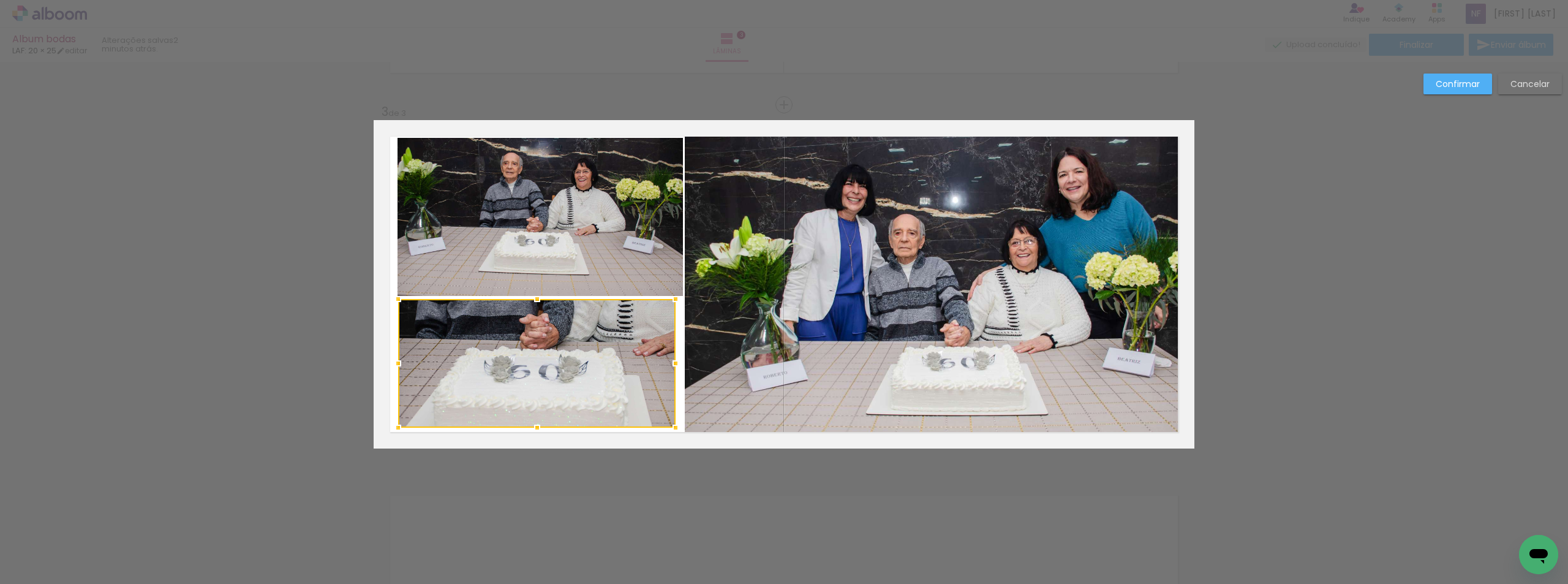 click at bounding box center [537, 428] 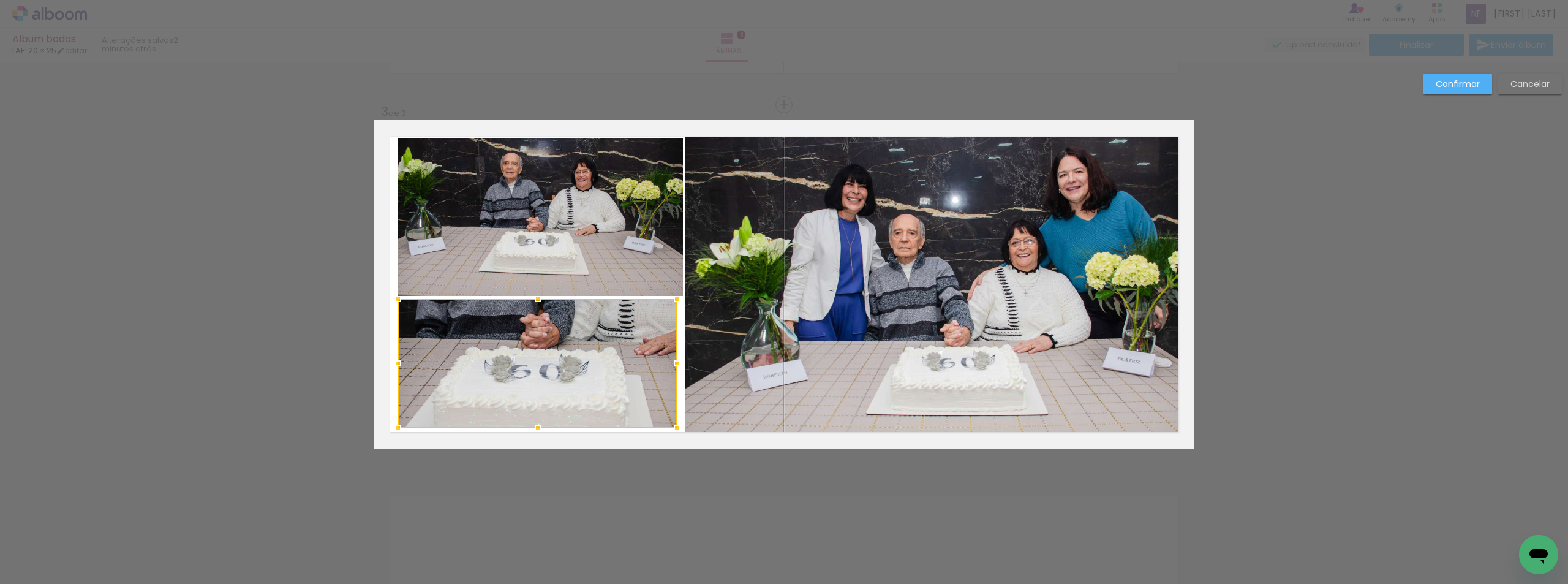 click at bounding box center (677, 363) 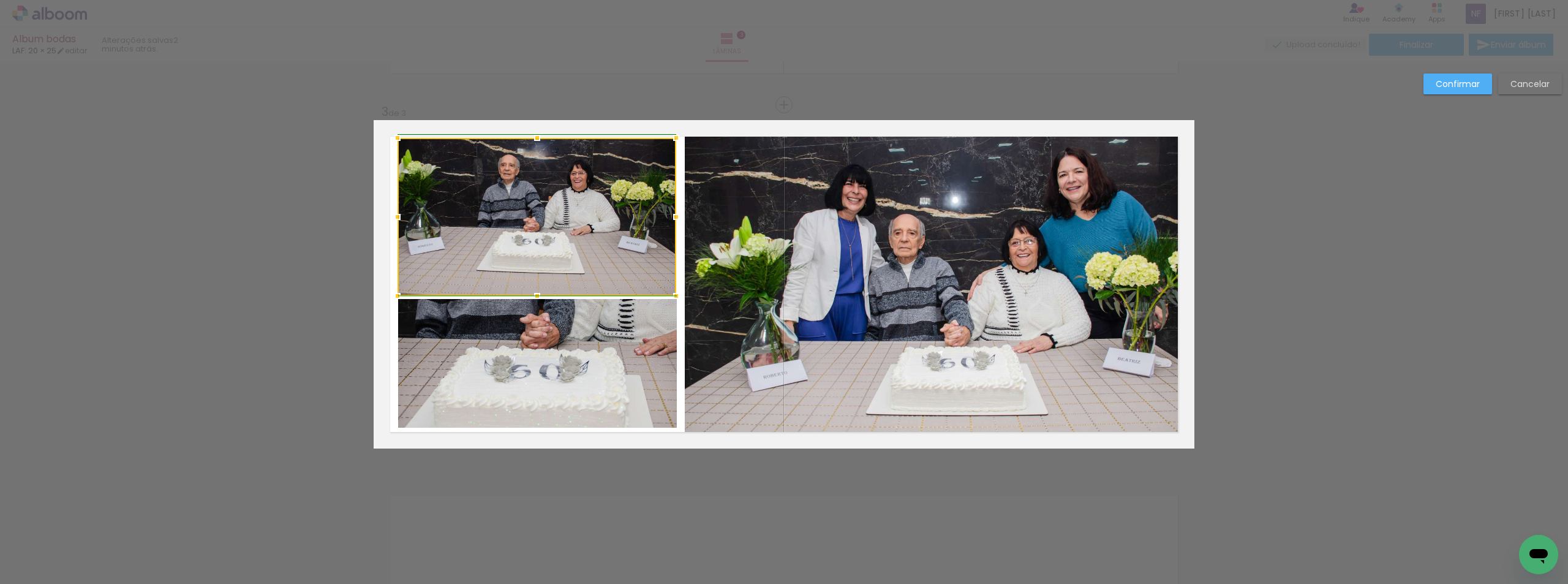 click at bounding box center [676, 217] 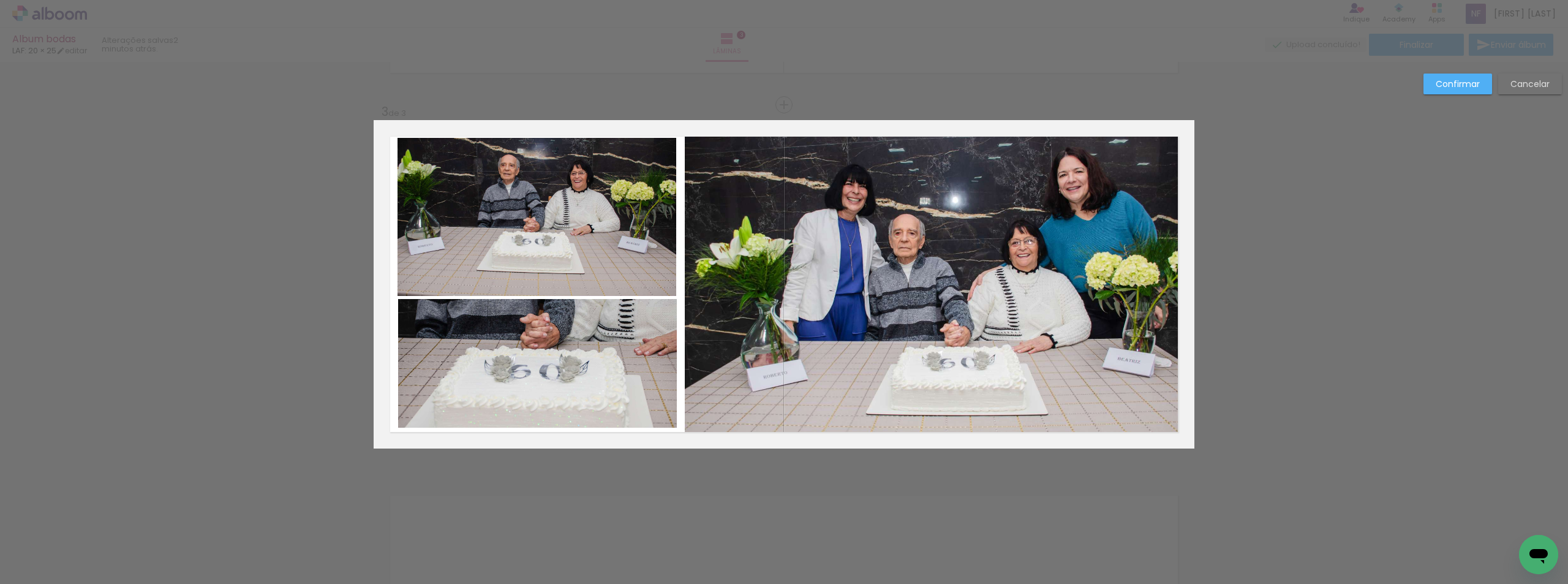 click 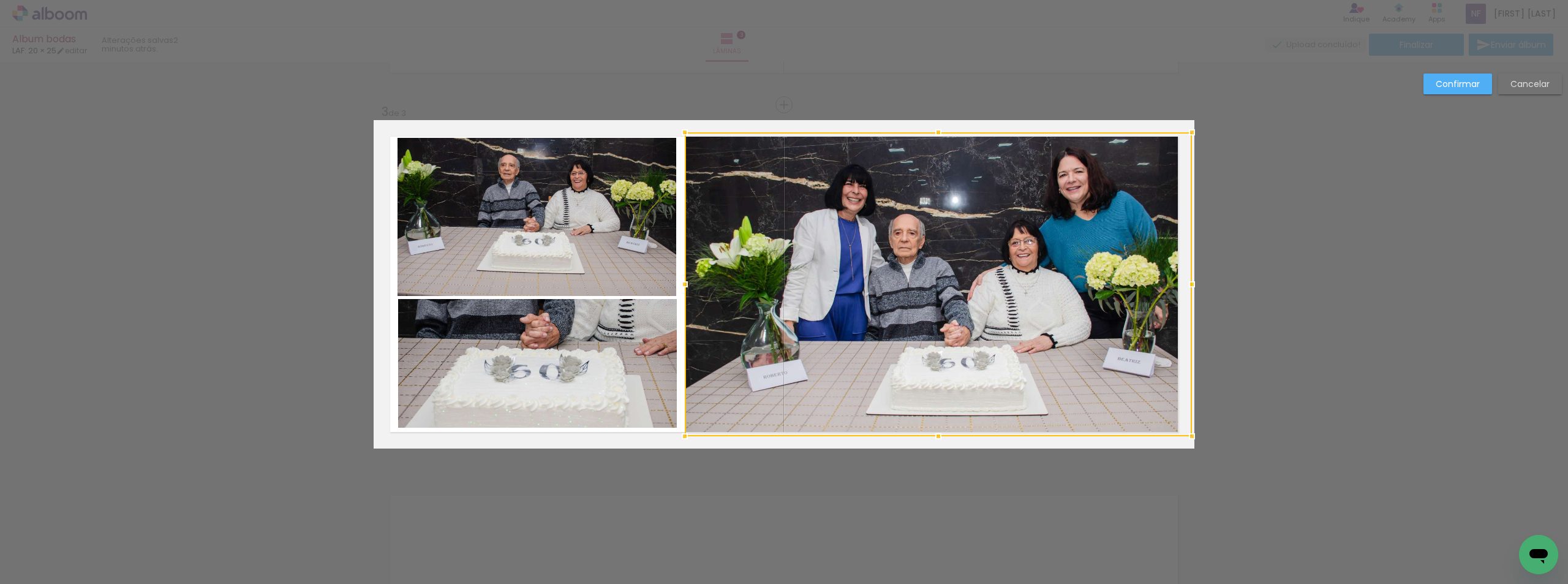 click 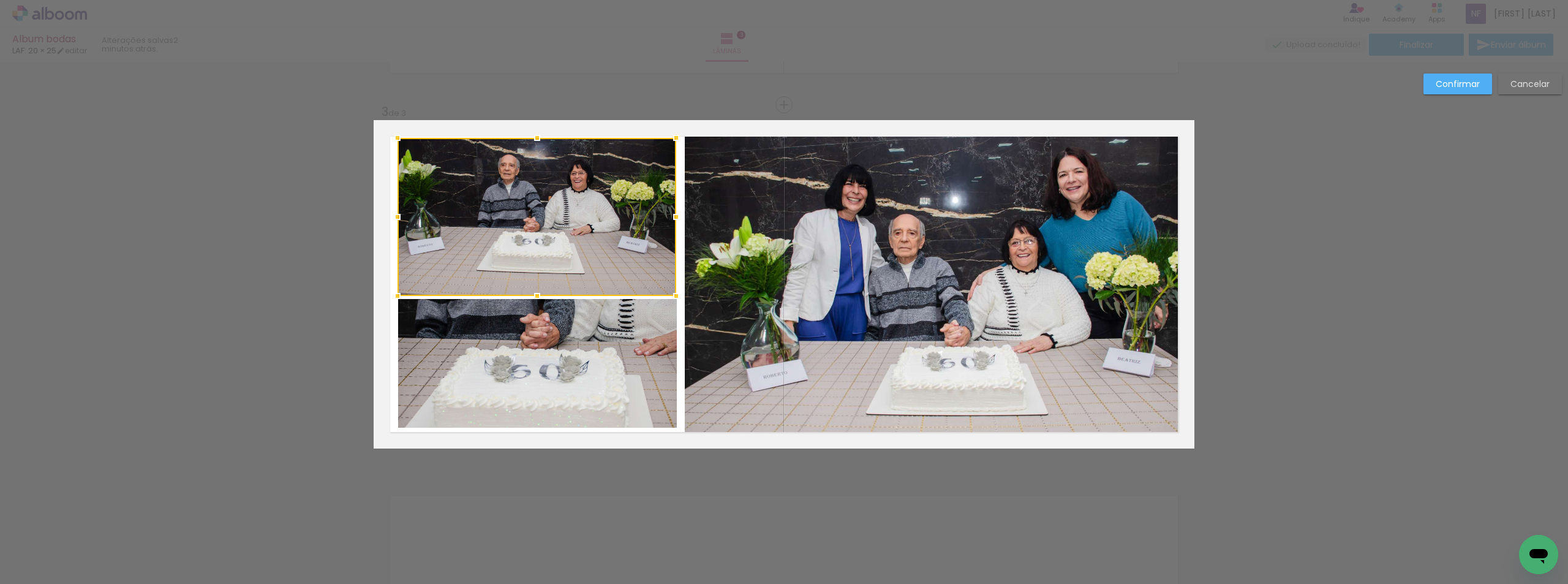 click 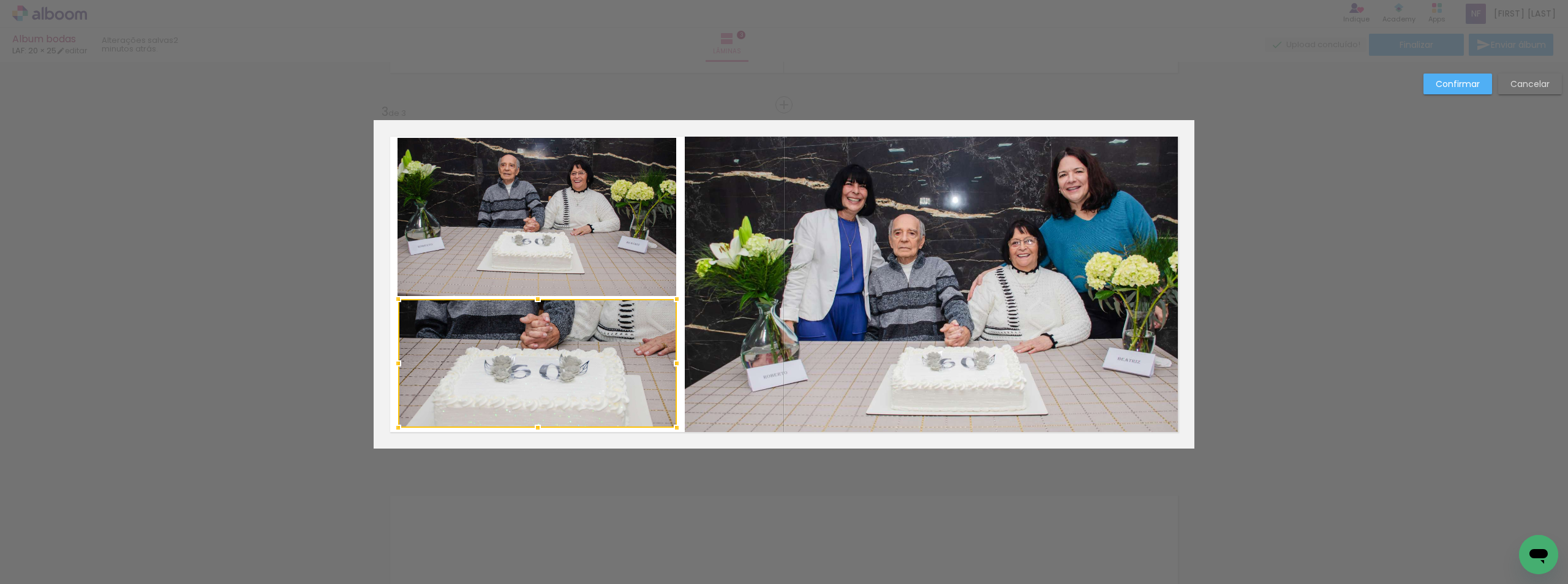 click at bounding box center [677, 299] 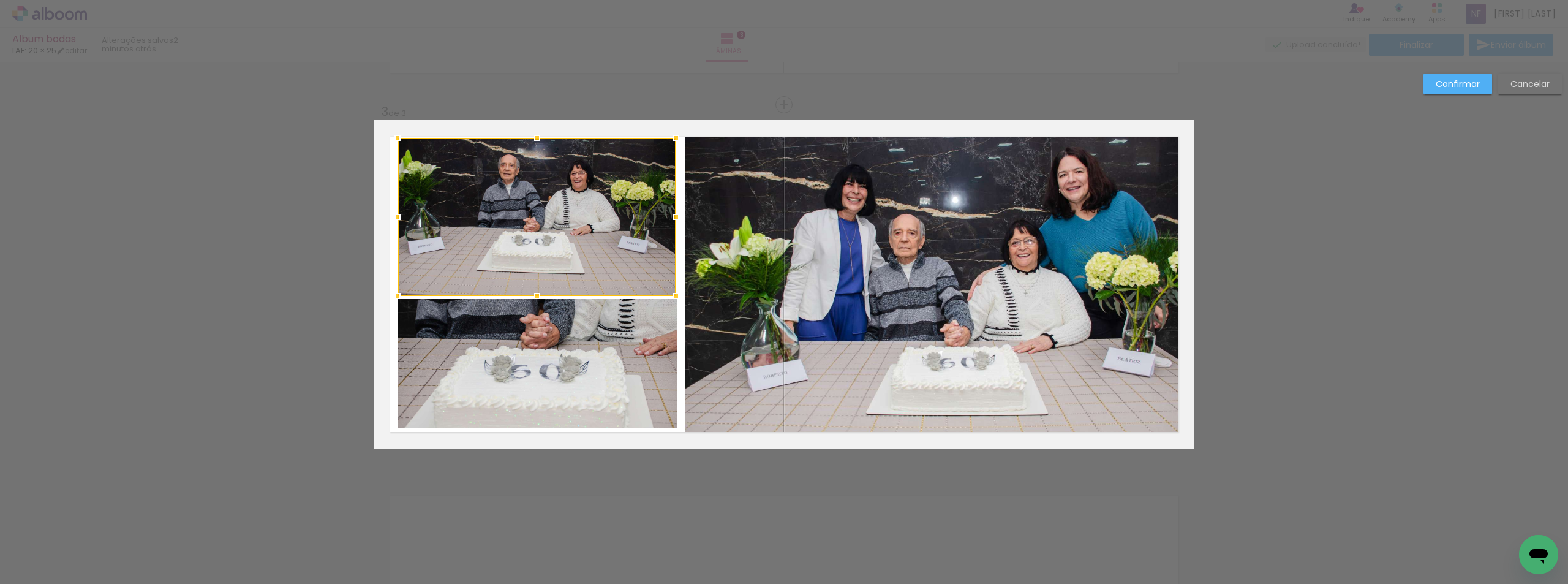 click on "Confirmar Cancelar" at bounding box center [784, 99] 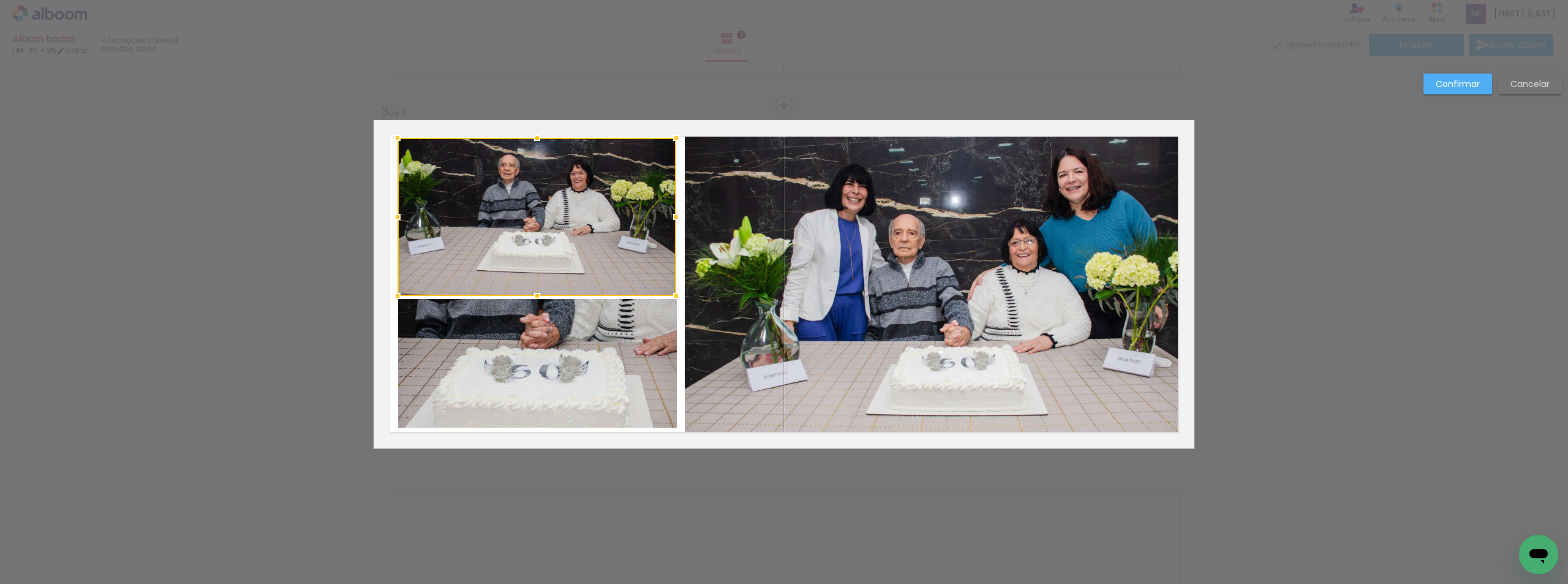 click on "Confirmar Cancelar" at bounding box center (784, 99) 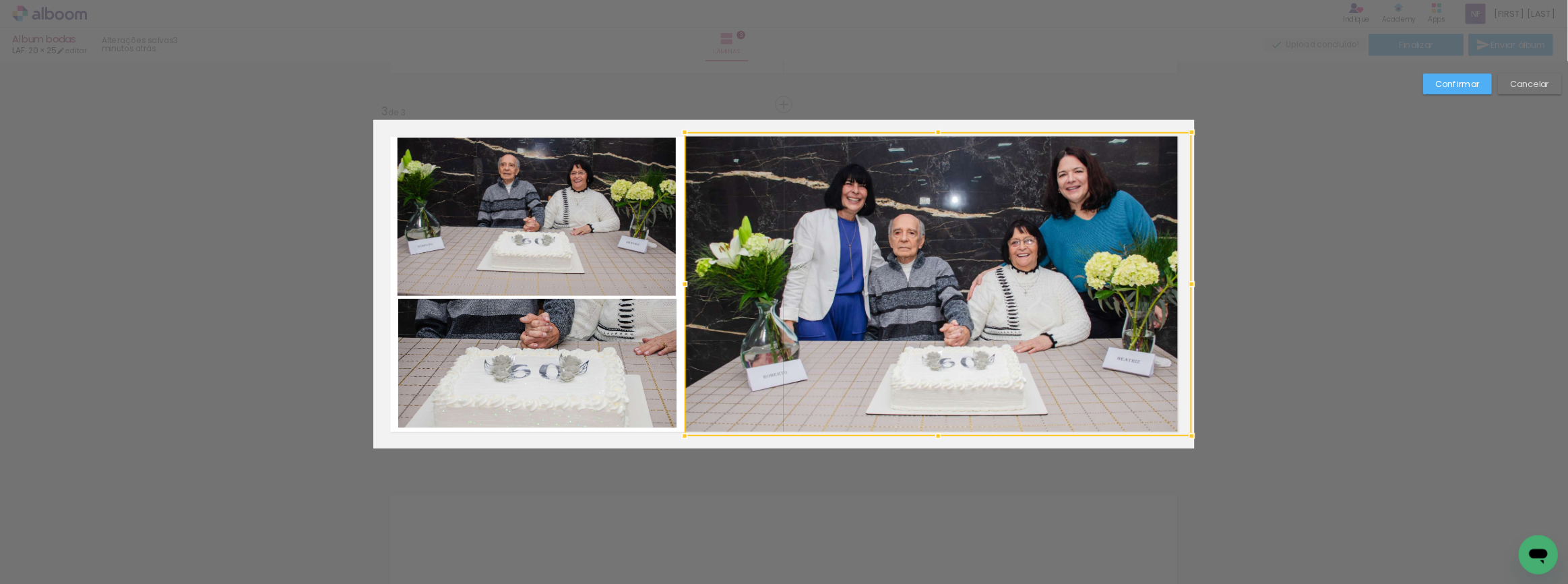 scroll, scrollTop: 765, scrollLeft: 0, axis: vertical 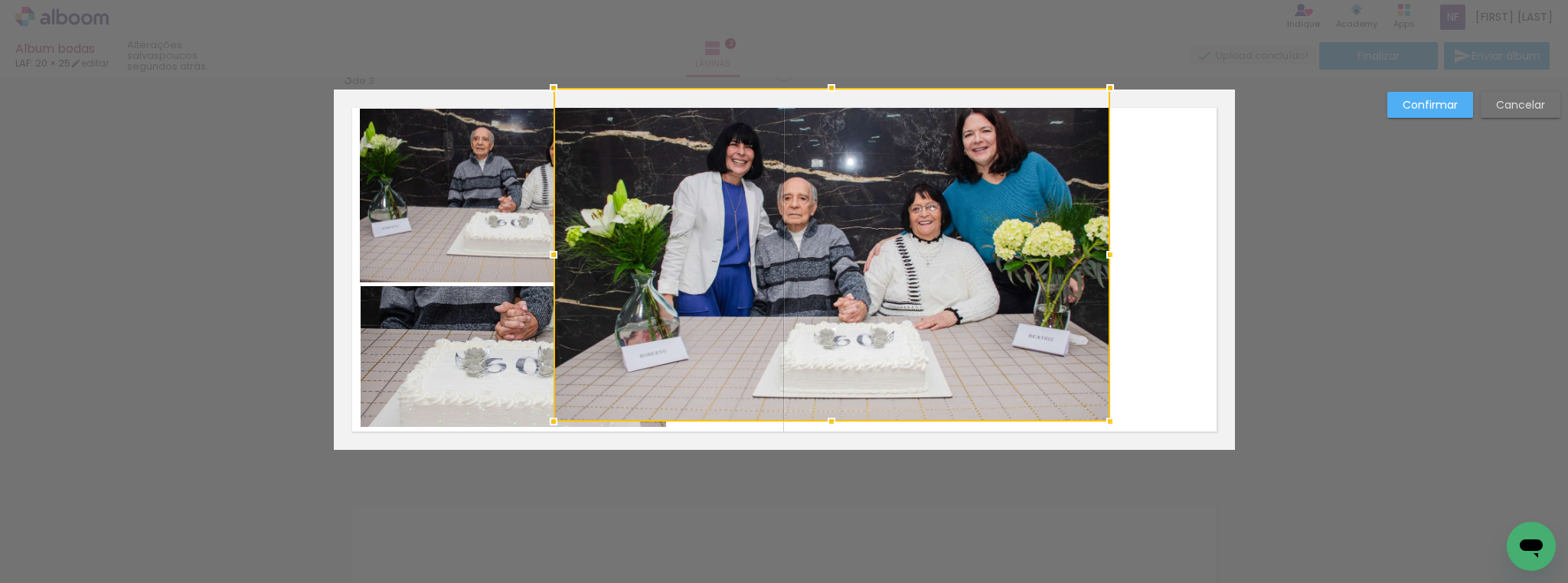 drag, startPoint x: 1282, startPoint y: 305, endPoint x: 1233, endPoint y: 284, distance: 53.31041 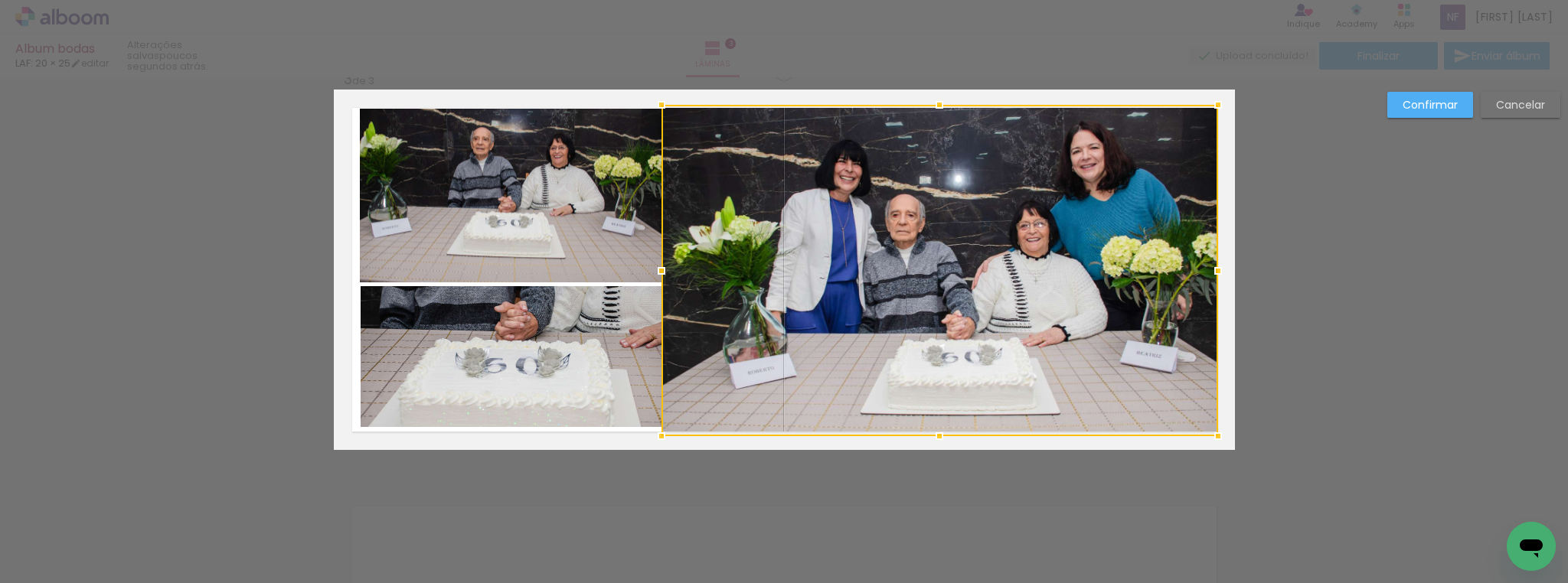 drag, startPoint x: 902, startPoint y: 298, endPoint x: 1010, endPoint y: 318, distance: 109.83624 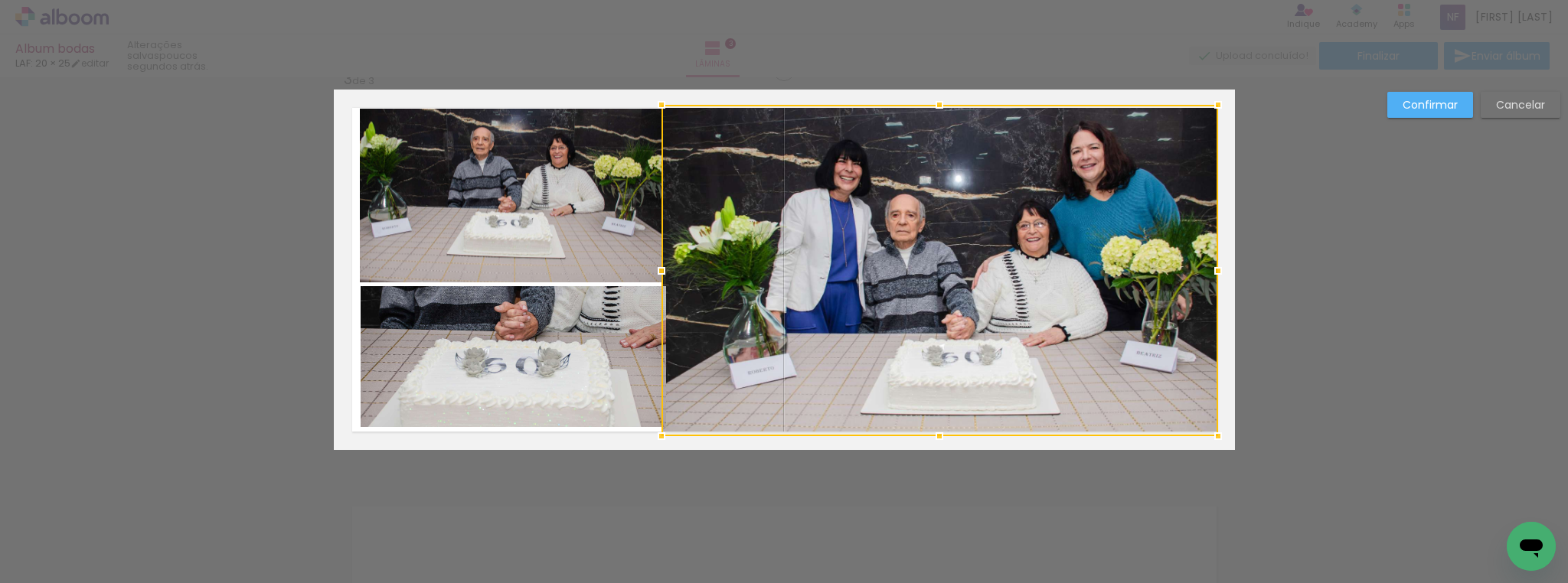 click 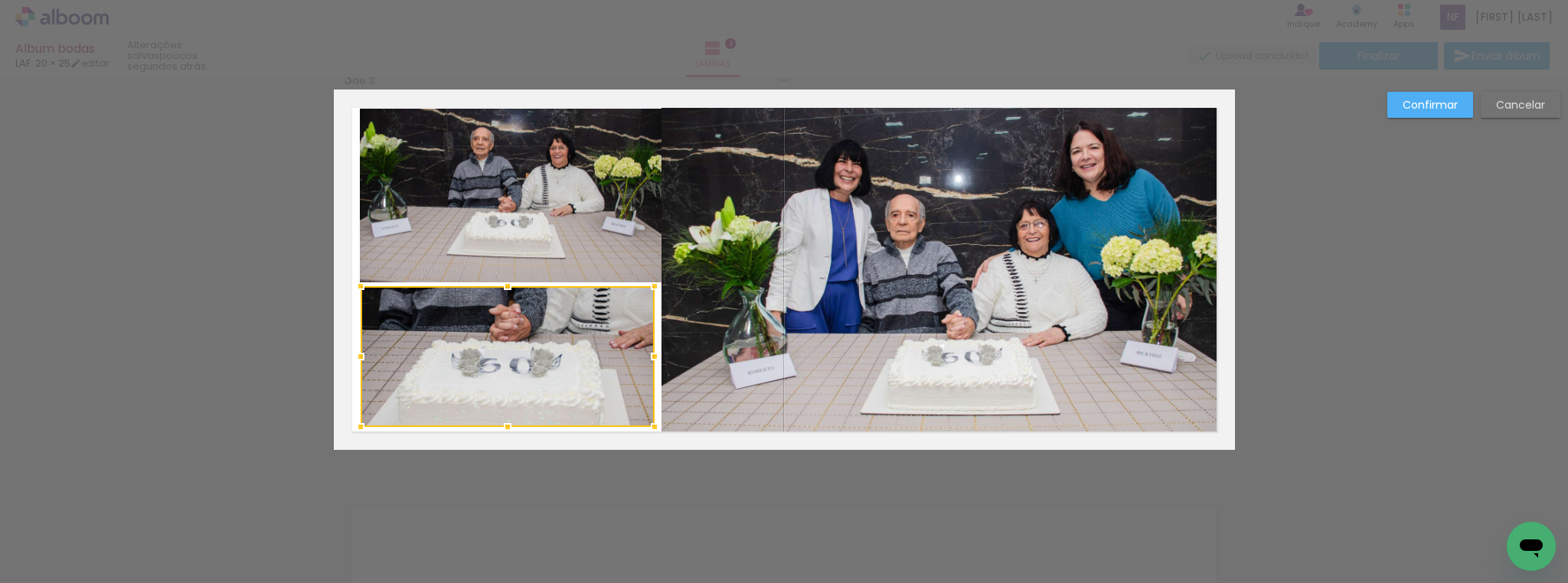 drag, startPoint x: 659, startPoint y: 358, endPoint x: 648, endPoint y: 355, distance: 11.401754 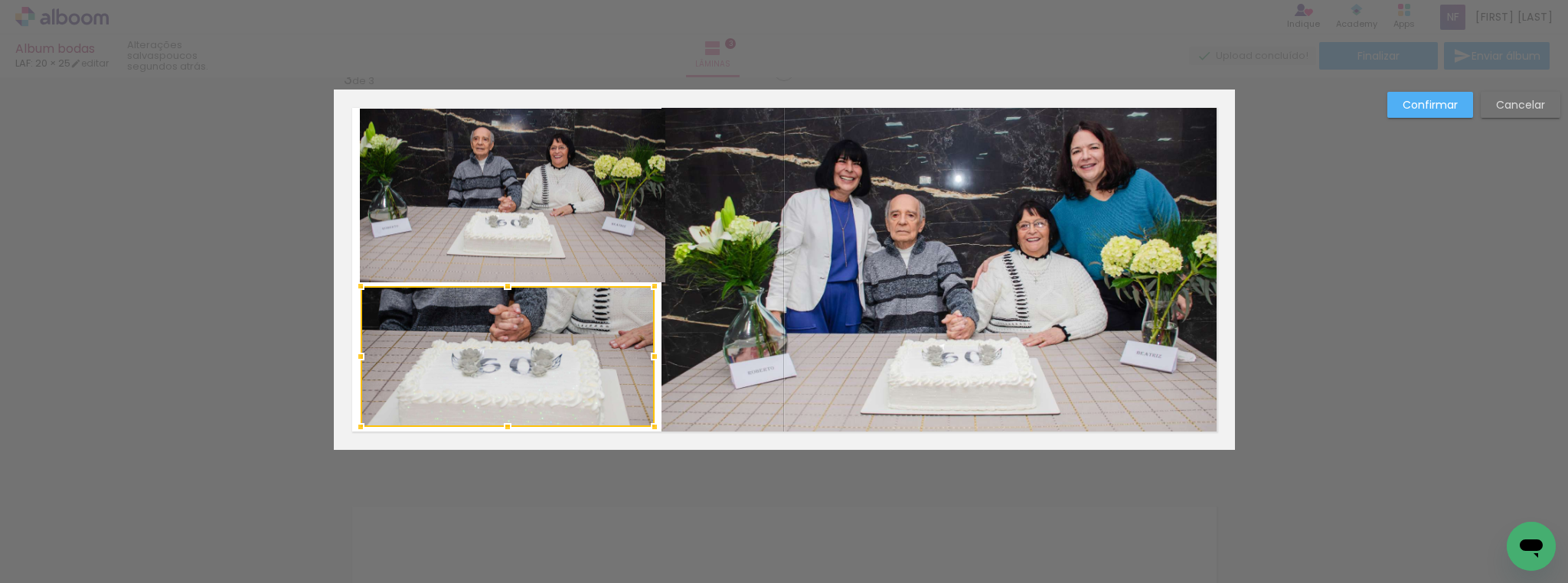 click 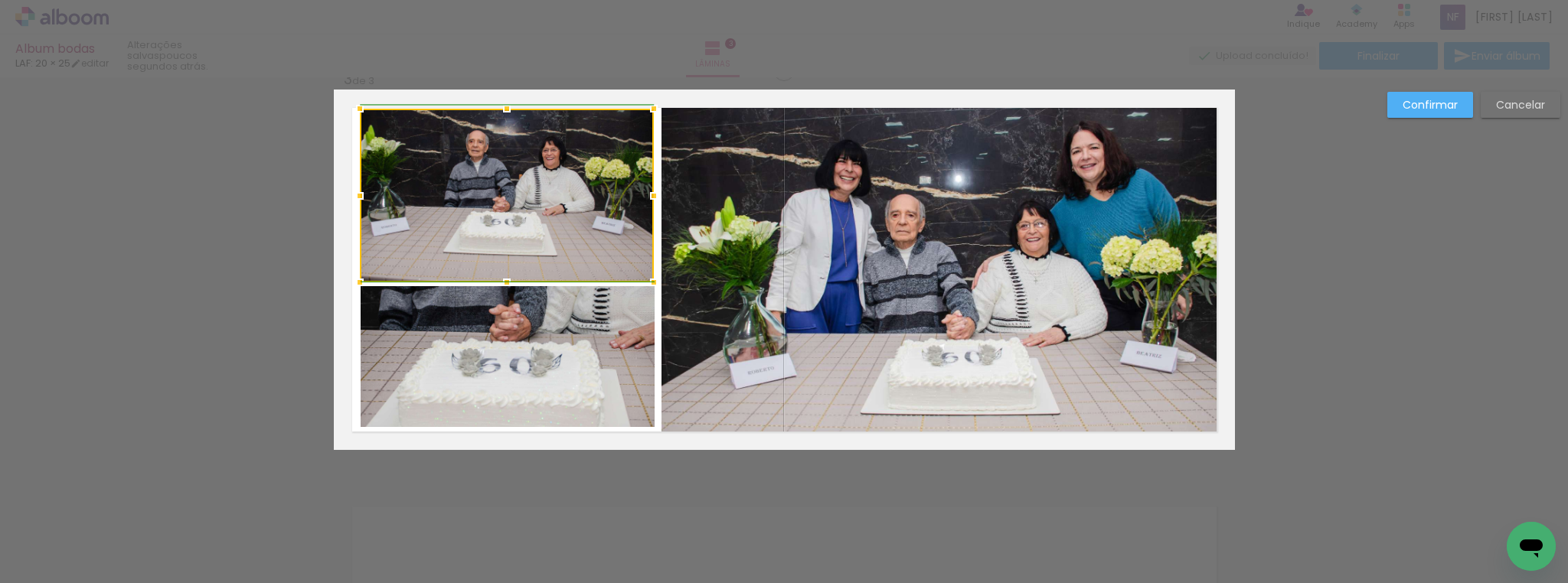 click at bounding box center [654, 196] 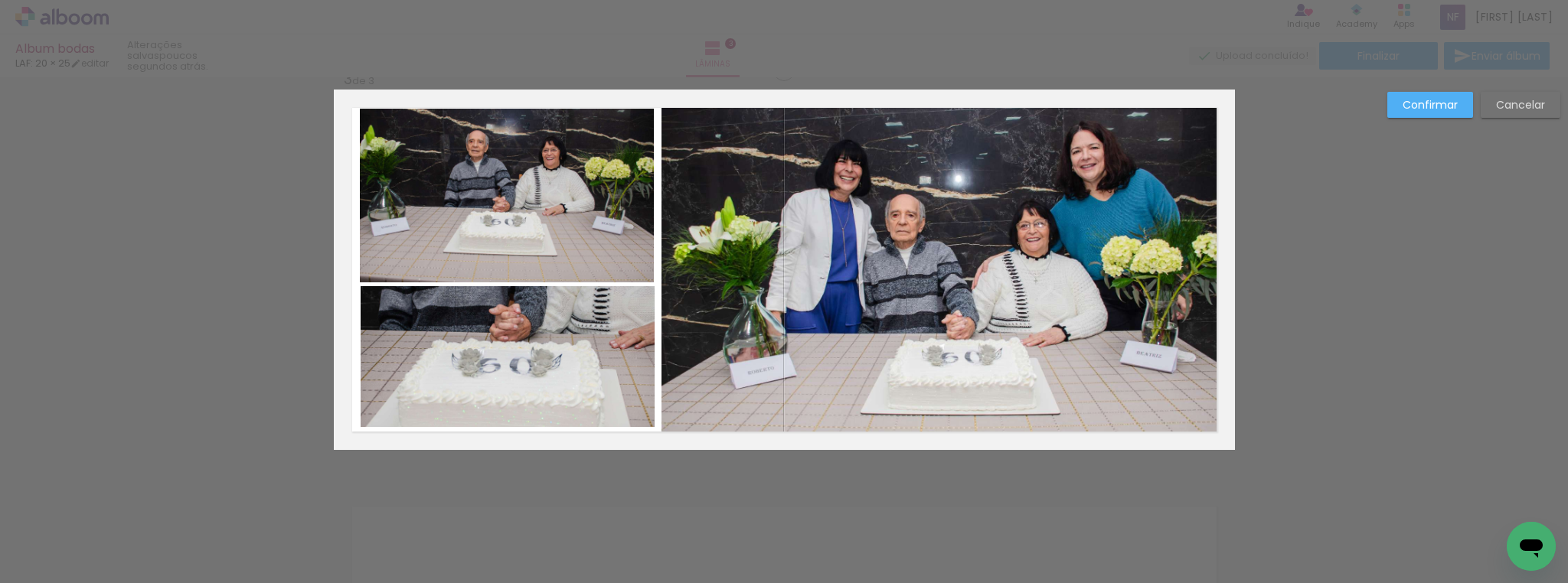click 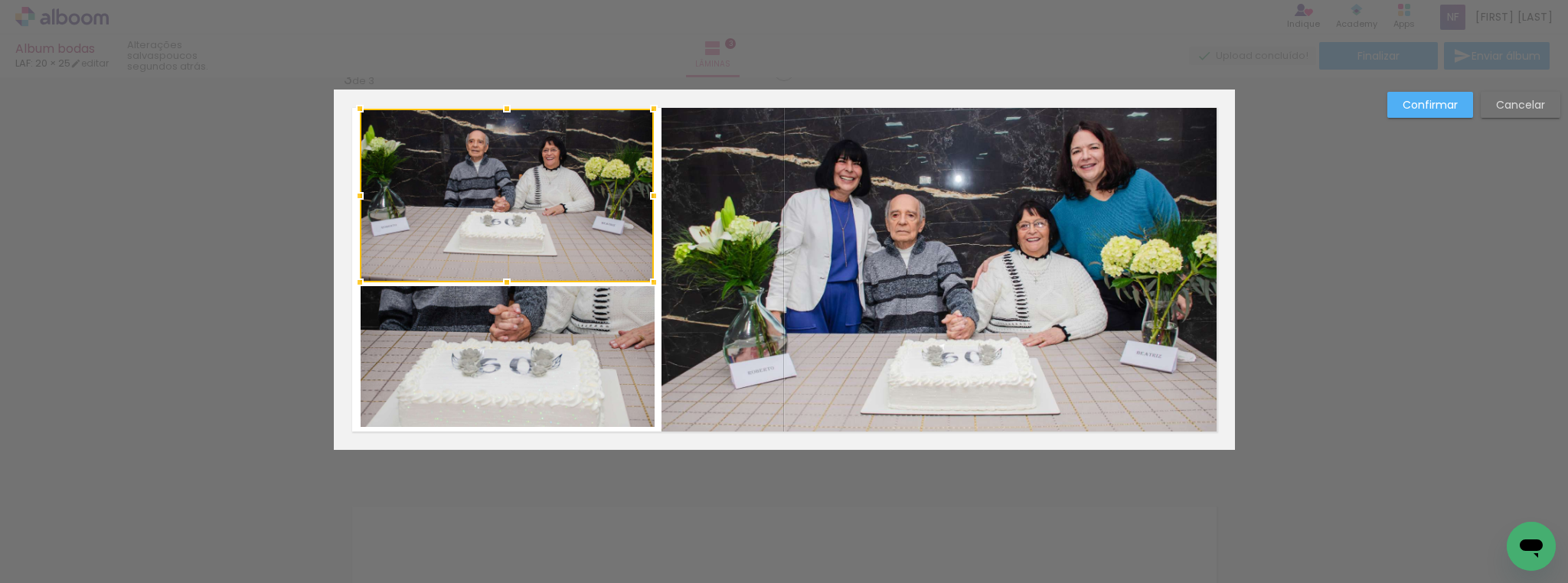 click 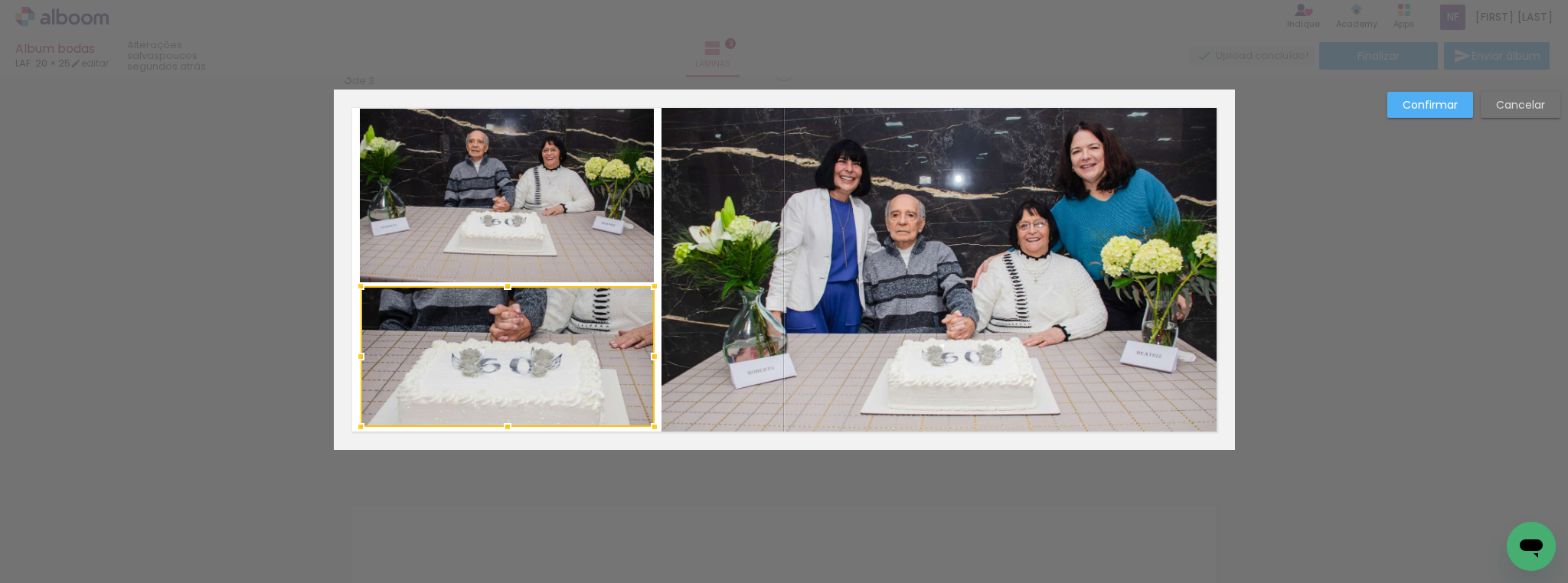 click at bounding box center (655, 286) 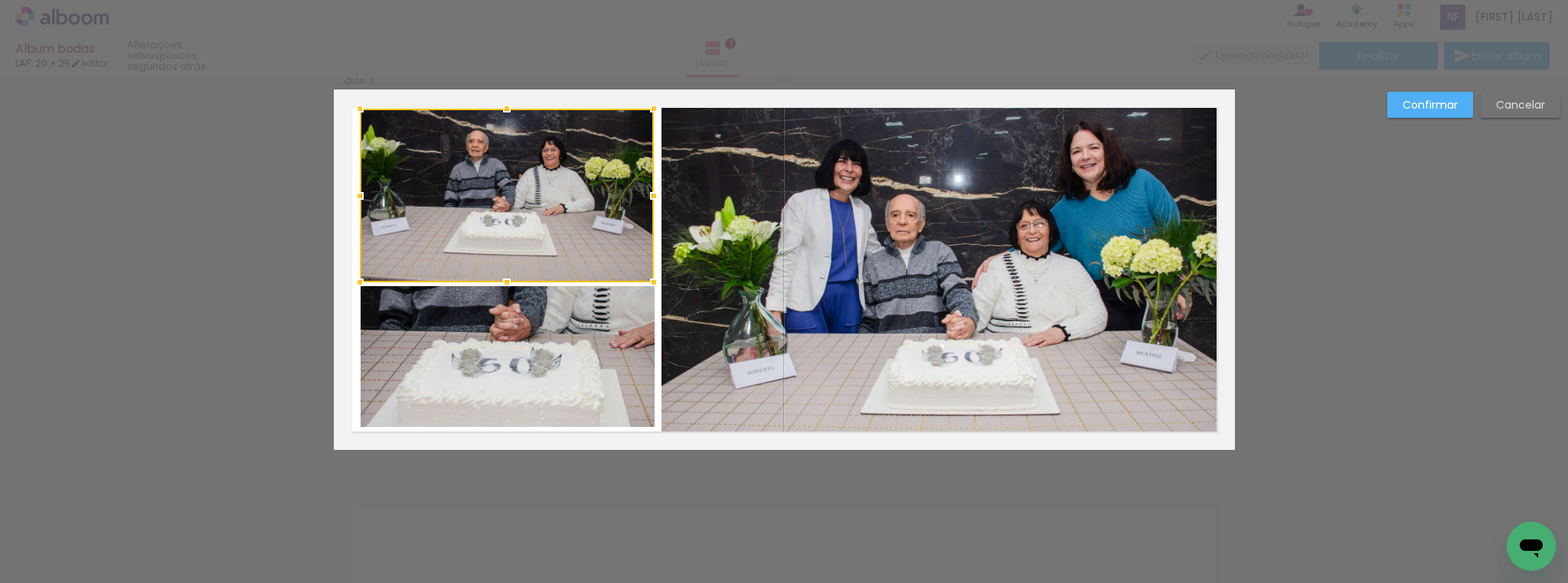 click 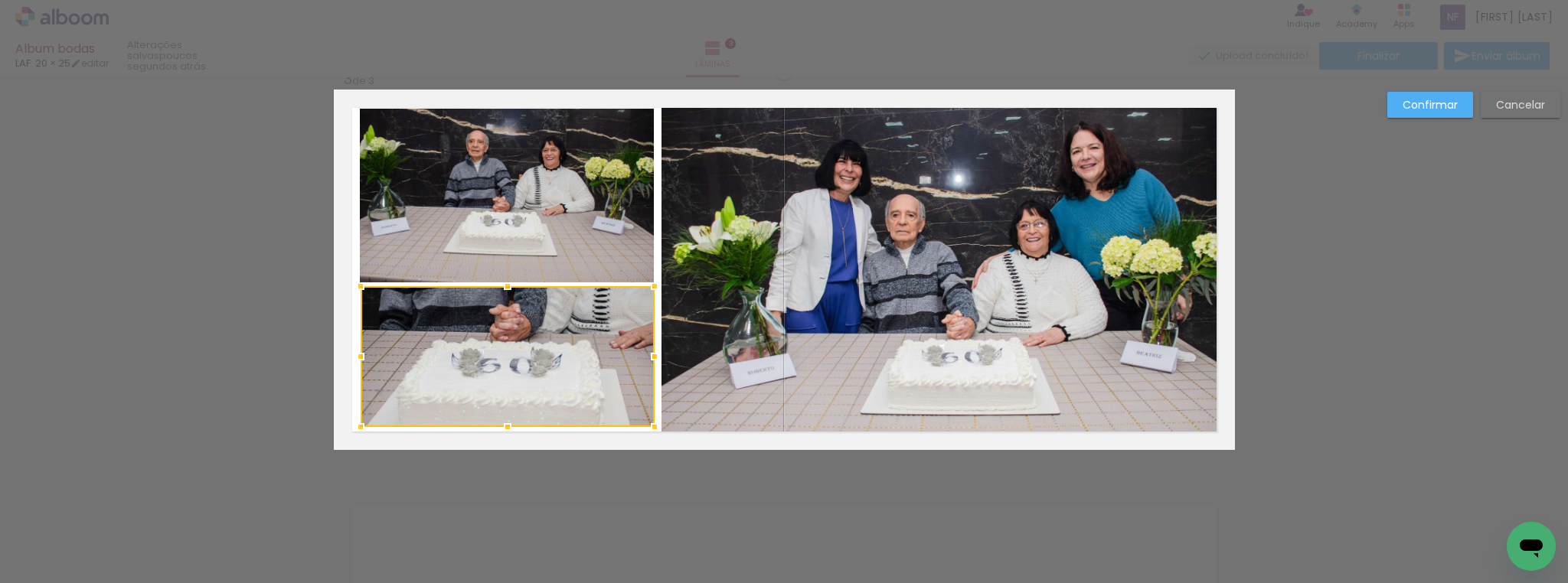 click on "Confirmar Cancelar" at bounding box center (784, 64) 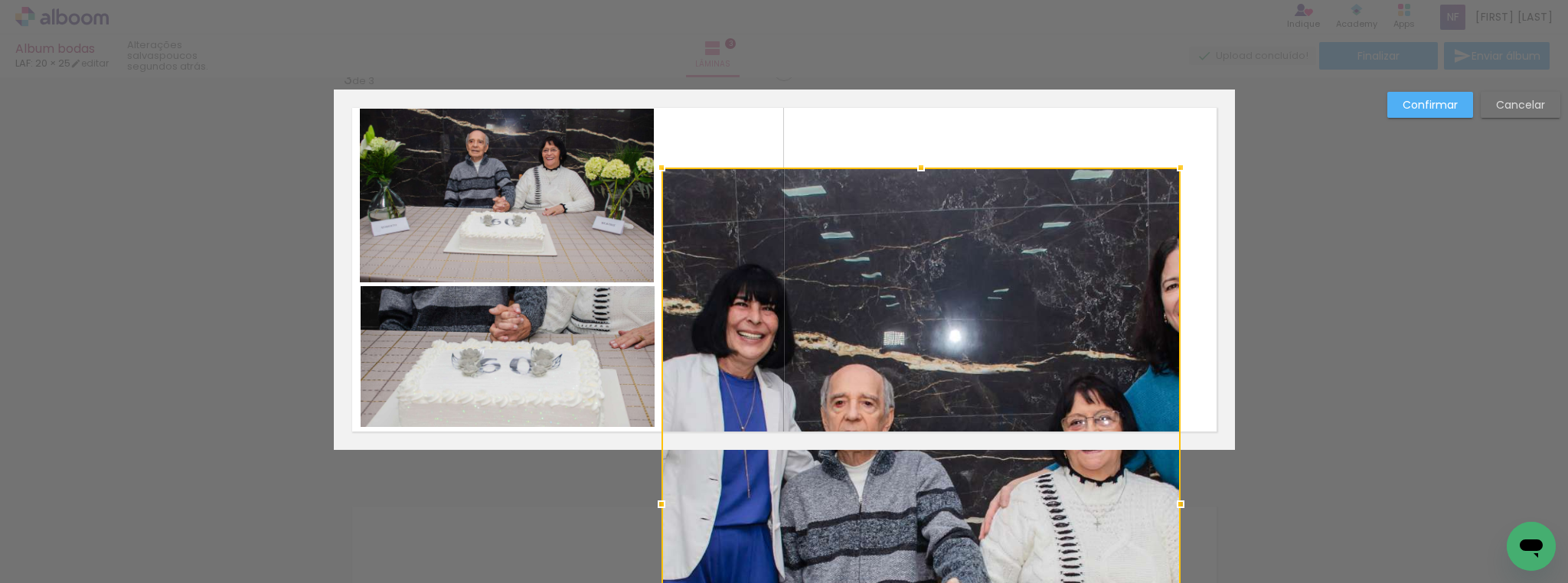 drag, startPoint x: 1216, startPoint y: 103, endPoint x: 1173, endPoint y: 166, distance: 76.27582 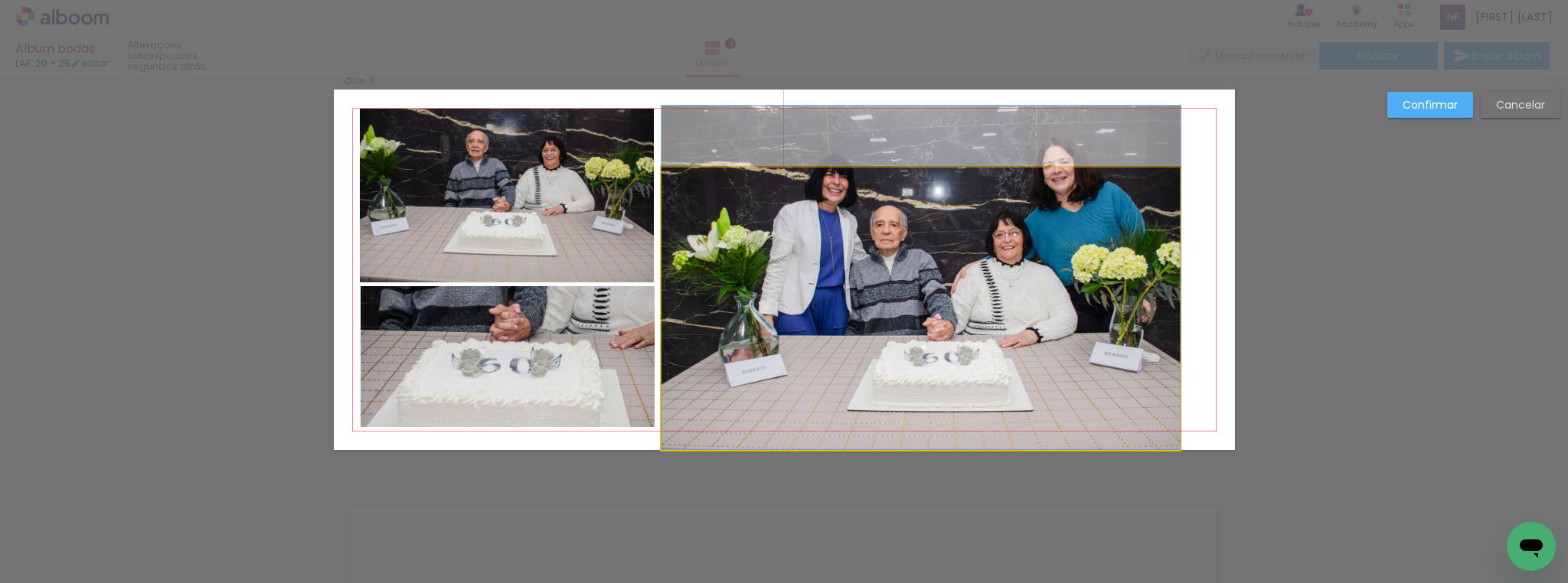 drag, startPoint x: 1088, startPoint y: 283, endPoint x: 1138, endPoint y: 248, distance: 61.032778 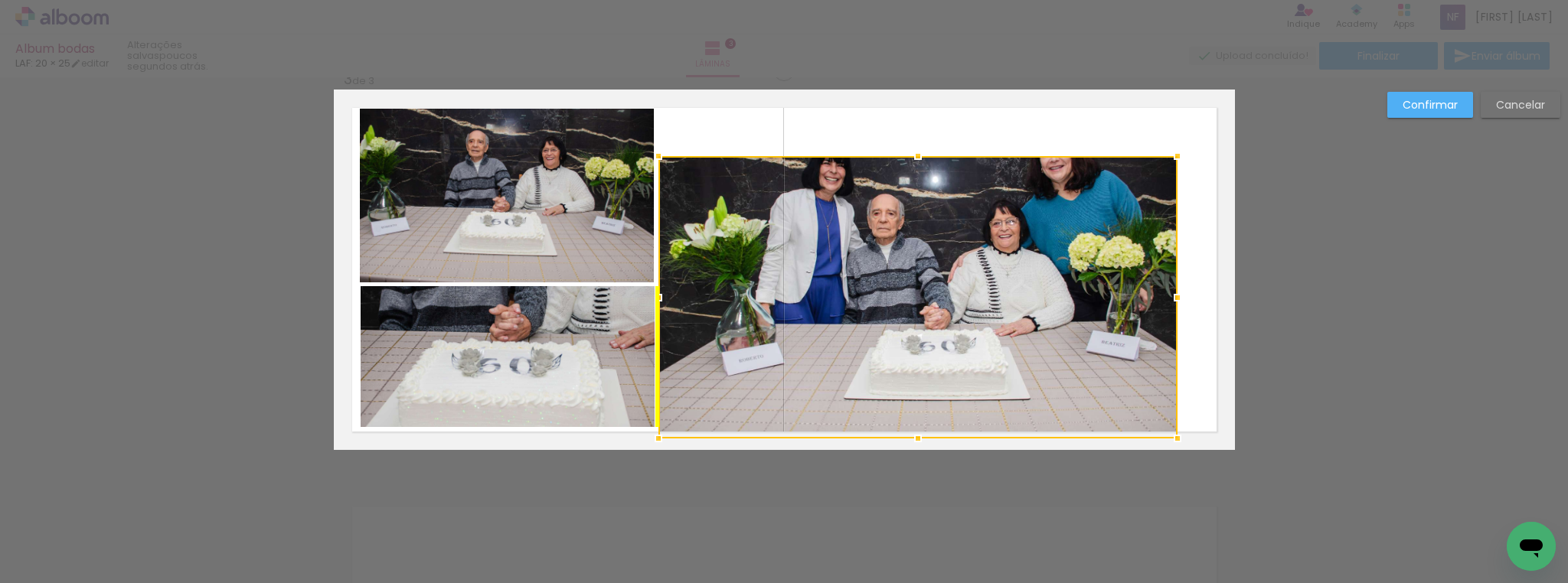 drag, startPoint x: 1075, startPoint y: 287, endPoint x: 1079, endPoint y: 275, distance: 12.649111 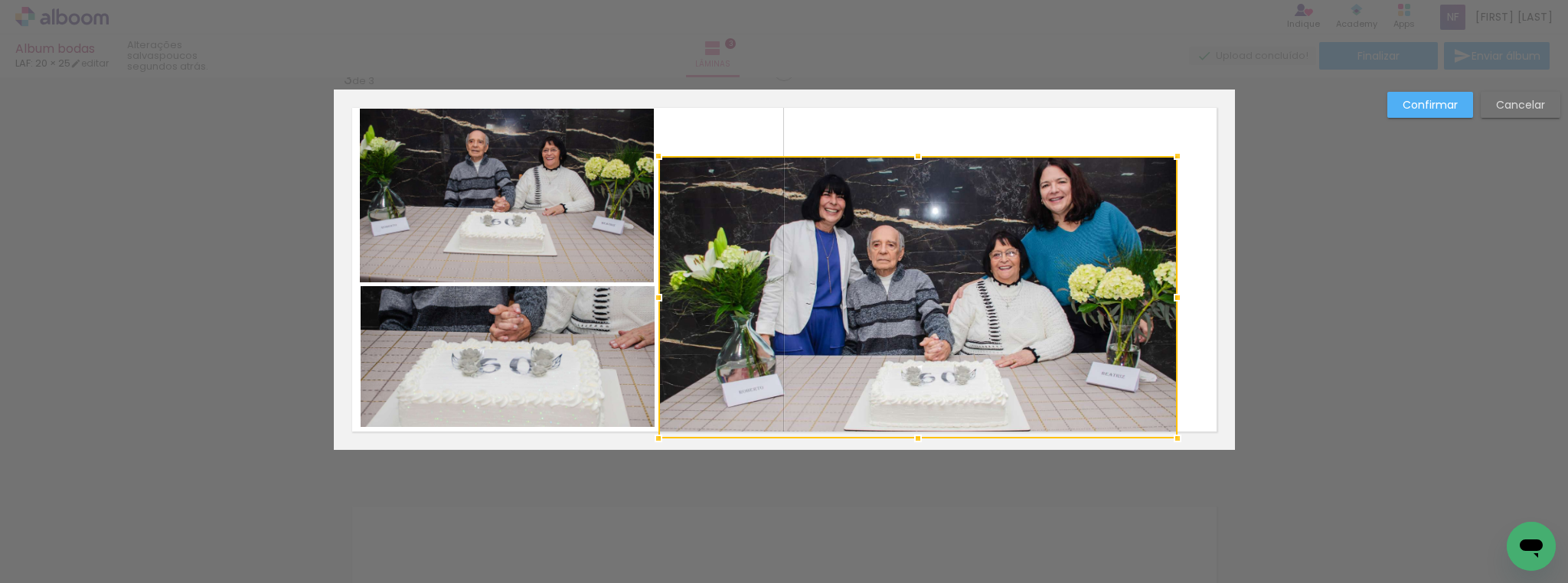 drag, startPoint x: 912, startPoint y: 156, endPoint x: 924, endPoint y: 105, distance: 52.39275 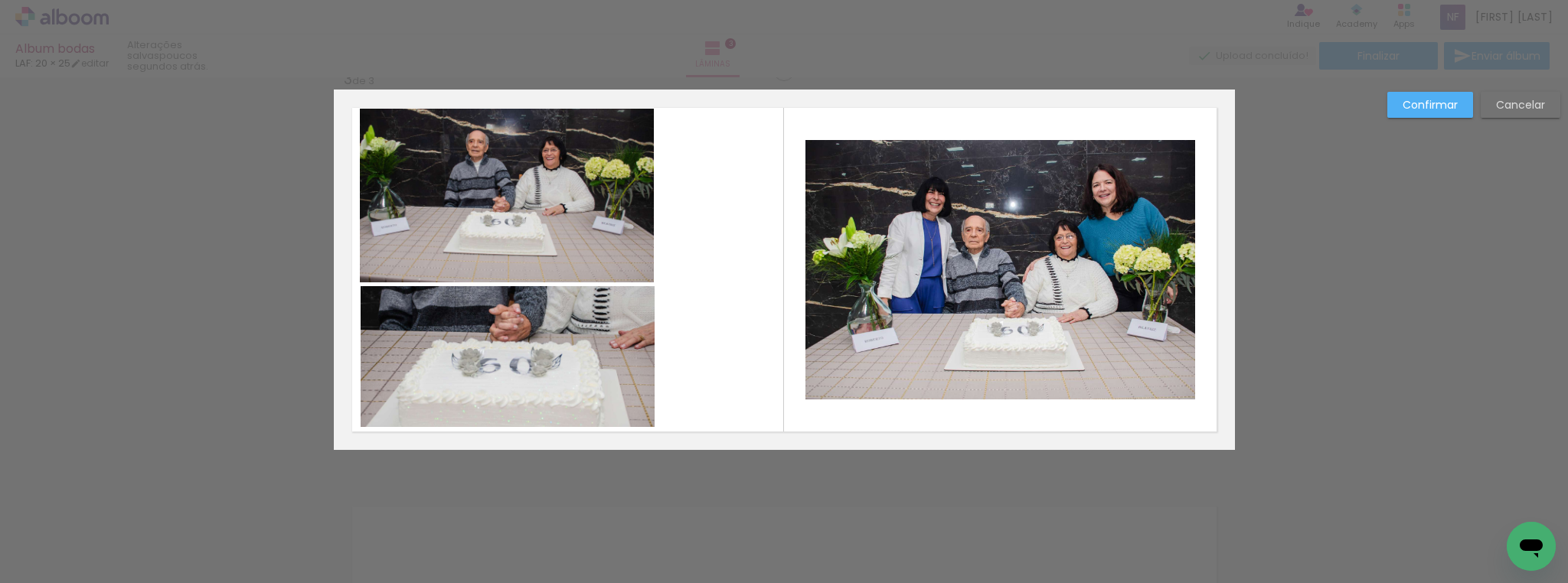 click 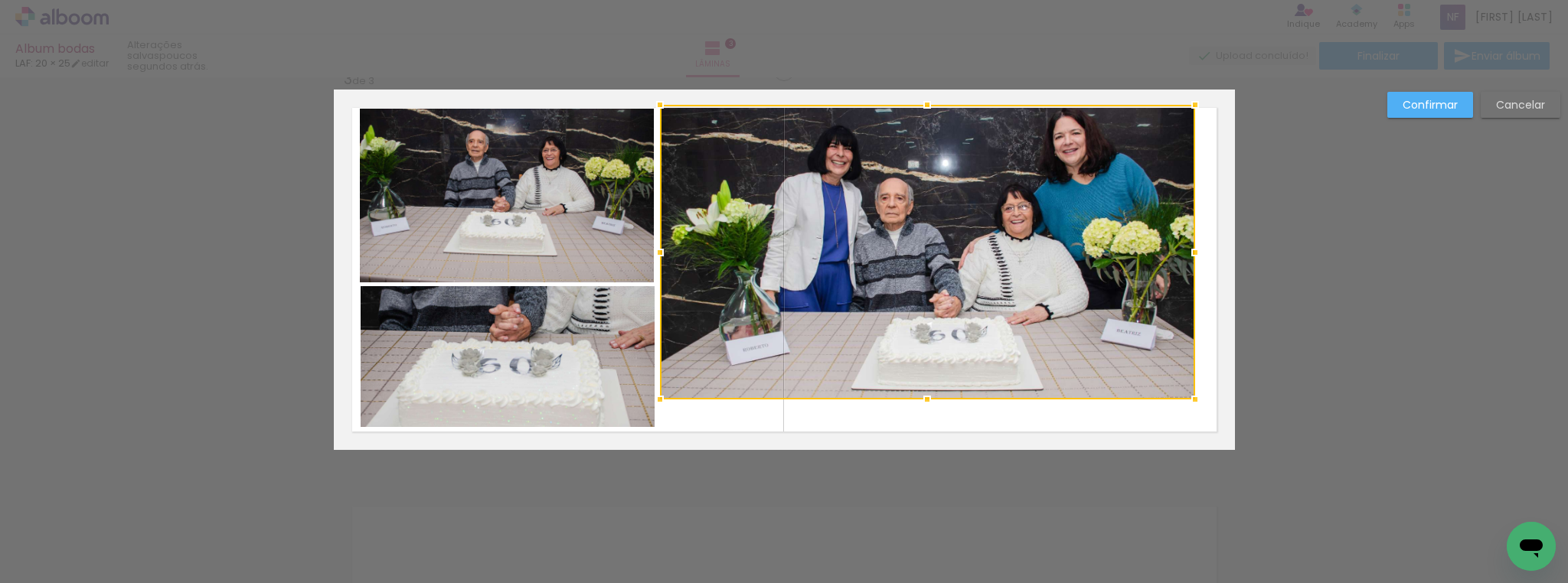 drag, startPoint x: 799, startPoint y: 141, endPoint x: 655, endPoint y: 96, distance: 150.86749 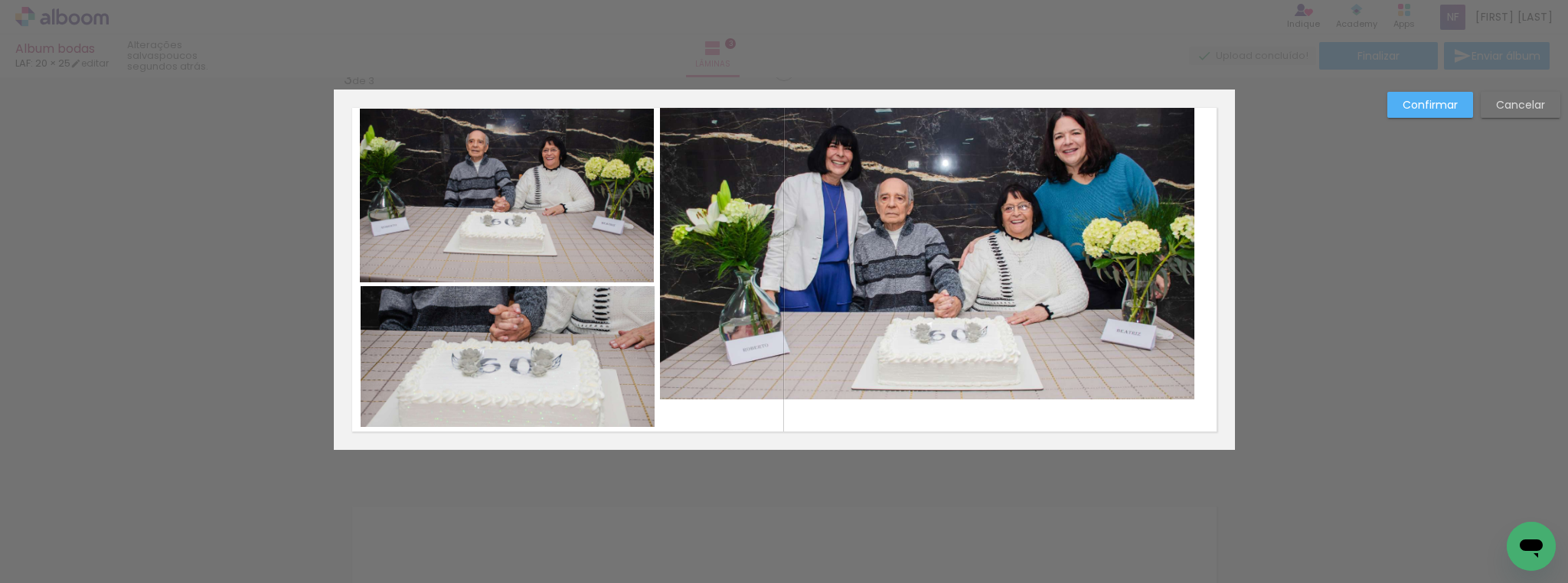 click 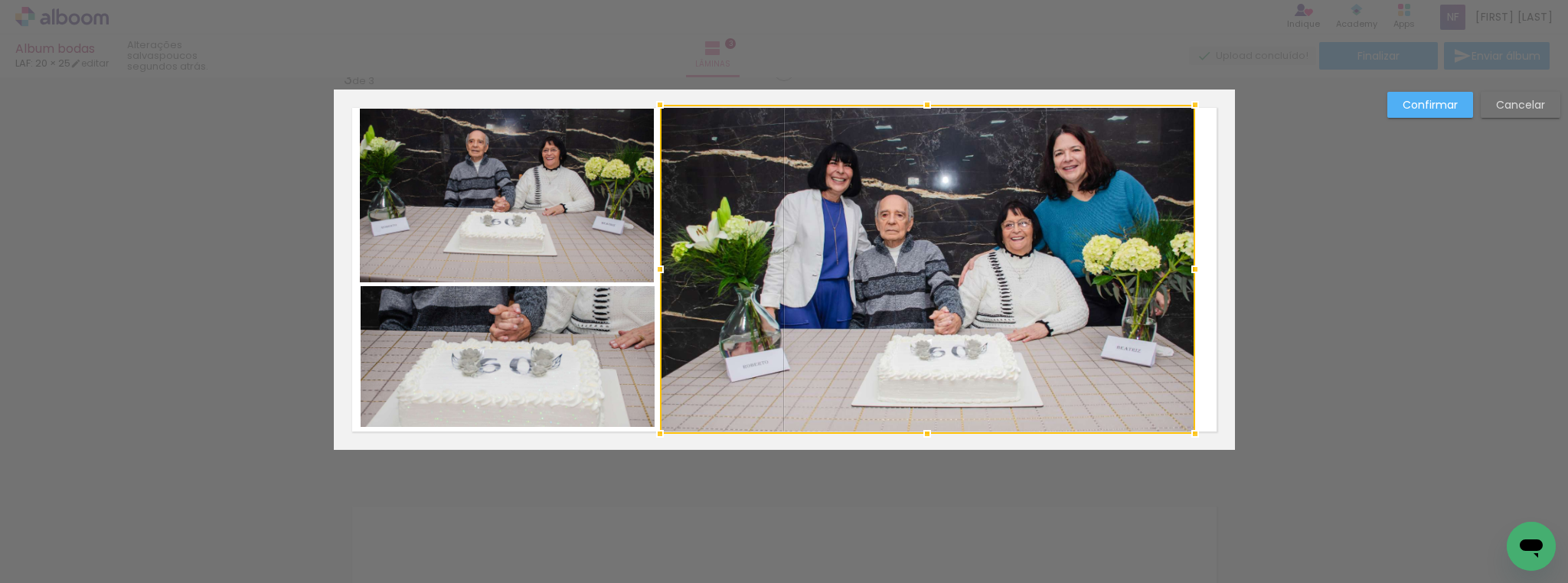 drag, startPoint x: 924, startPoint y: 401, endPoint x: 935, endPoint y: 428, distance: 29.154759 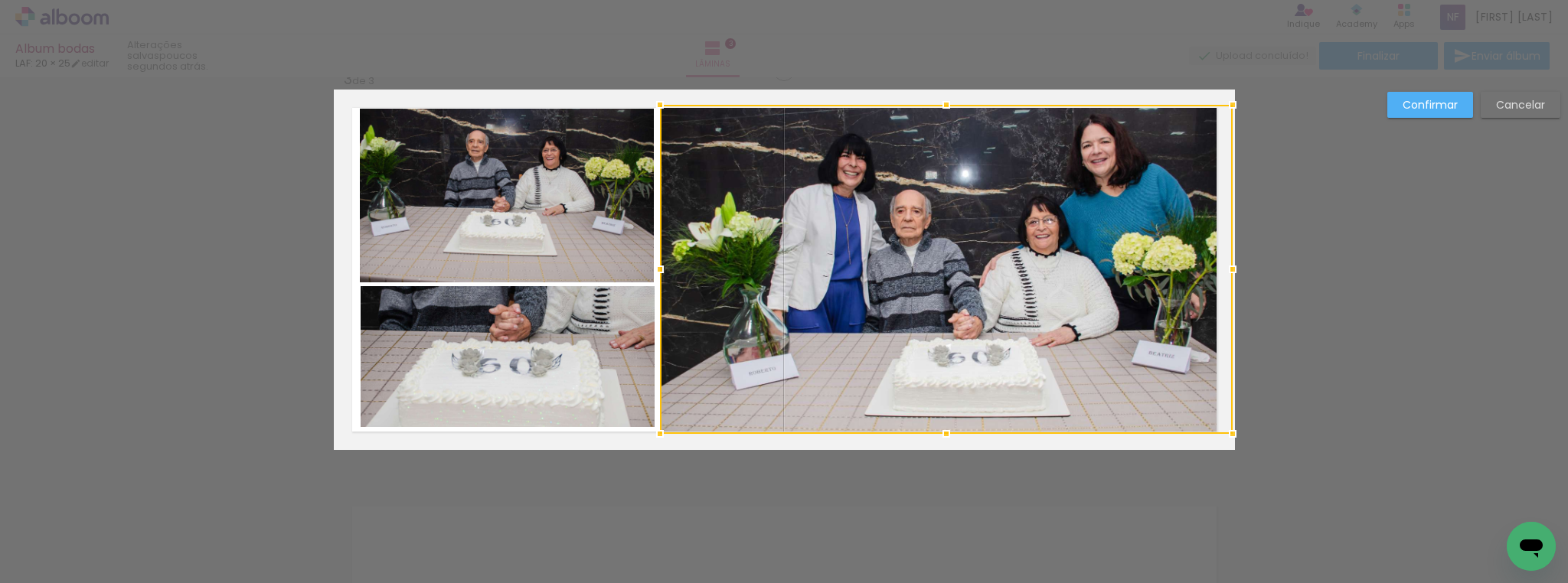 drag, startPoint x: 1191, startPoint y: 265, endPoint x: 1214, endPoint y: 266, distance: 23.021729 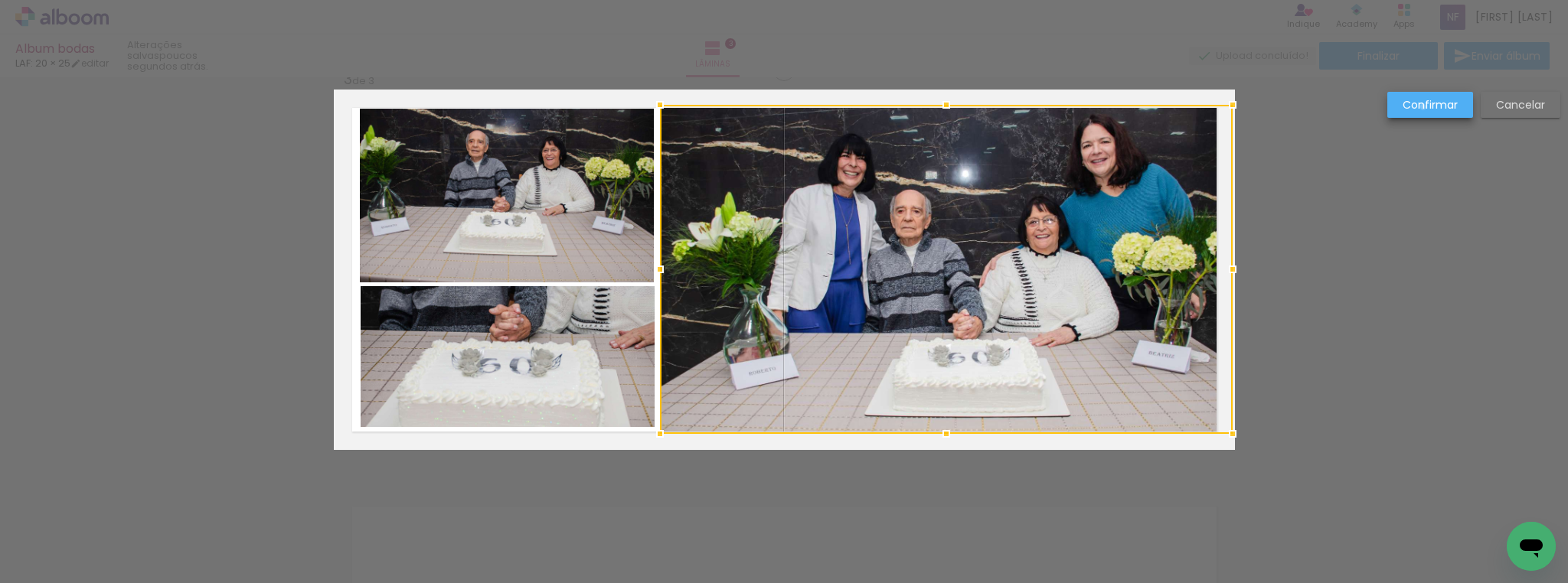 click on "Confirmar" at bounding box center (0, 0) 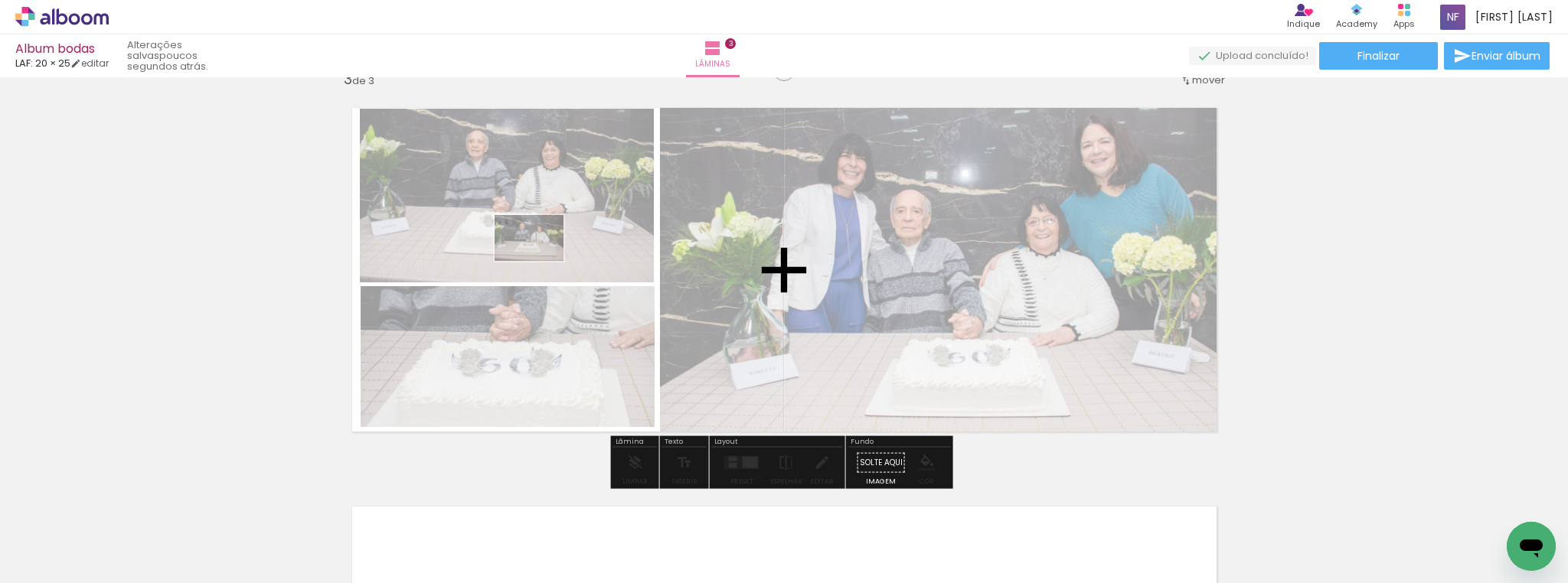 drag, startPoint x: 521, startPoint y: 541, endPoint x: 541, endPoint y: 261, distance: 280.71338 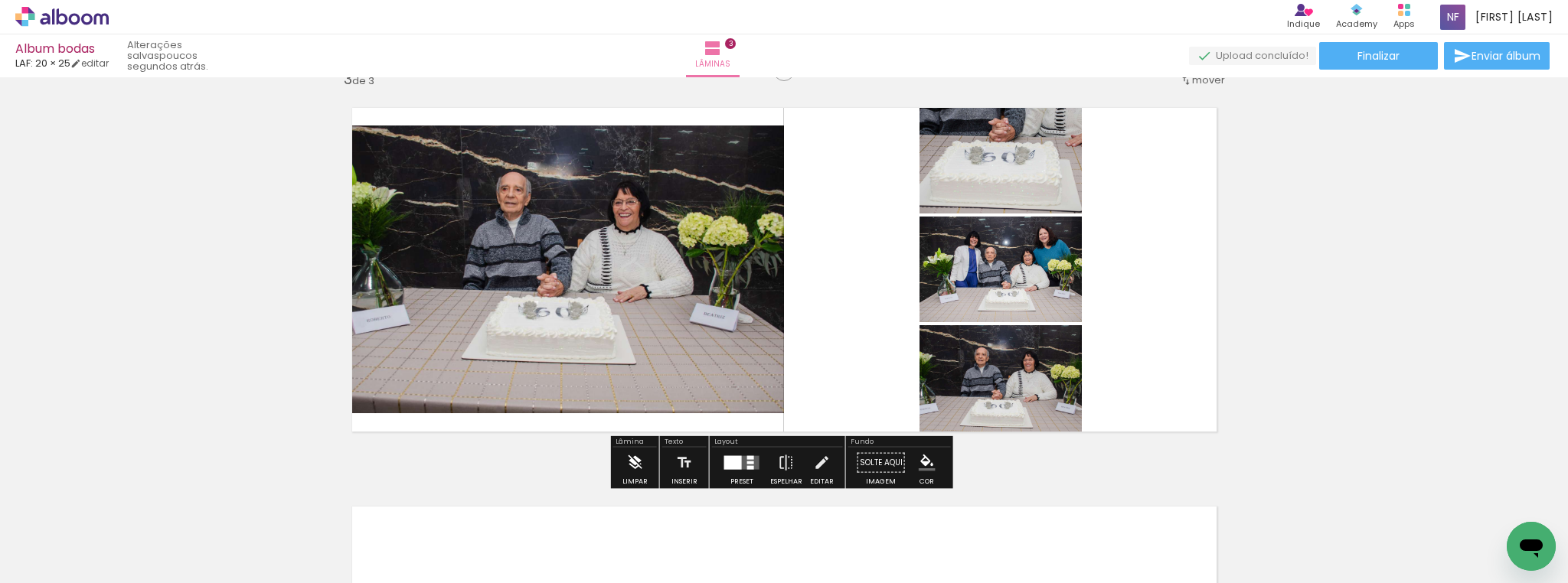 click at bounding box center [635, 463] 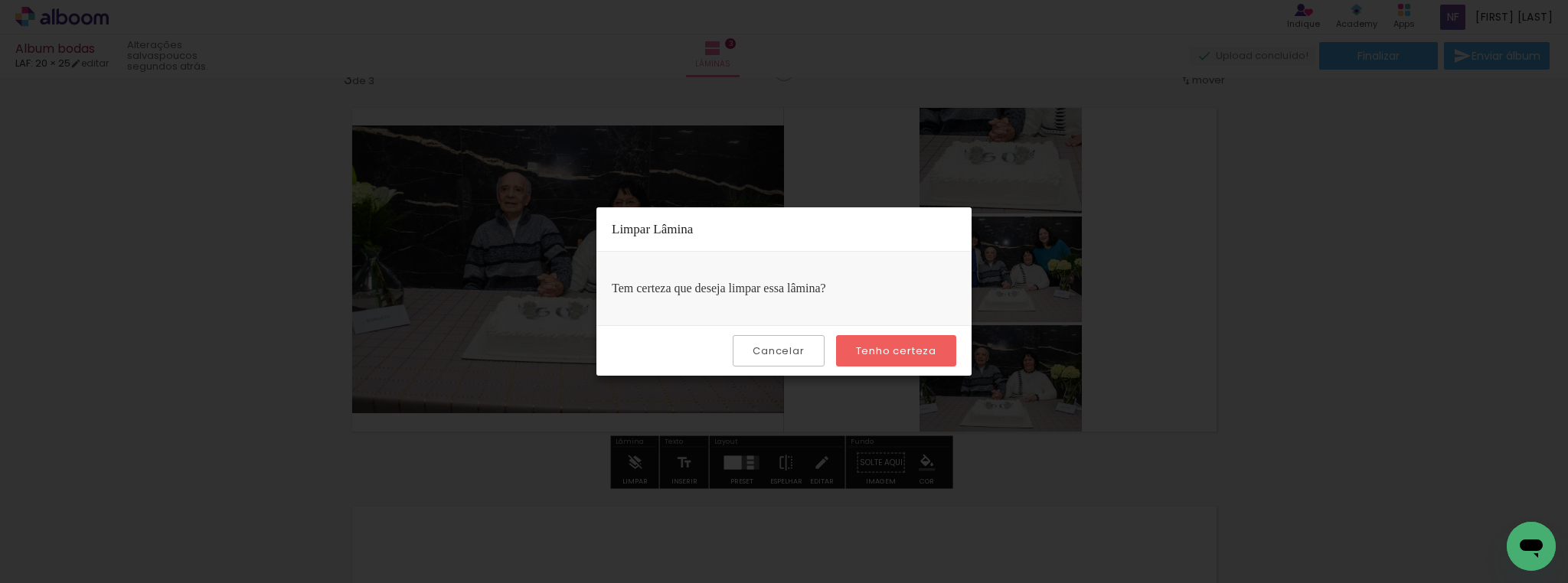 click on "Tenho certeza" at bounding box center [0, 0] 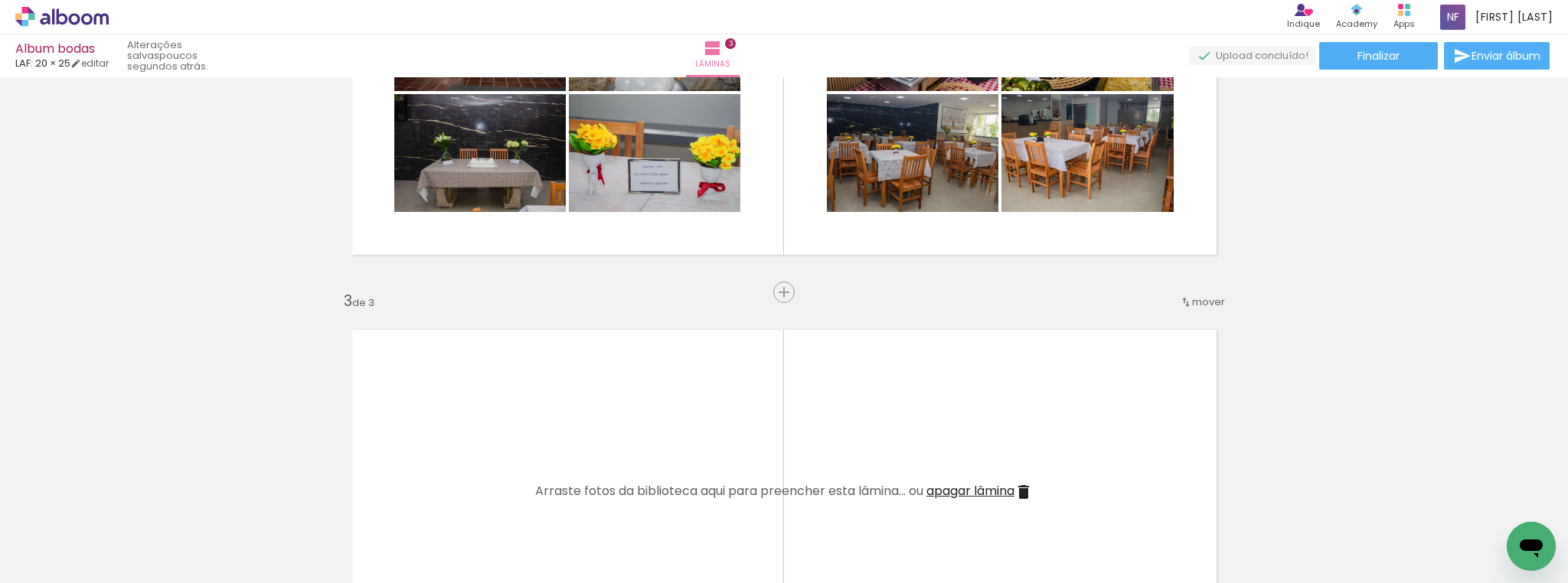 scroll, scrollTop: 646, scrollLeft: 0, axis: vertical 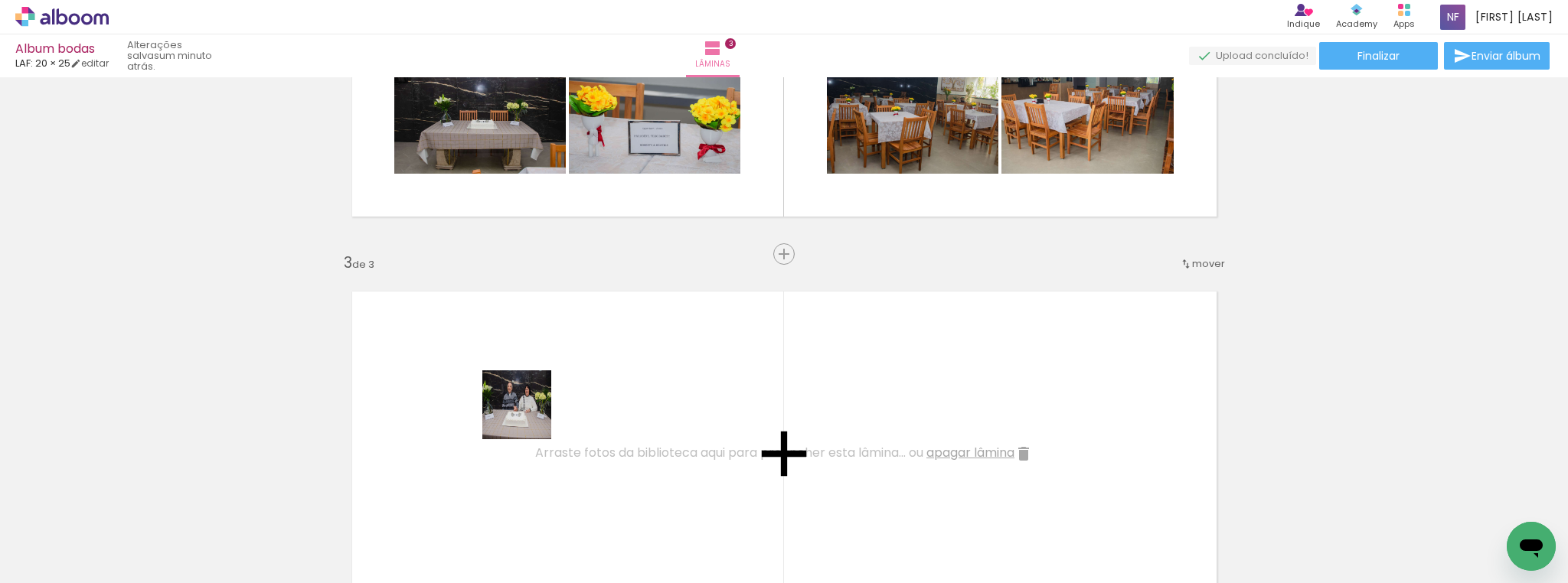 drag, startPoint x: 508, startPoint y: 526, endPoint x: 529, endPoint y: 414, distance: 113.95174 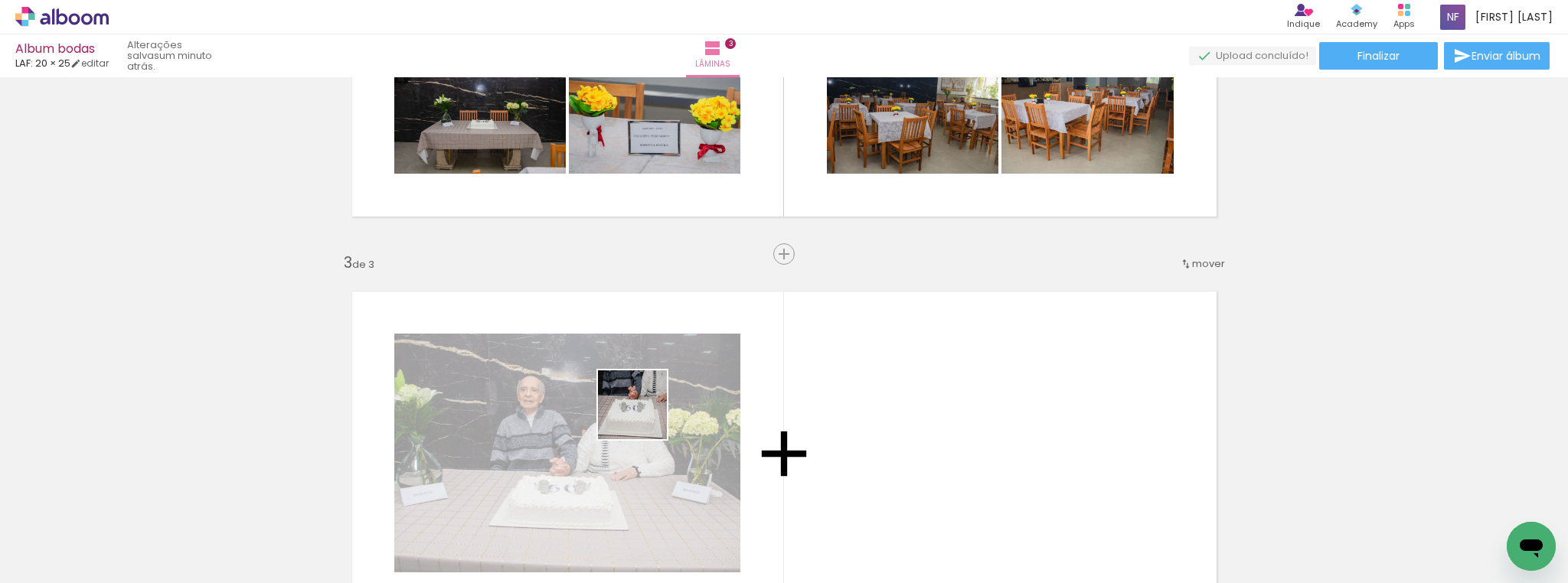 drag, startPoint x: 591, startPoint y: 528, endPoint x: 644, endPoint y: 415, distance: 124.81186 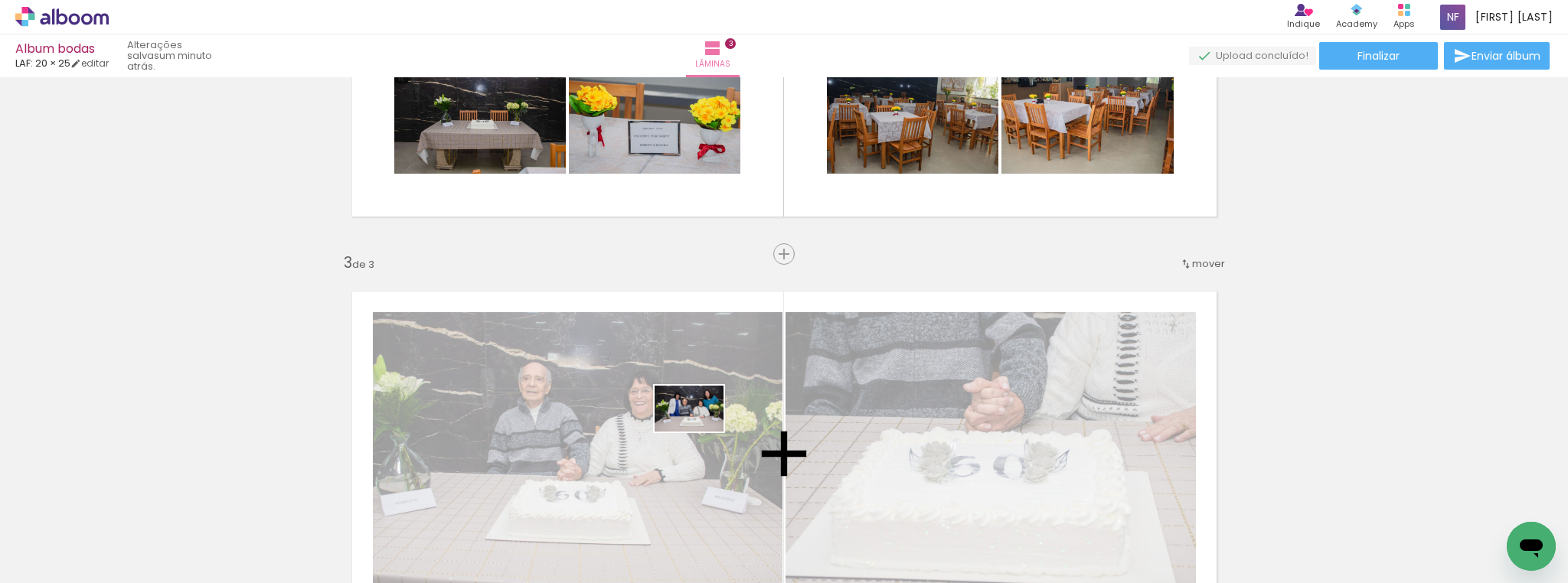 drag, startPoint x: 680, startPoint y: 529, endPoint x: 701, endPoint y: 432, distance: 99.24717 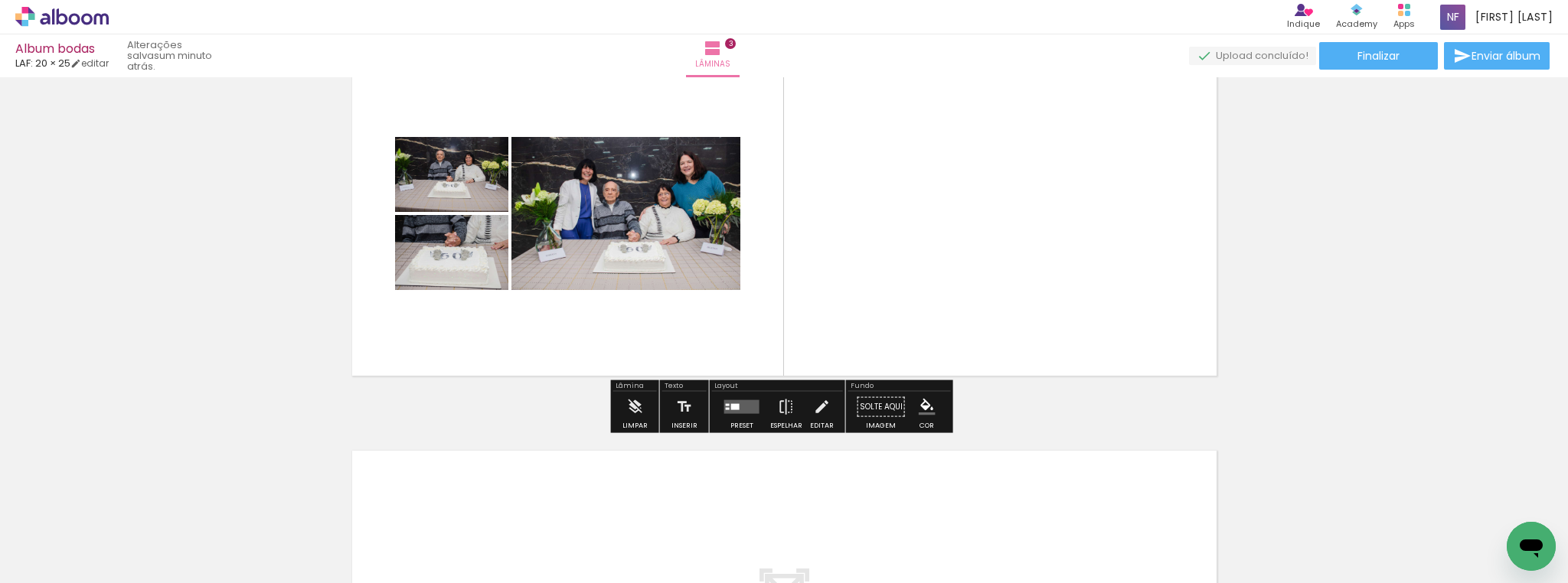 scroll, scrollTop: 891, scrollLeft: 0, axis: vertical 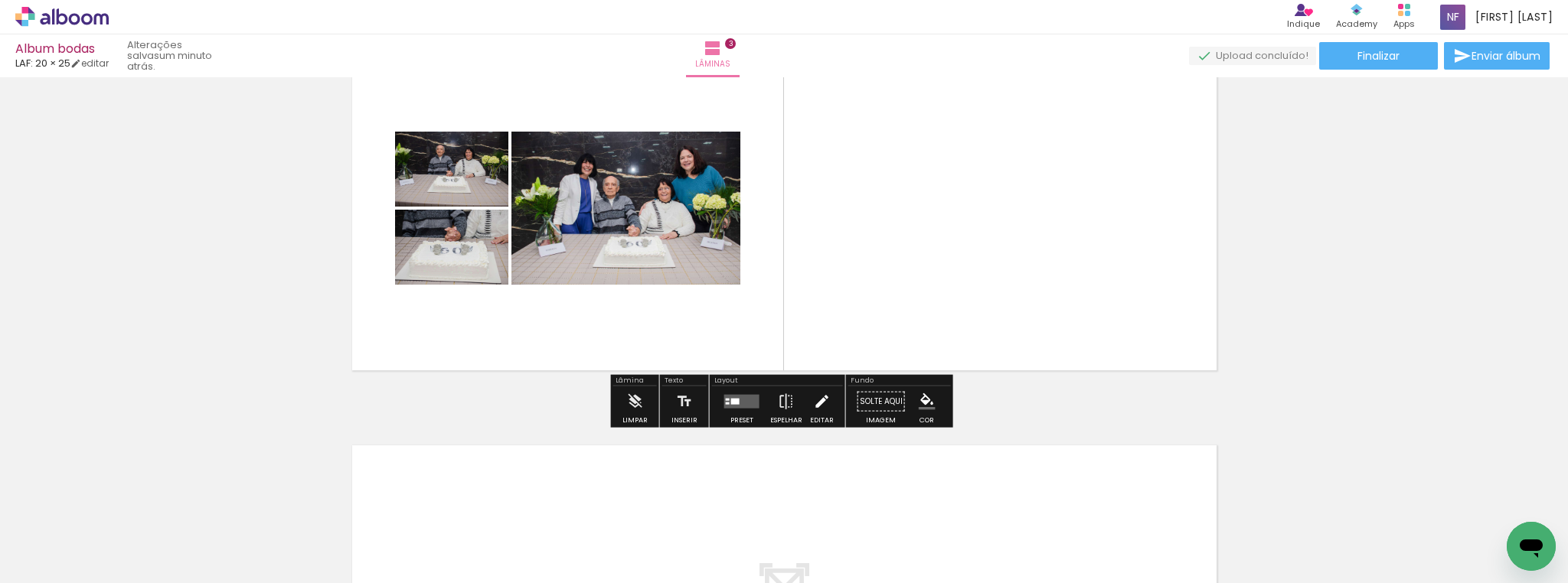 click at bounding box center (822, 402) 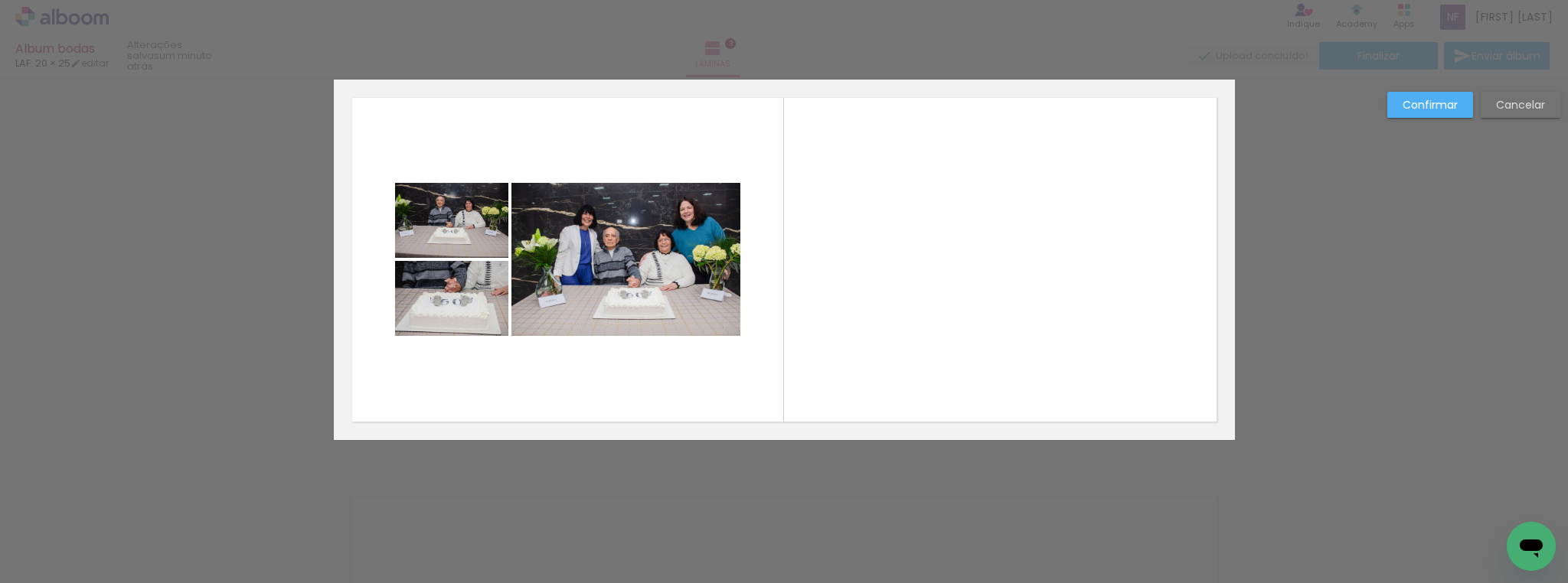 scroll, scrollTop: 816, scrollLeft: 0, axis: vertical 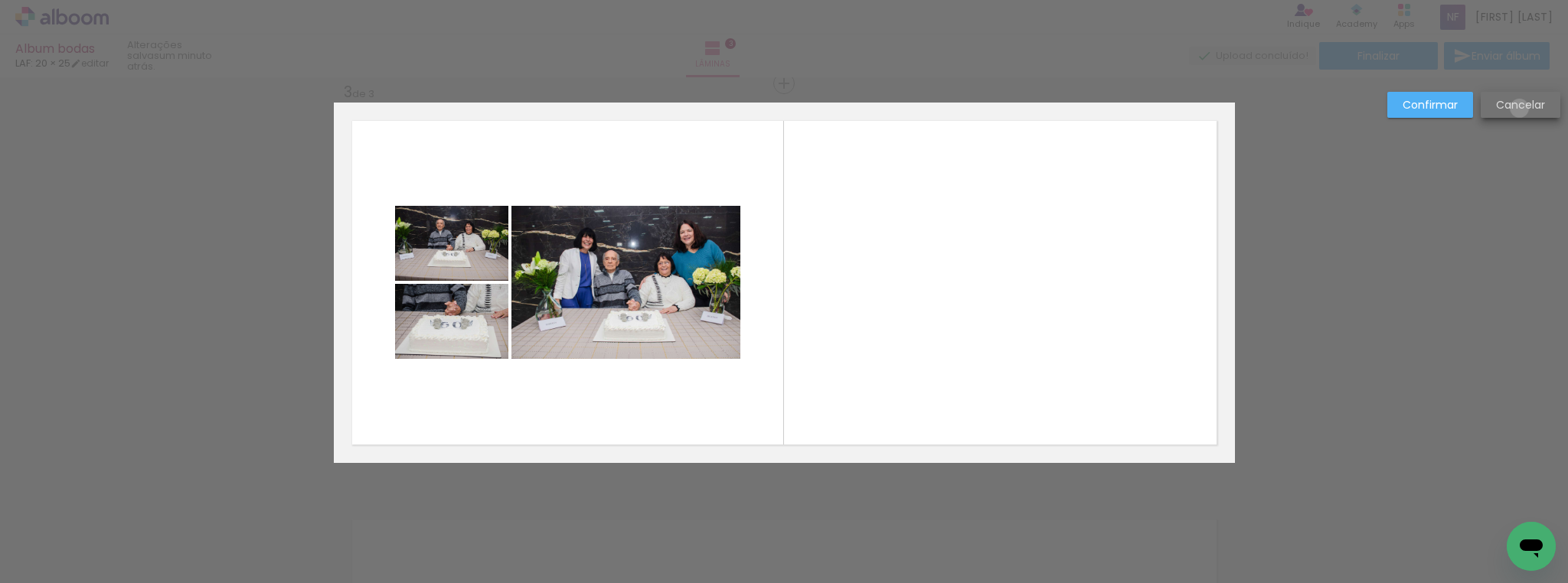 click on "Cancelar" at bounding box center (0, 0) 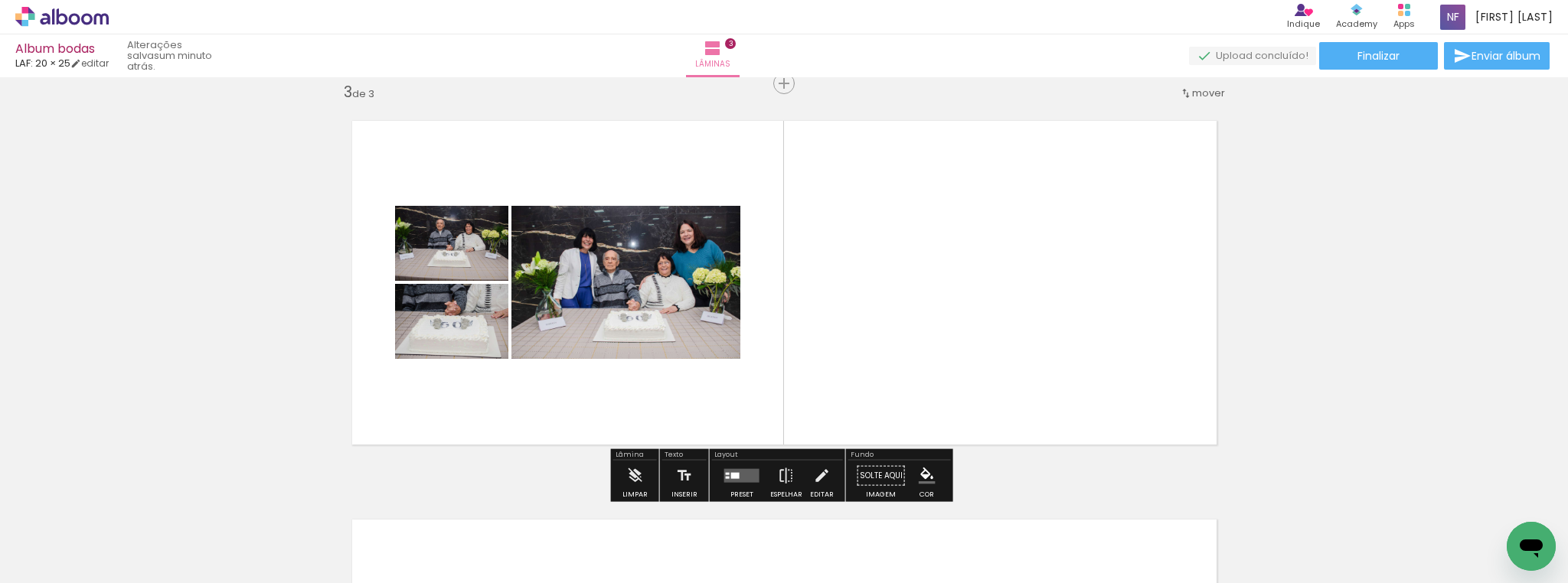 click at bounding box center (742, 476) 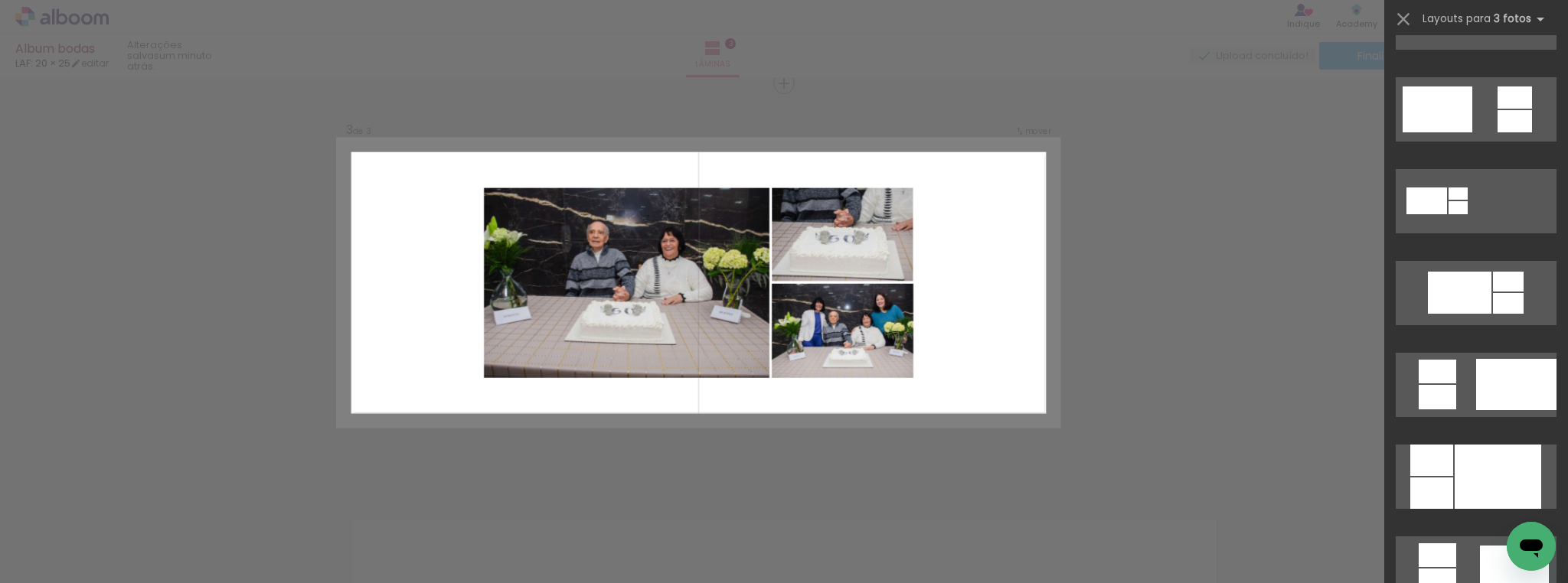 scroll, scrollTop: 673, scrollLeft: 0, axis: vertical 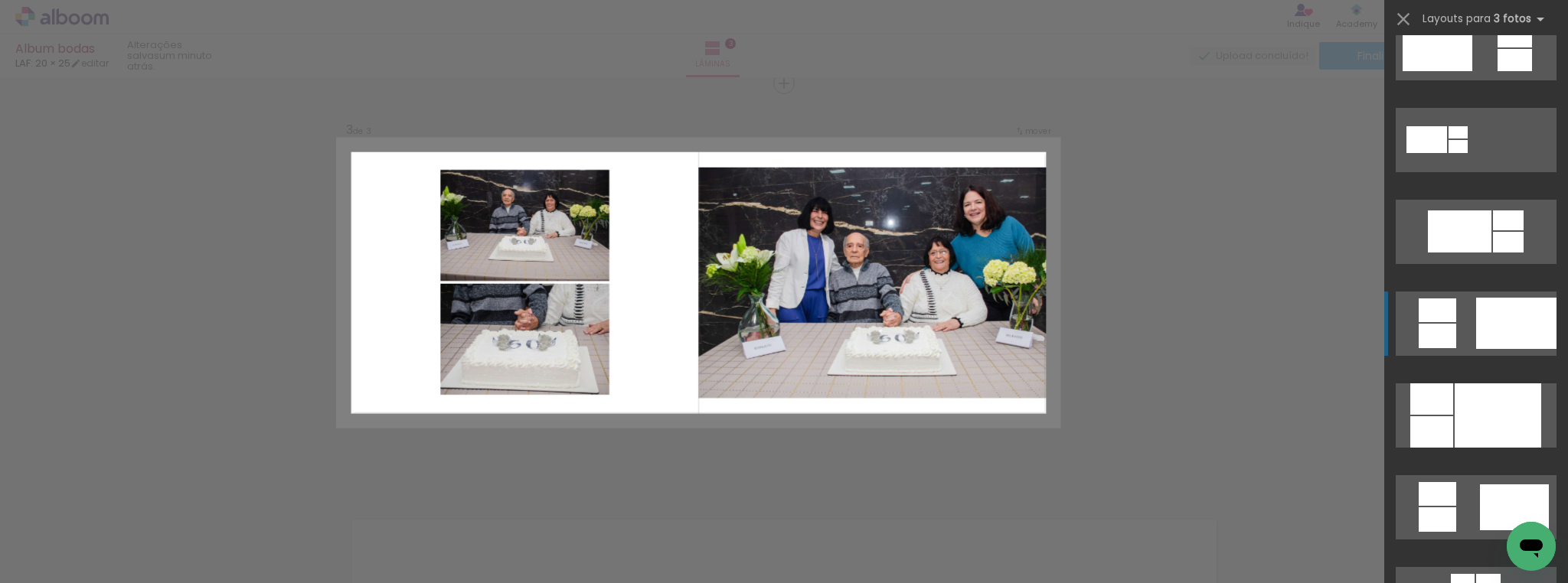 click at bounding box center [1516, 874] 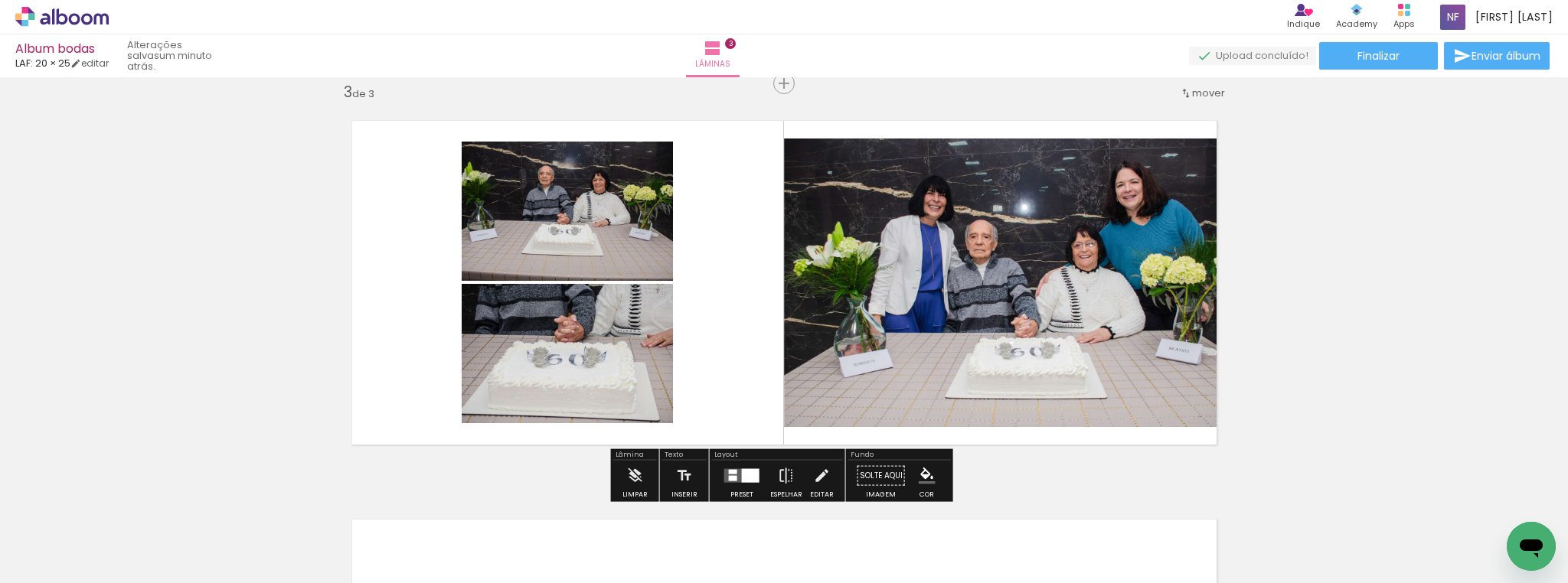 click 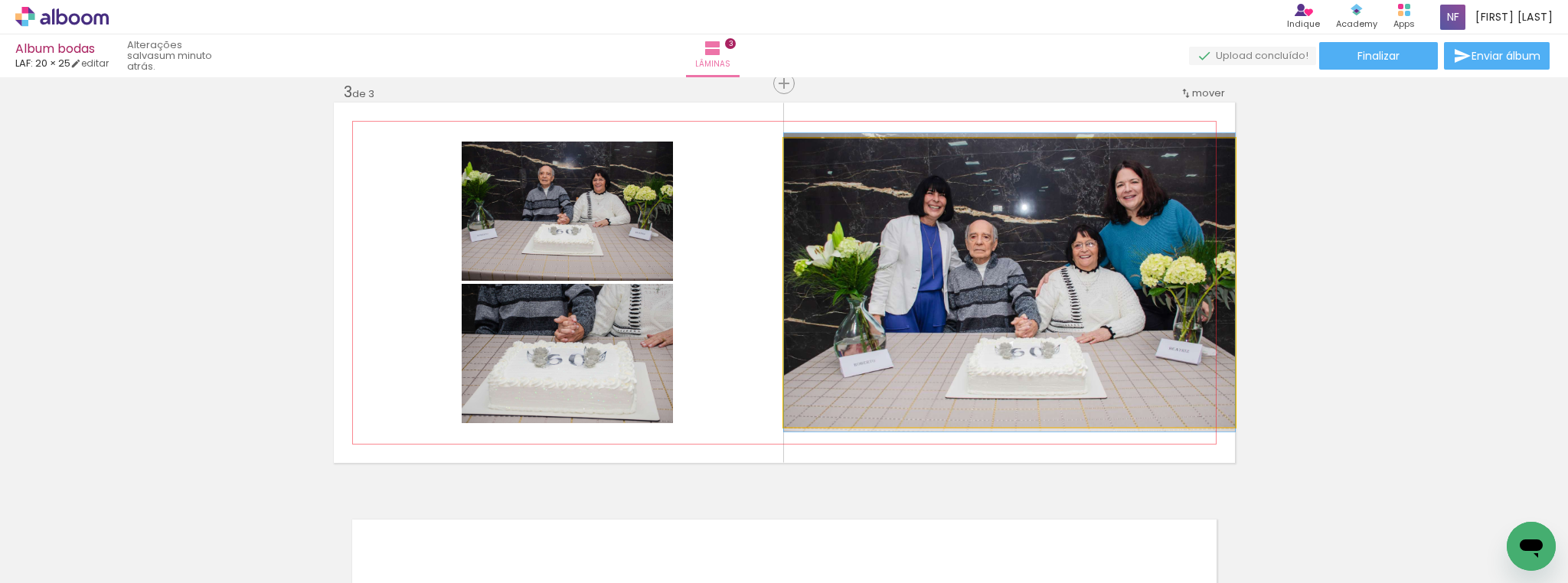 drag, startPoint x: 818, startPoint y: 155, endPoint x: 808, endPoint y: 155, distance: 10 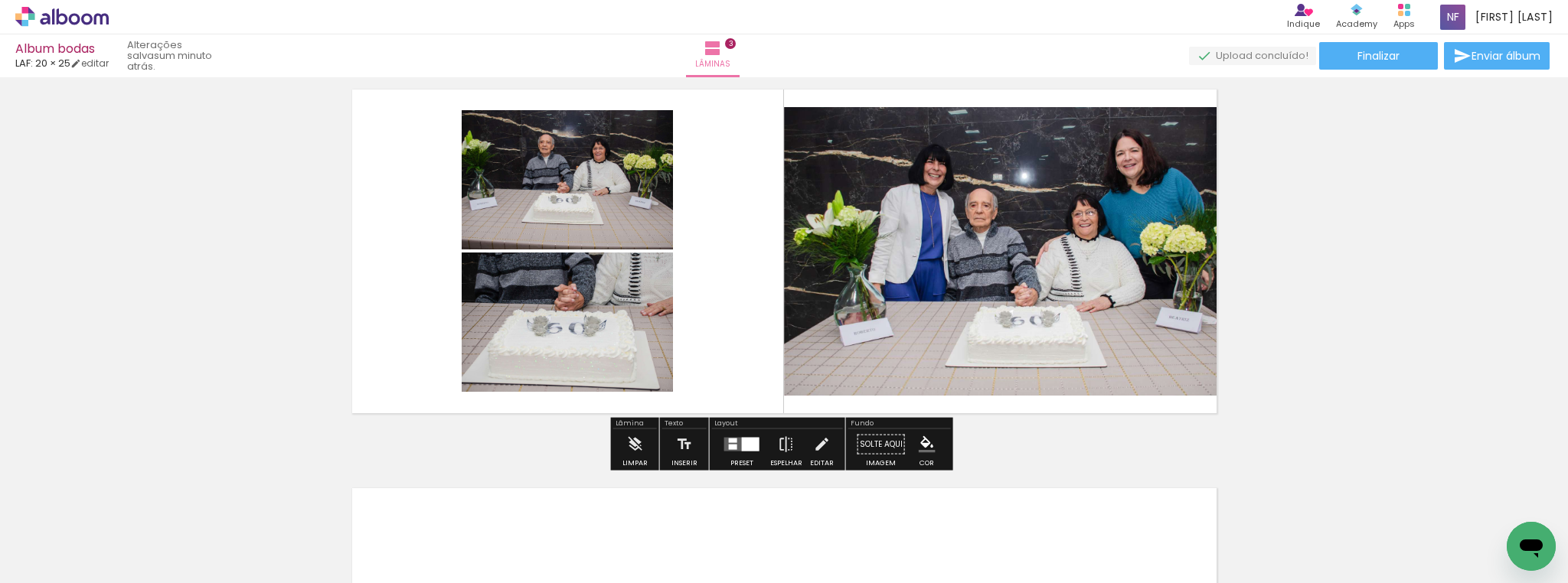 scroll, scrollTop: 939, scrollLeft: 0, axis: vertical 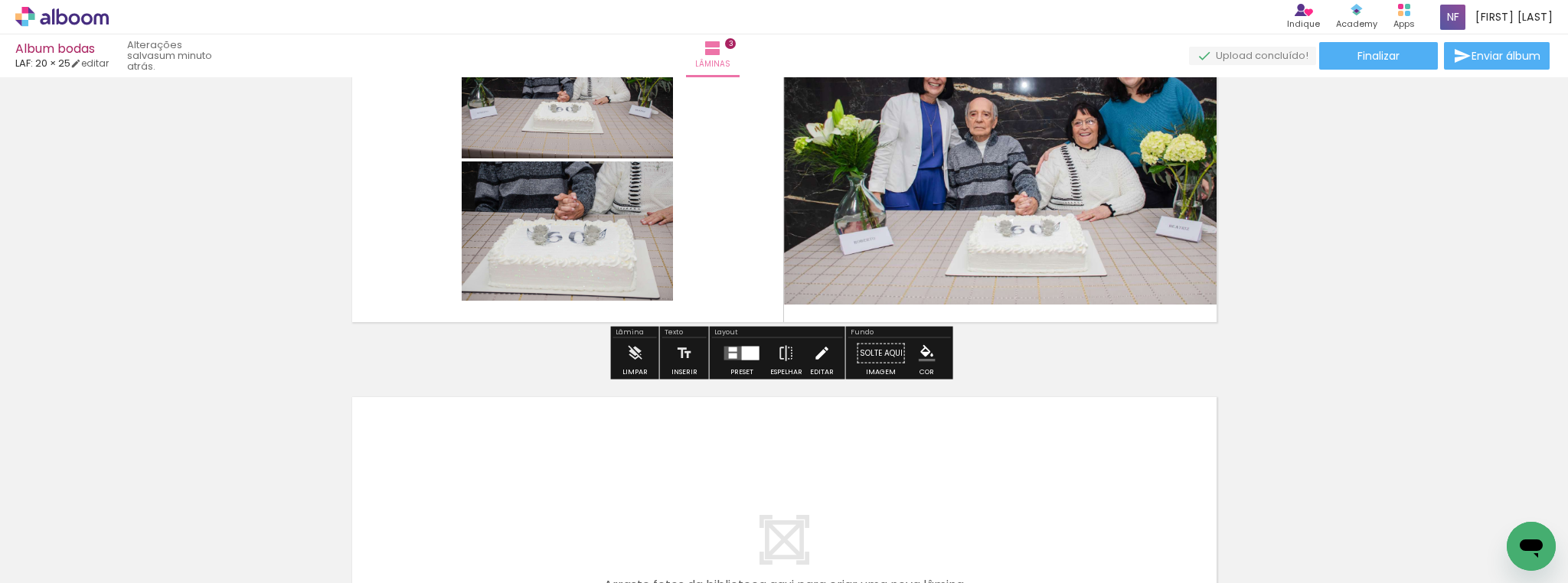 click at bounding box center (822, 353) 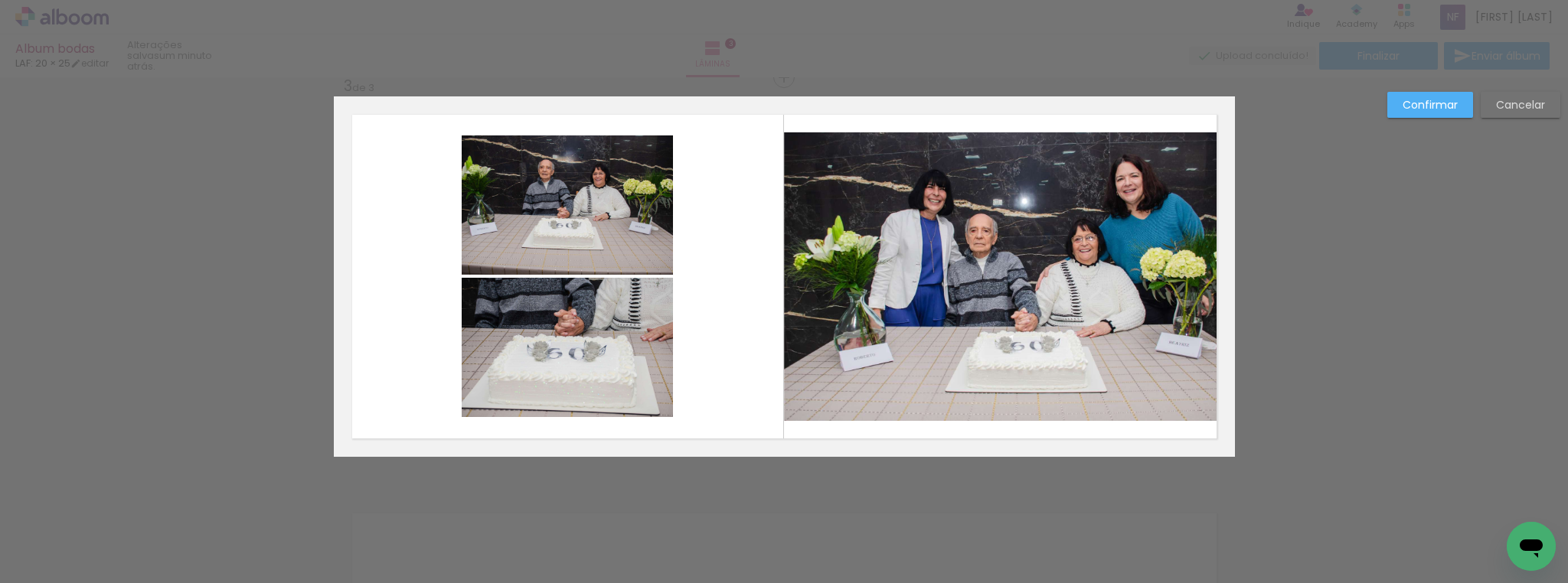 scroll, scrollTop: 816, scrollLeft: 0, axis: vertical 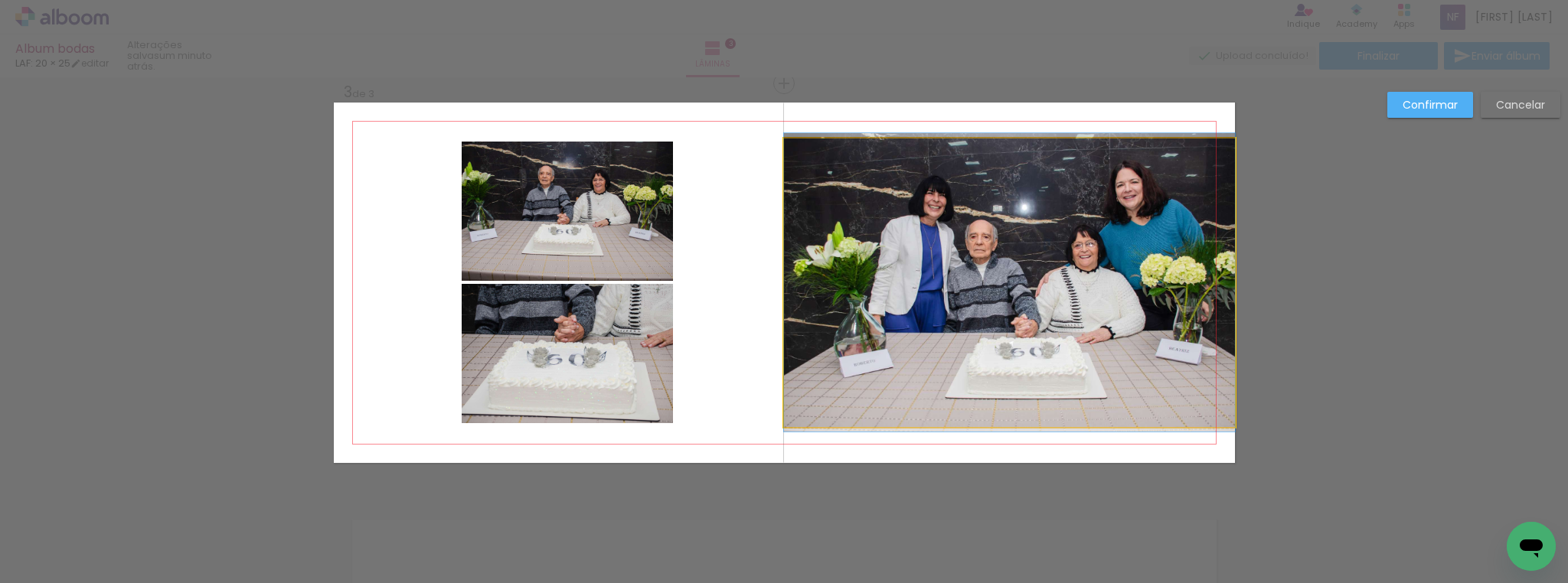 click 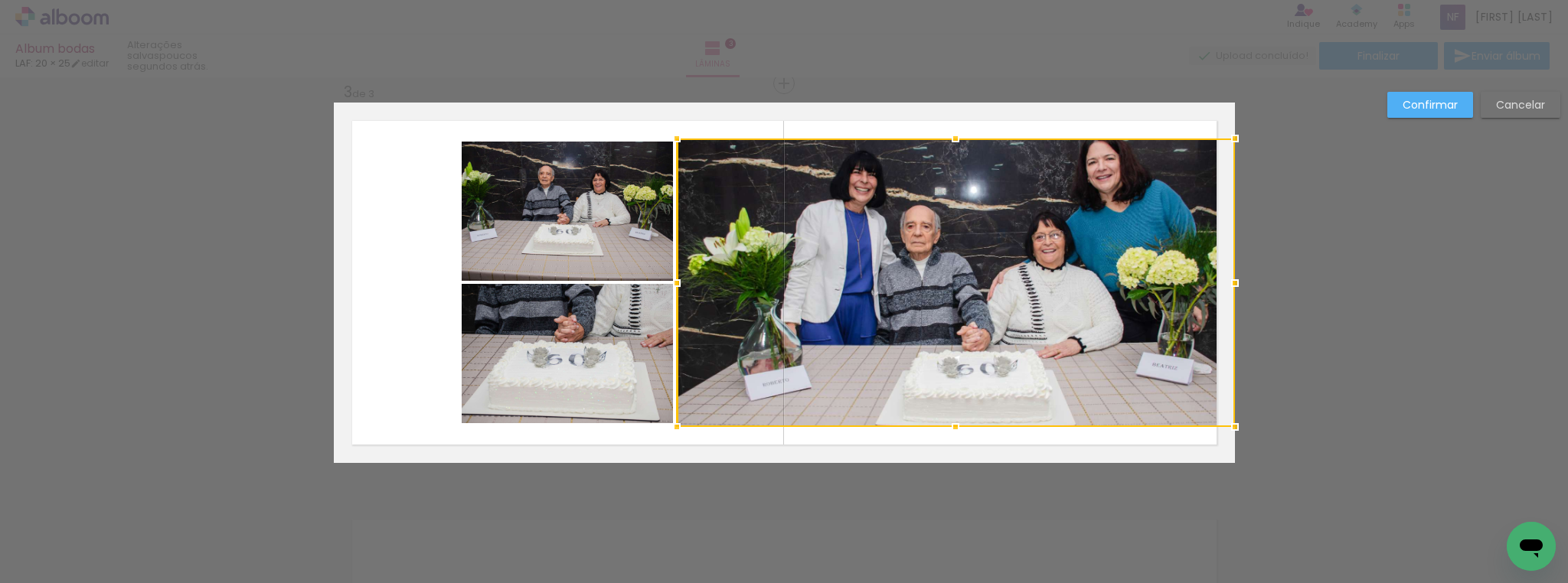 drag, startPoint x: 777, startPoint y: 280, endPoint x: 685, endPoint y: 279, distance: 92.005435 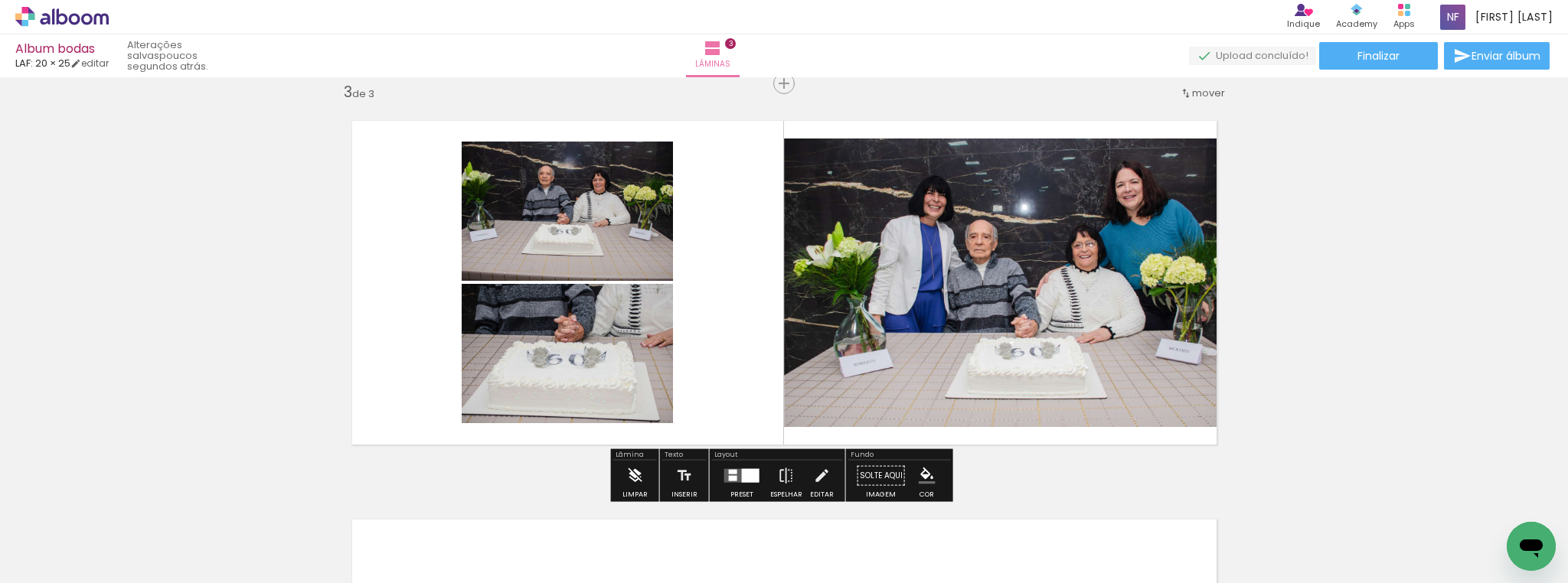 click at bounding box center (635, 476) 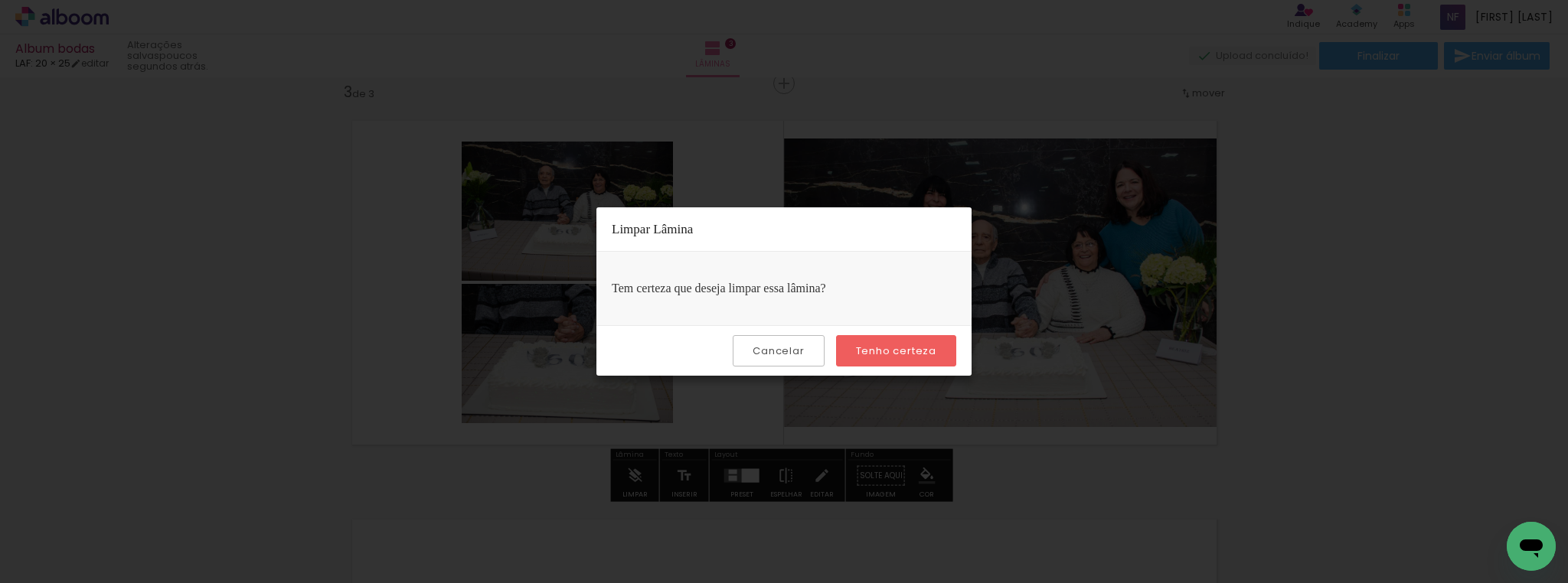 click on "Tenho certeza" at bounding box center (896, 350) 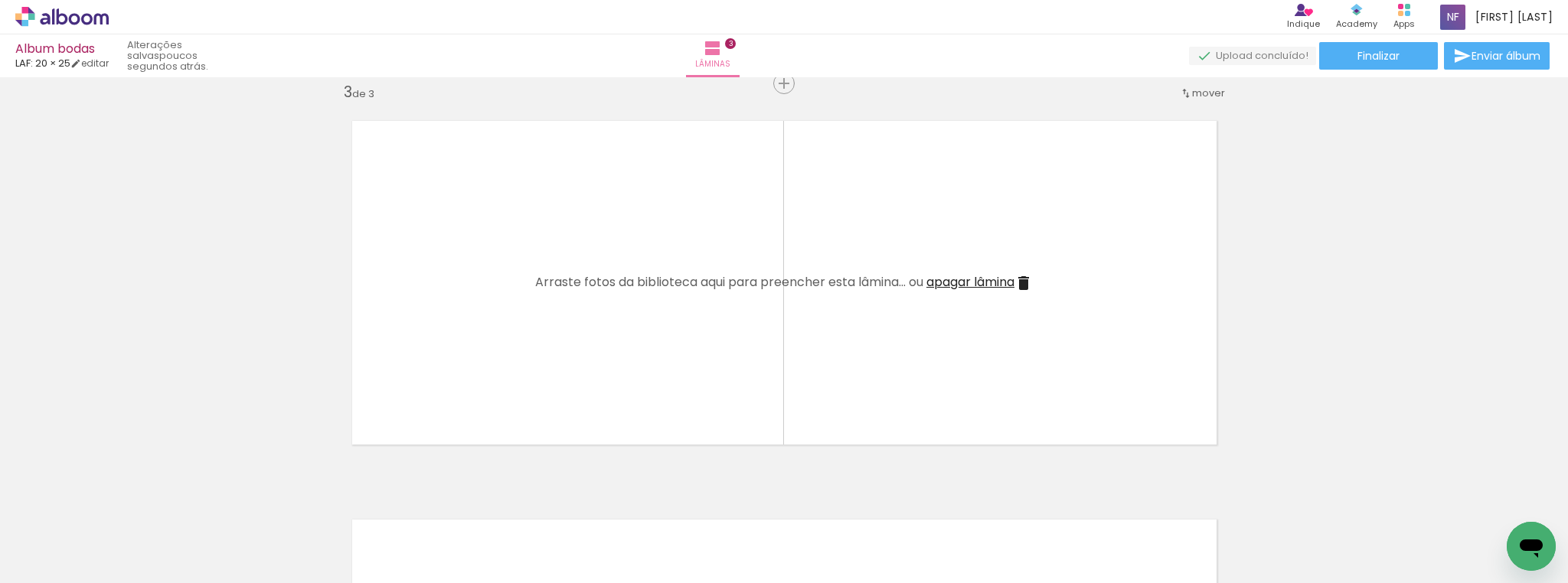 click at bounding box center [784, 282] 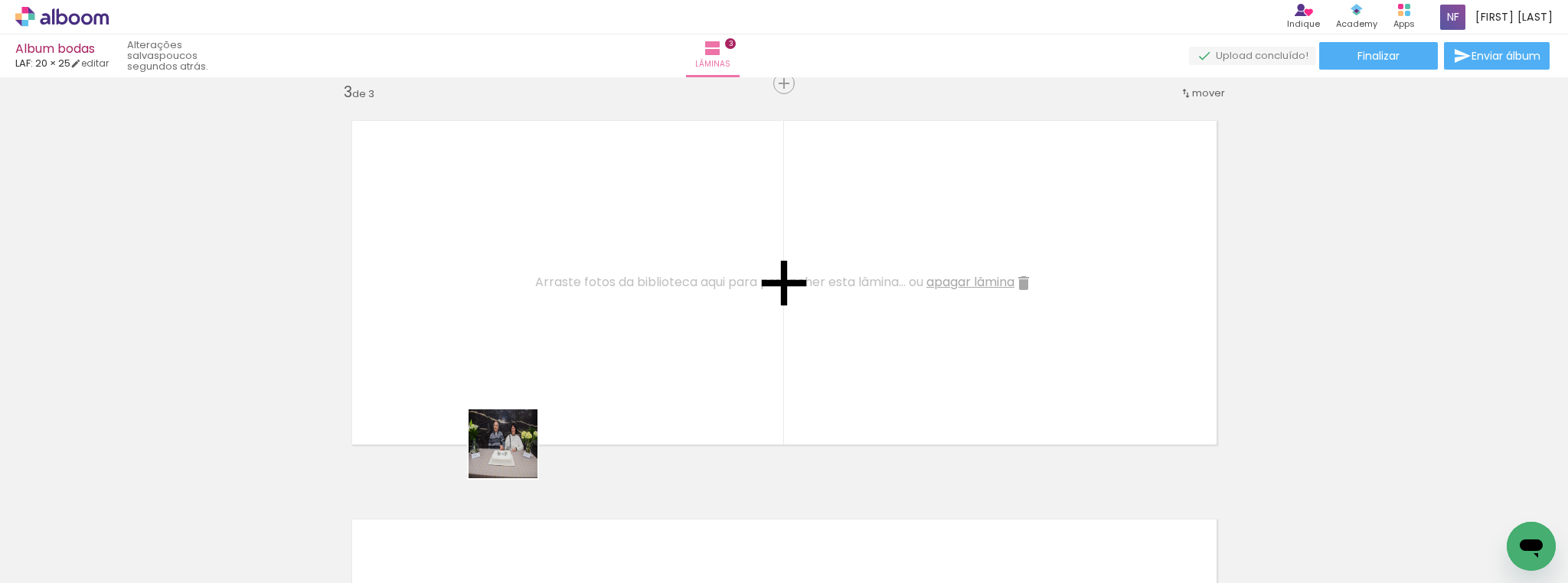 drag, startPoint x: 505, startPoint y: 538, endPoint x: 547, endPoint y: 298, distance: 243.6473 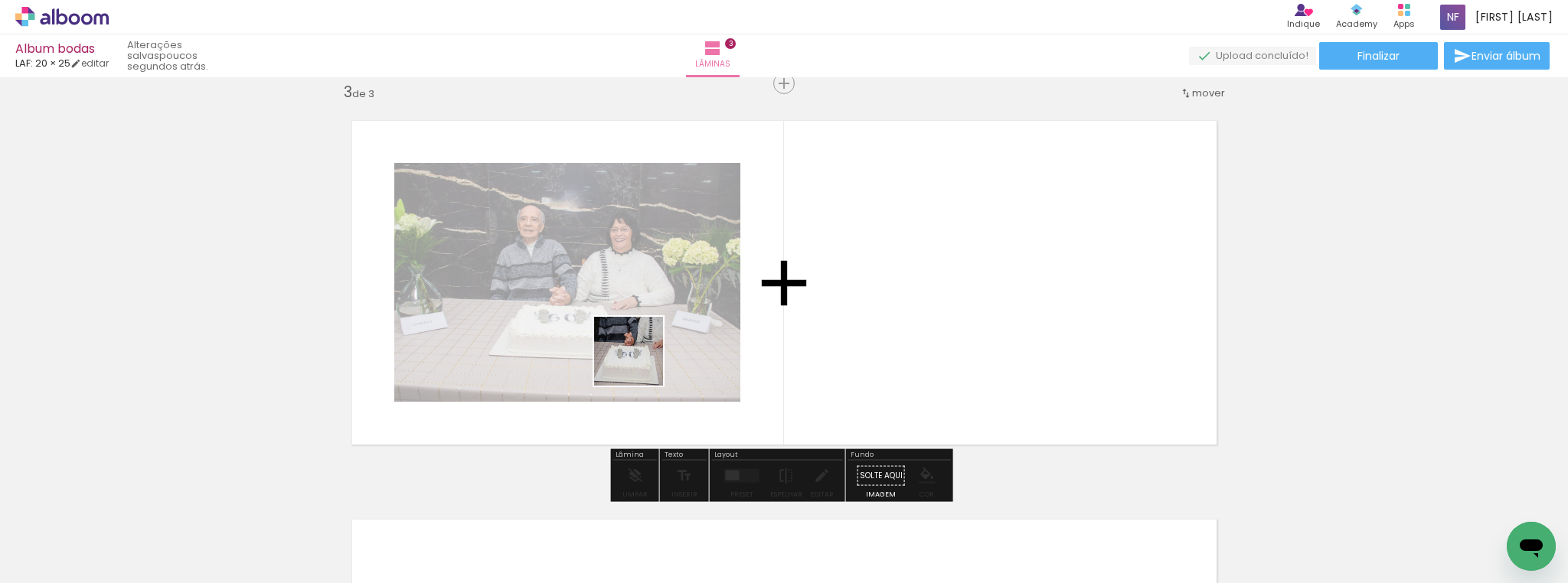 drag, startPoint x: 592, startPoint y: 532, endPoint x: 668, endPoint y: 358, distance: 189.8736 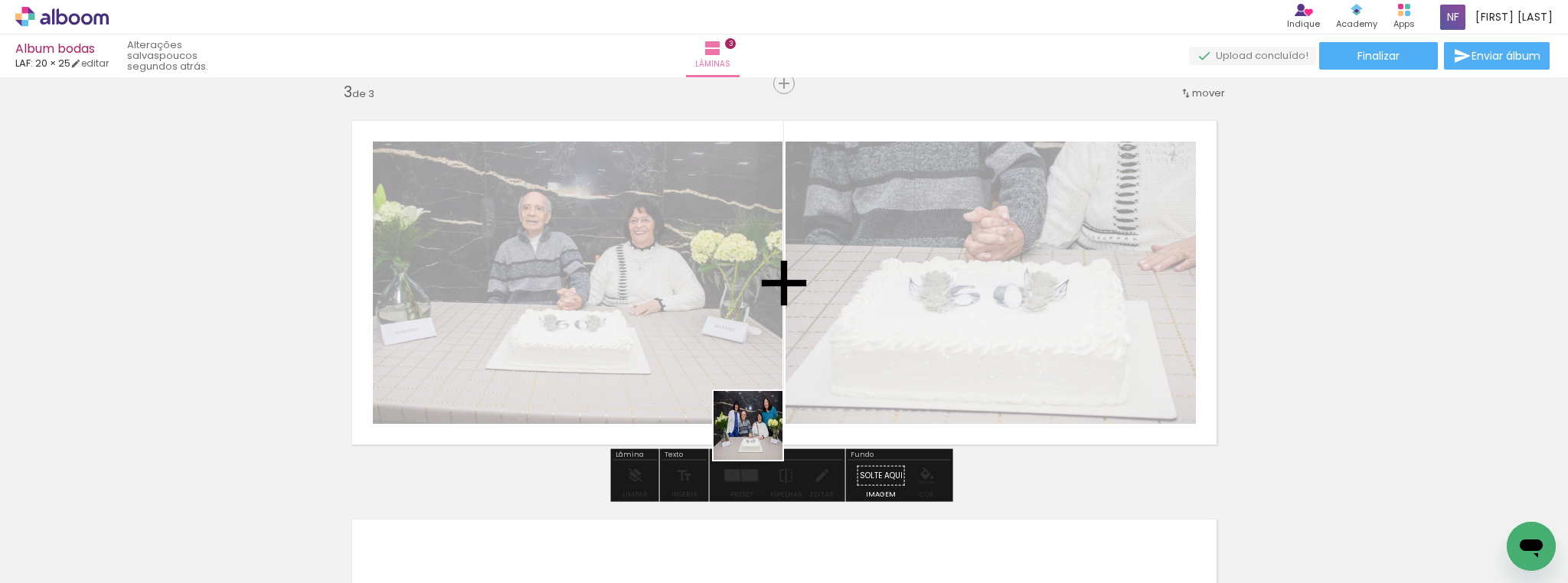 drag, startPoint x: 696, startPoint y: 539, endPoint x: 830, endPoint y: 330, distance: 248.268 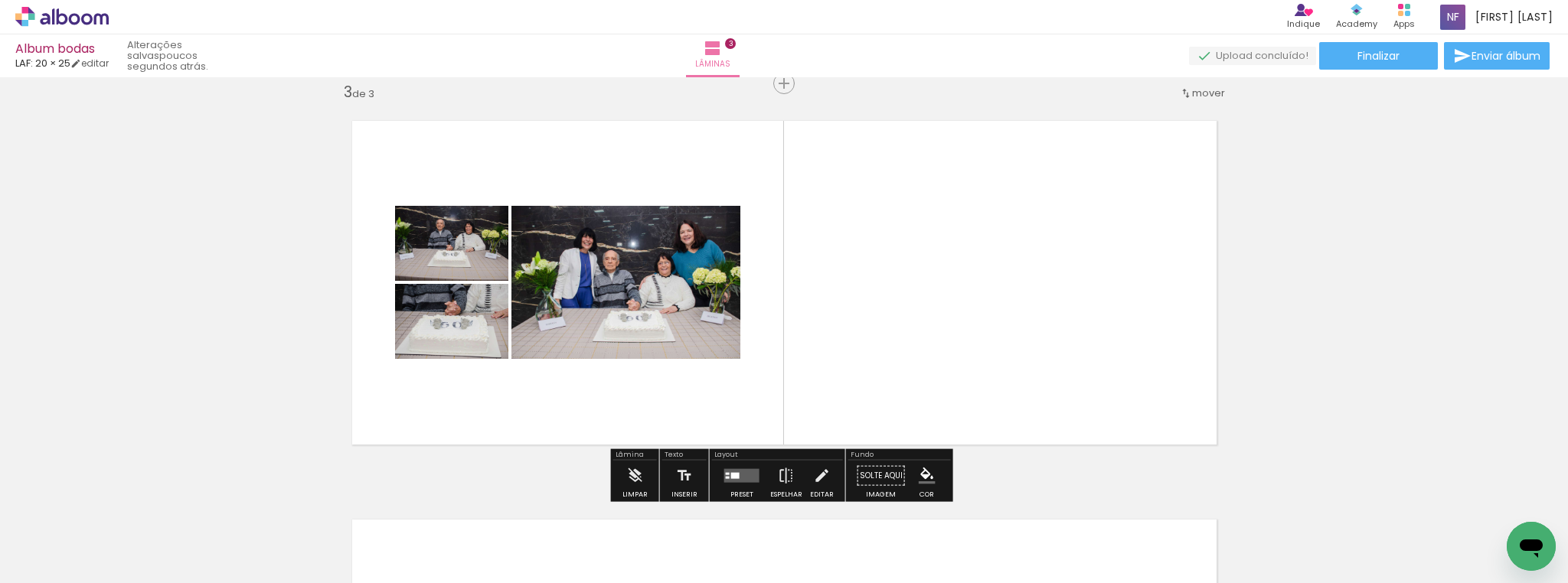 click at bounding box center [742, 476] 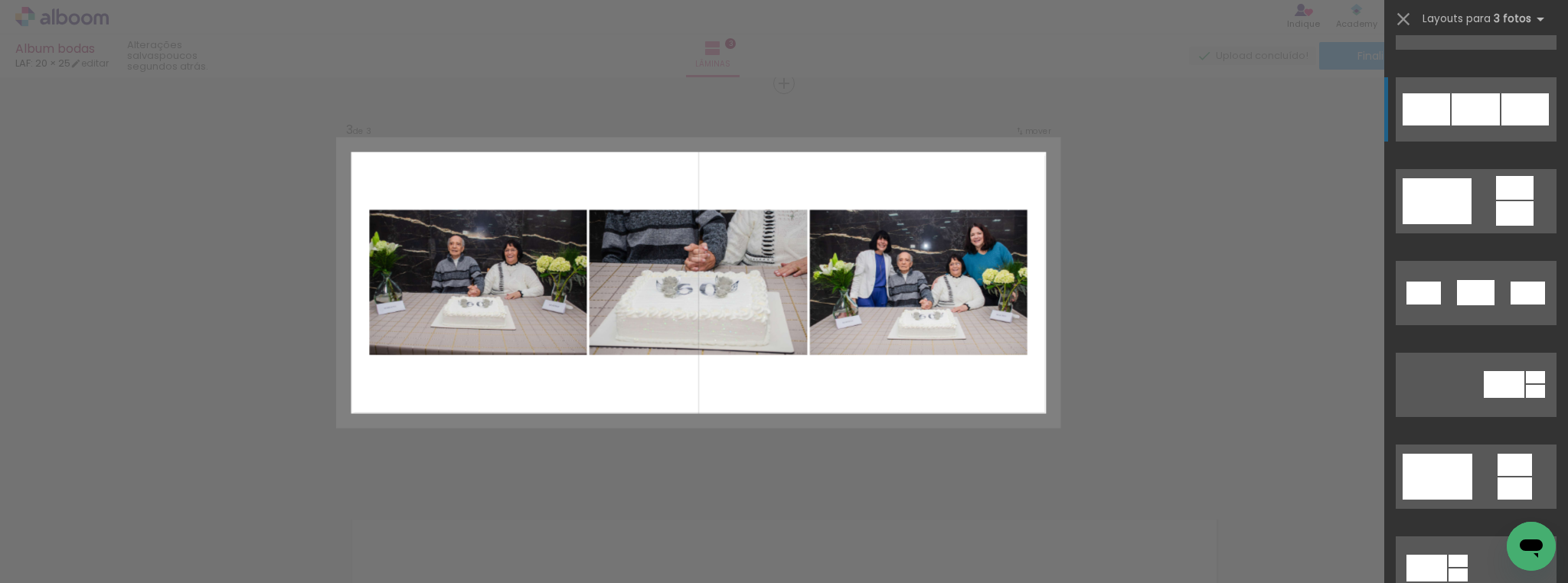 scroll, scrollTop: 306, scrollLeft: 0, axis: vertical 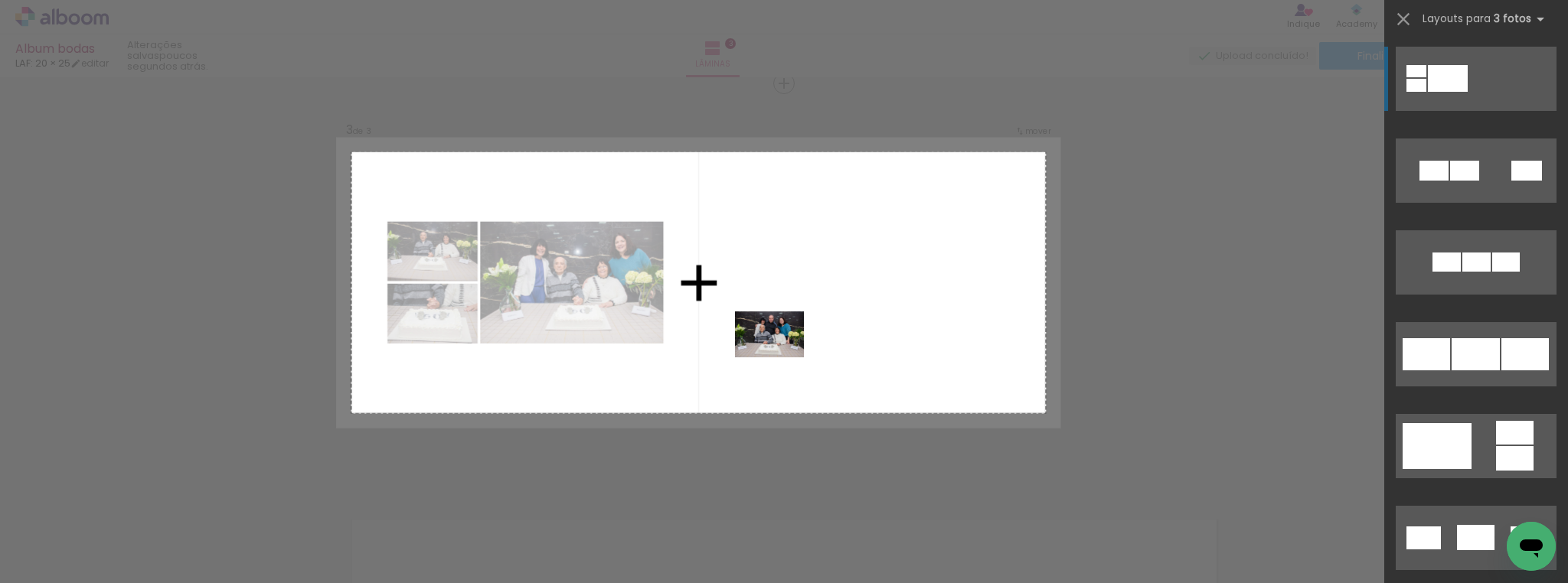 drag, startPoint x: 752, startPoint y: 536, endPoint x: 781, endPoint y: 357, distance: 181.33395 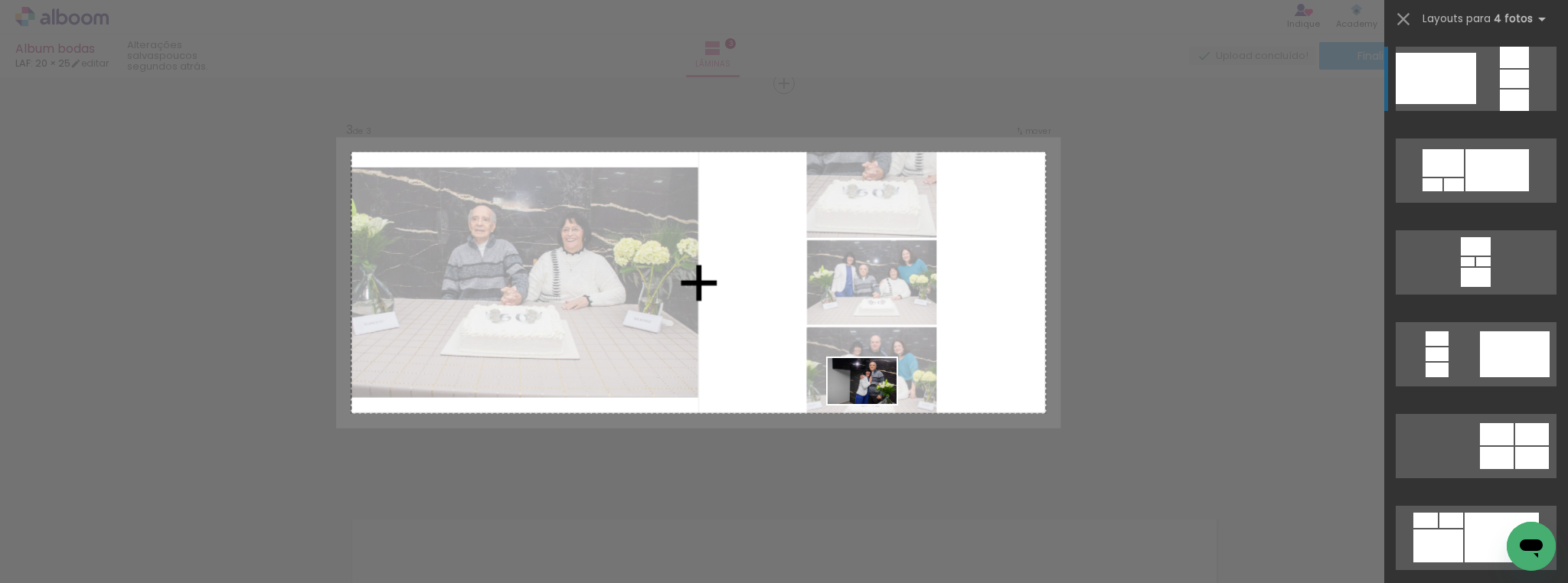 drag, startPoint x: 854, startPoint y: 533, endPoint x: 874, endPoint y: 404, distance: 130.54118 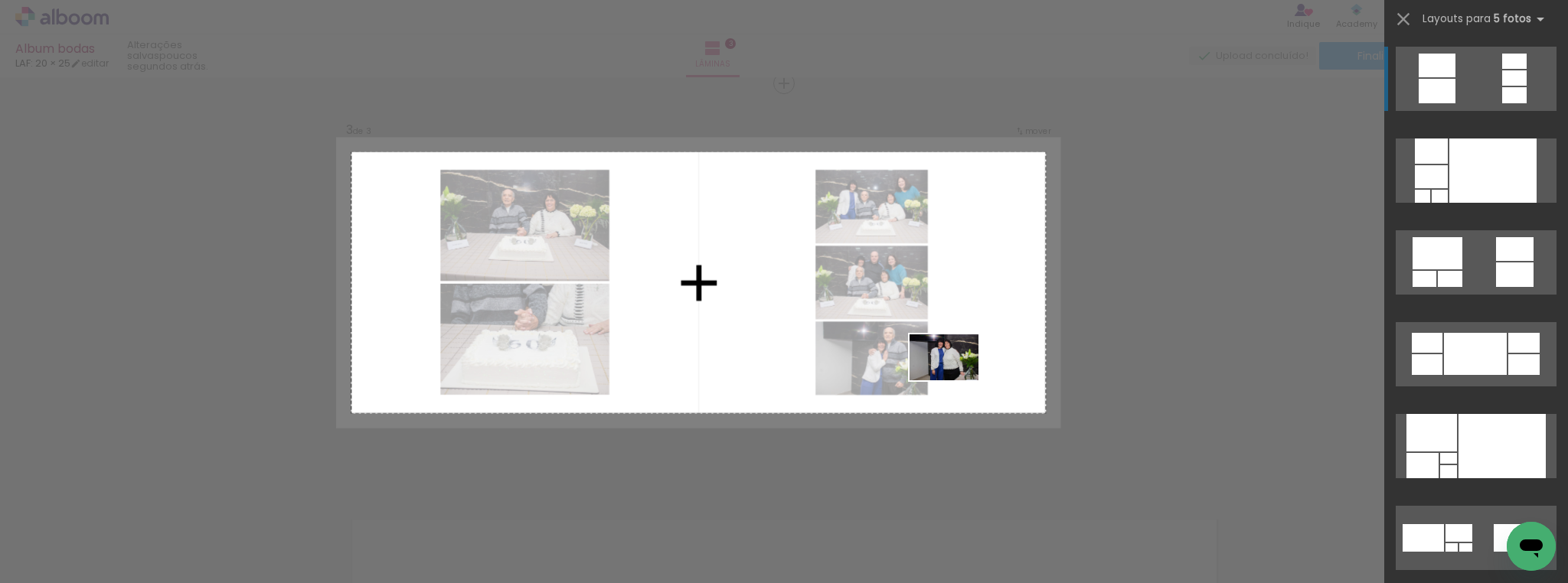 drag, startPoint x: 934, startPoint y: 548, endPoint x: 957, endPoint y: 376, distance: 174 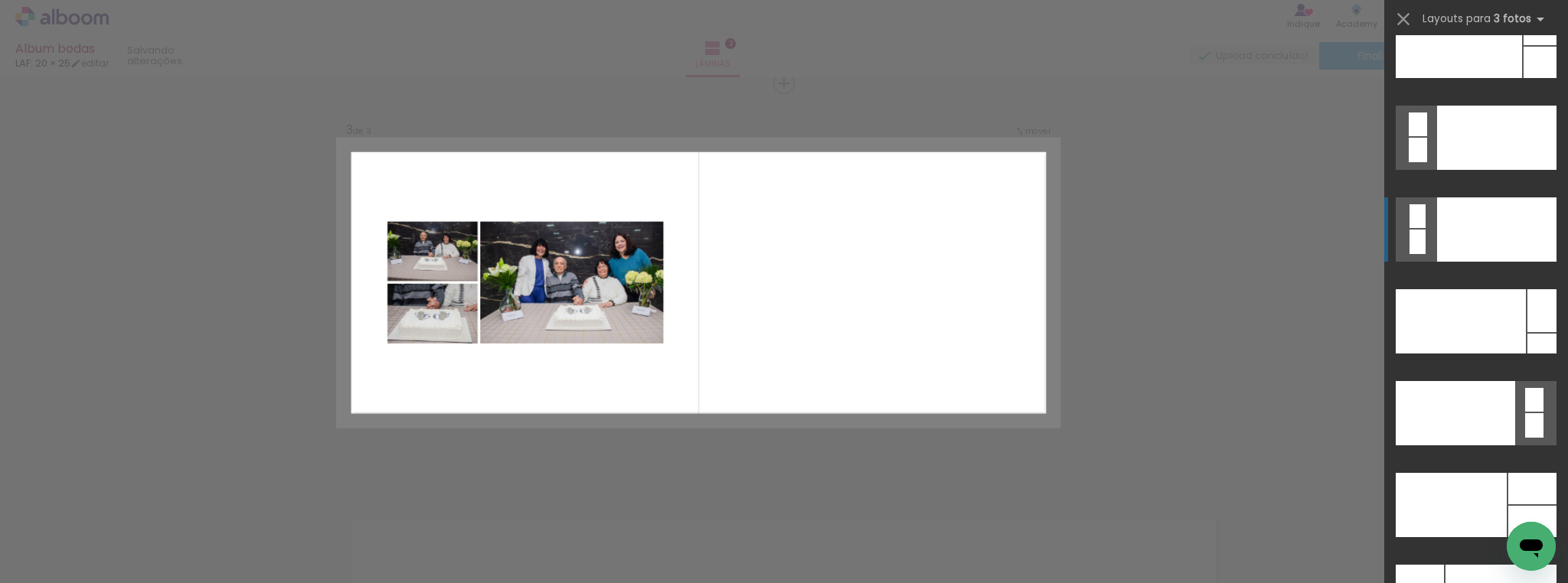 scroll, scrollTop: 17936, scrollLeft: 0, axis: vertical 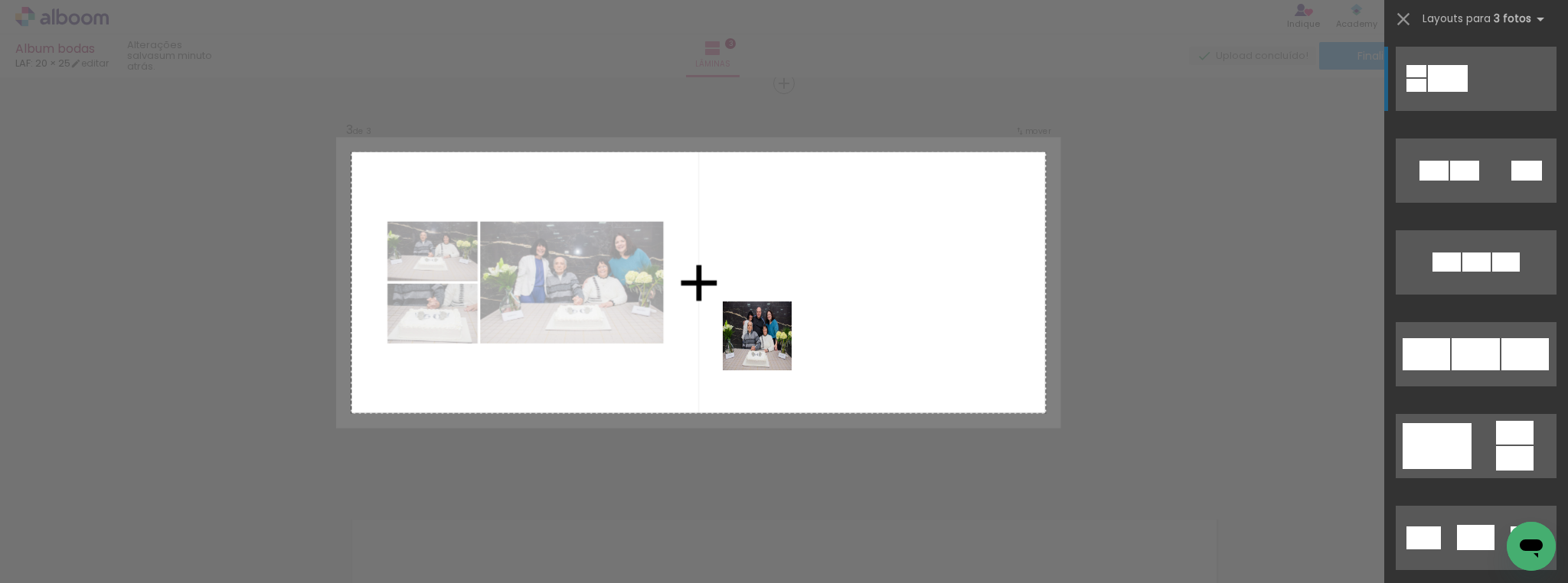 drag, startPoint x: 775, startPoint y: 533, endPoint x: 771, endPoint y: 334, distance: 199.0402 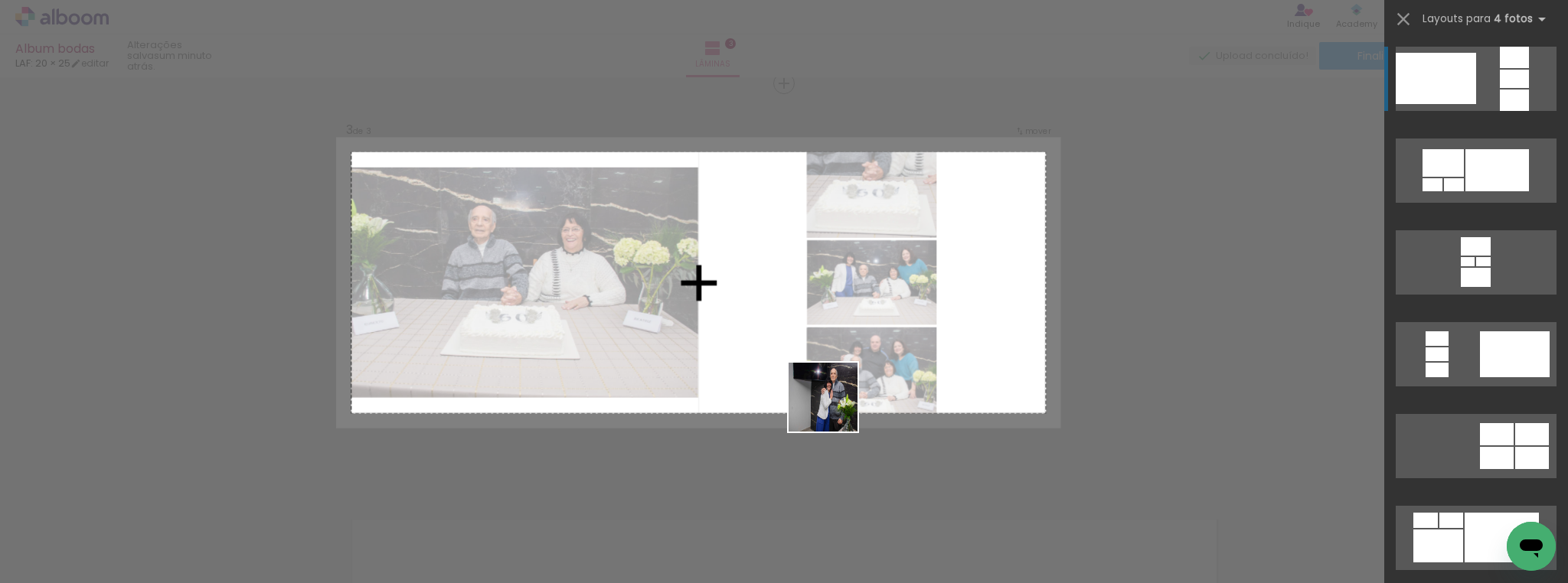 drag, startPoint x: 854, startPoint y: 534, endPoint x: 831, endPoint y: 371, distance: 164.6147 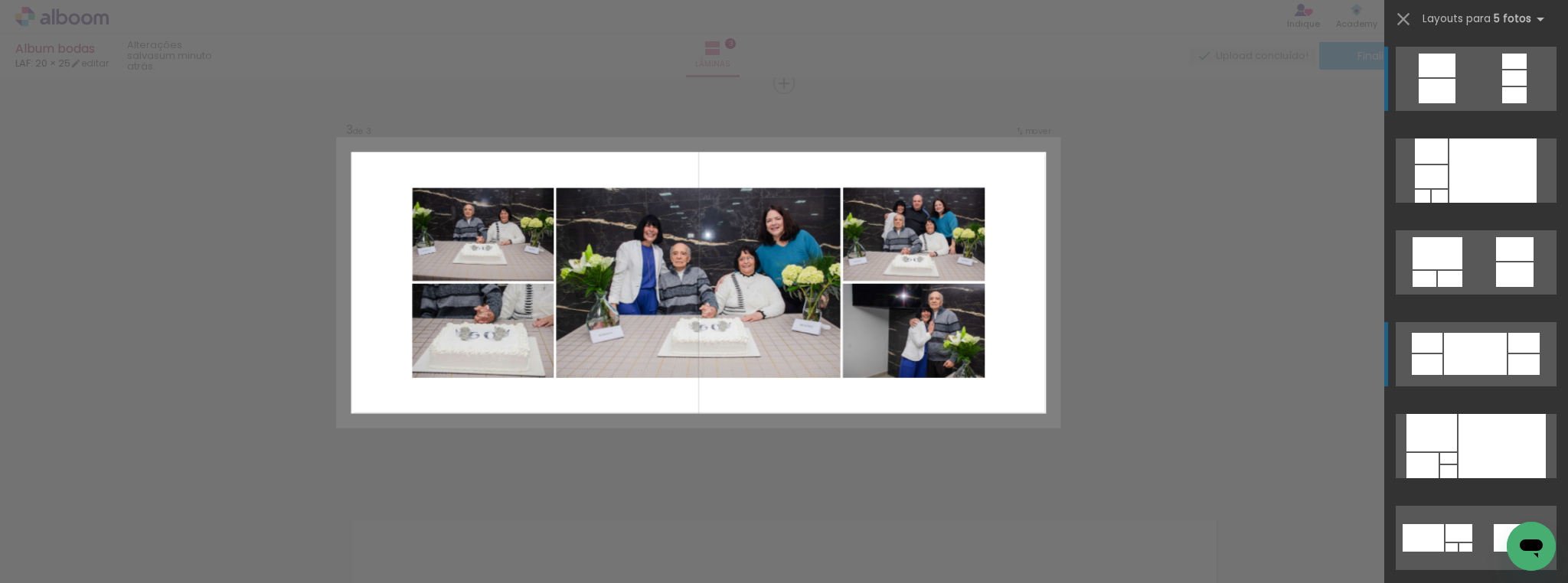 click at bounding box center (1476, 813) 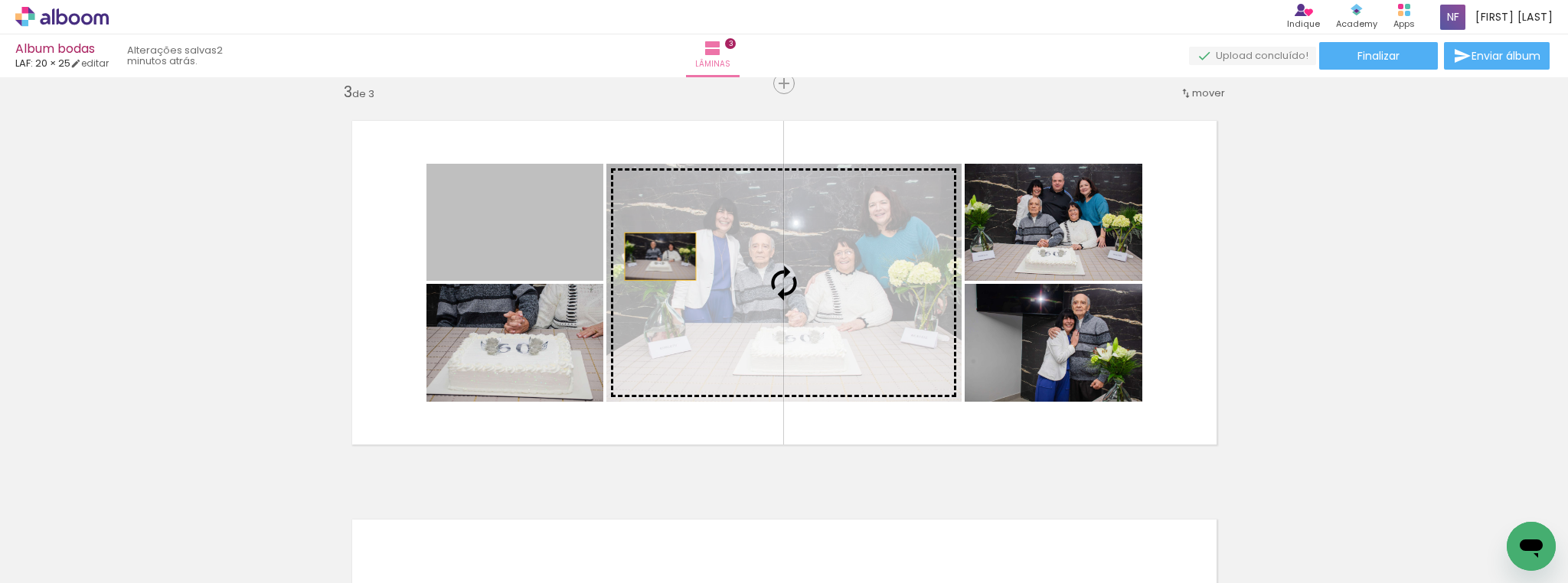 drag, startPoint x: 550, startPoint y: 239, endPoint x: 682, endPoint y: 266, distance: 134.73307 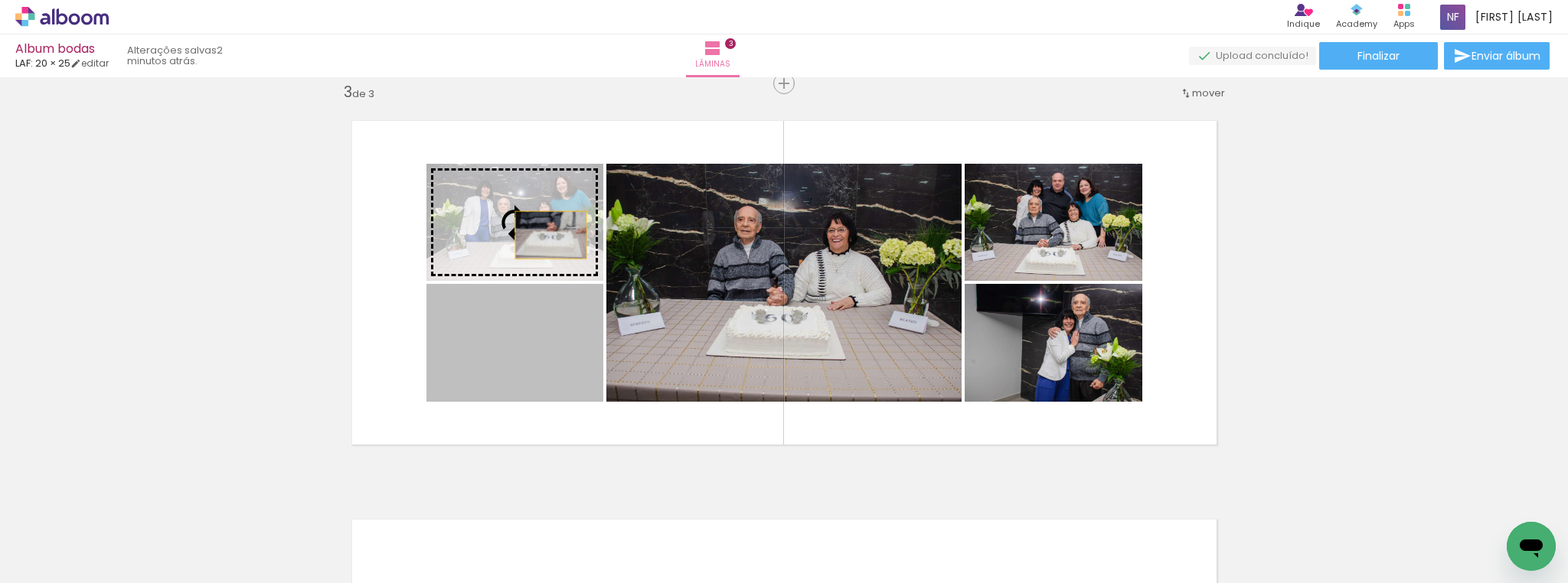 drag, startPoint x: 537, startPoint y: 363, endPoint x: 546, endPoint y: 235, distance: 128.31602 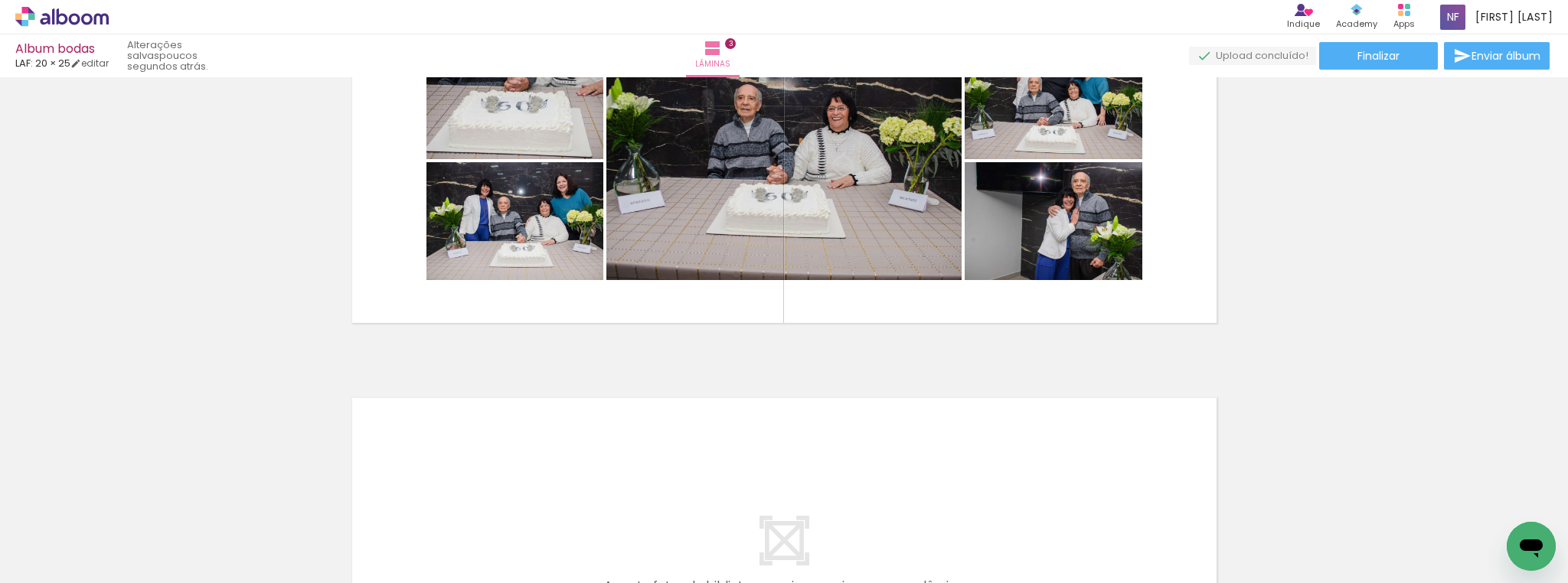 scroll, scrollTop: 939, scrollLeft: 0, axis: vertical 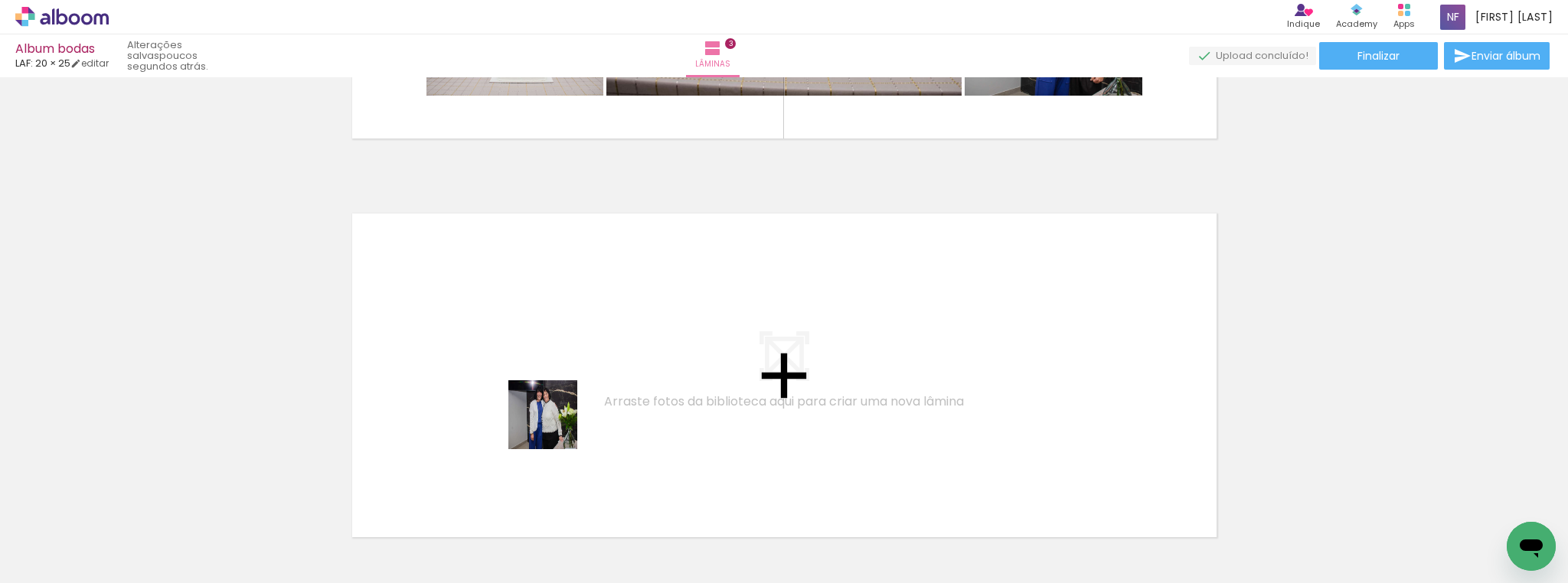 drag, startPoint x: 527, startPoint y: 530, endPoint x: 557, endPoint y: 421, distance: 113.05308 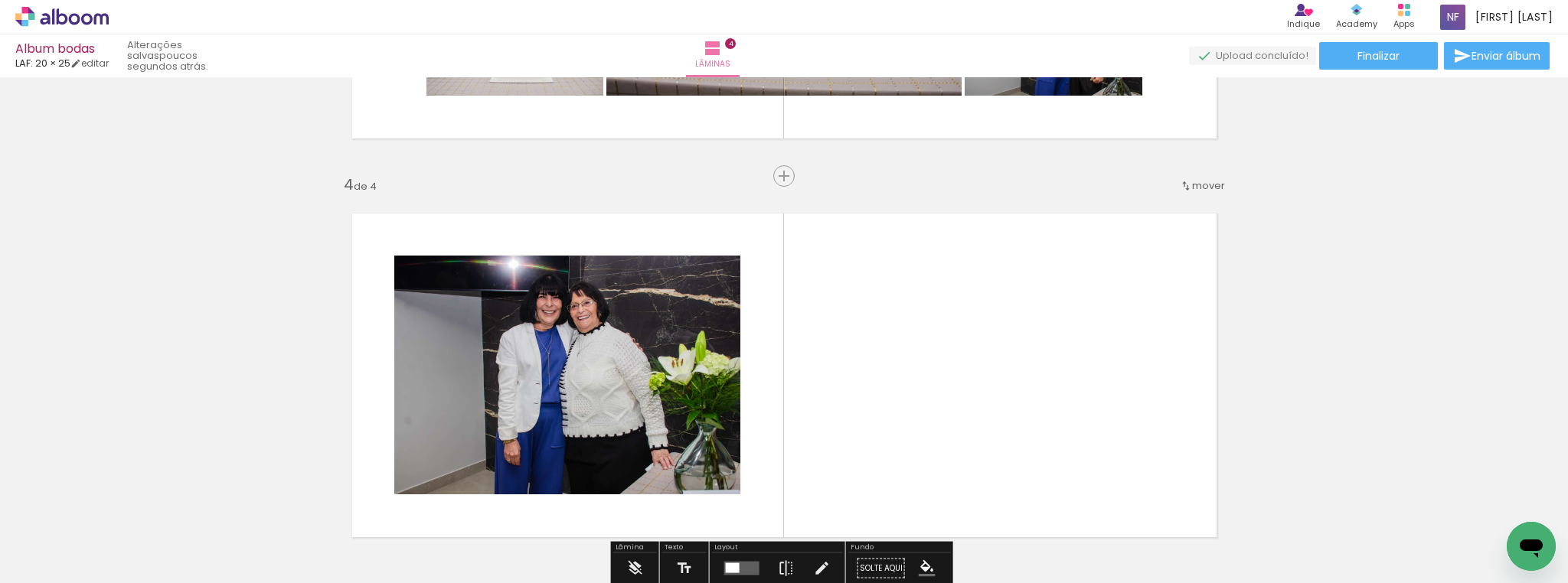 scroll, scrollTop: 1215, scrollLeft: 0, axis: vertical 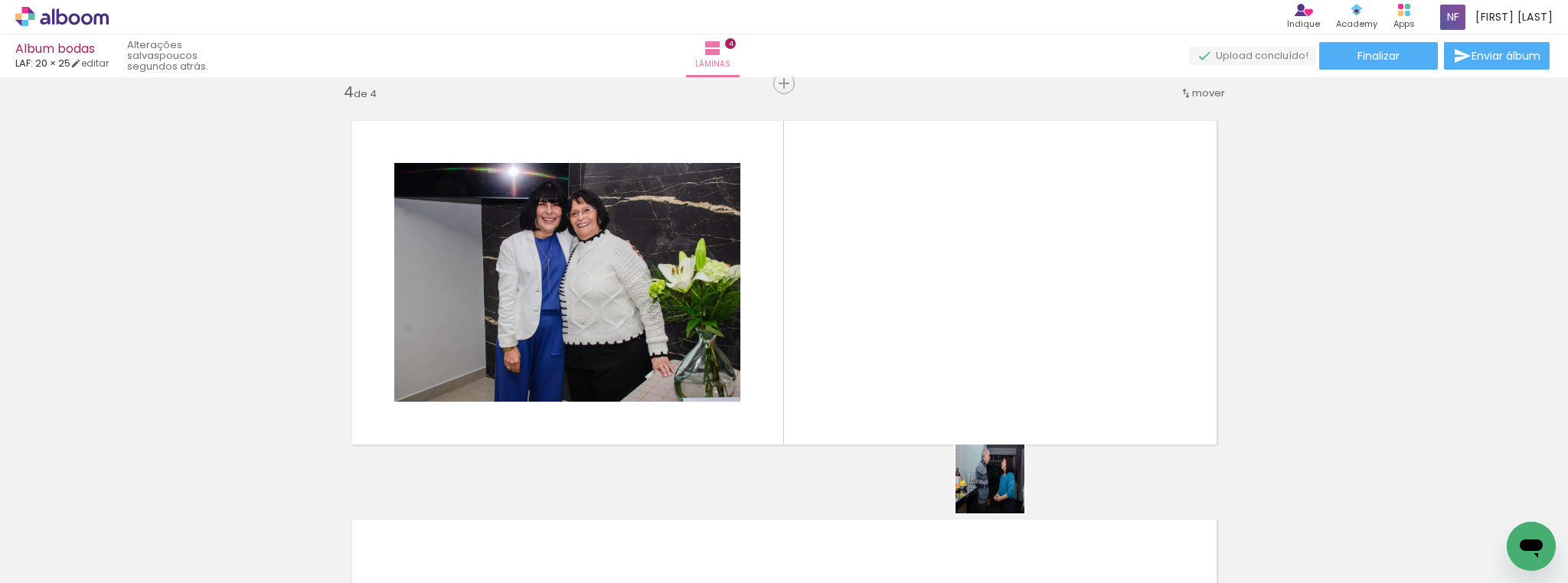 drag, startPoint x: 1000, startPoint y: 536, endPoint x: 1015, endPoint y: 398, distance: 138.8128 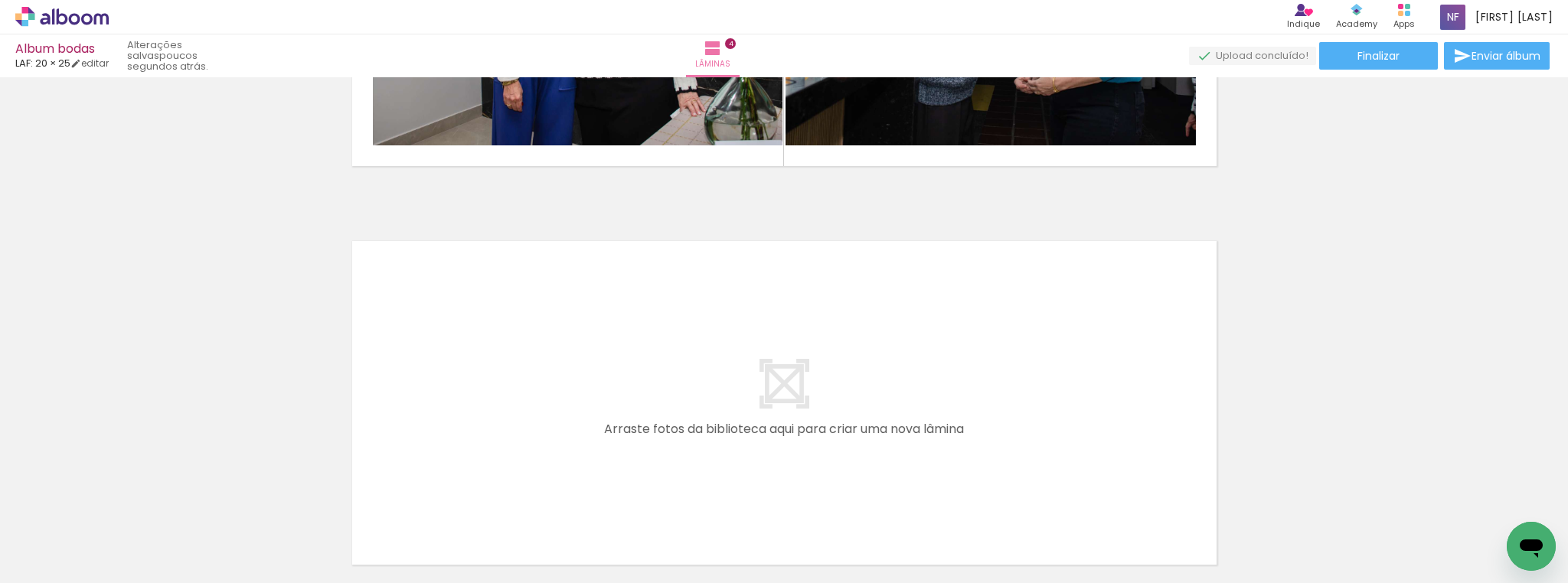 scroll, scrollTop: 1521, scrollLeft: 0, axis: vertical 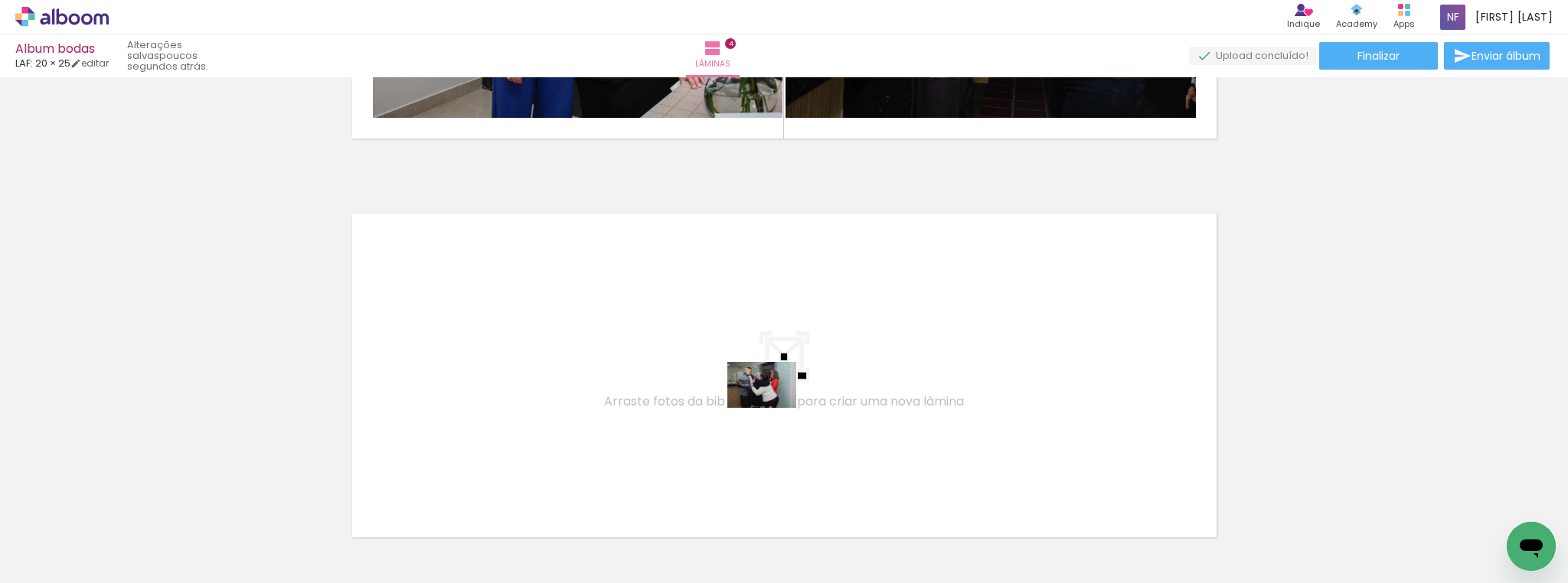 drag, startPoint x: 766, startPoint y: 535, endPoint x: 773, endPoint y: 401, distance: 134.18271 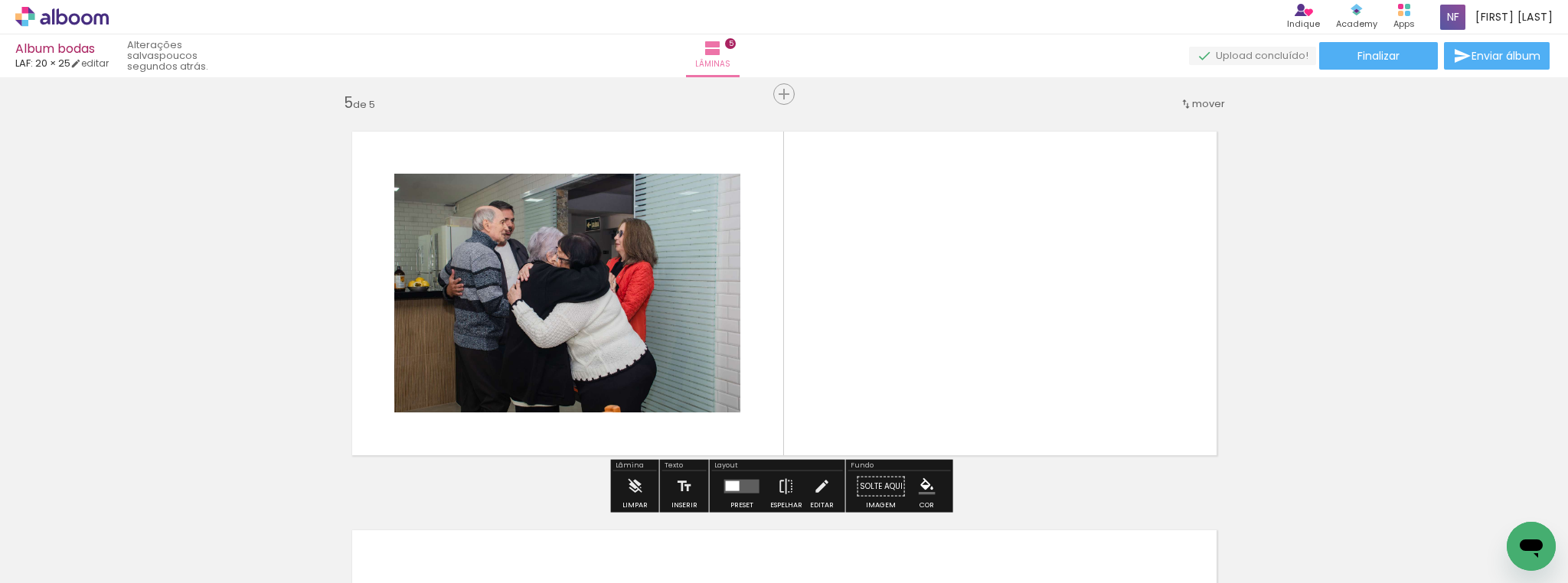 scroll, scrollTop: 1614, scrollLeft: 0, axis: vertical 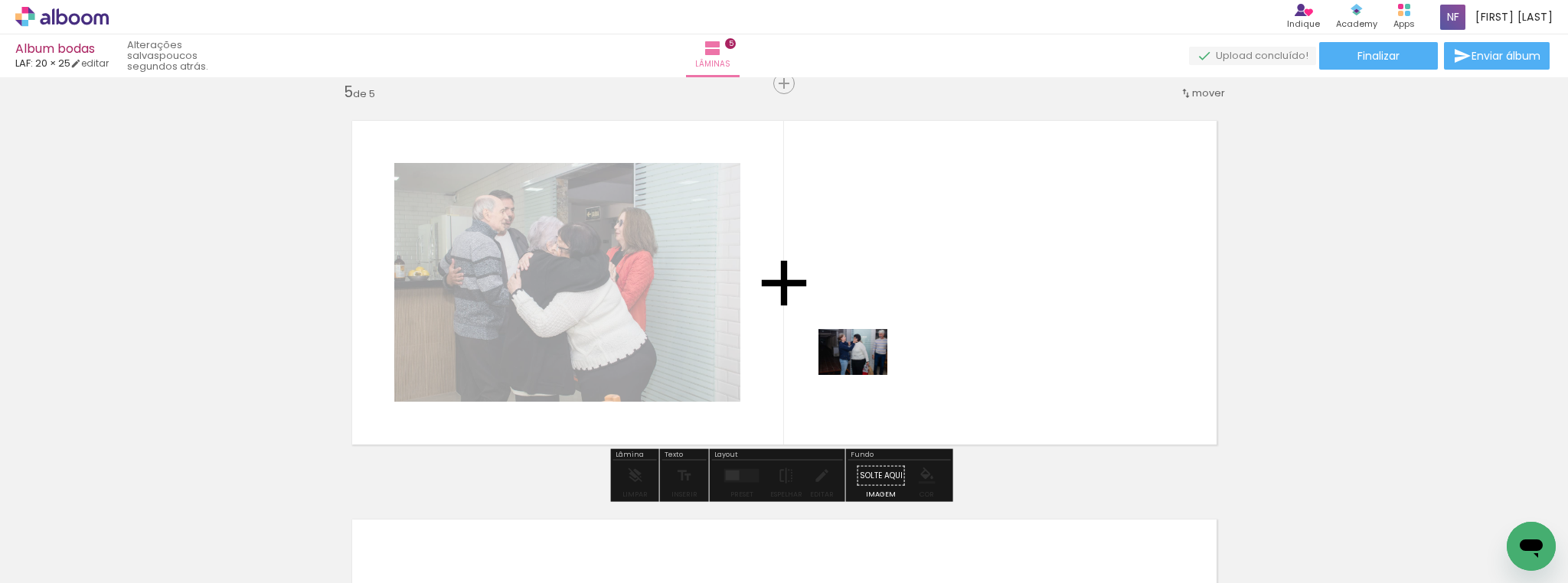 drag, startPoint x: 843, startPoint y: 539, endPoint x: 865, endPoint y: 373, distance: 167.45149 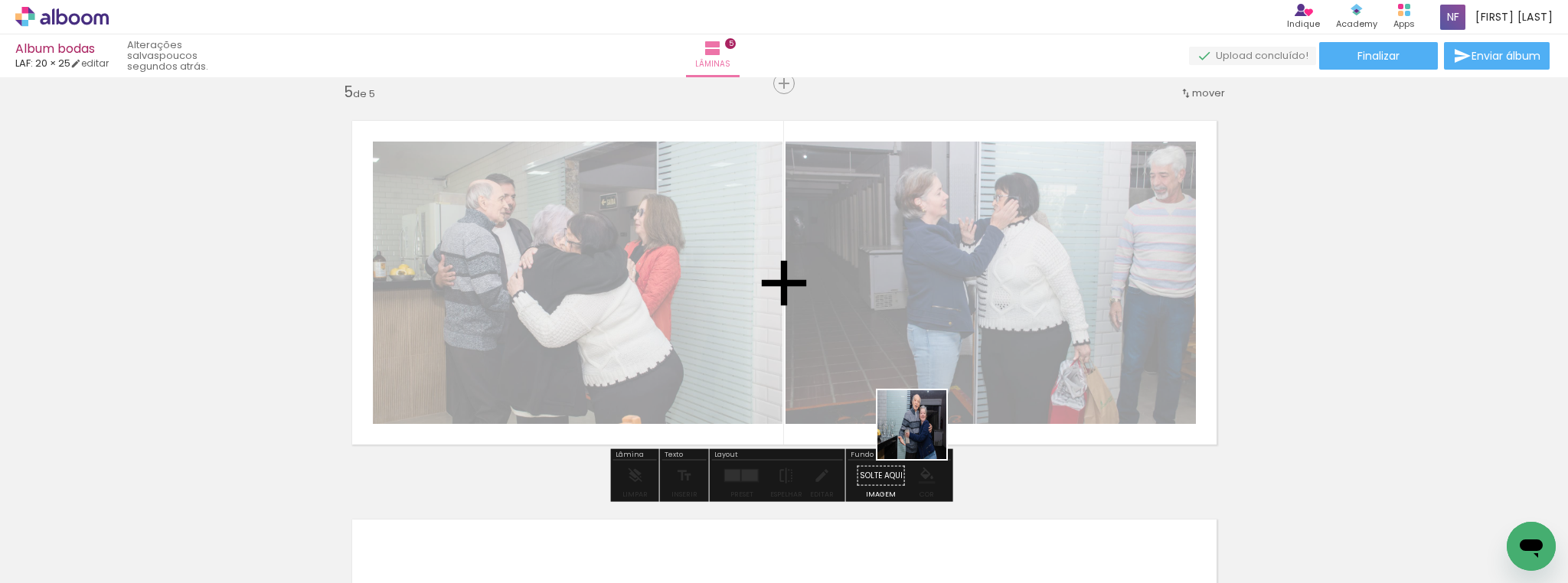 drag, startPoint x: 923, startPoint y: 542, endPoint x: 923, endPoint y: 373, distance: 169 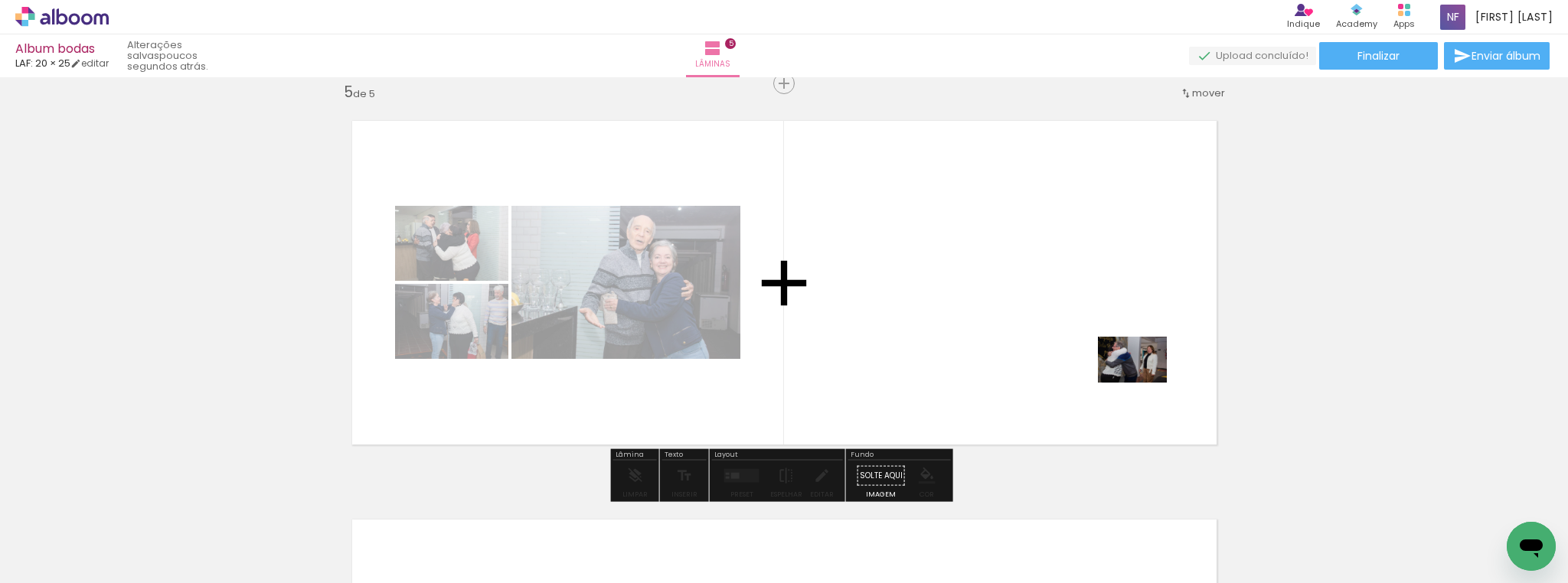 drag, startPoint x: 1189, startPoint y: 536, endPoint x: 1142, endPoint y: 379, distance: 163.88411 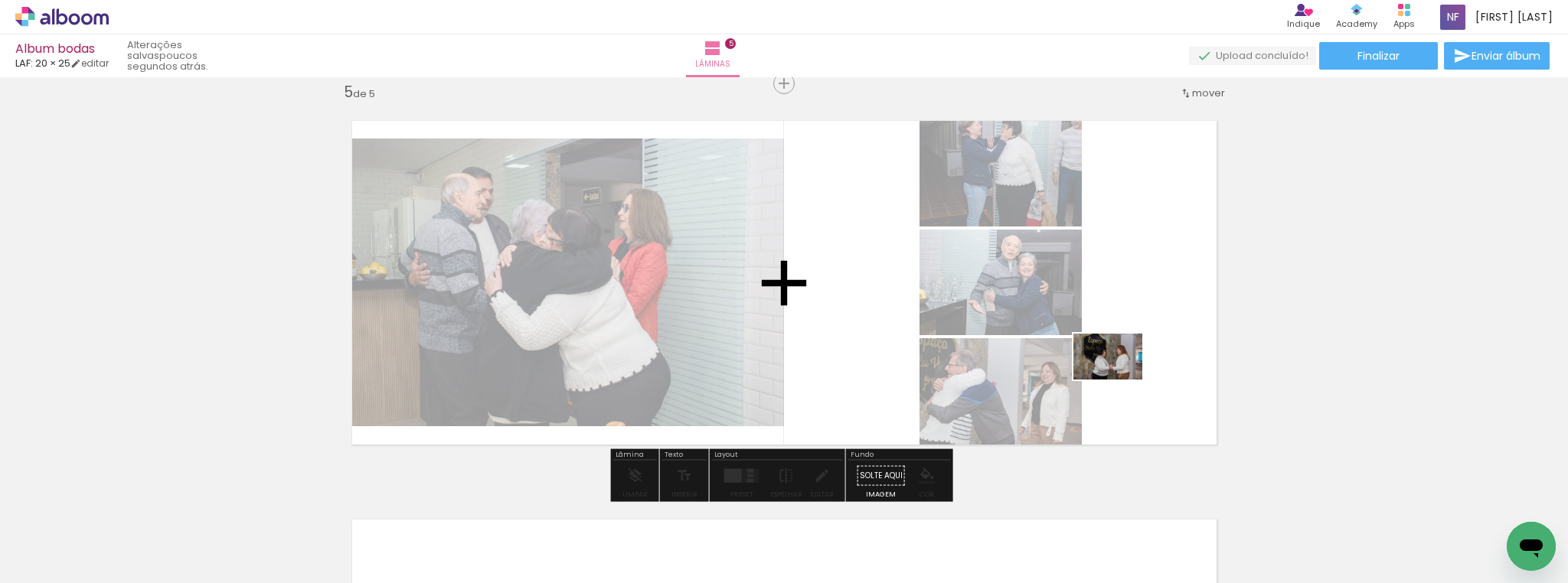 drag, startPoint x: 1275, startPoint y: 533, endPoint x: 1187, endPoint y: 453, distance: 118.9285 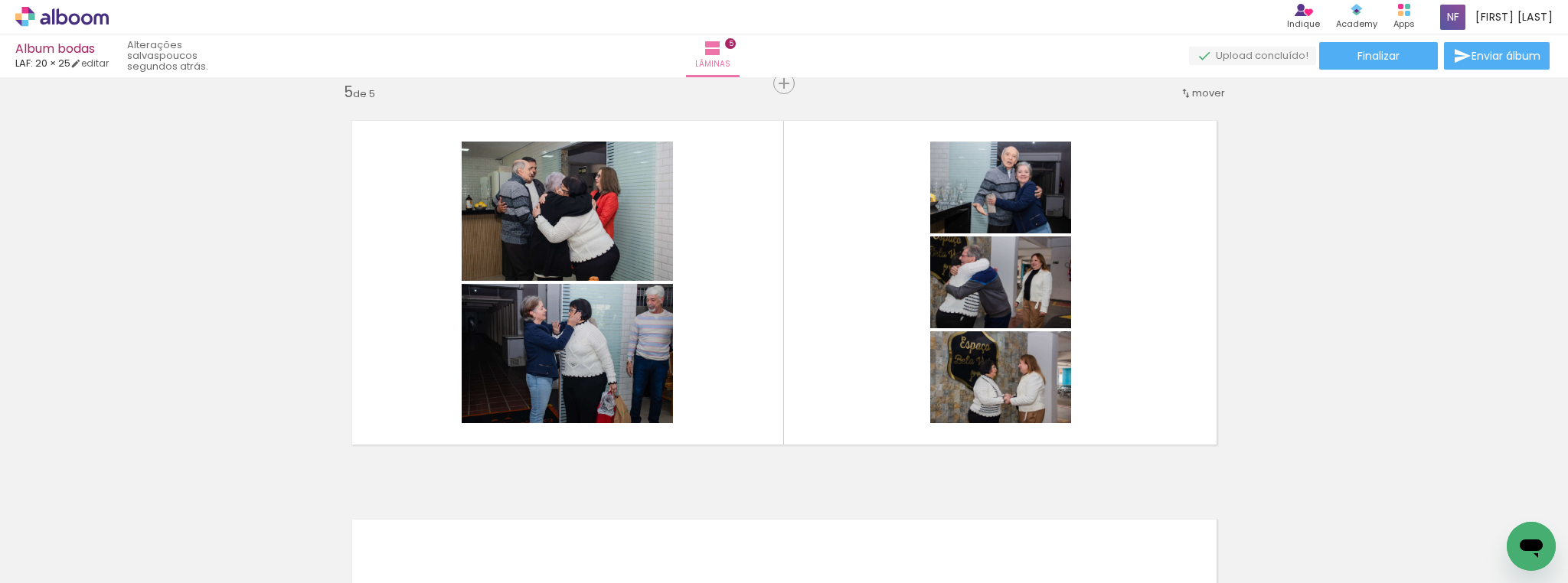 scroll, scrollTop: 0, scrollLeft: 636, axis: horizontal 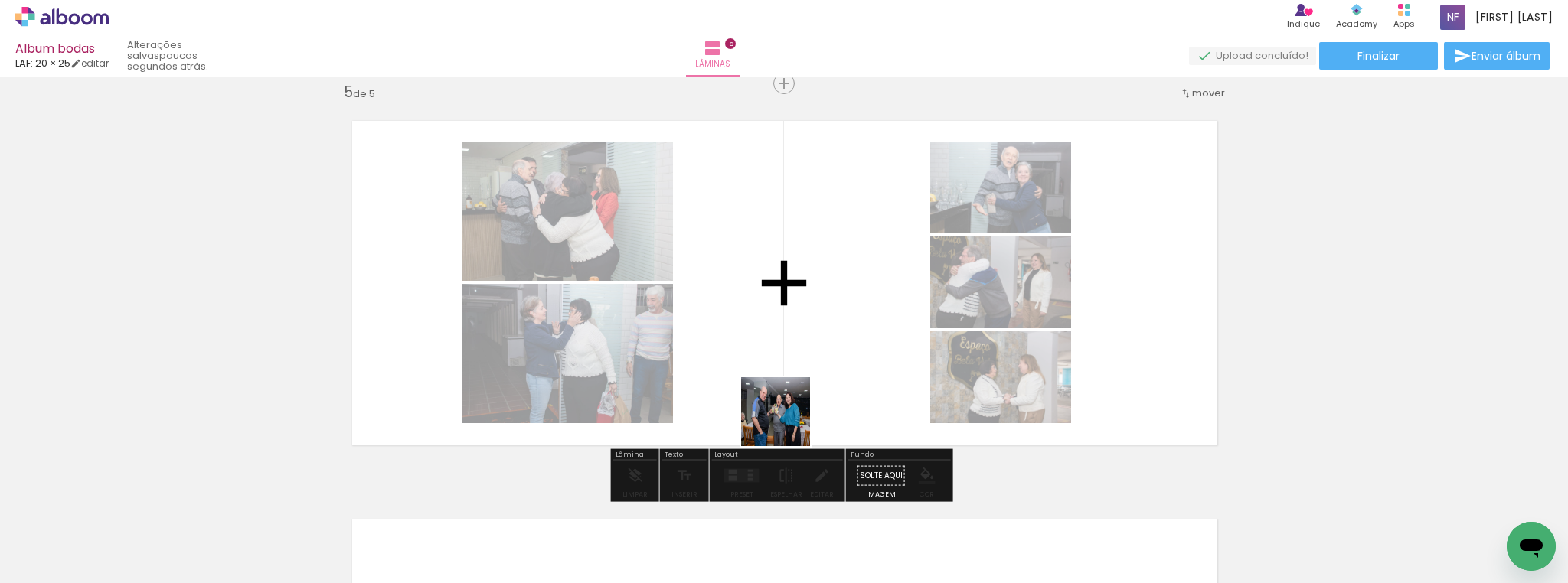drag, startPoint x: 733, startPoint y: 533, endPoint x: 831, endPoint y: 361, distance: 197.95959 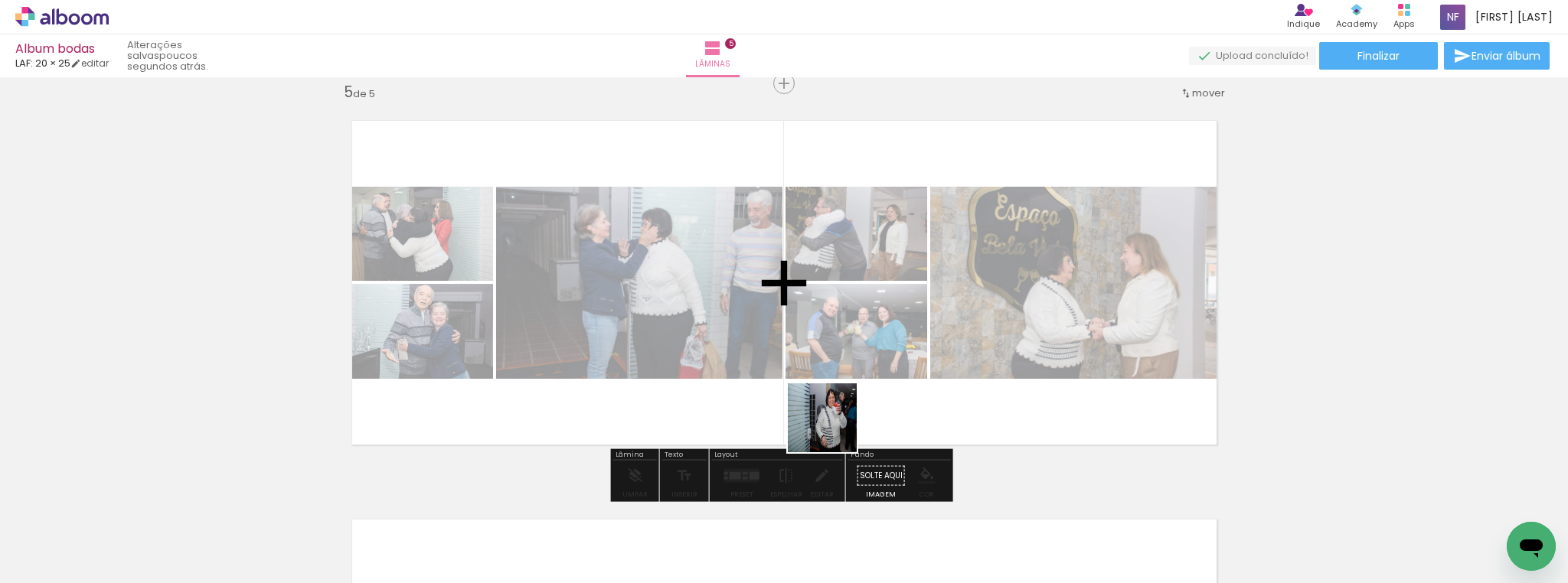 drag, startPoint x: 817, startPoint y: 539, endPoint x: 854, endPoint y: 466, distance: 81.84131 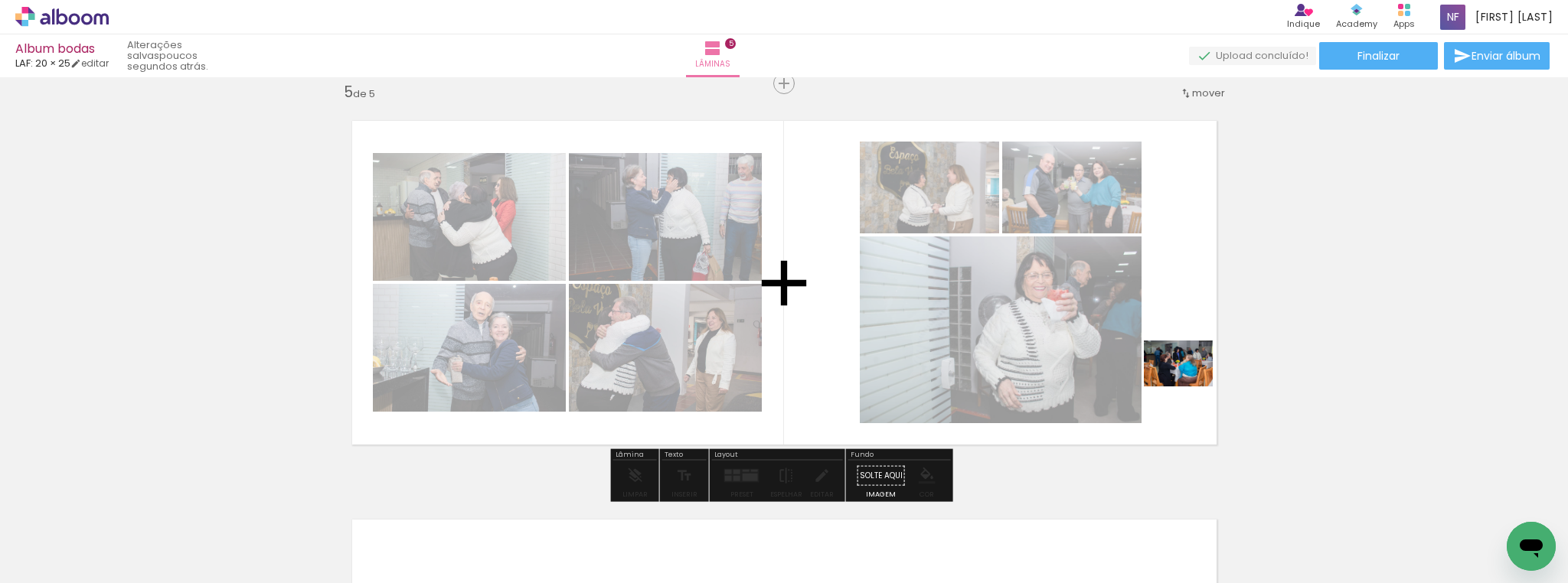 drag, startPoint x: 1411, startPoint y: 536, endPoint x: 1190, endPoint y: 386, distance: 267.0974 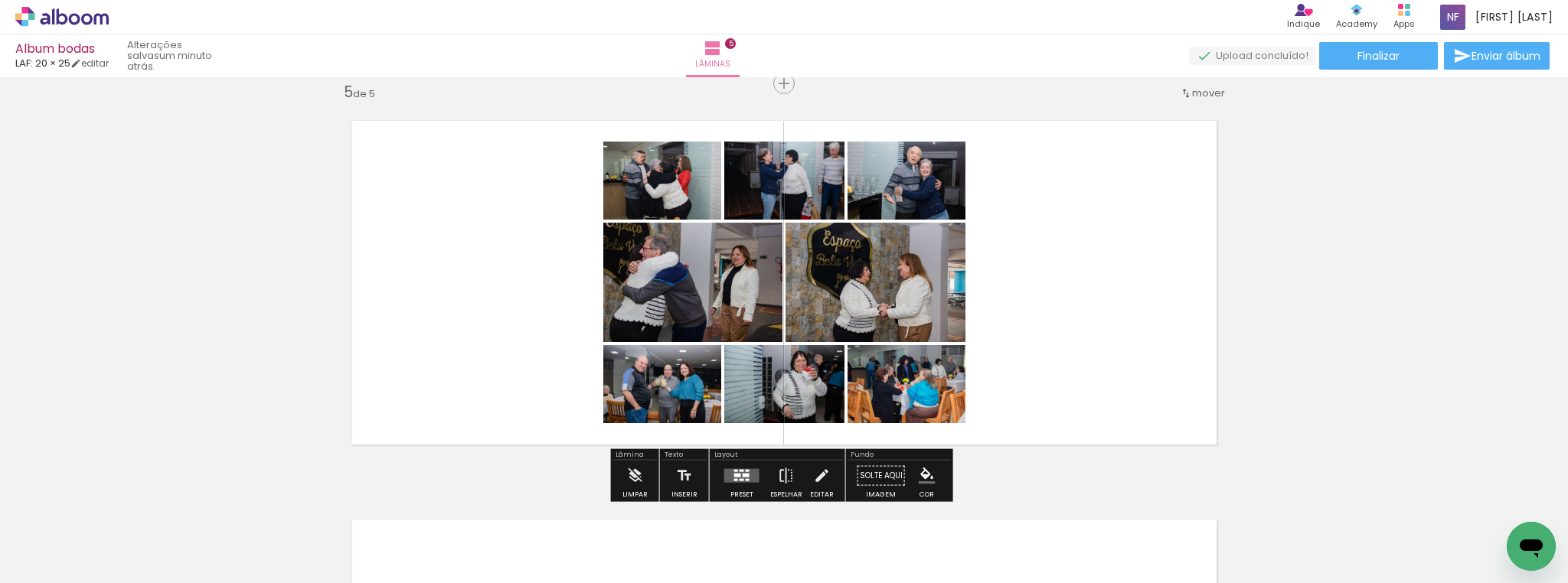 click at bounding box center (742, 476) 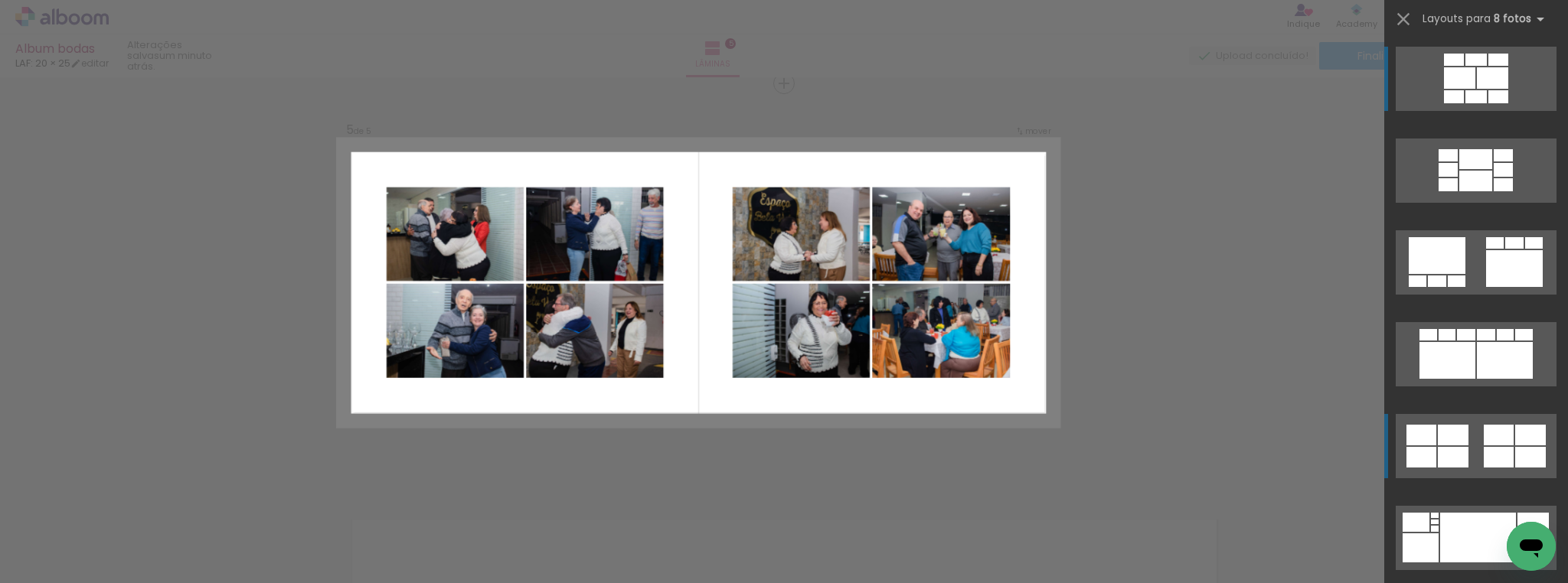 click at bounding box center [1448, 170] 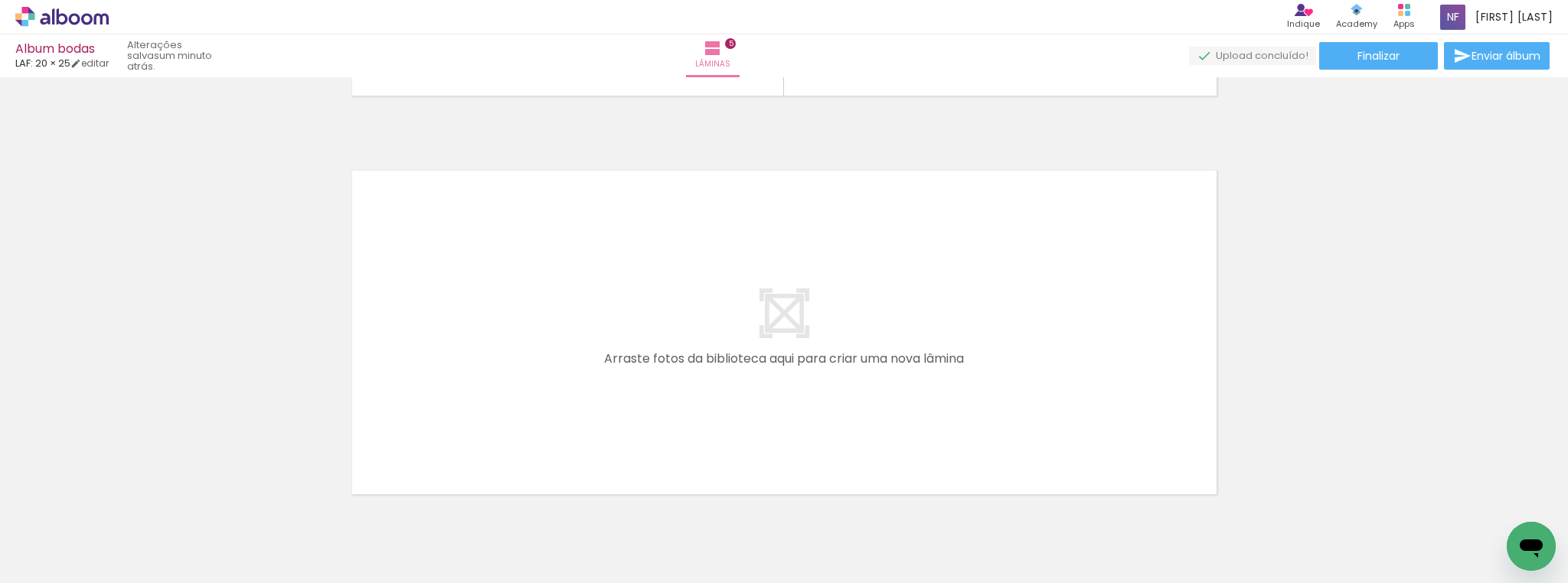 scroll, scrollTop: 1981, scrollLeft: 0, axis: vertical 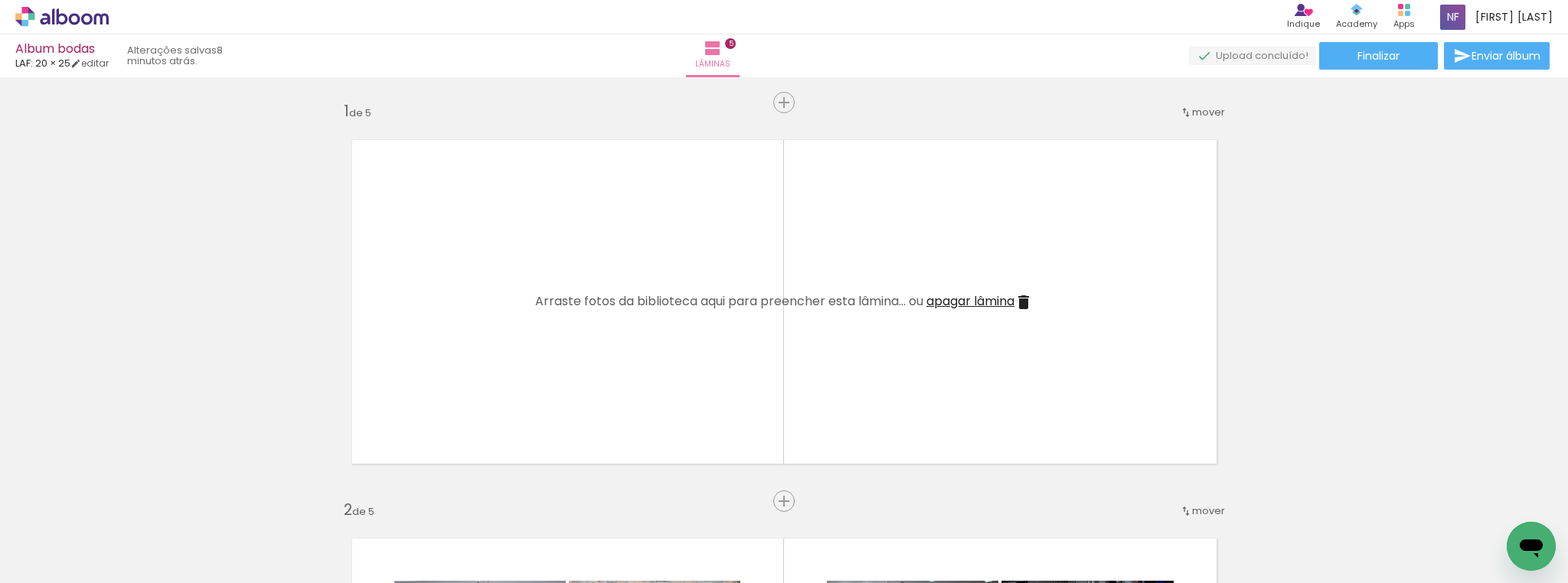 click on "apagar lâmina" at bounding box center [970, 301] 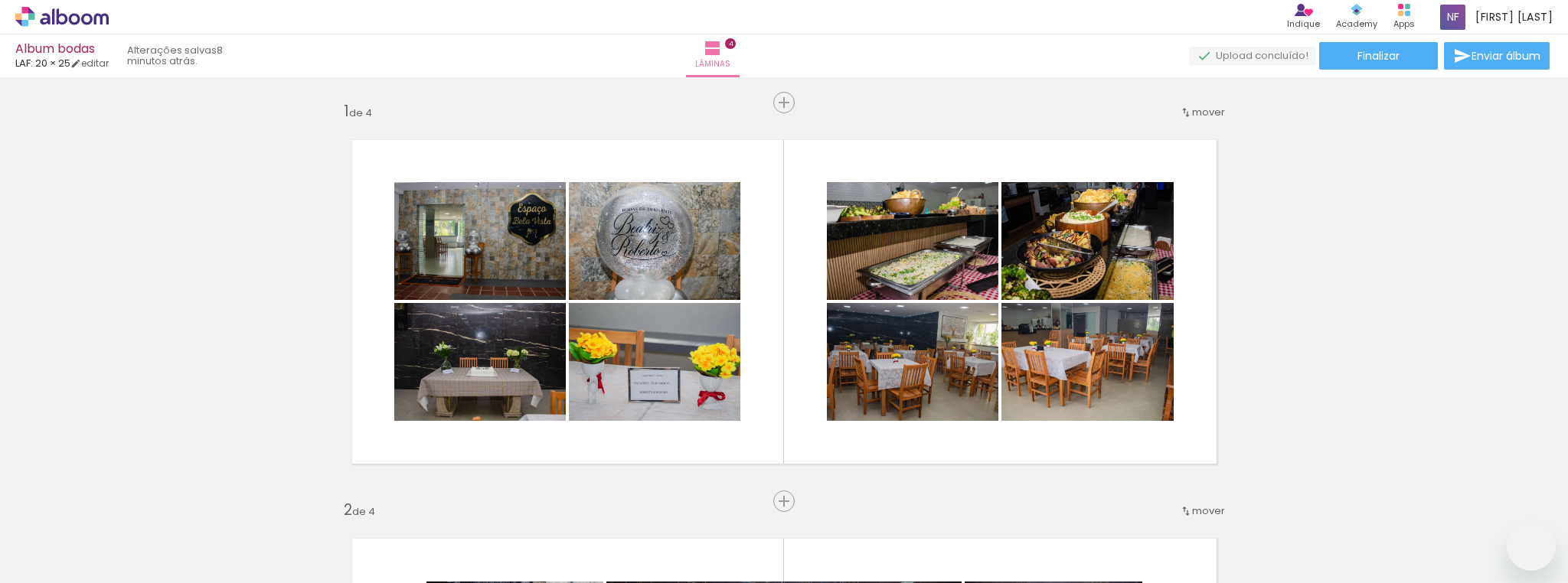 scroll, scrollTop: 0, scrollLeft: 0, axis: both 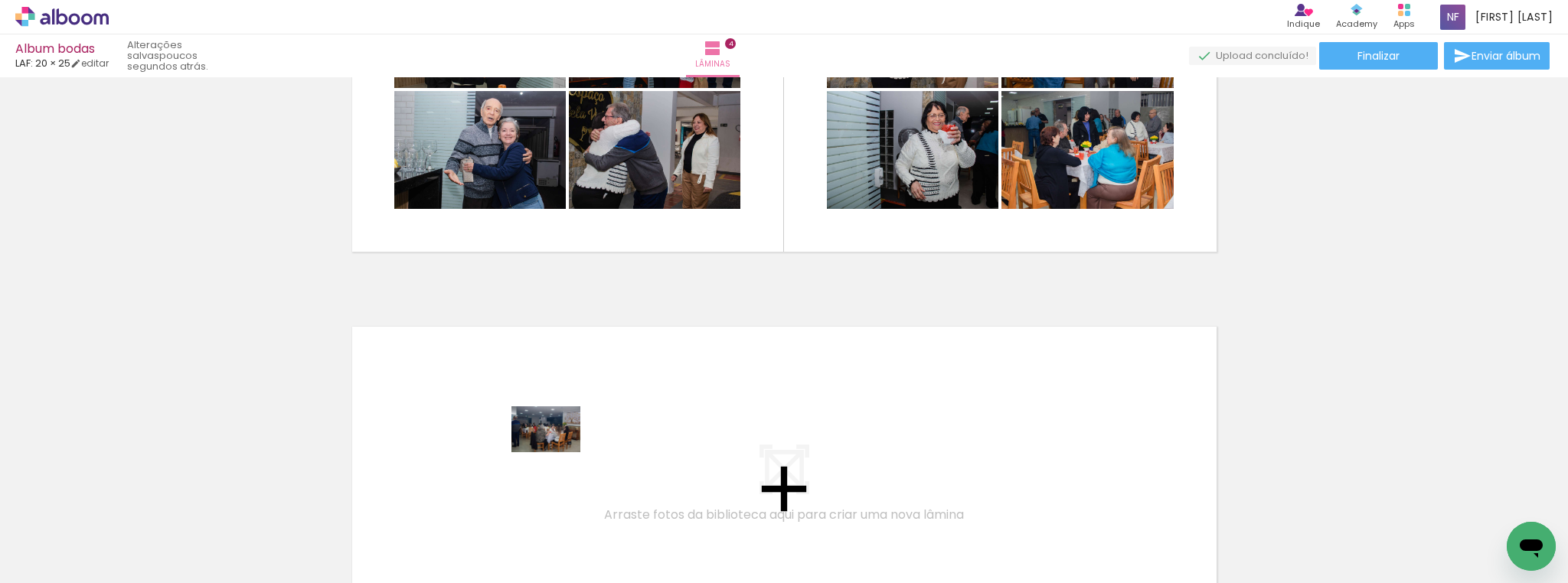 drag, startPoint x: 562, startPoint y: 545, endPoint x: 557, endPoint y: 452, distance: 93.13431 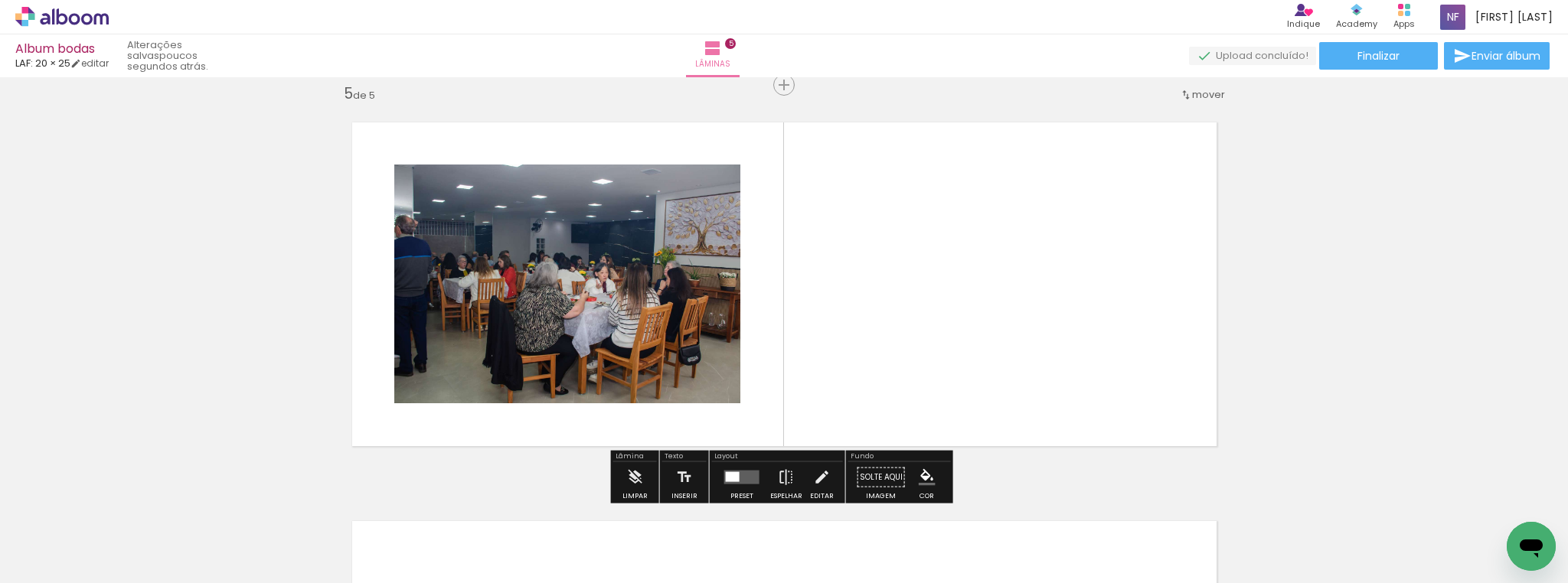 scroll, scrollTop: 1614, scrollLeft: 0, axis: vertical 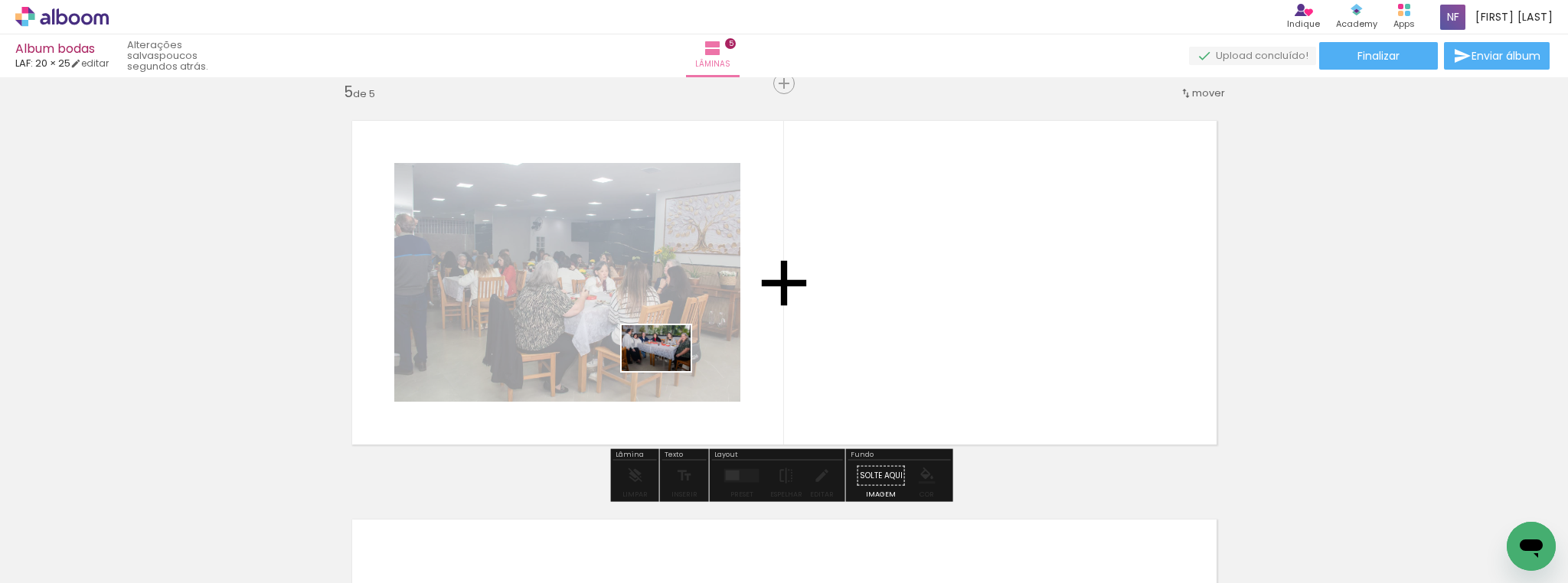 drag, startPoint x: 639, startPoint y: 539, endPoint x: 668, endPoint y: 371, distance: 170.4846 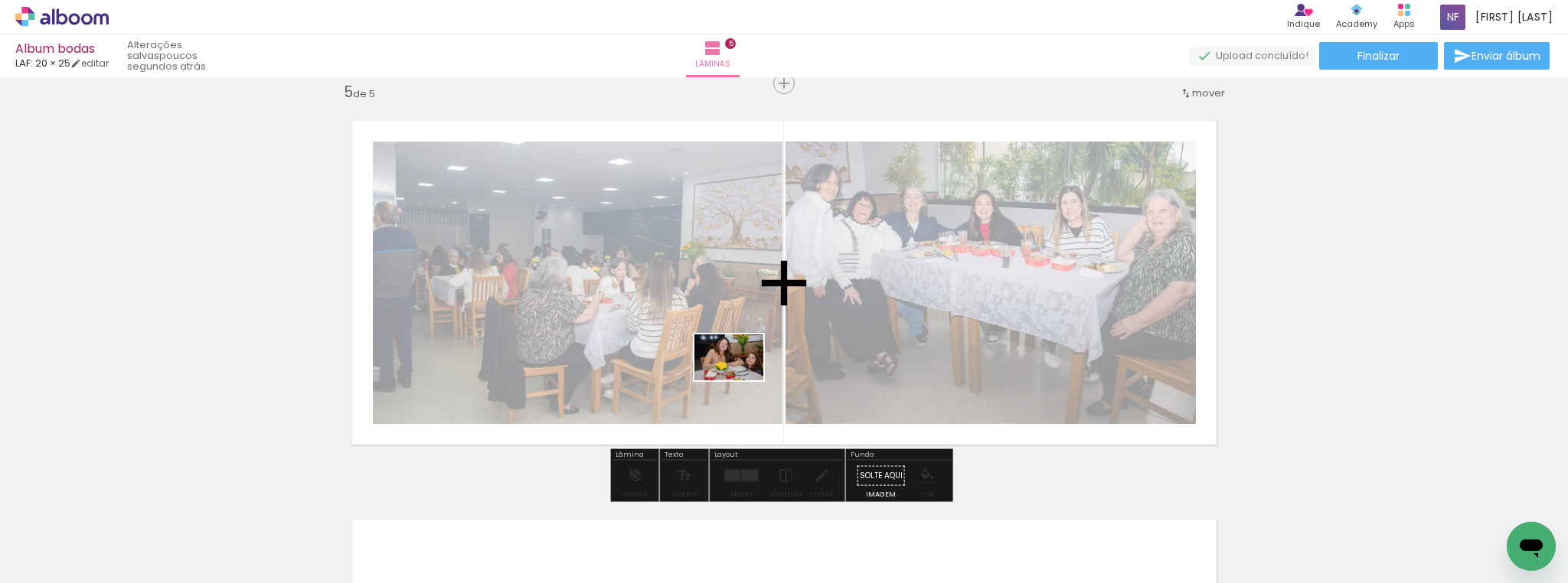 drag, startPoint x: 717, startPoint y: 539, endPoint x: 740, endPoint y: 380, distance: 160.65491 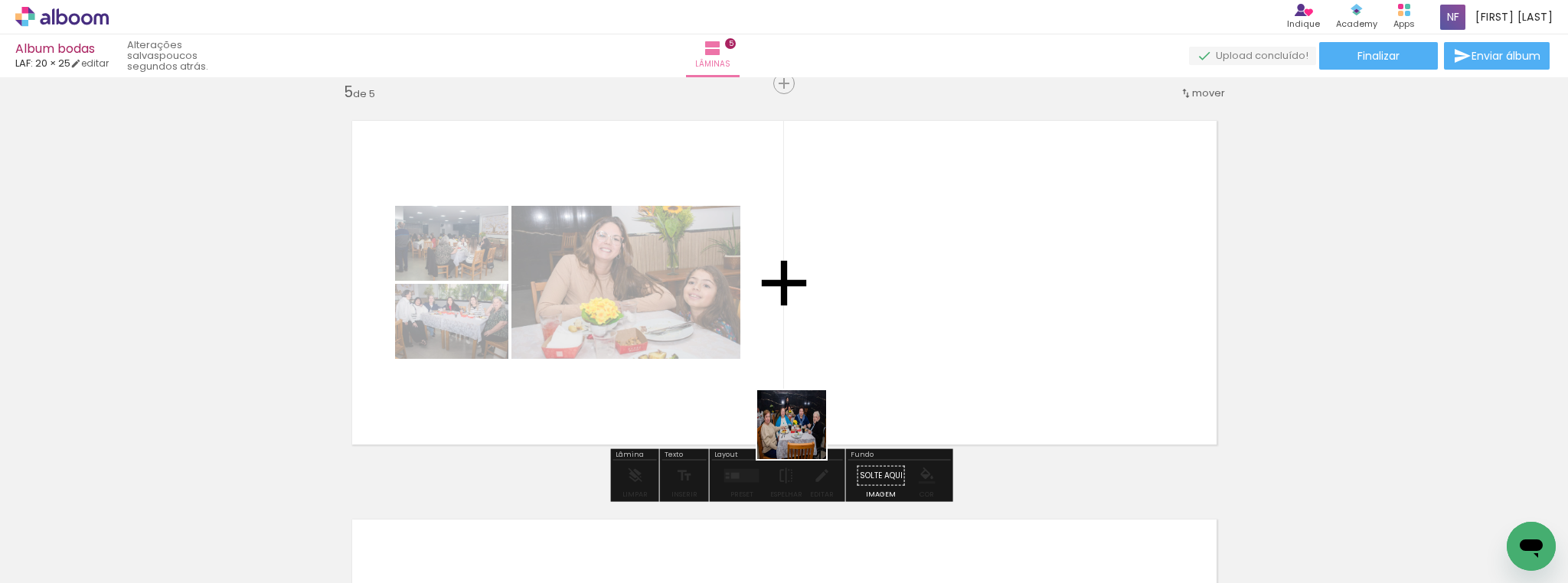drag, startPoint x: 793, startPoint y: 529, endPoint x: 809, endPoint y: 388, distance: 141.9049 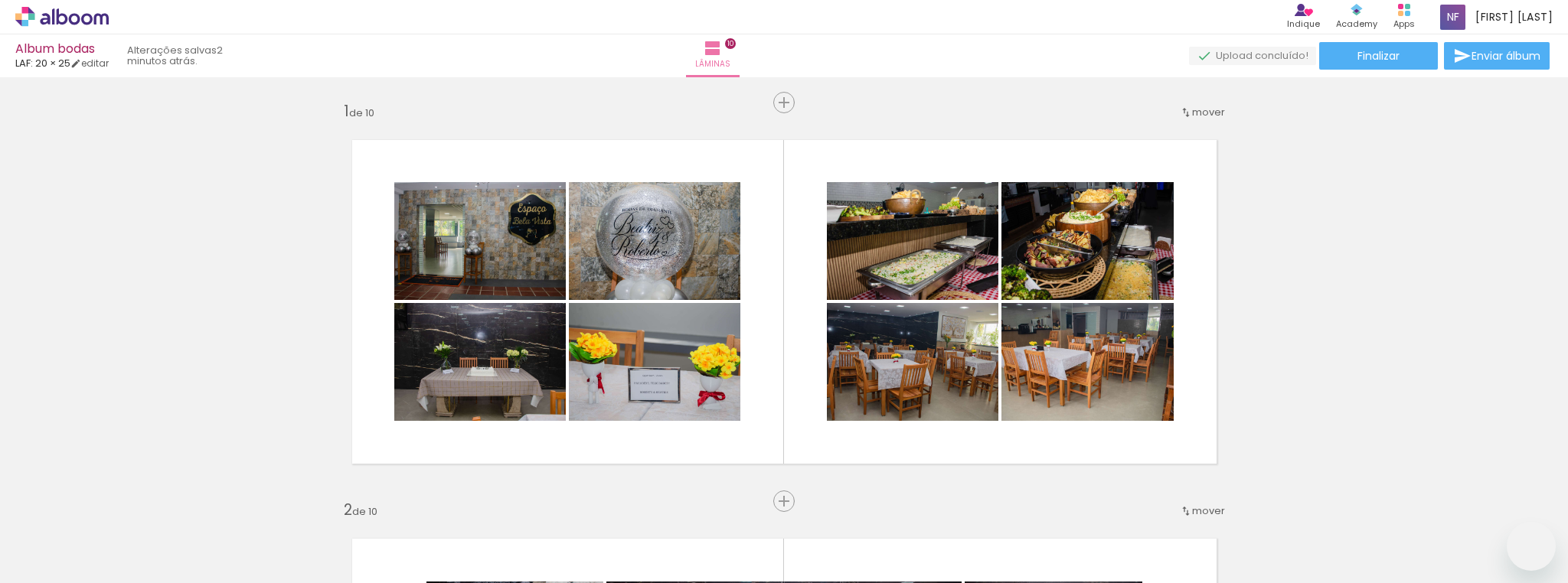 scroll, scrollTop: 0, scrollLeft: 0, axis: both 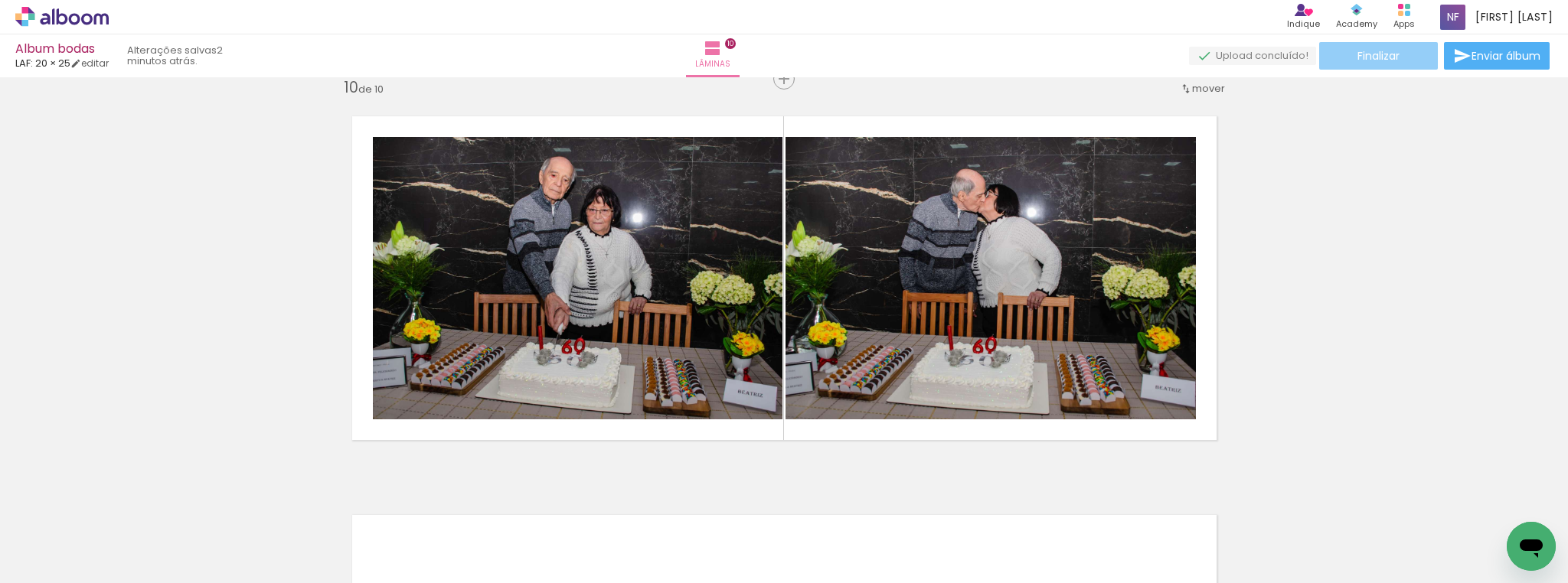 click on "Finalizar" 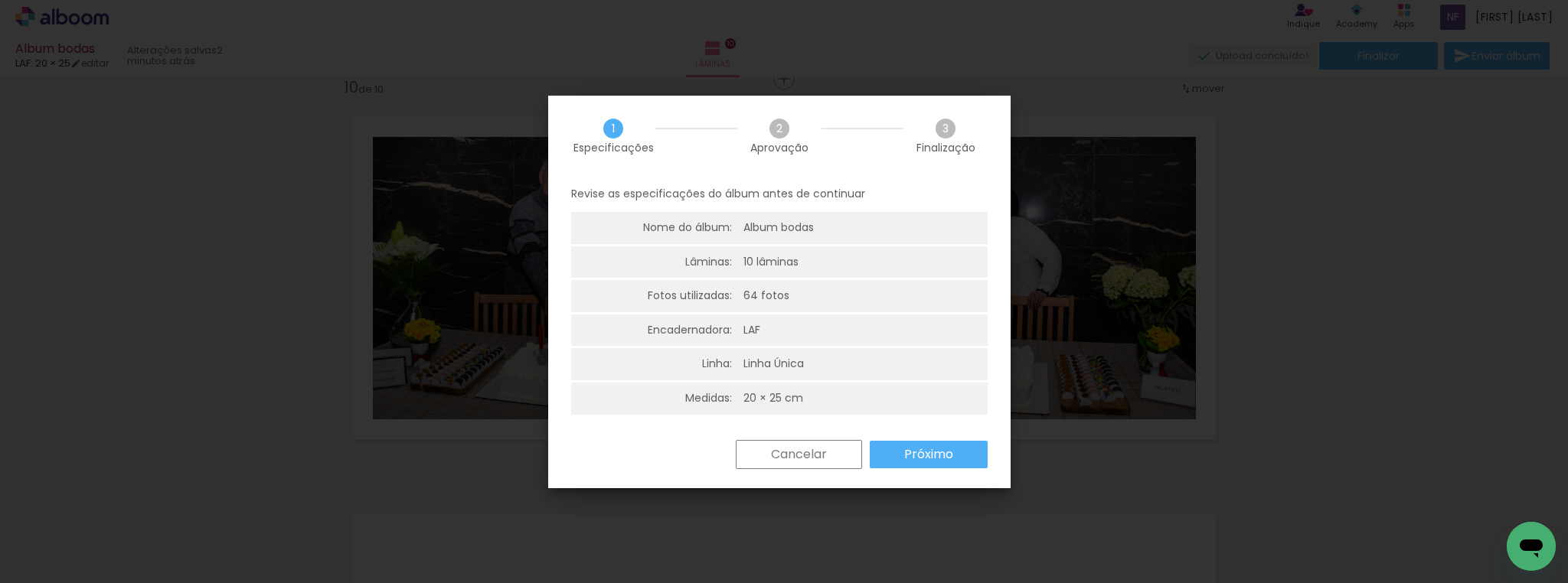 scroll, scrollTop: 3, scrollLeft: 0, axis: vertical 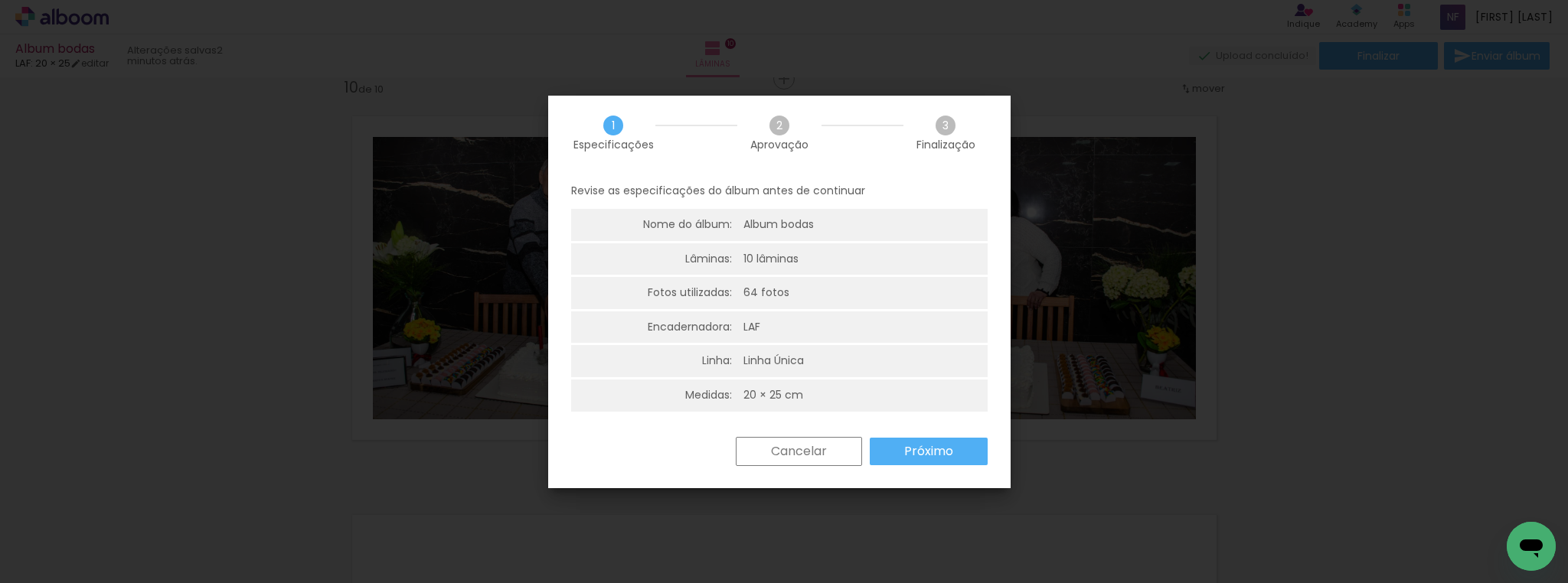 click on "Próximo" at bounding box center (0, 0) 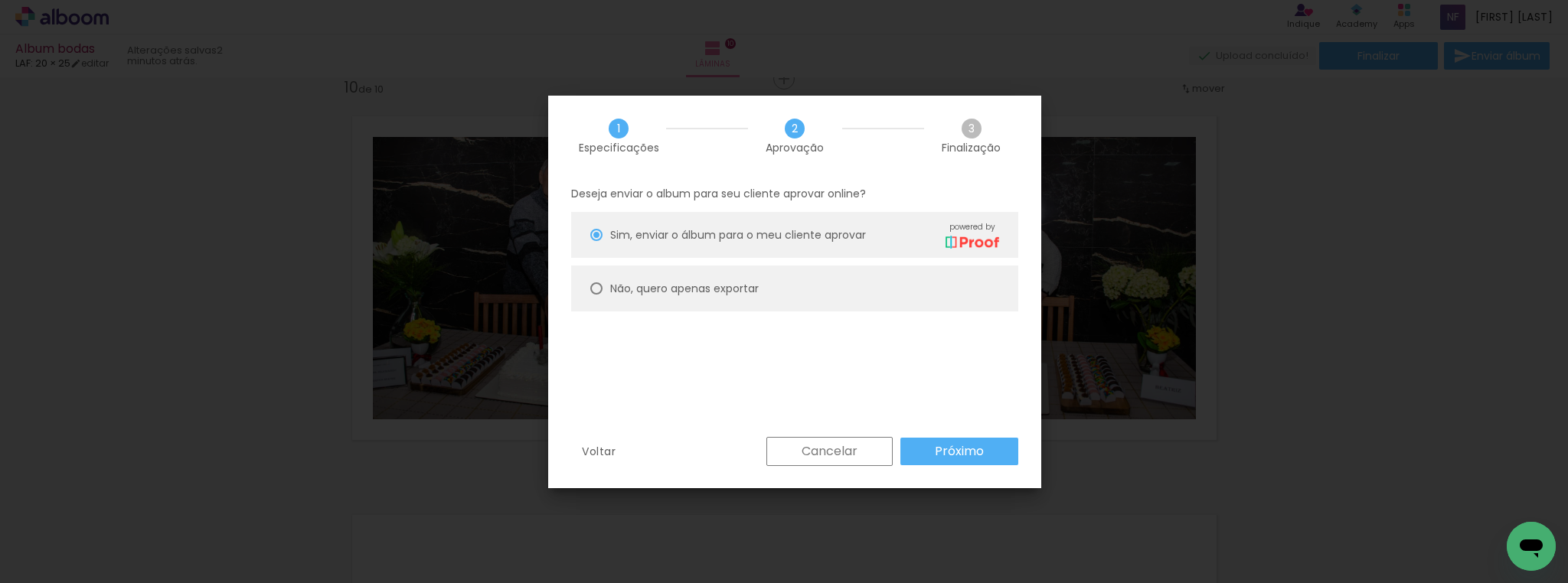 click on "Não, quero apenas exportar" at bounding box center [0, 0] 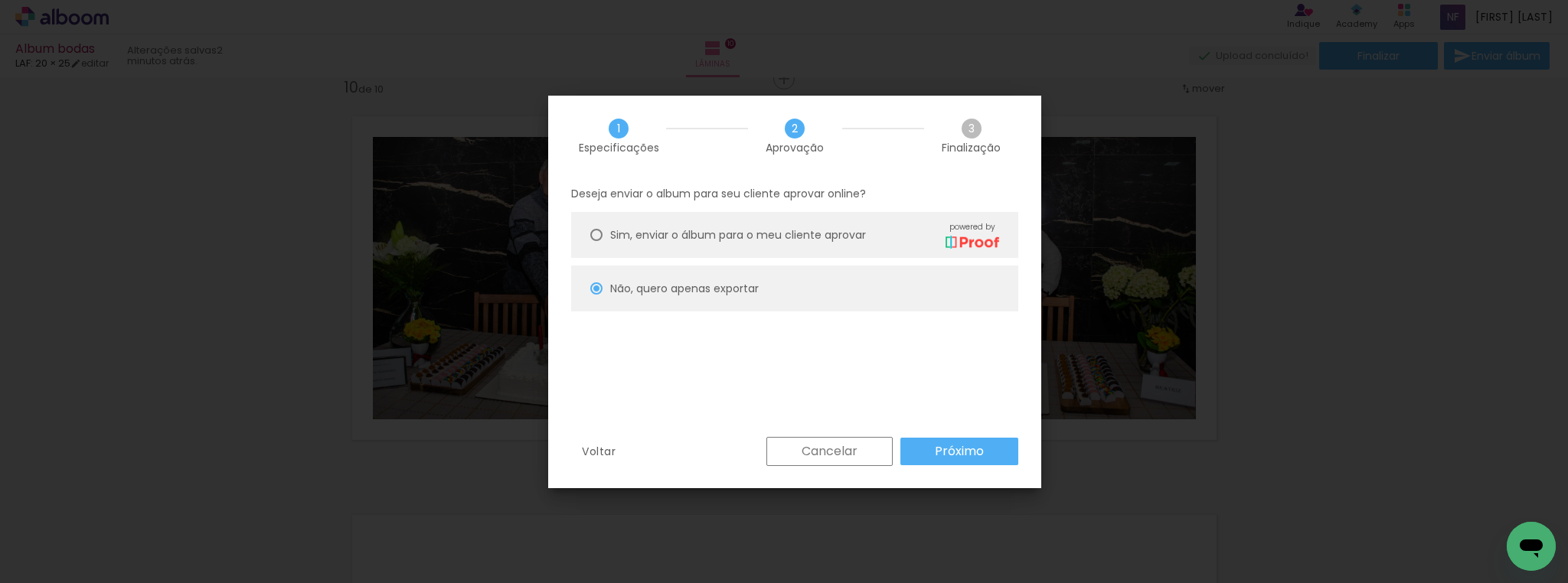 click on "Próximo" at bounding box center [0, 0] 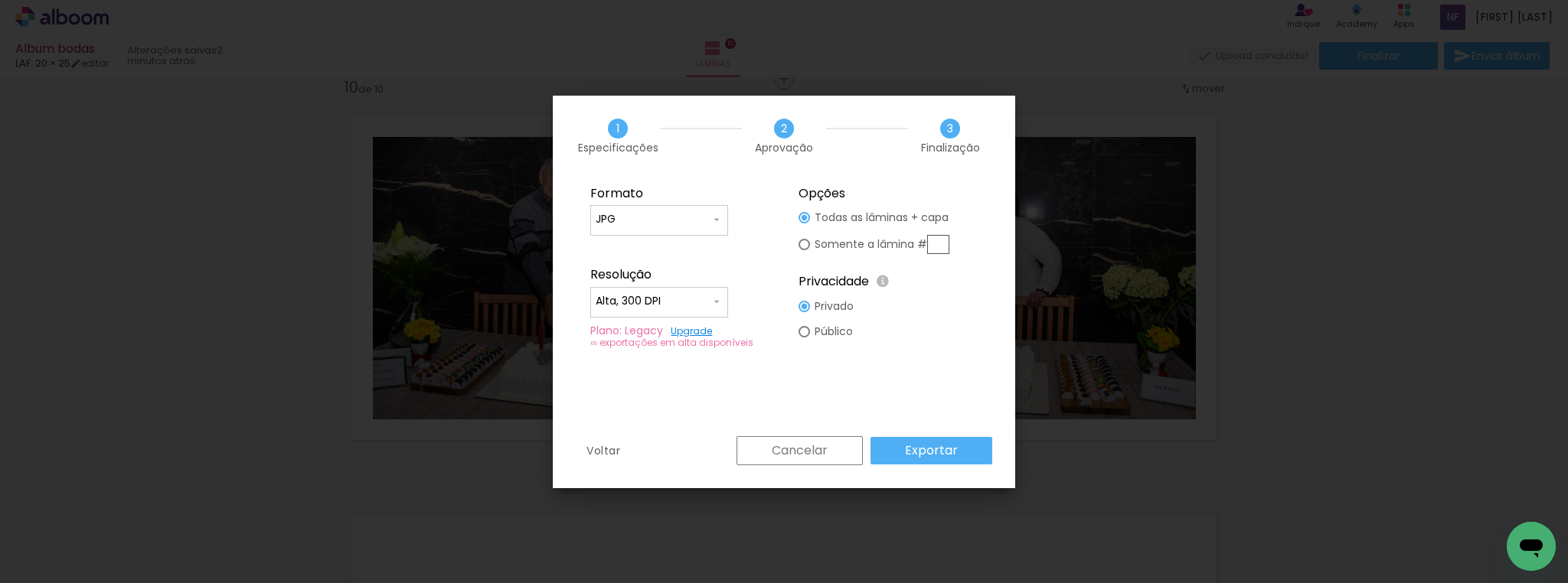 click on "Exportar" at bounding box center (0, 0) 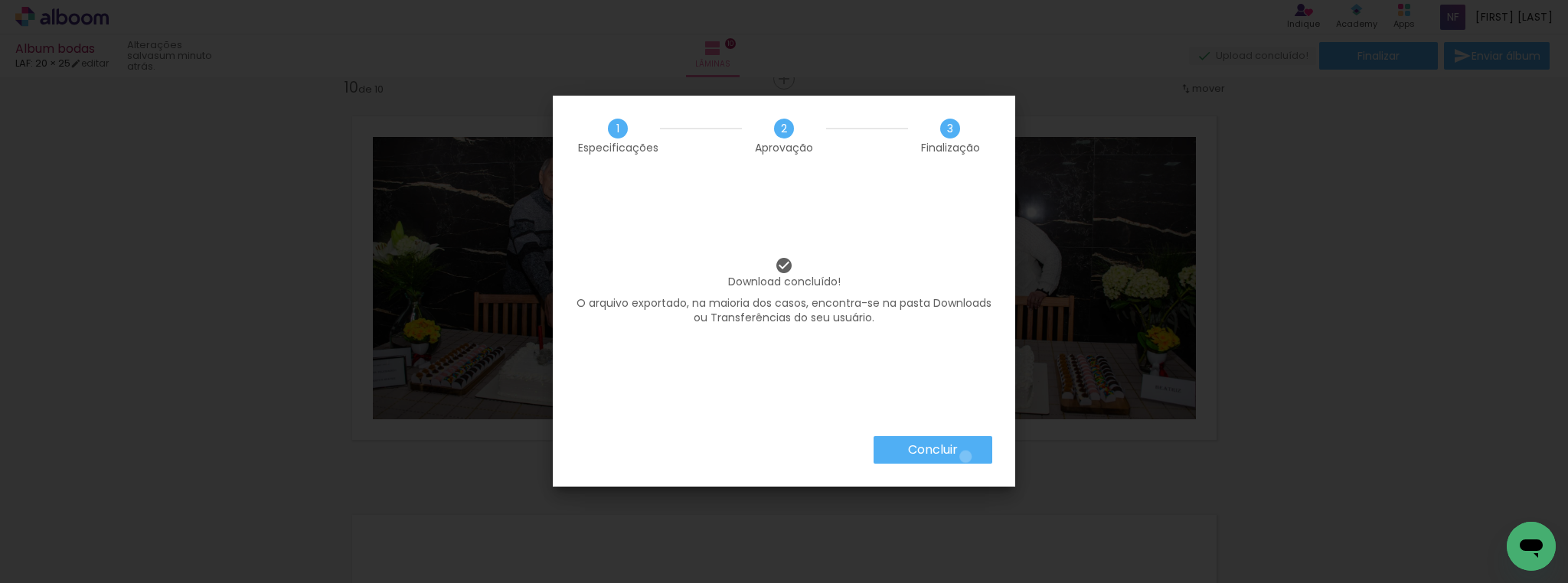 click on "Concluir" at bounding box center (933, 450) 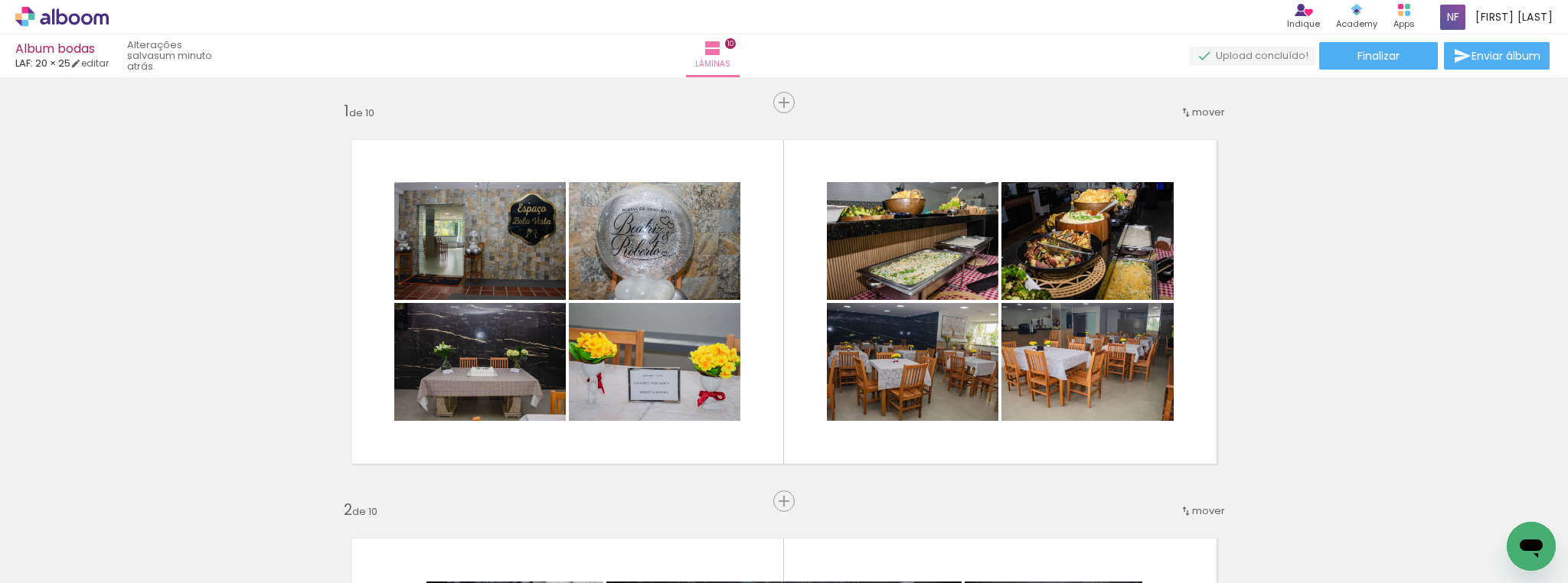 scroll, scrollTop: 0, scrollLeft: 0, axis: both 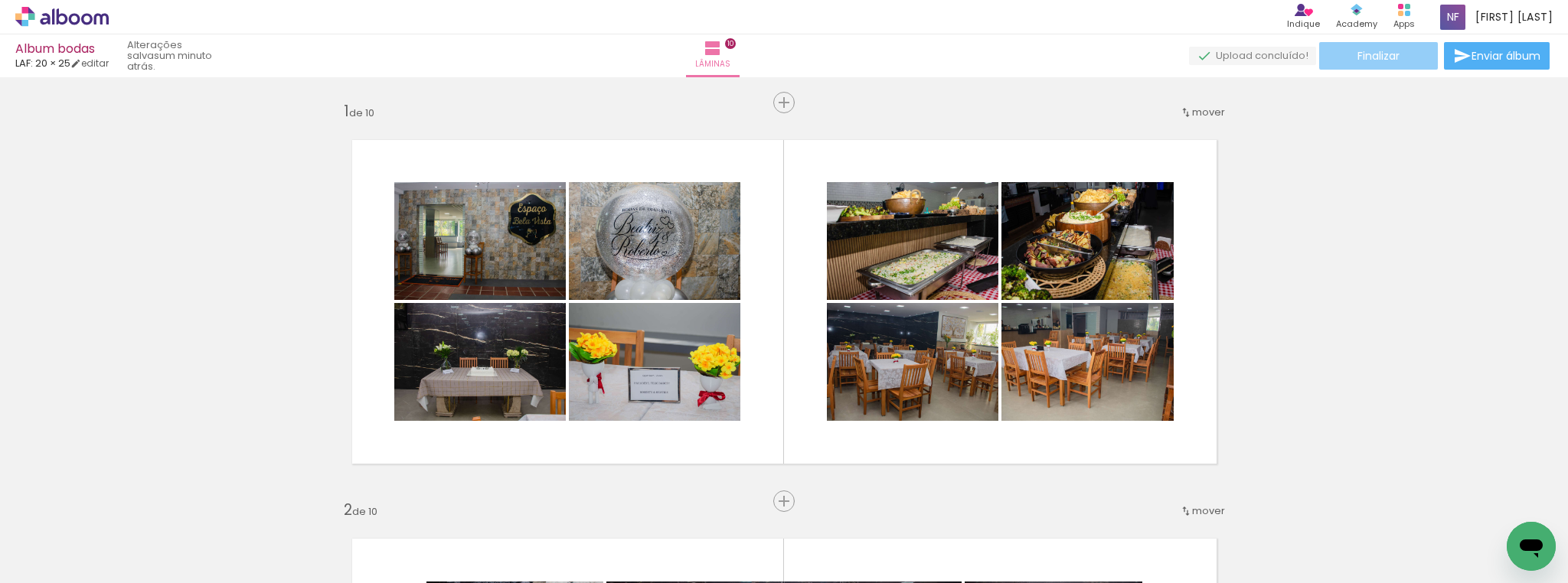 click on "Finalizar" 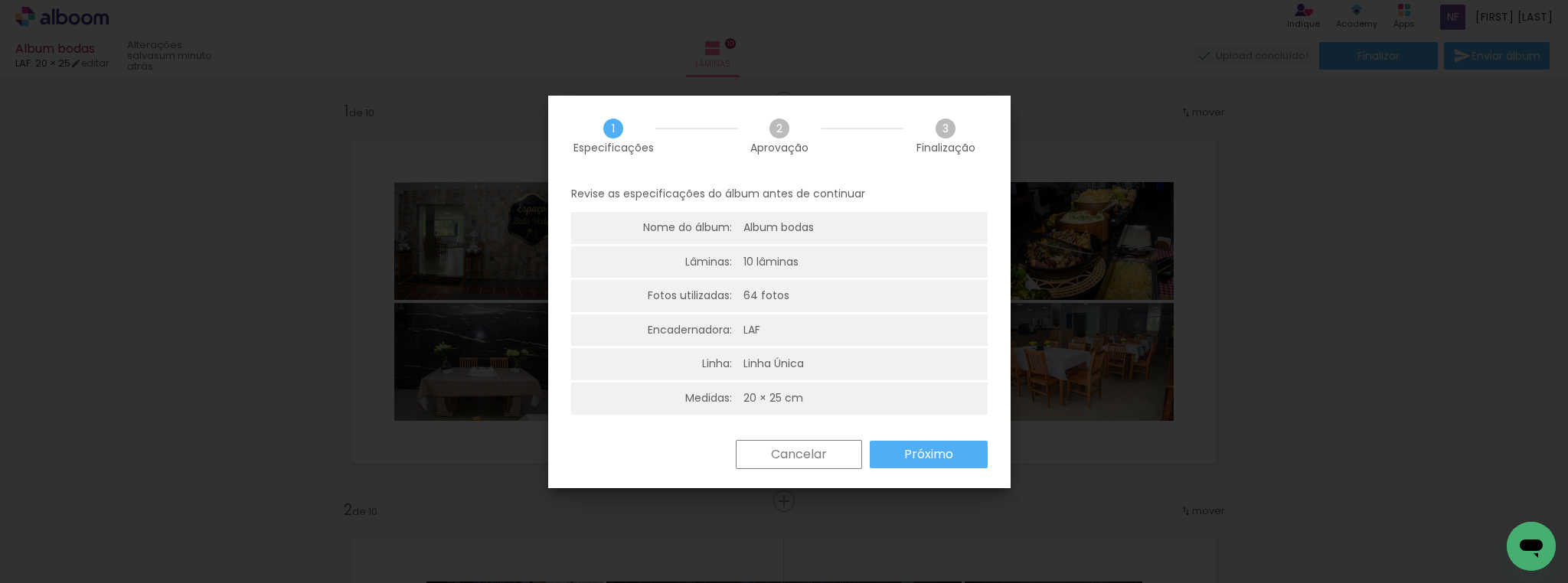 click on "Cancelar" at bounding box center (0, 0) 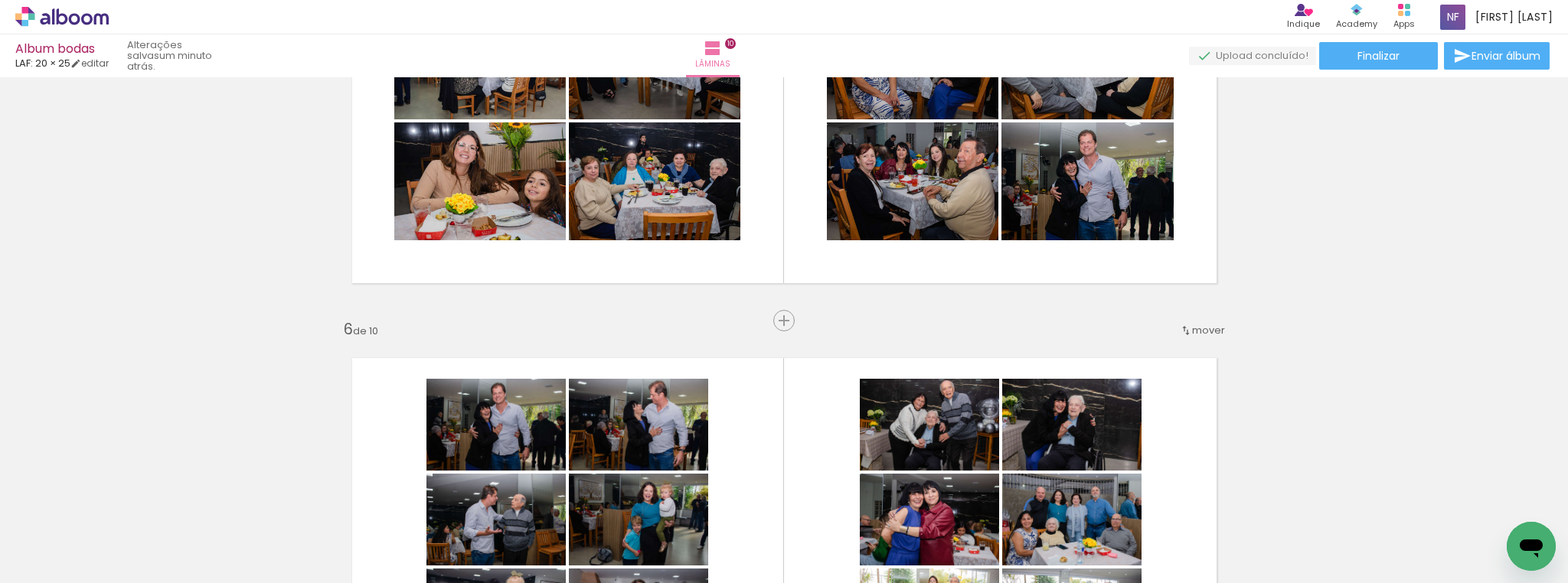 scroll, scrollTop: 1285, scrollLeft: 0, axis: vertical 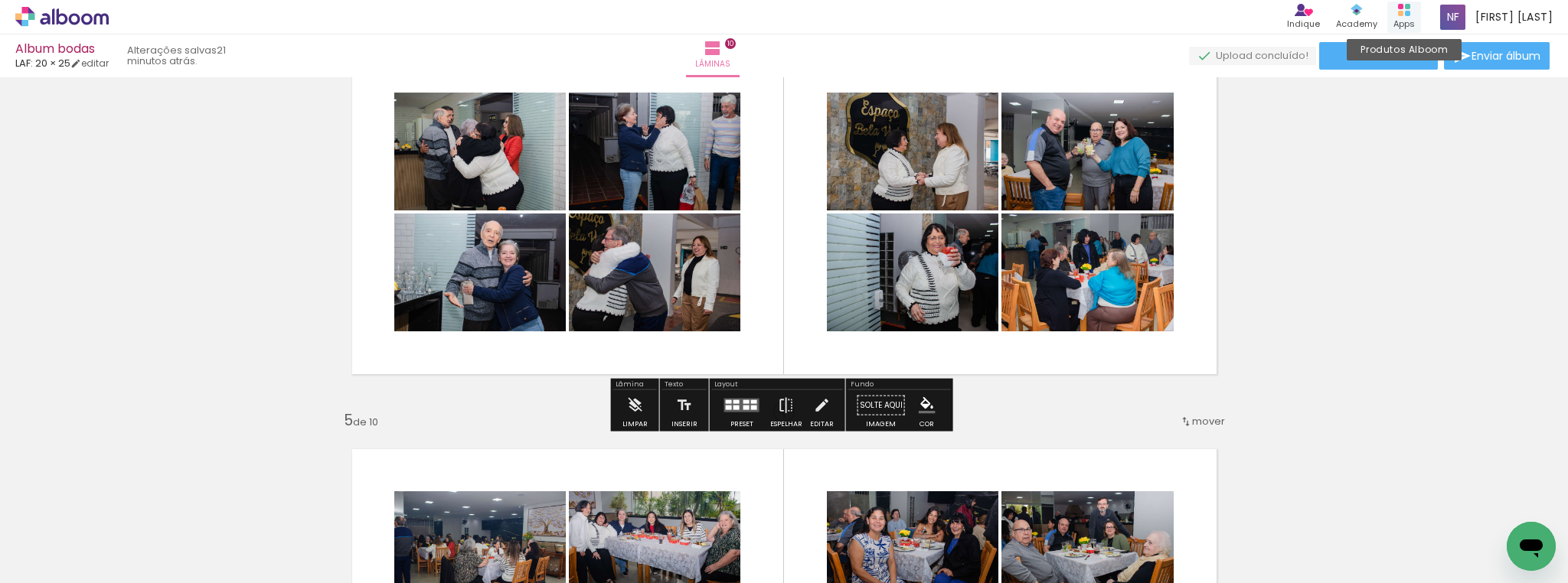 click 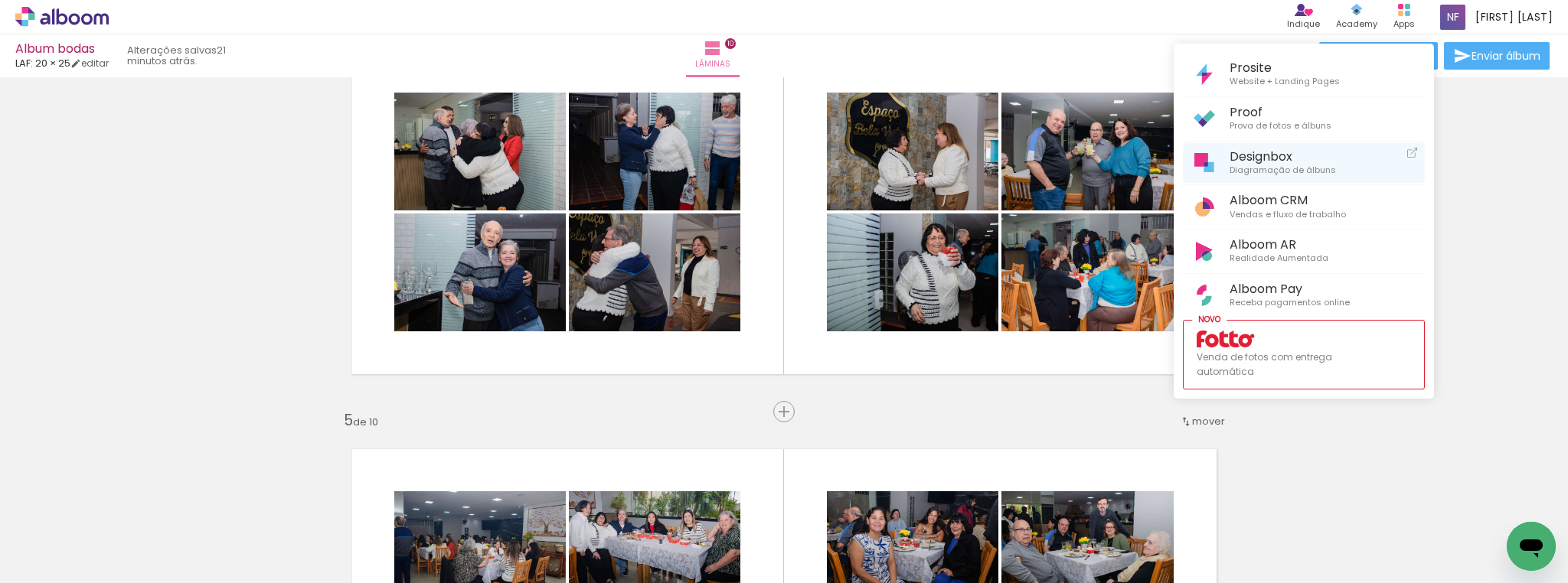 click on "Diagramação de álbuns" at bounding box center (1282, 171) 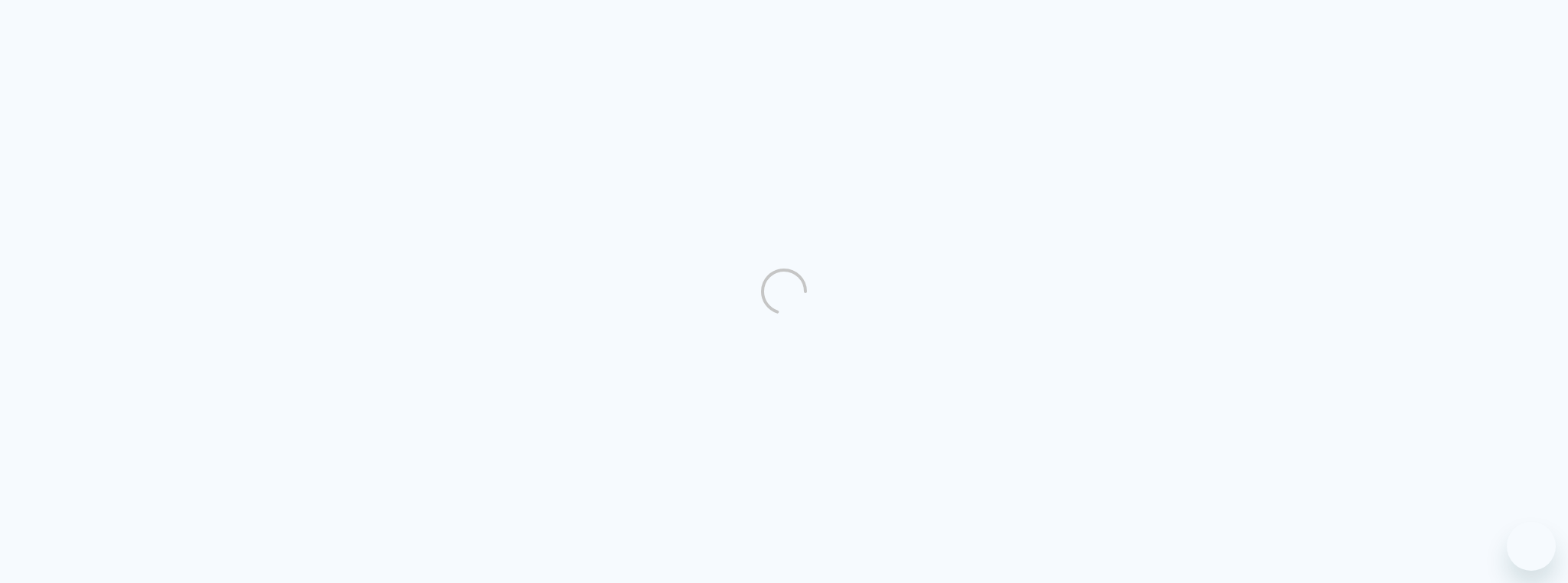 scroll, scrollTop: 0, scrollLeft: 0, axis: both 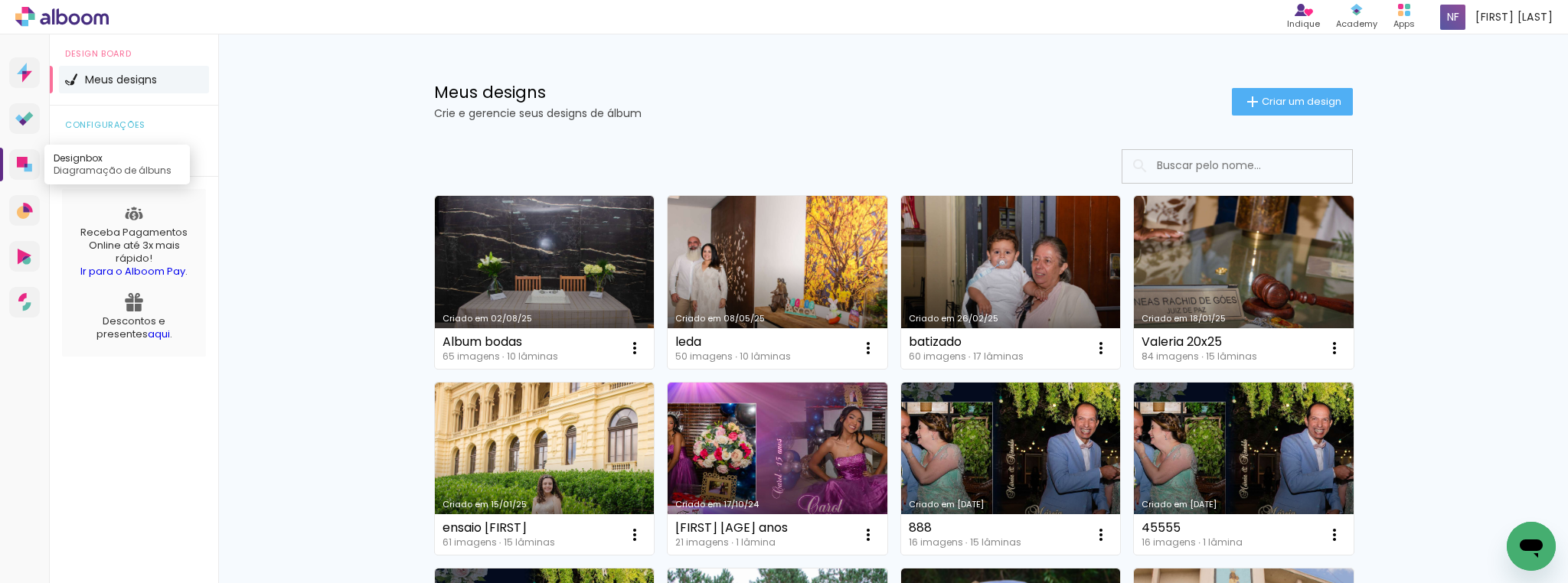 click 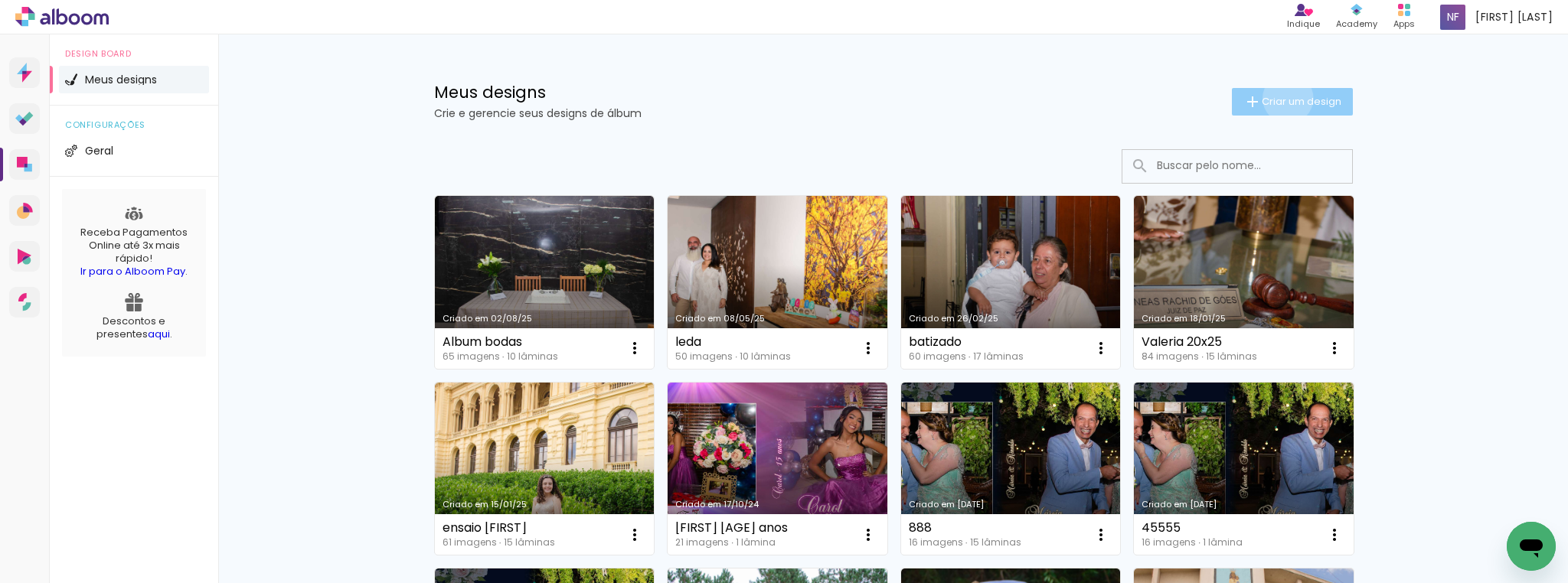 click on "Criar um design" 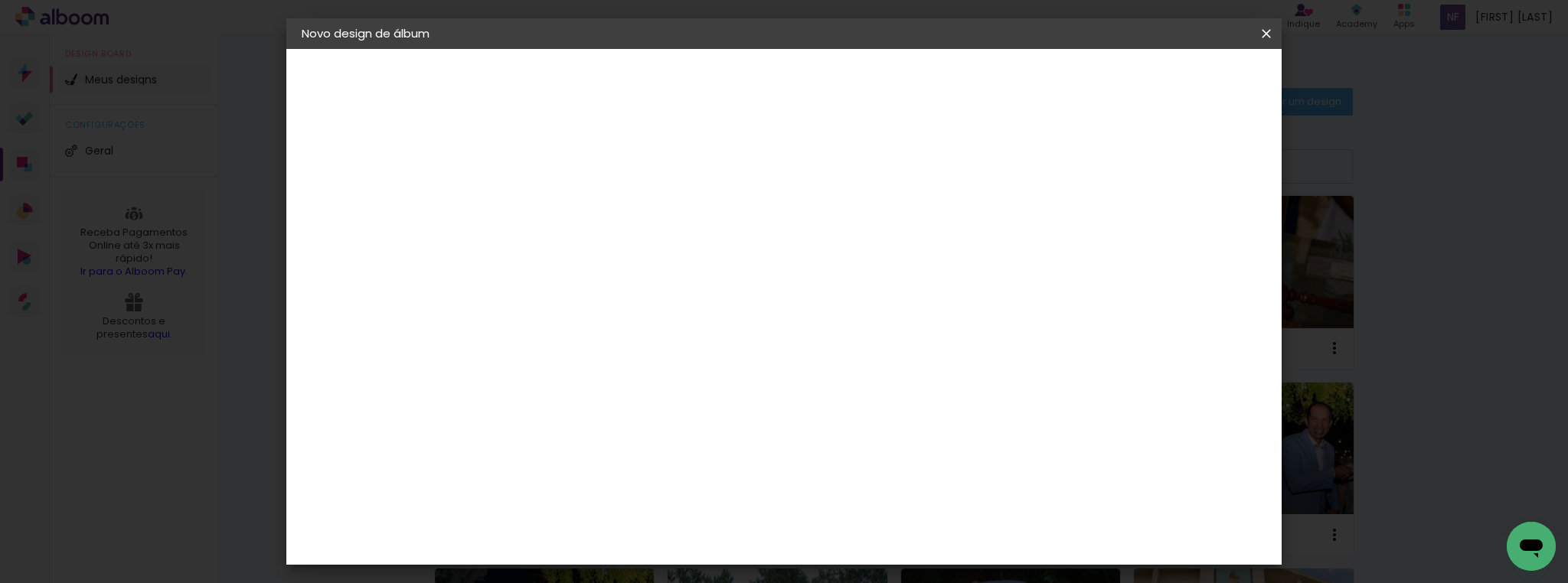click on "Título do álbum" at bounding box center (0, 0) 